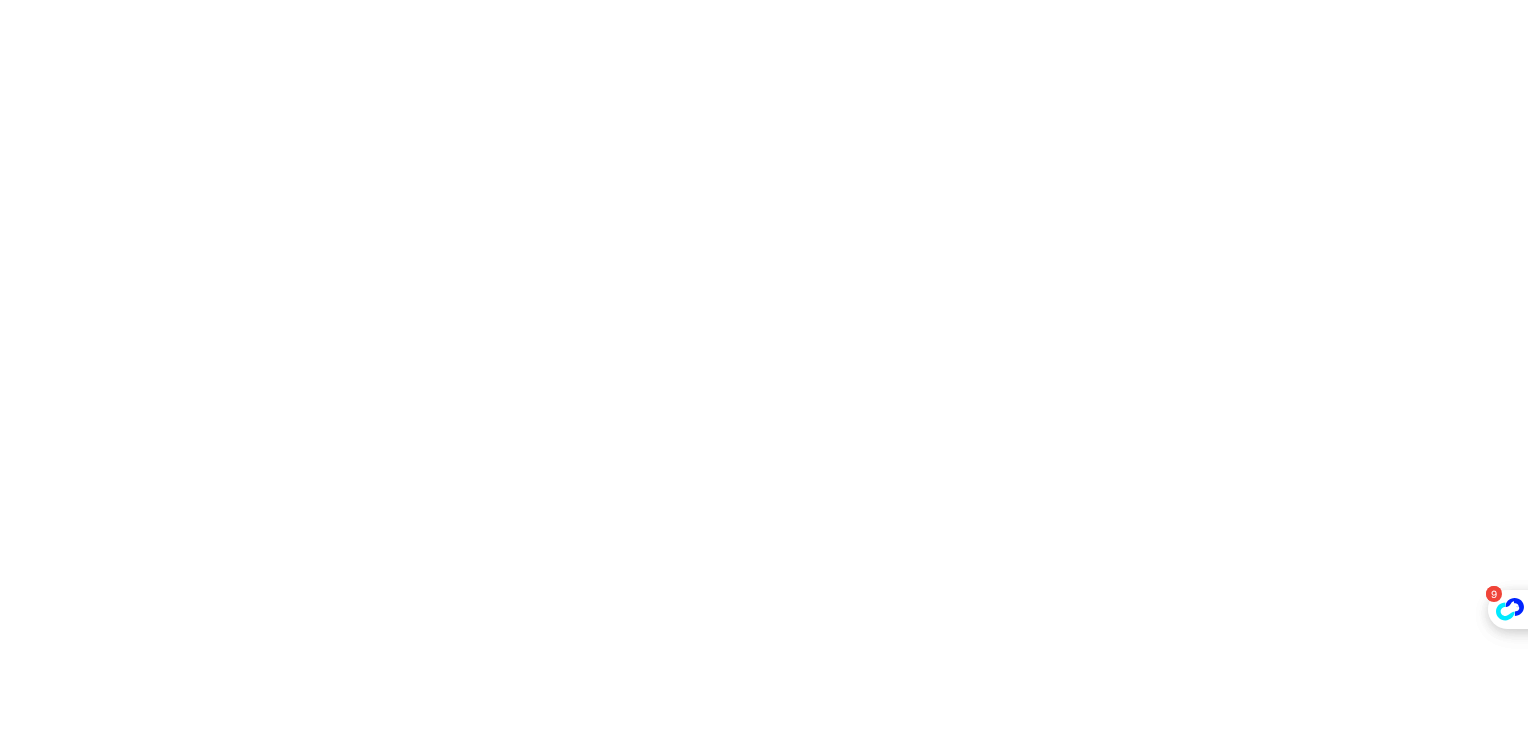 scroll, scrollTop: 0, scrollLeft: 0, axis: both 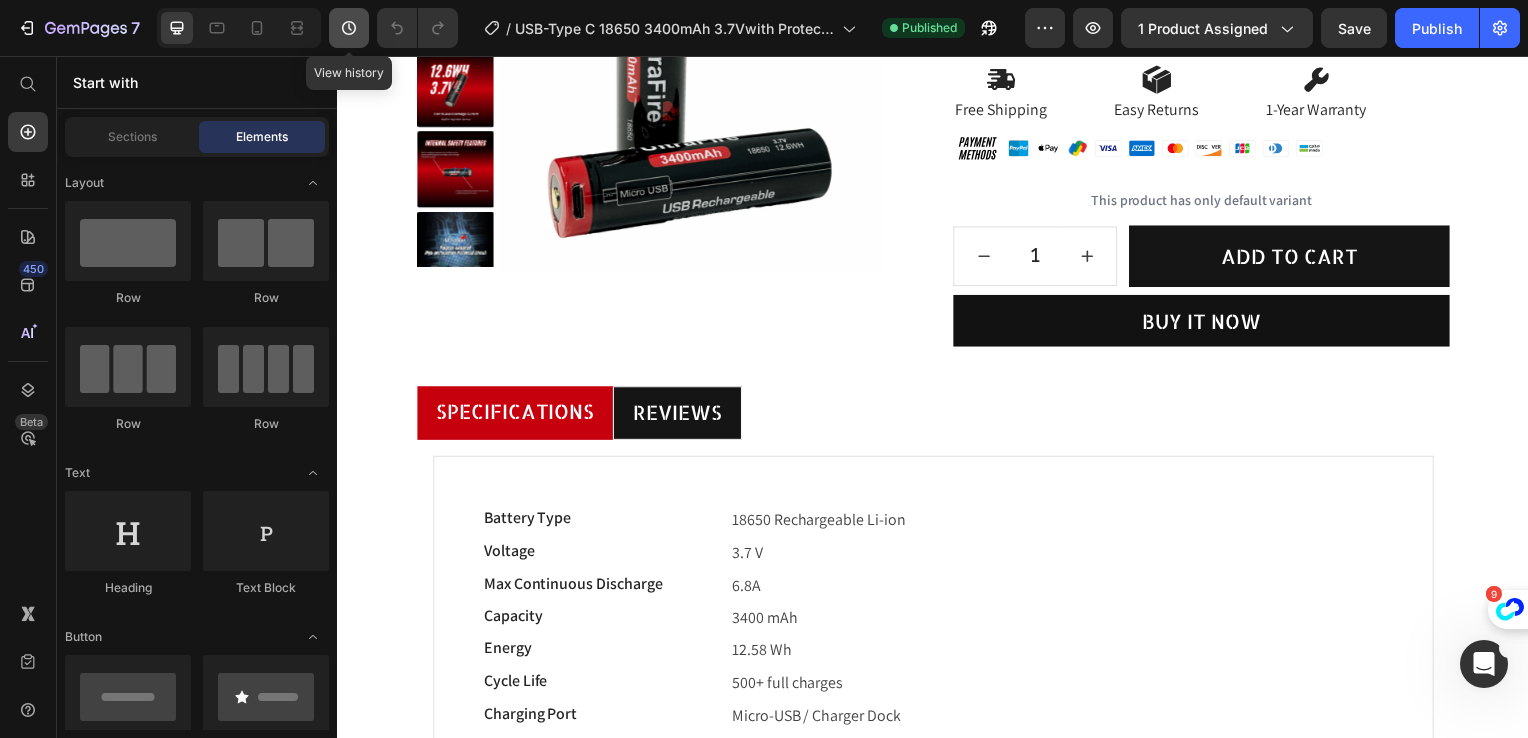 click 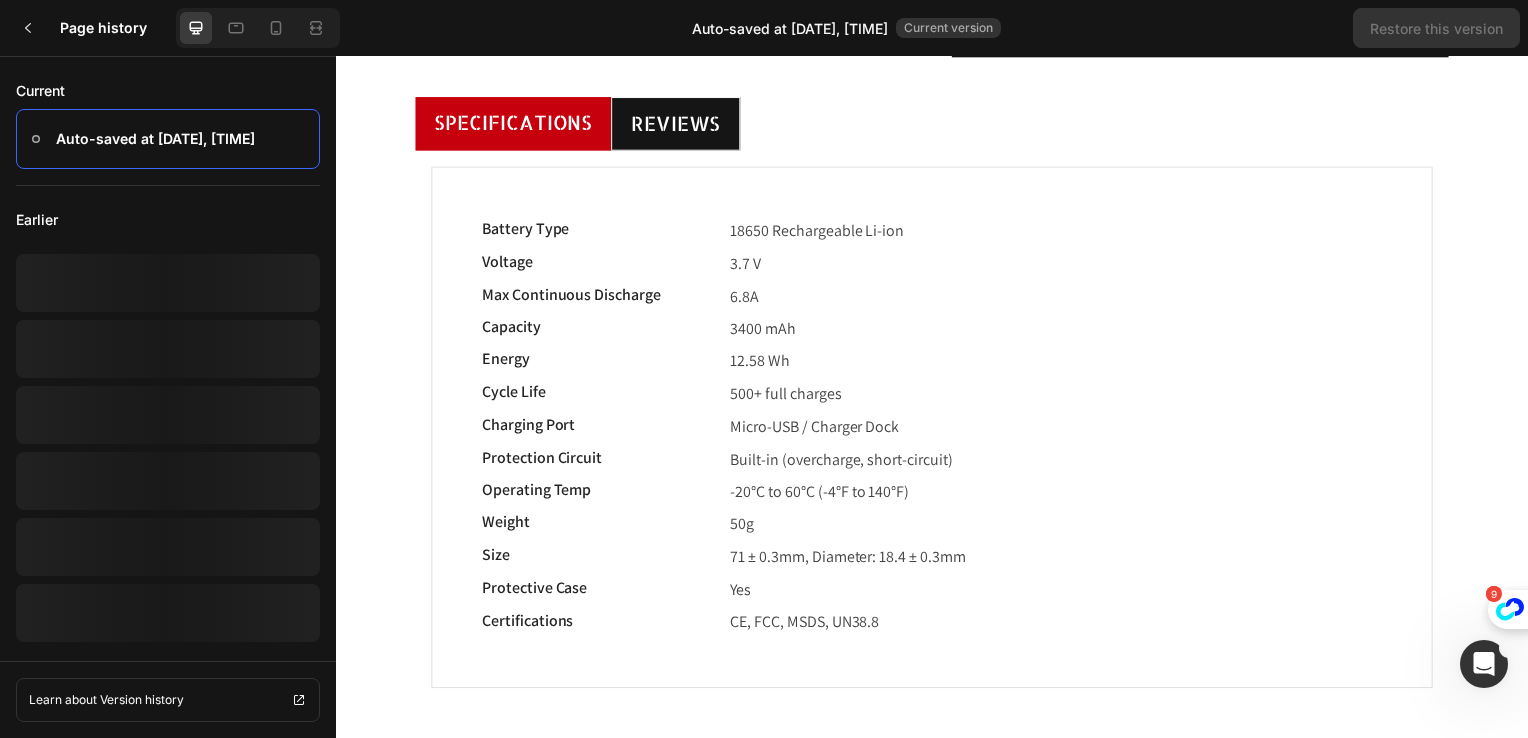scroll, scrollTop: 561, scrollLeft: 0, axis: vertical 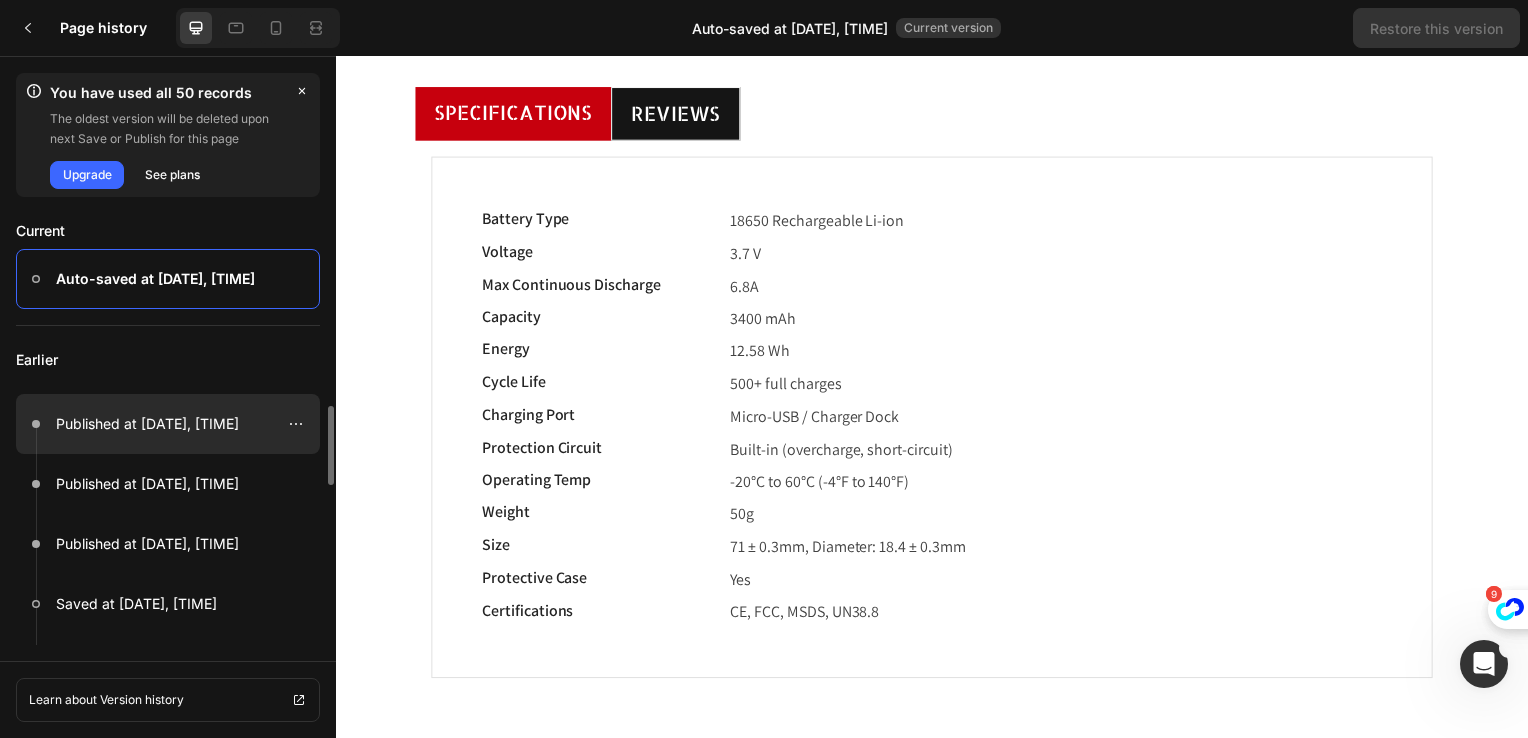 click on "Published at Jul 10, 17:23:04" at bounding box center (147, 424) 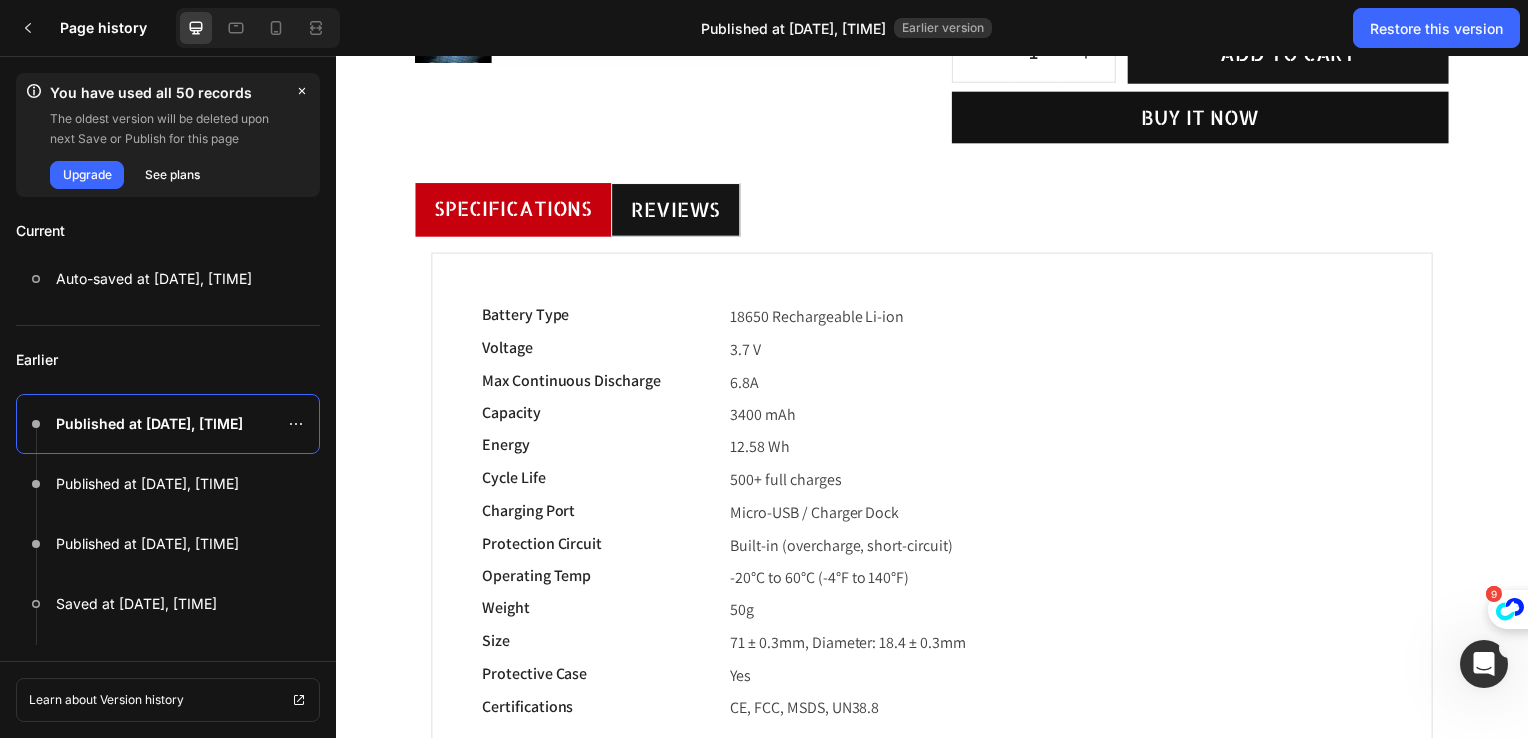 scroll, scrollTop: 561, scrollLeft: 0, axis: vertical 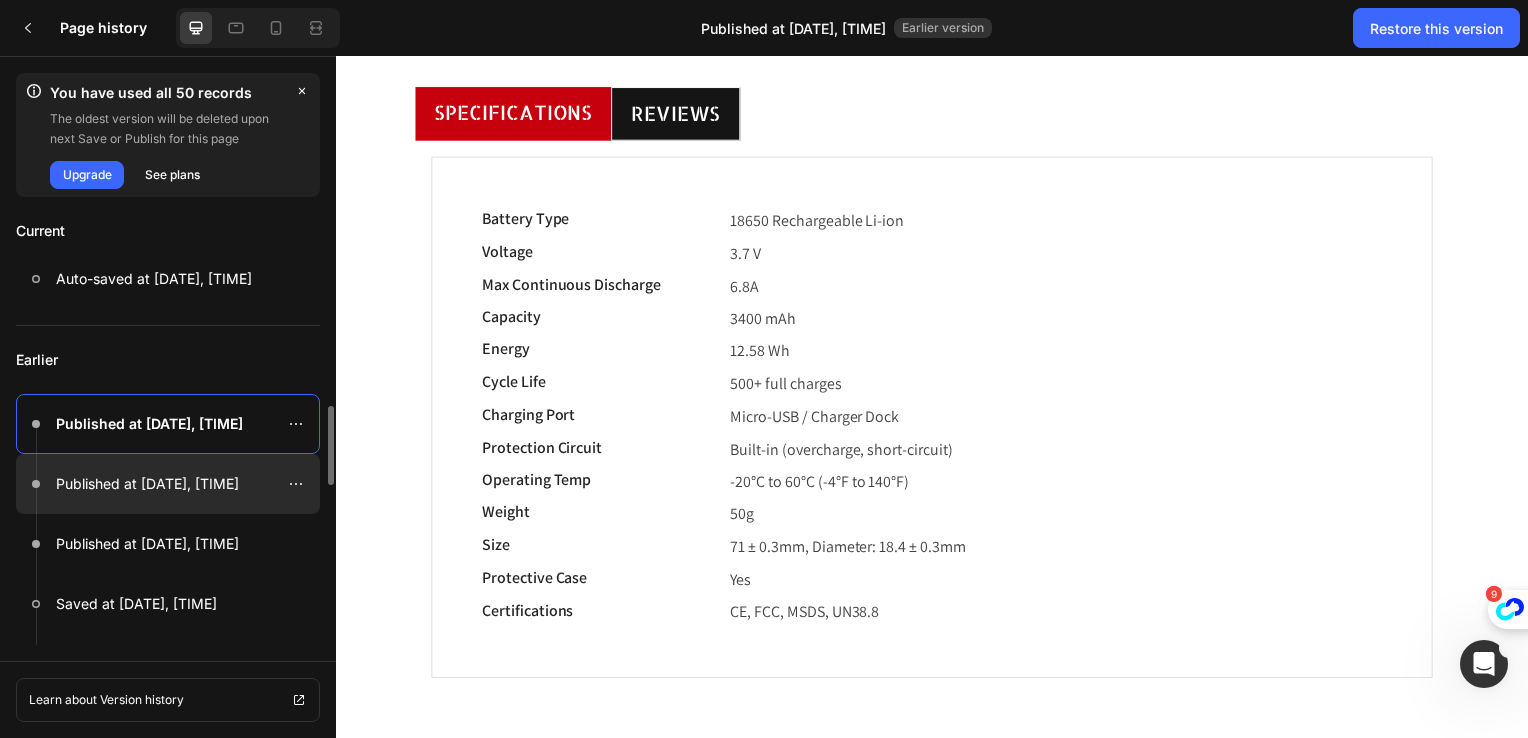 click on "Published at Jul 10, 17:23:03" at bounding box center [147, 484] 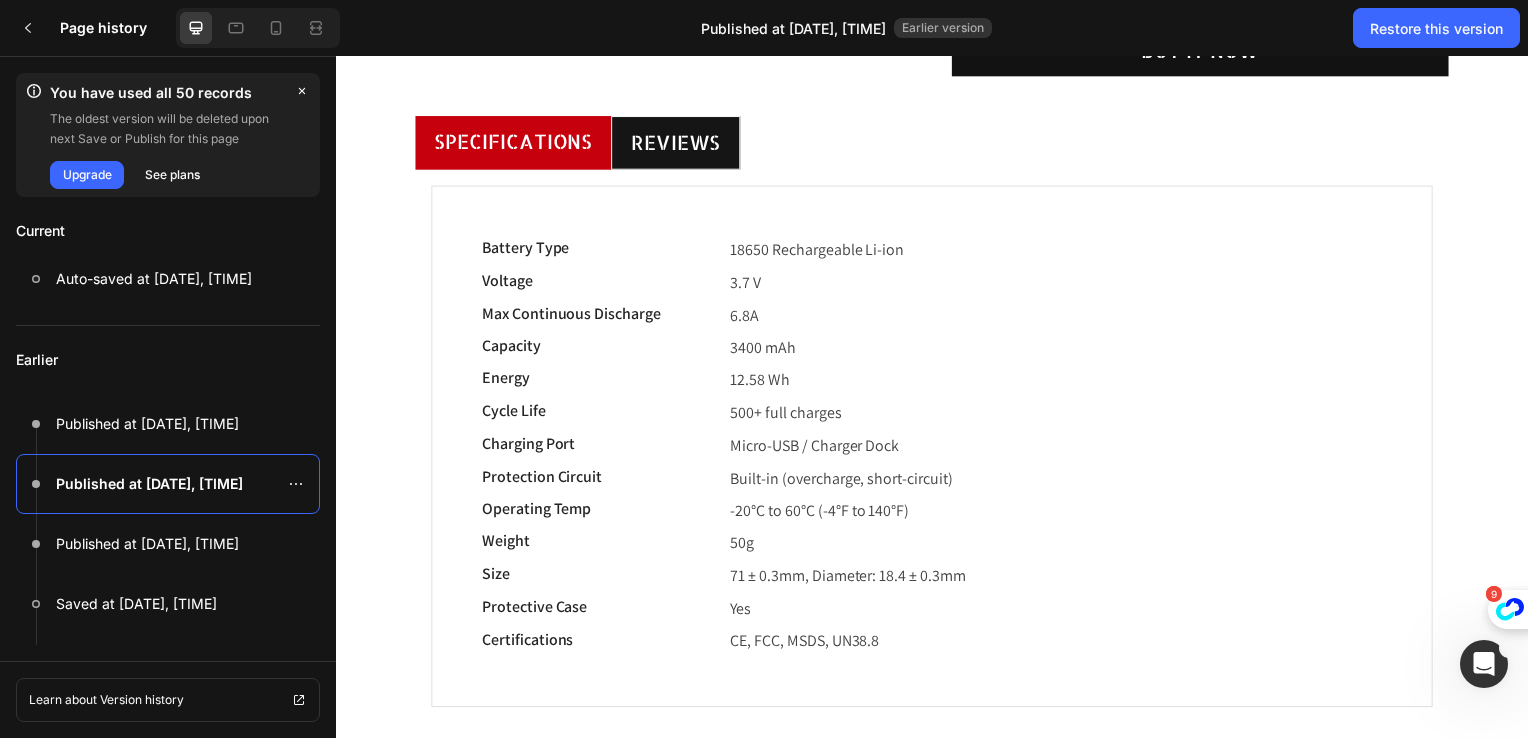 scroll, scrollTop: 561, scrollLeft: 0, axis: vertical 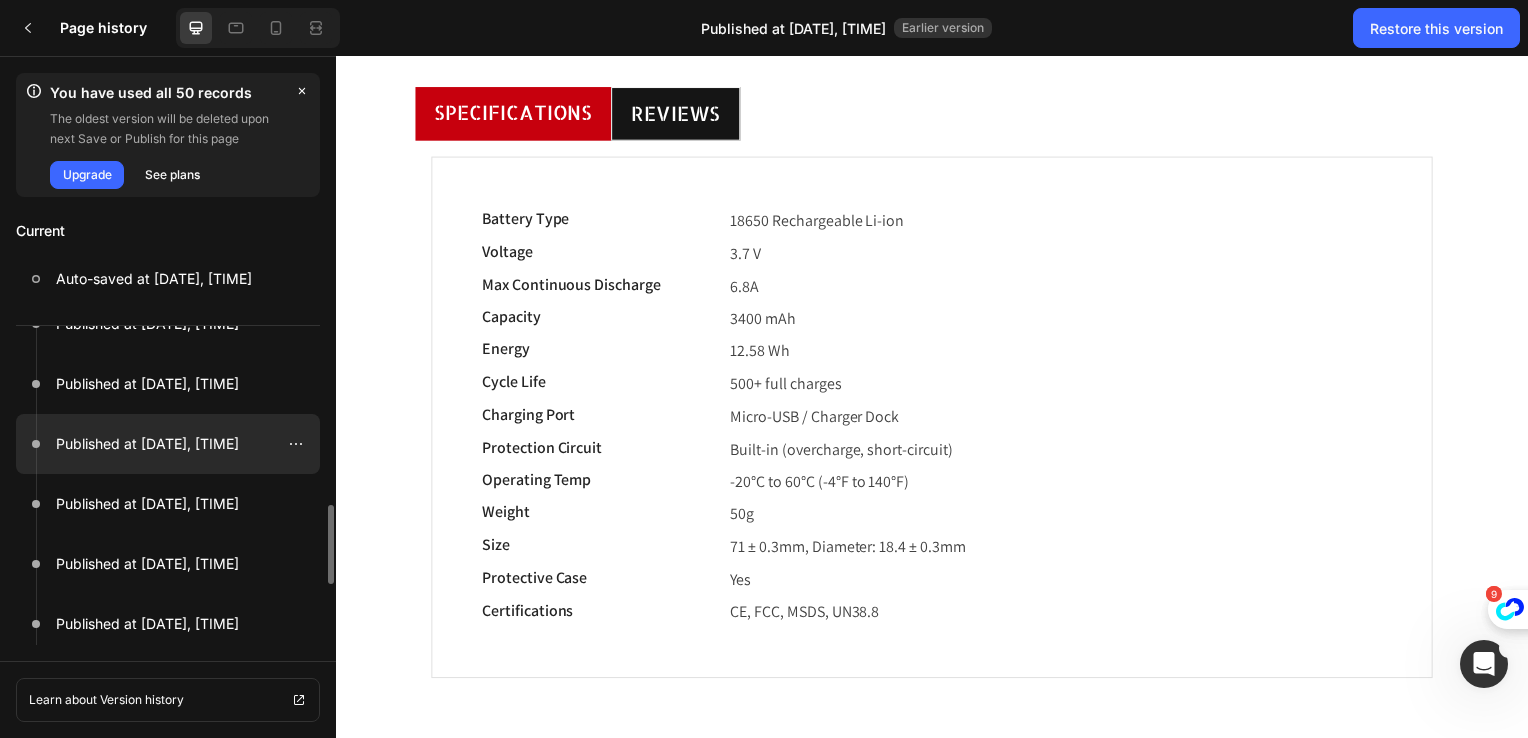 click at bounding box center (168, 444) 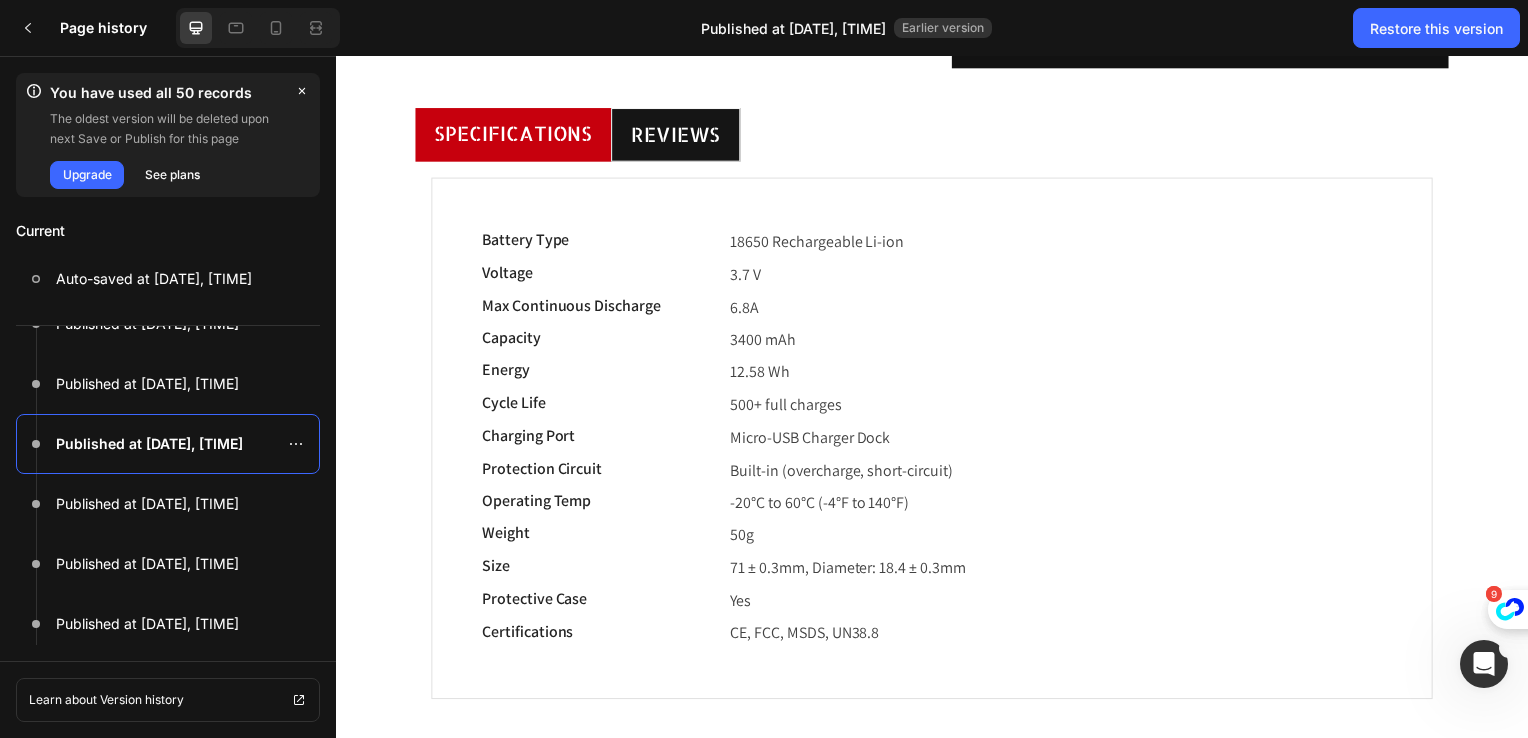 scroll, scrollTop: 561, scrollLeft: 0, axis: vertical 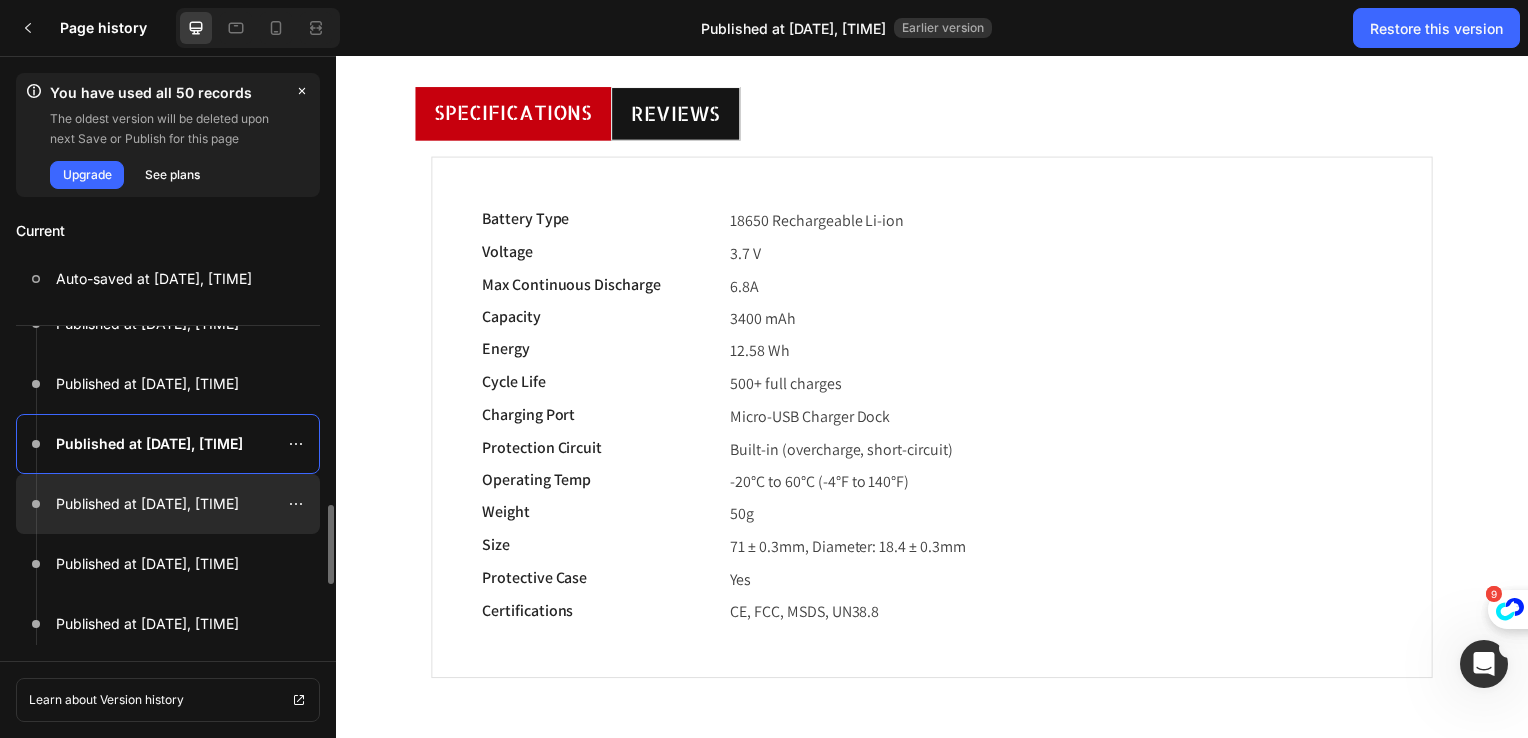 click on "Published at Jun 18, 18:07:21" at bounding box center (147, 504) 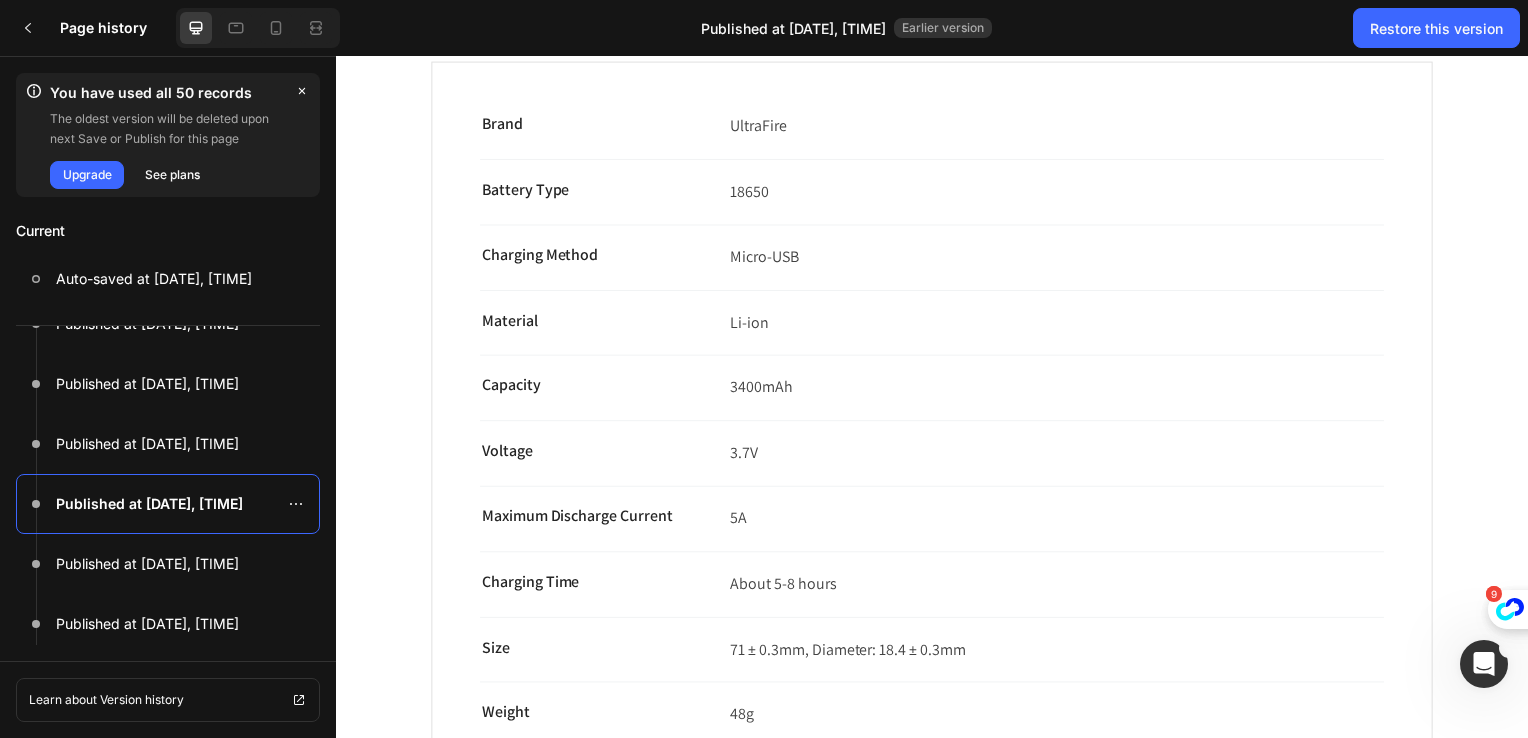scroll, scrollTop: 900, scrollLeft: 0, axis: vertical 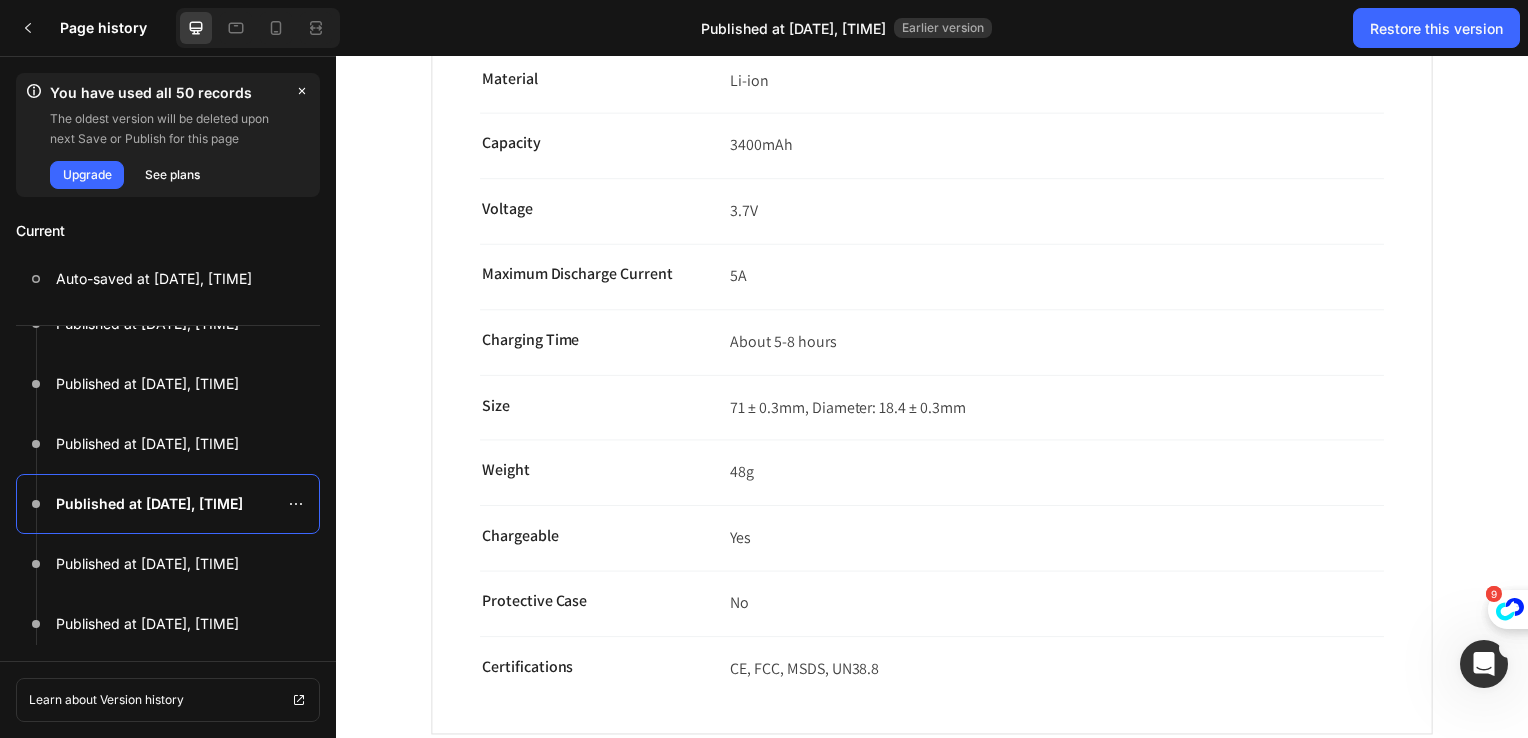 click on "Title Line" at bounding box center [936, 377] 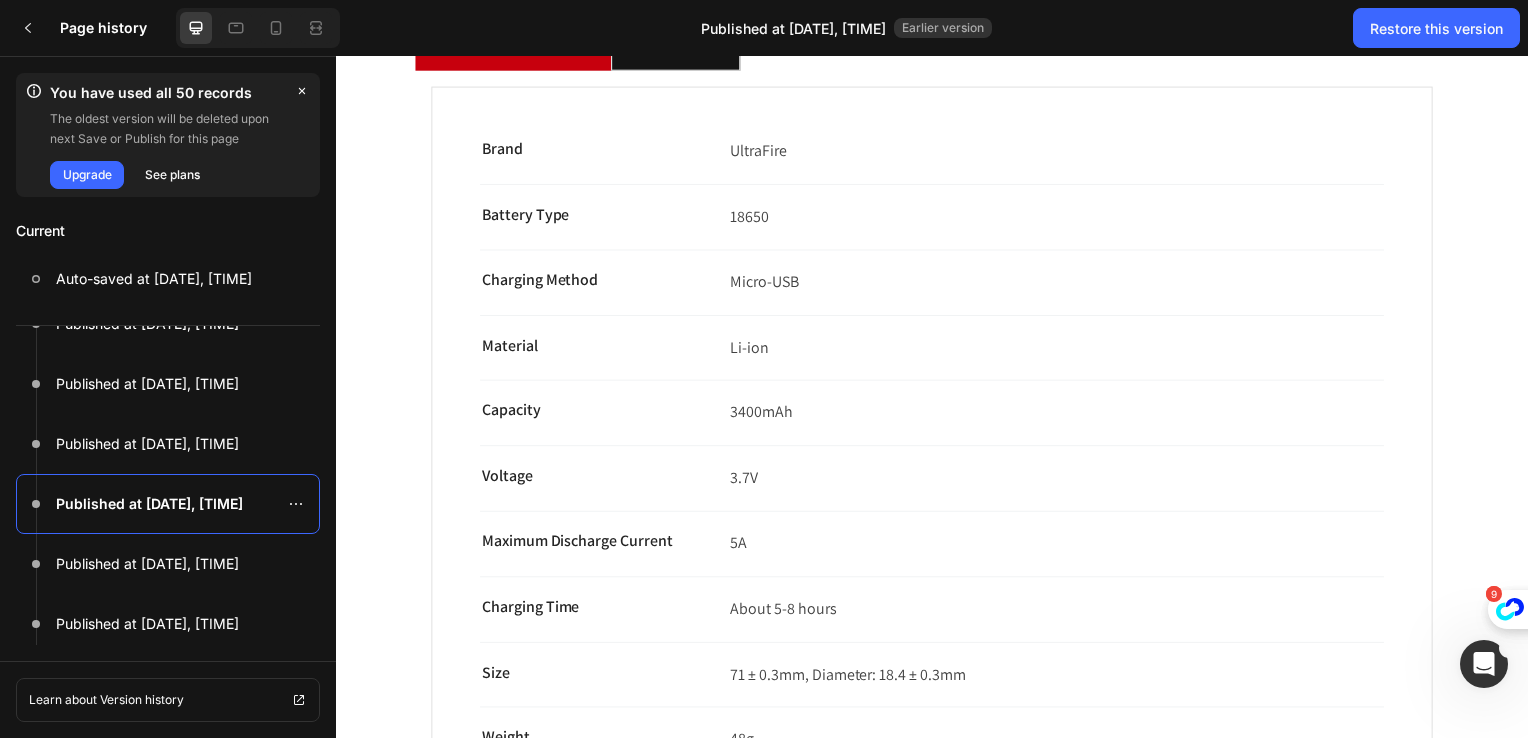 scroll, scrollTop: 500, scrollLeft: 0, axis: vertical 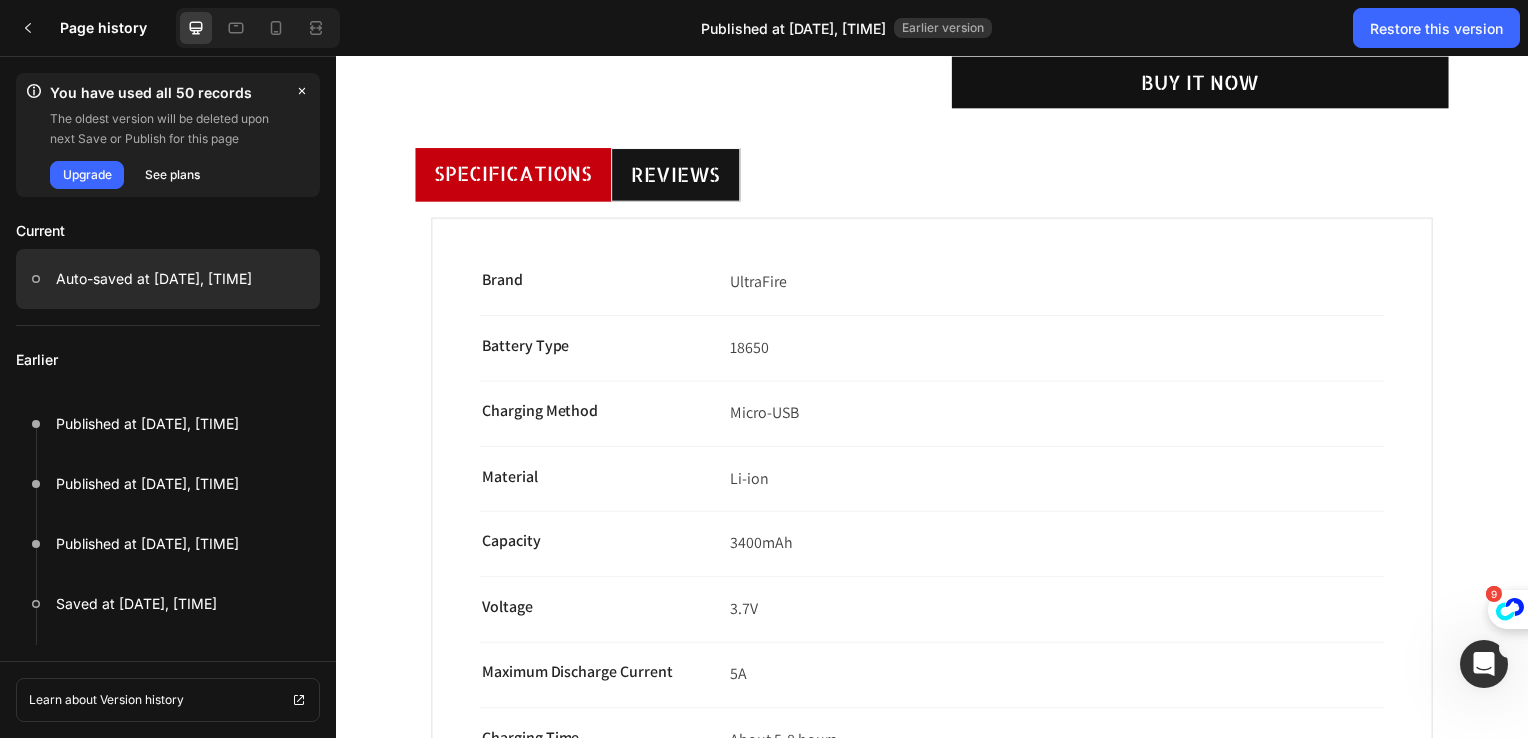 click on "Auto-saved at Jul 12, 23:47:34" at bounding box center (154, 279) 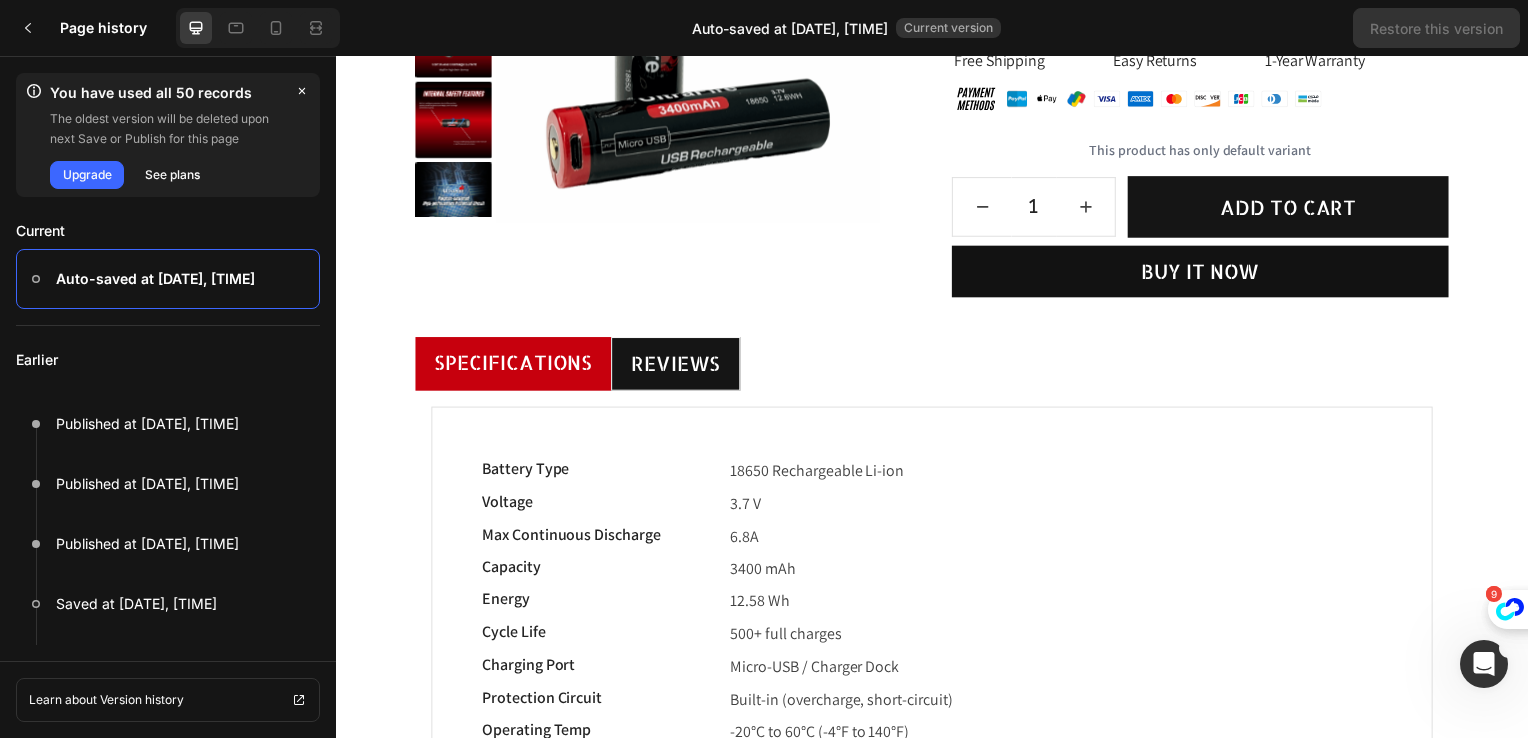 scroll, scrollTop: 561, scrollLeft: 0, axis: vertical 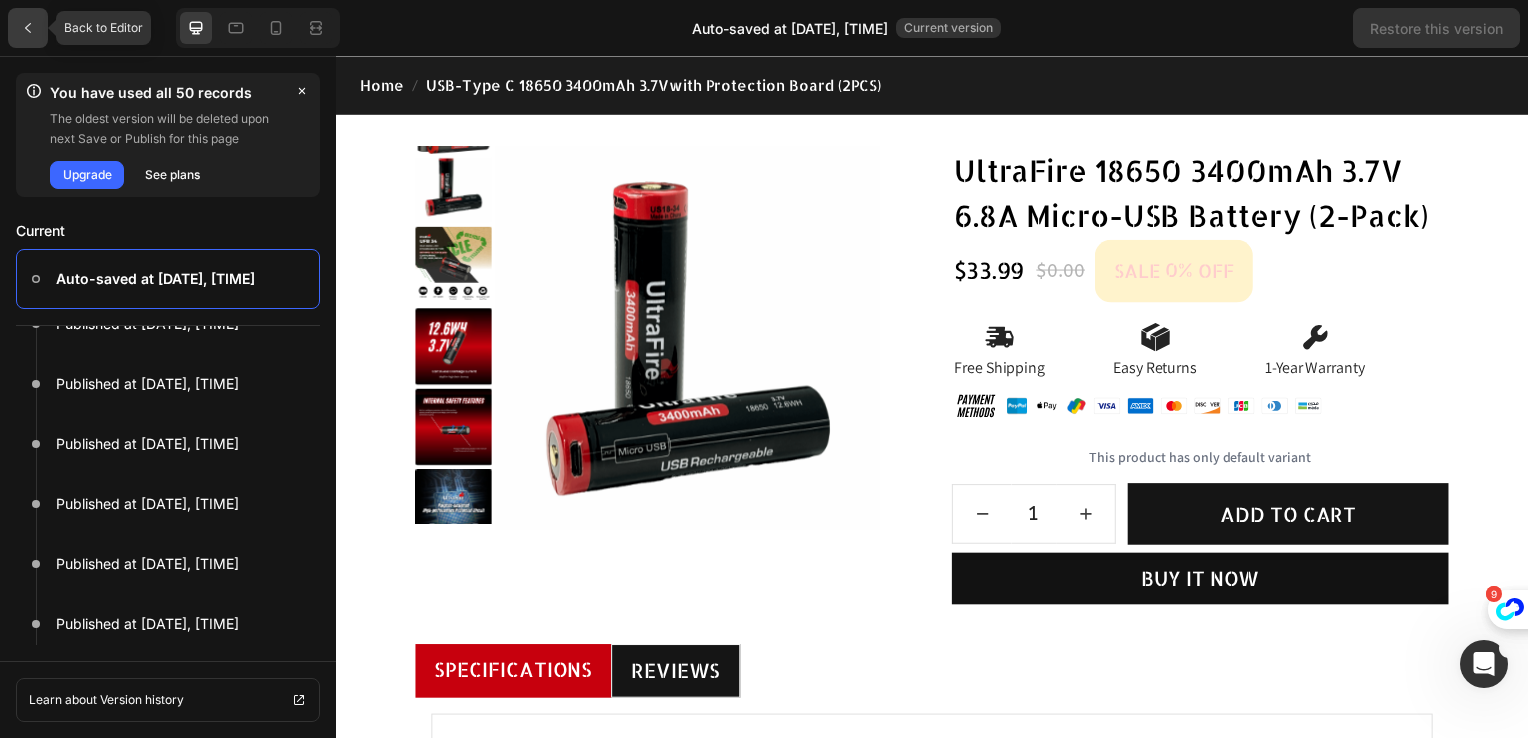 click at bounding box center [28, 28] 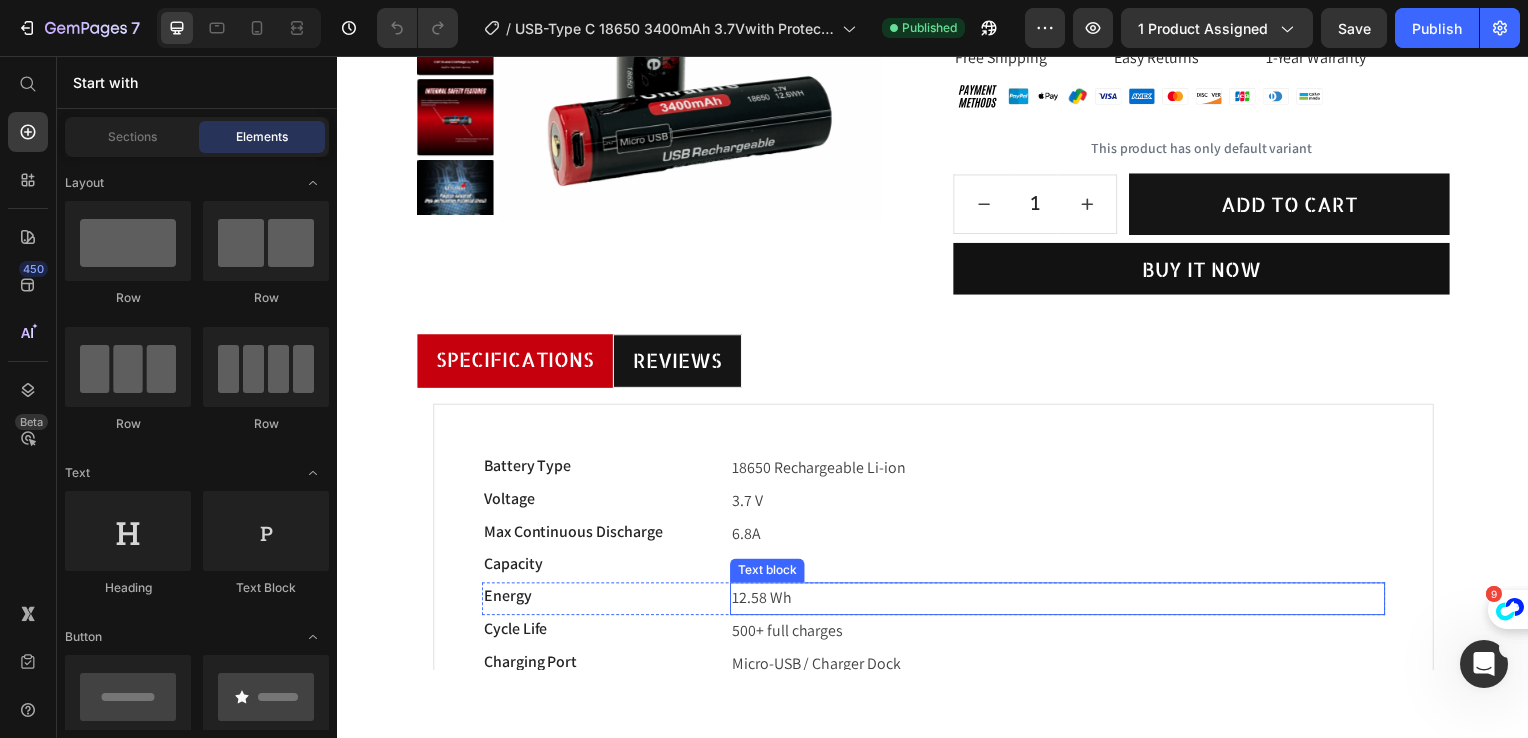 scroll, scrollTop: 400, scrollLeft: 0, axis: vertical 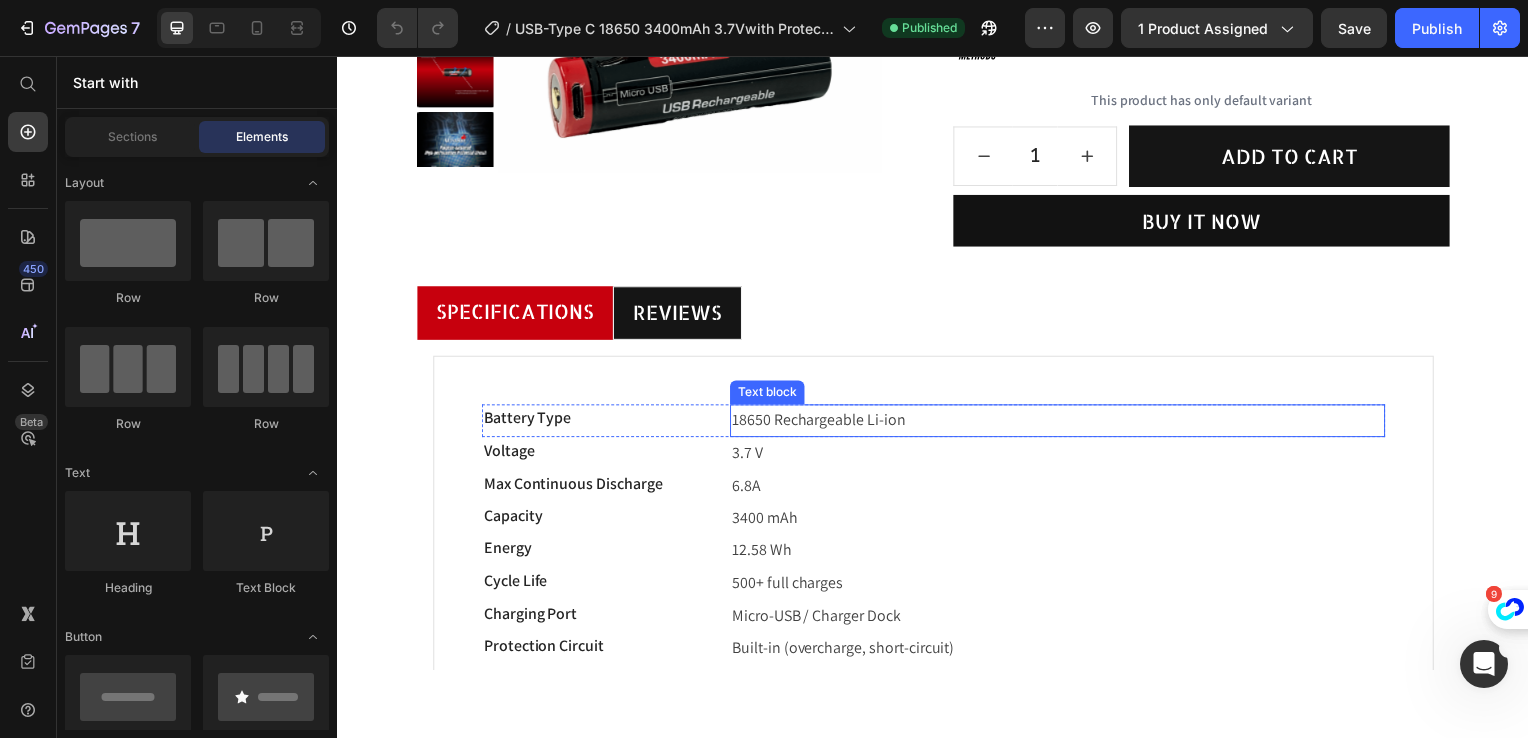 click on "18650 Rechargeable Li-ion" at bounding box center [1062, 423] 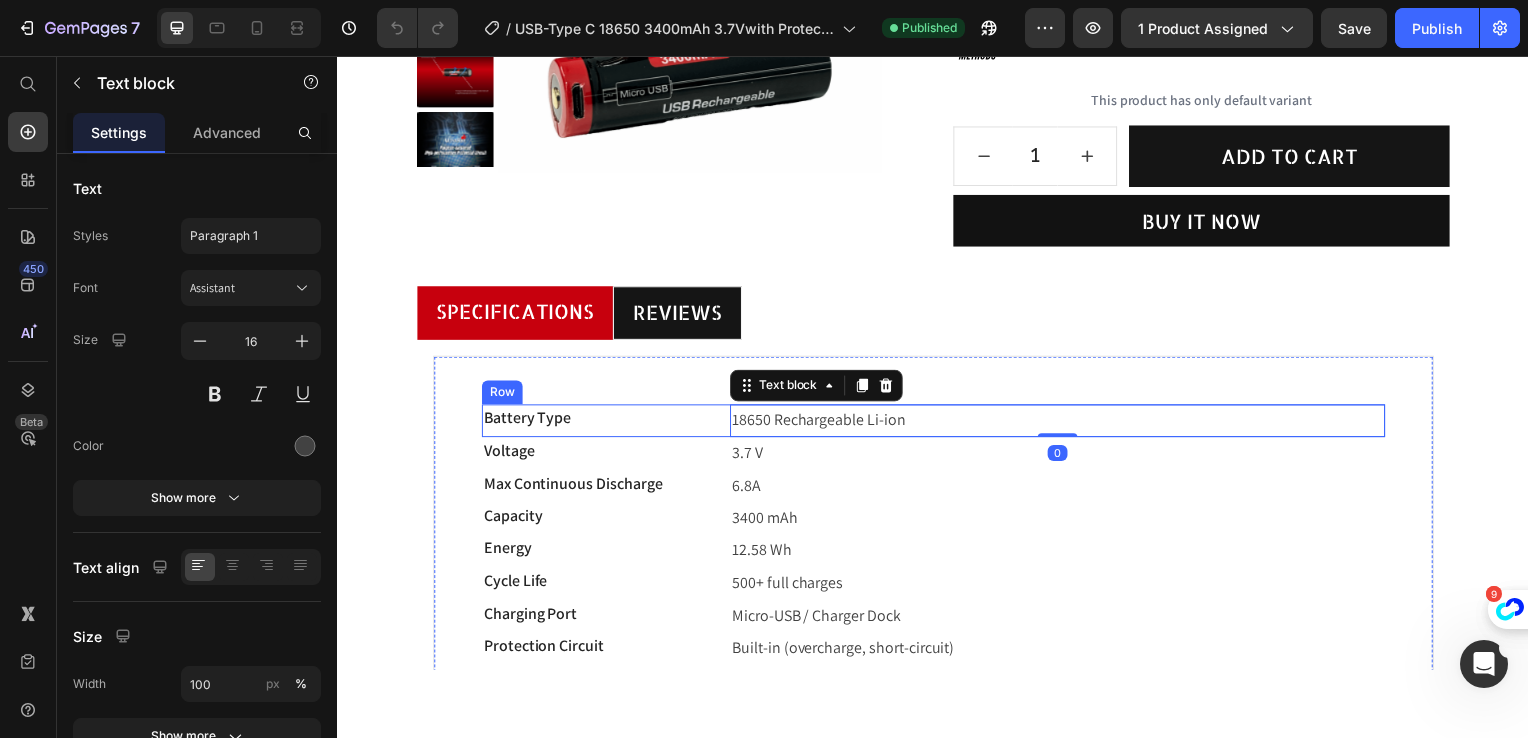 click on "Battery Type Text block 18650 Rechargeable Li-ion Text block   0 Row" at bounding box center [937, 423] 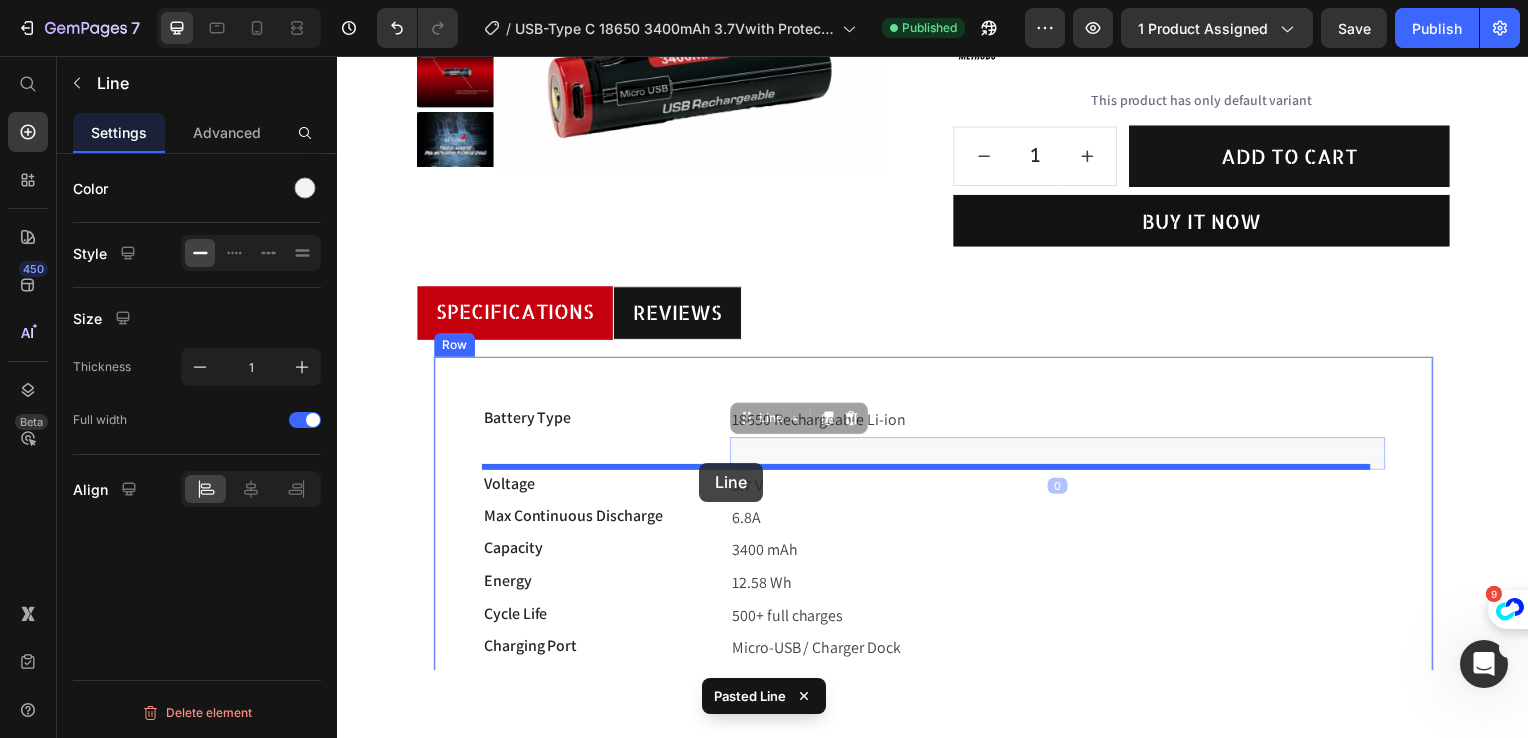 drag, startPoint x: 757, startPoint y: 425, endPoint x: 702, endPoint y: 465, distance: 68.007355 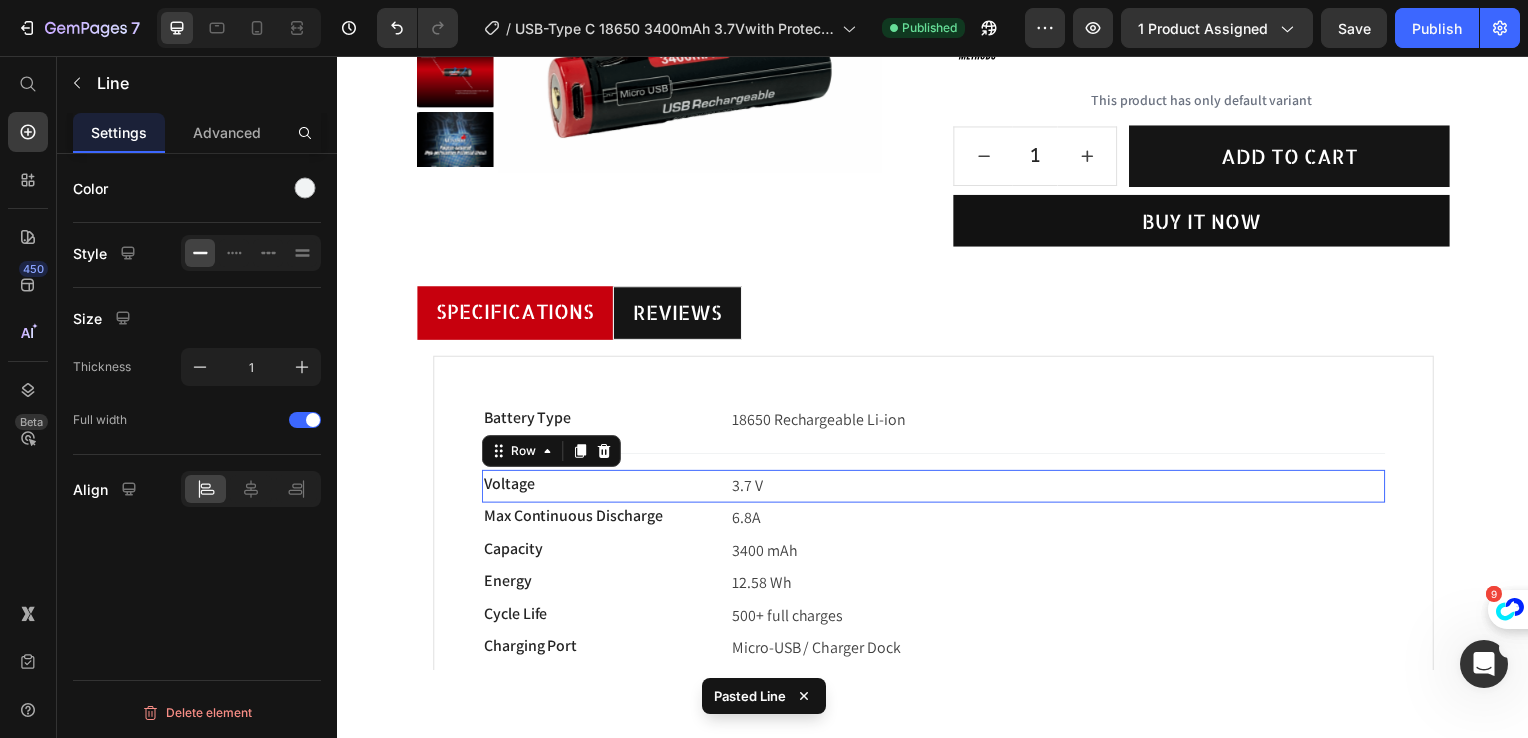 click on "Voltage Text block 3.7 V Text block Row   0" at bounding box center (937, 489) 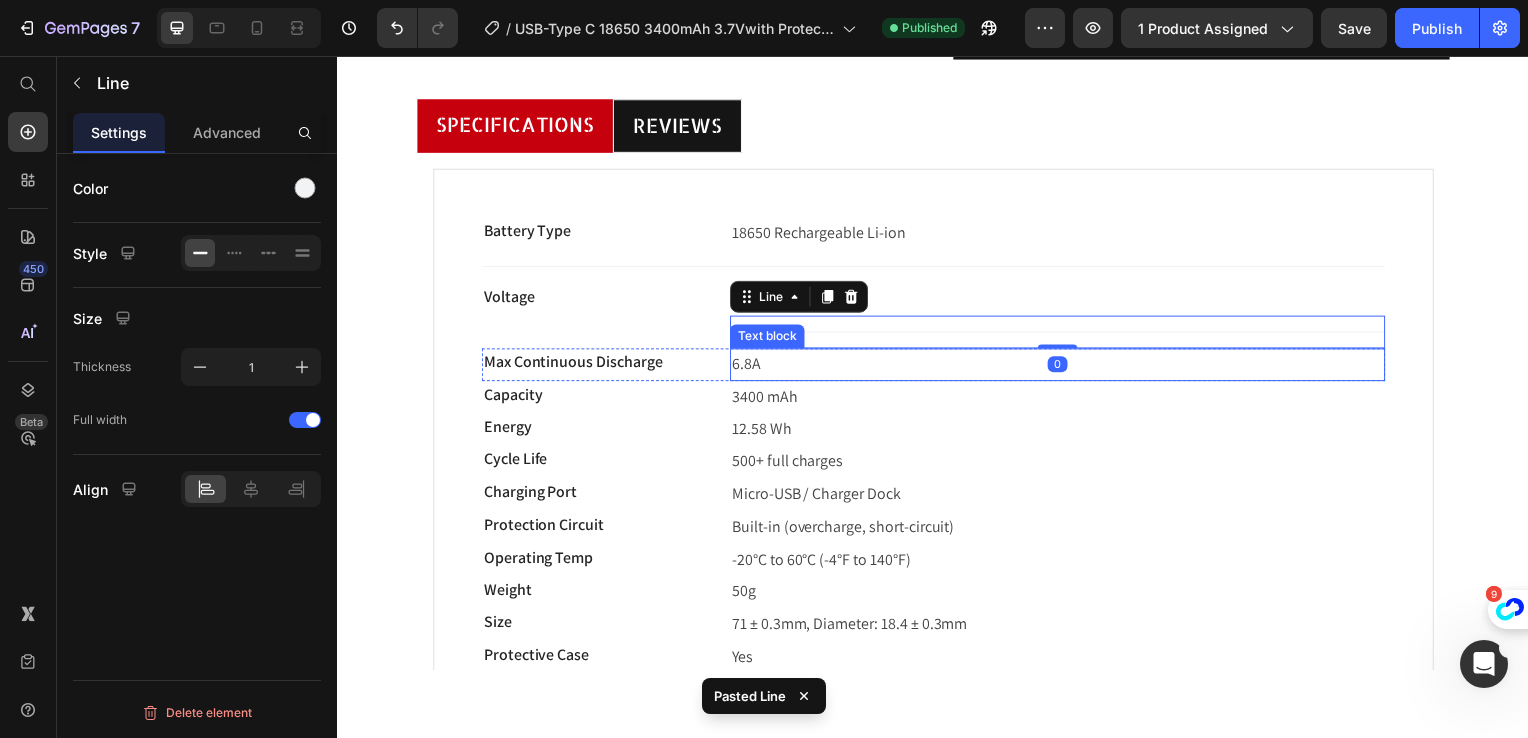scroll, scrollTop: 800, scrollLeft: 0, axis: vertical 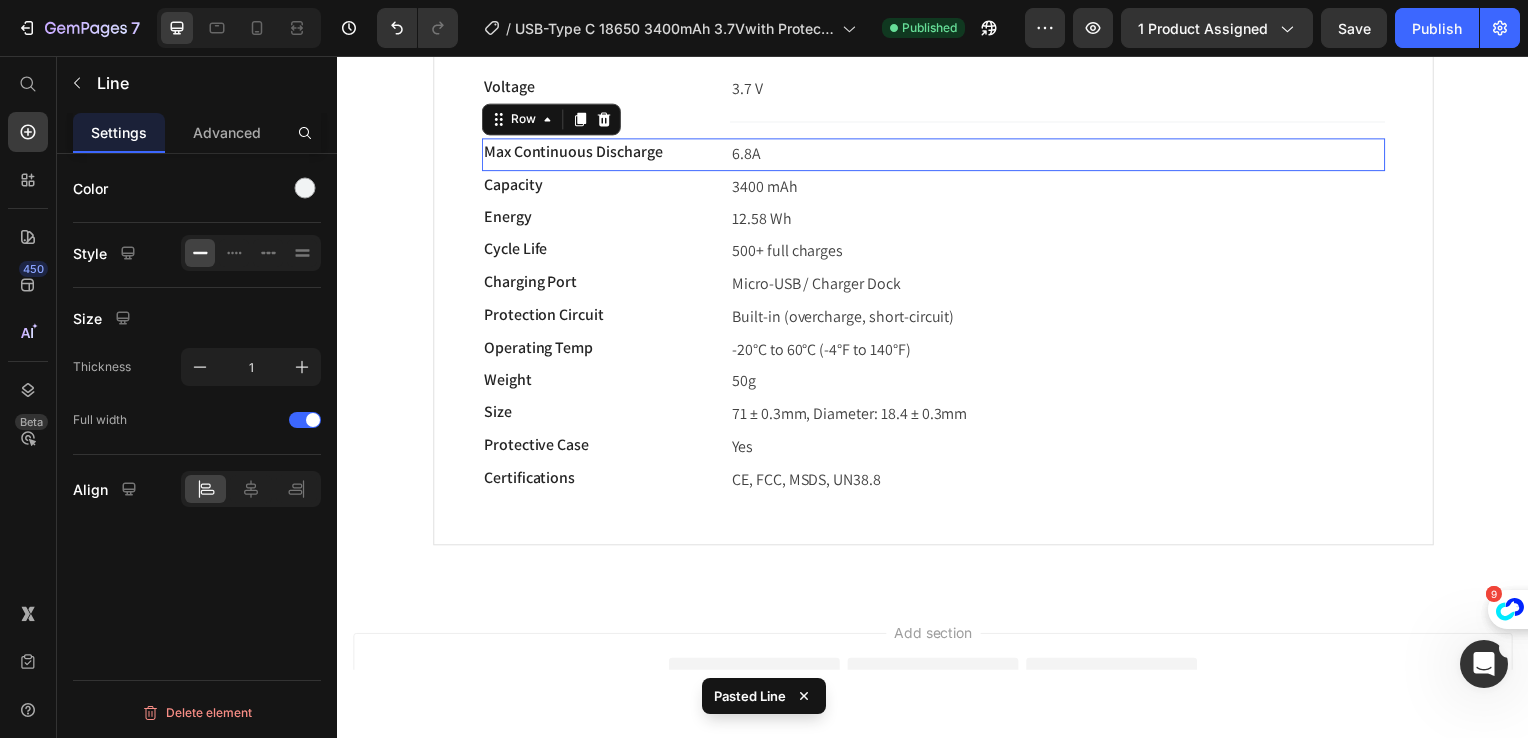click on "Max Continuous Discharge Text block 6.8A Text block Row   0" at bounding box center (937, 155) 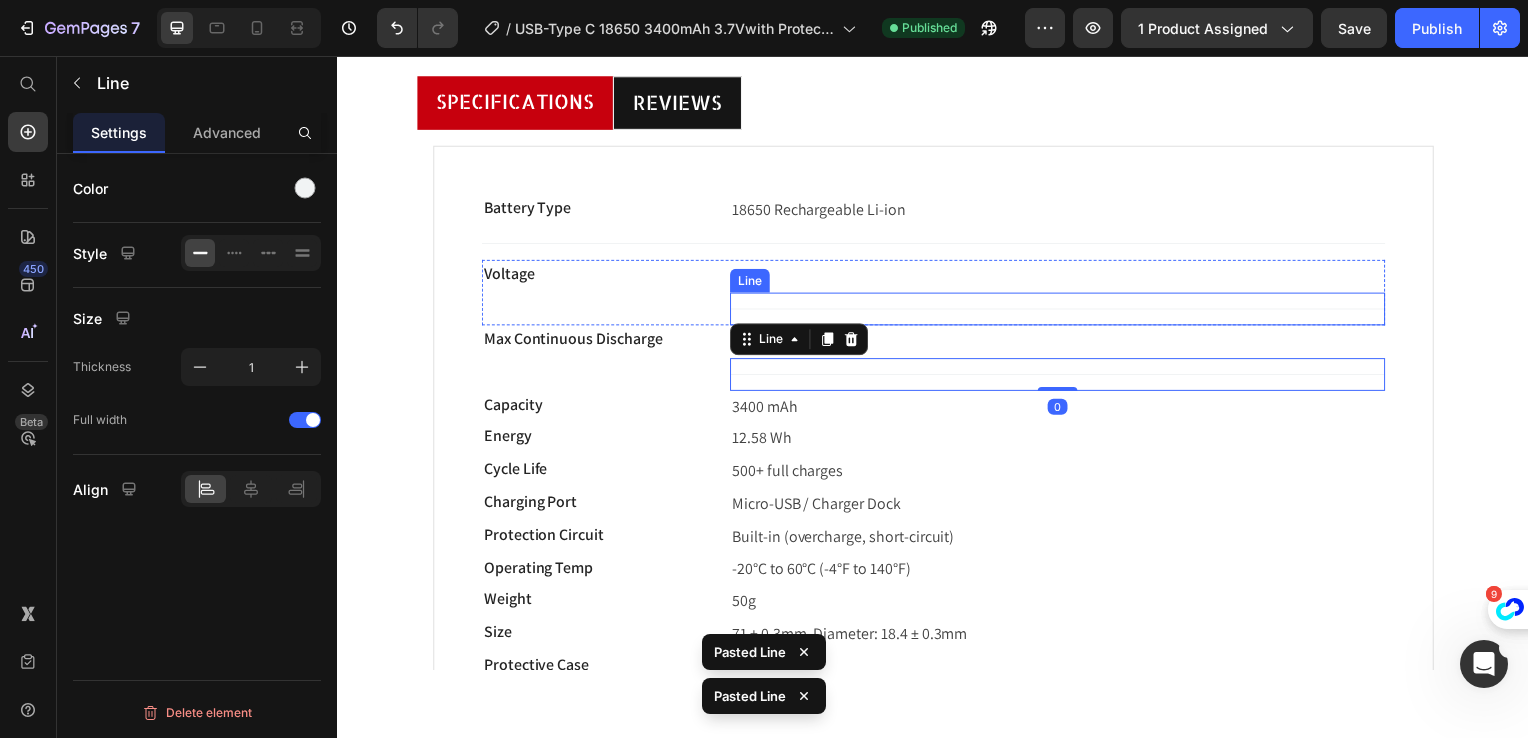 scroll, scrollTop: 600, scrollLeft: 0, axis: vertical 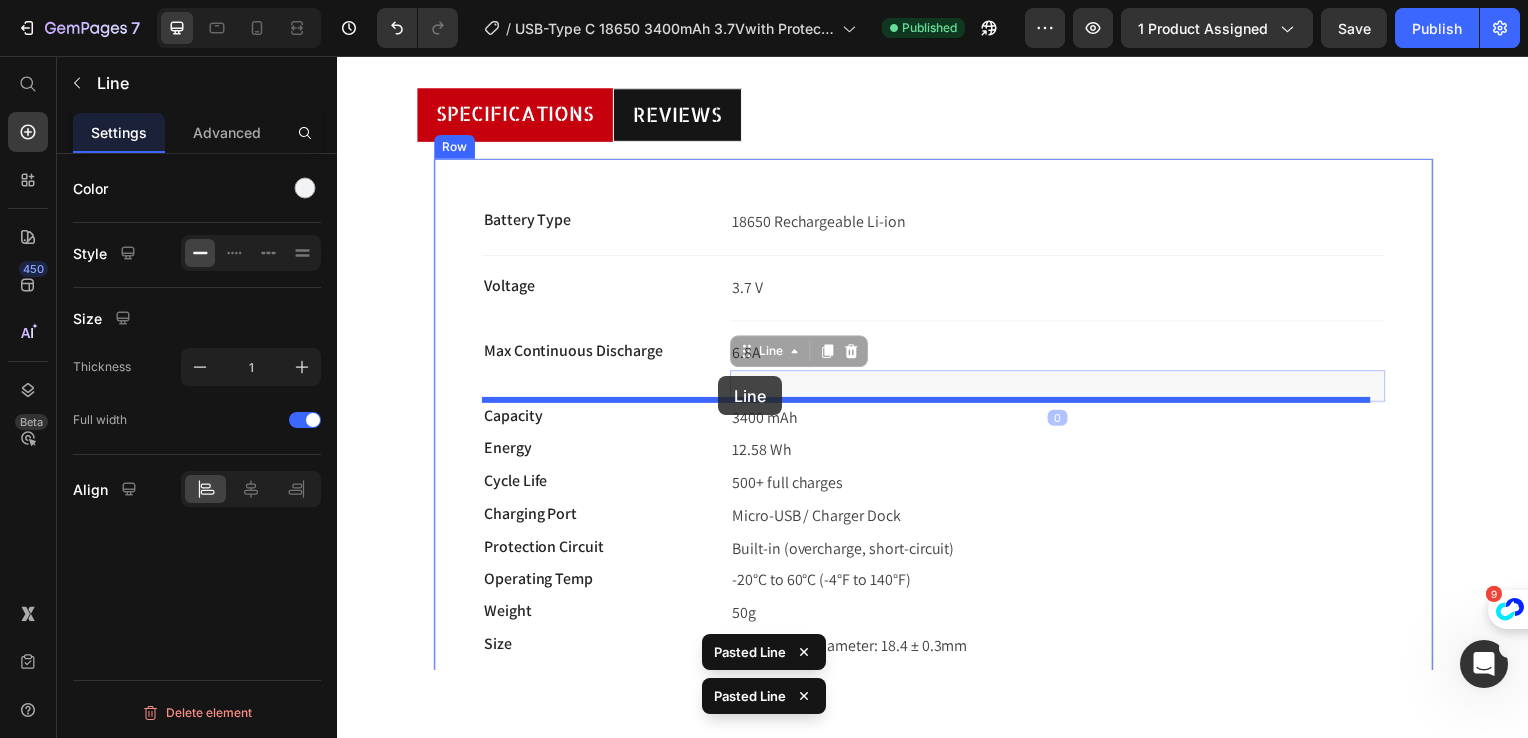 drag, startPoint x: 766, startPoint y: 339, endPoint x: 723, endPoint y: 342, distance: 43.104523 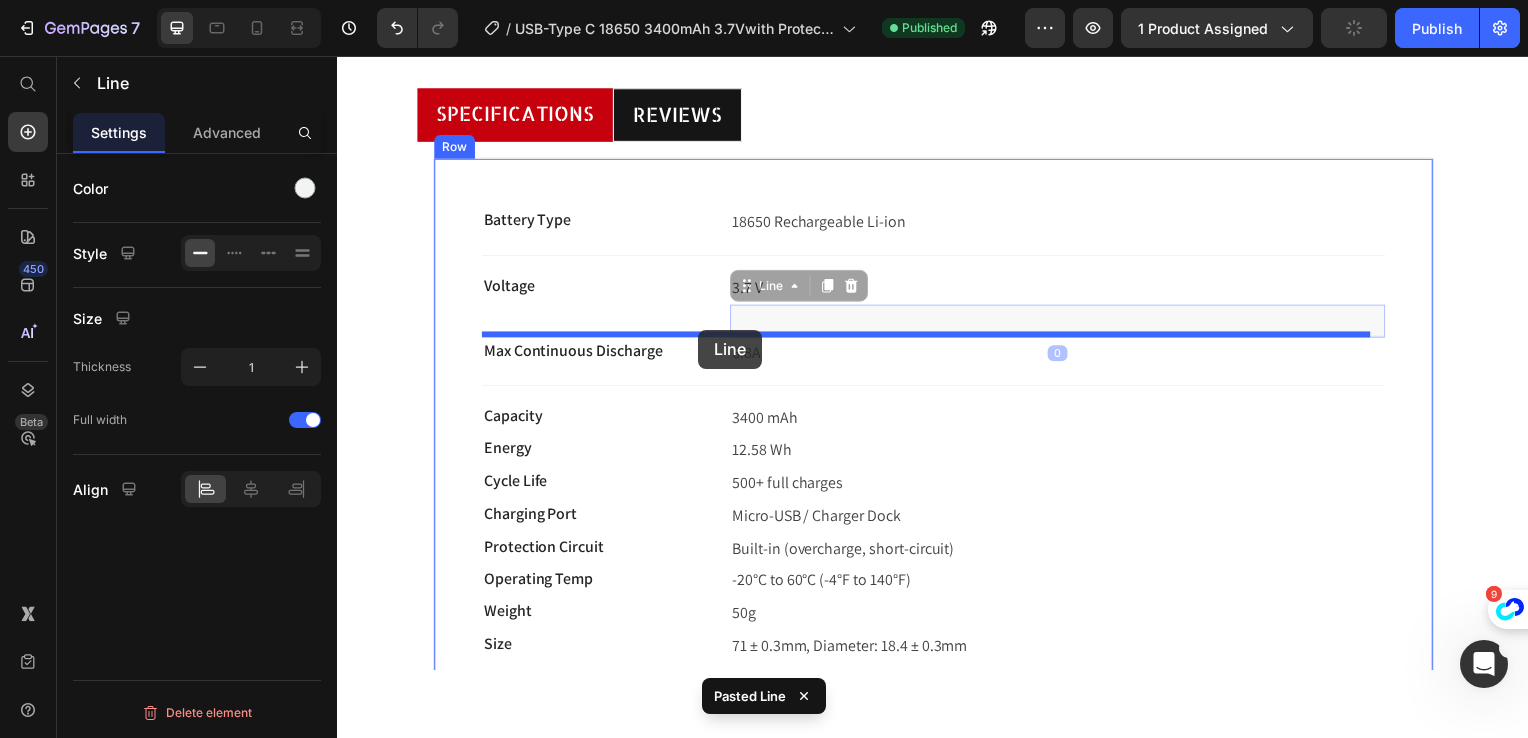 drag, startPoint x: 783, startPoint y: 312, endPoint x: 701, endPoint y: 331, distance: 84.17244 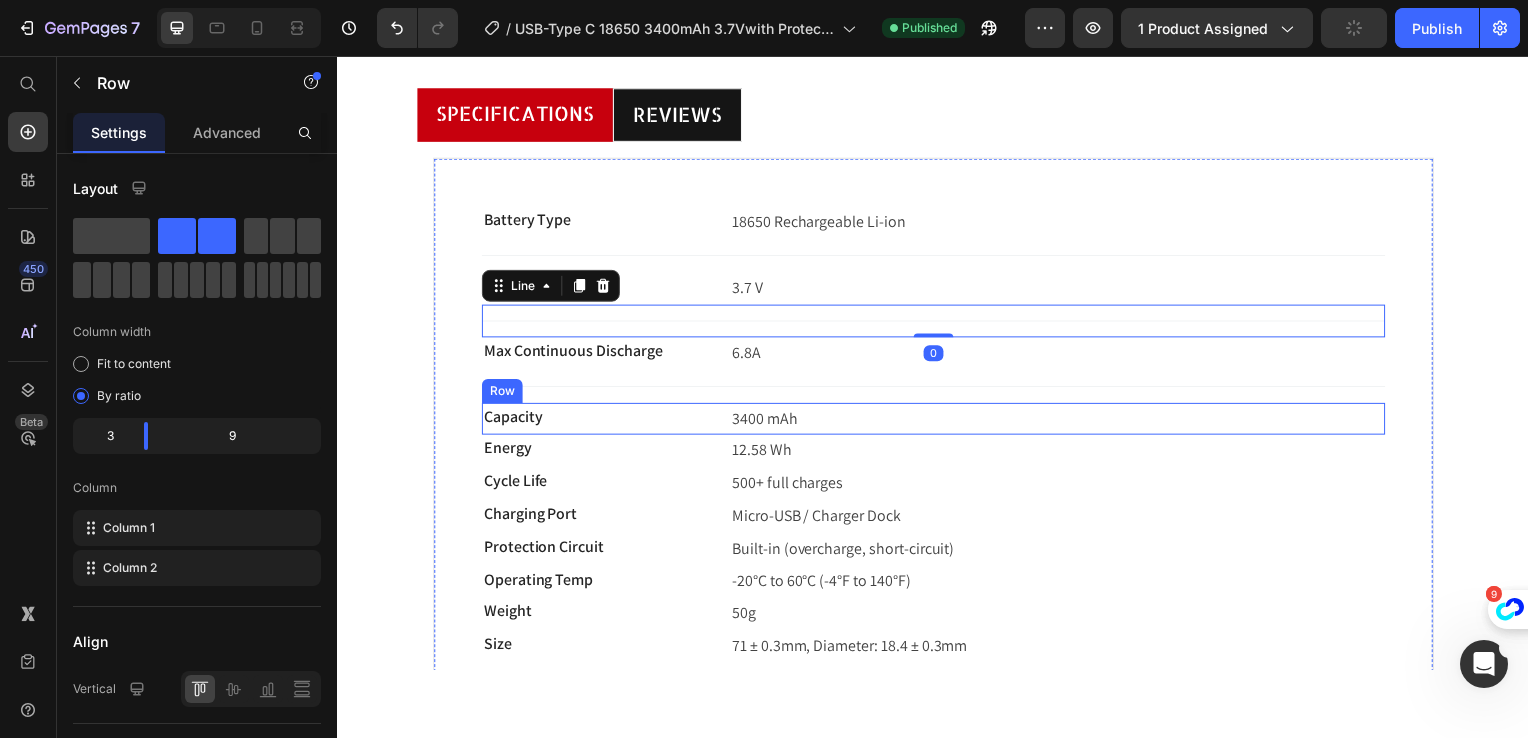 click on "Capacity Text block 3400 mAh Text block Row" at bounding box center (937, 421) 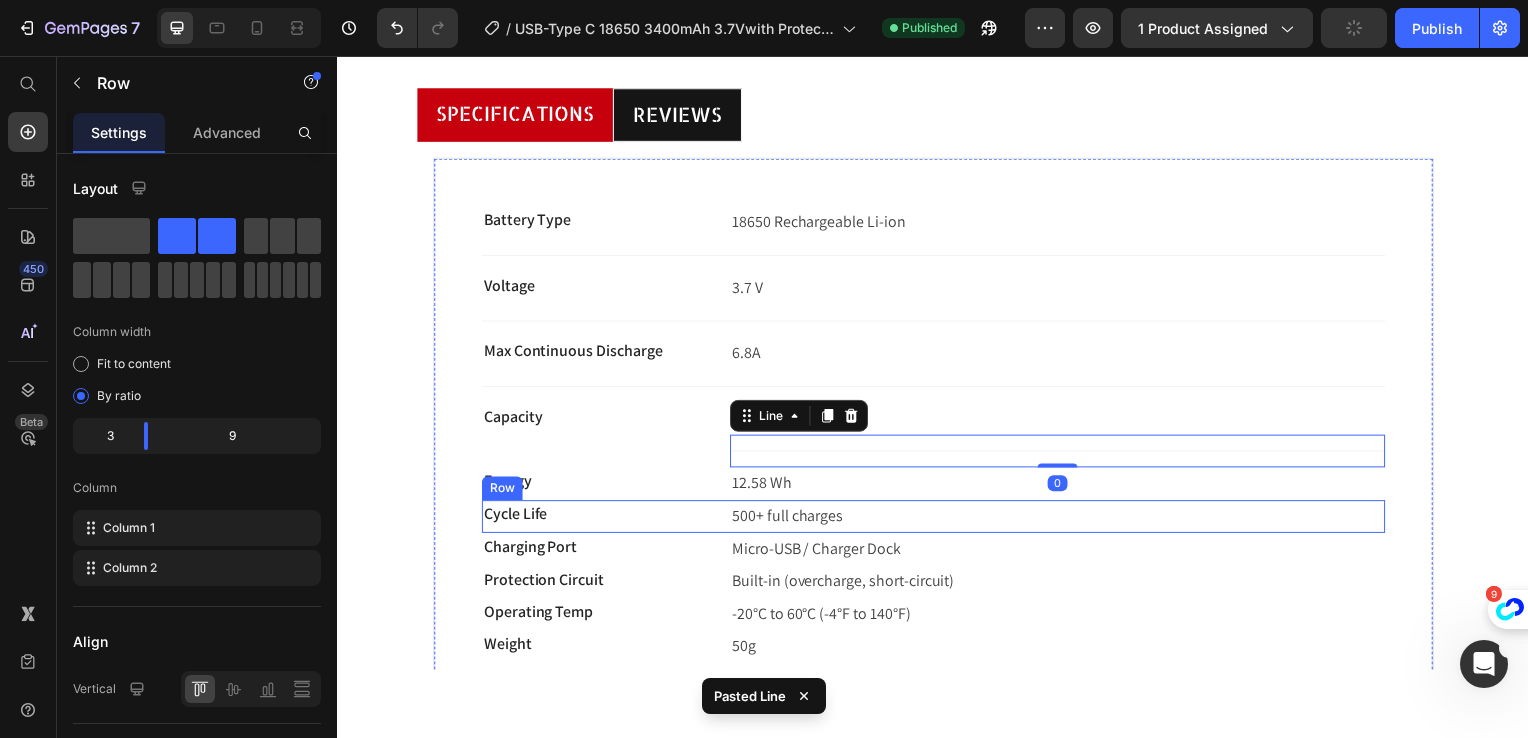 click on "Cycle Life Text block 500+ full charges Text block Row" at bounding box center [937, 519] 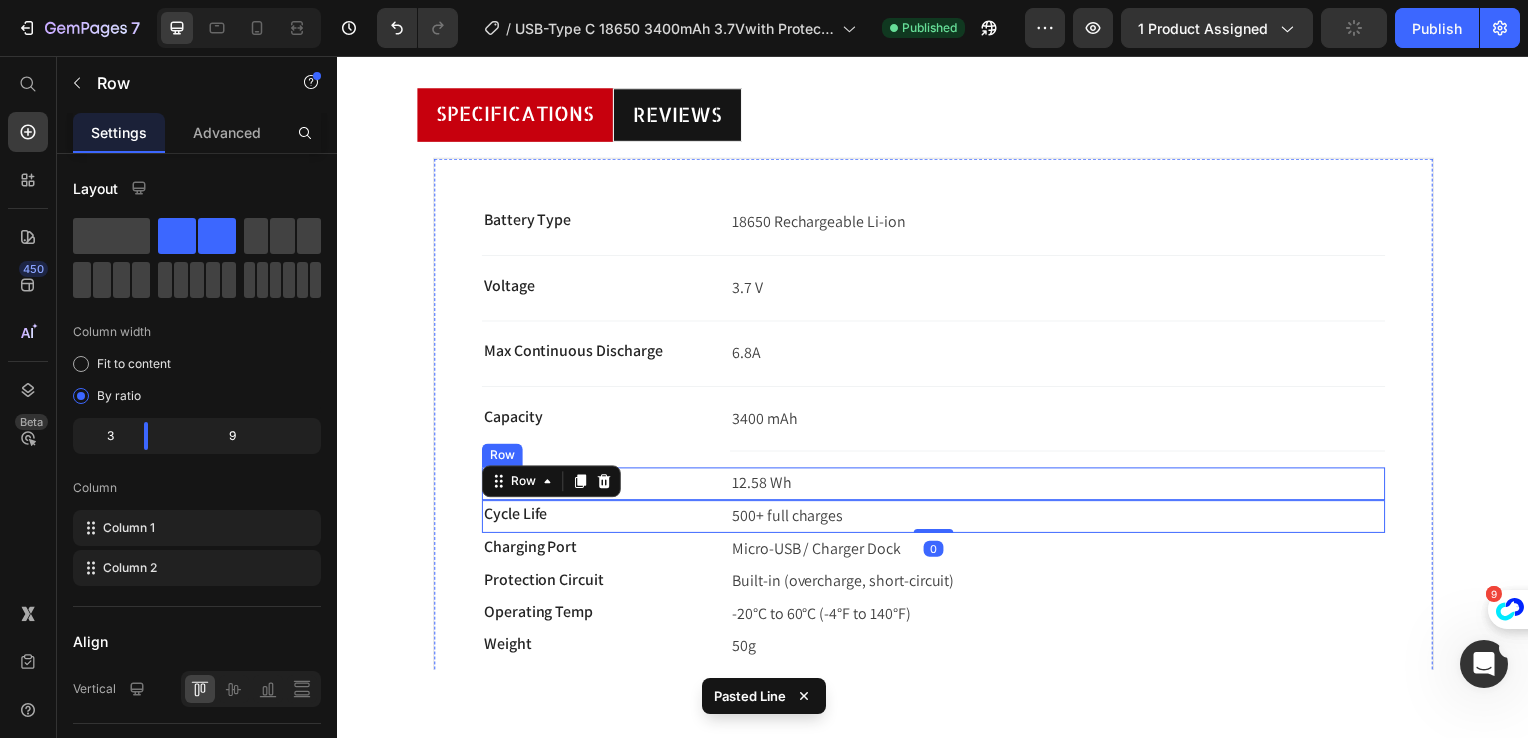 click on "Energy Text block 12.58 Wh Text block Row" at bounding box center [937, 486] 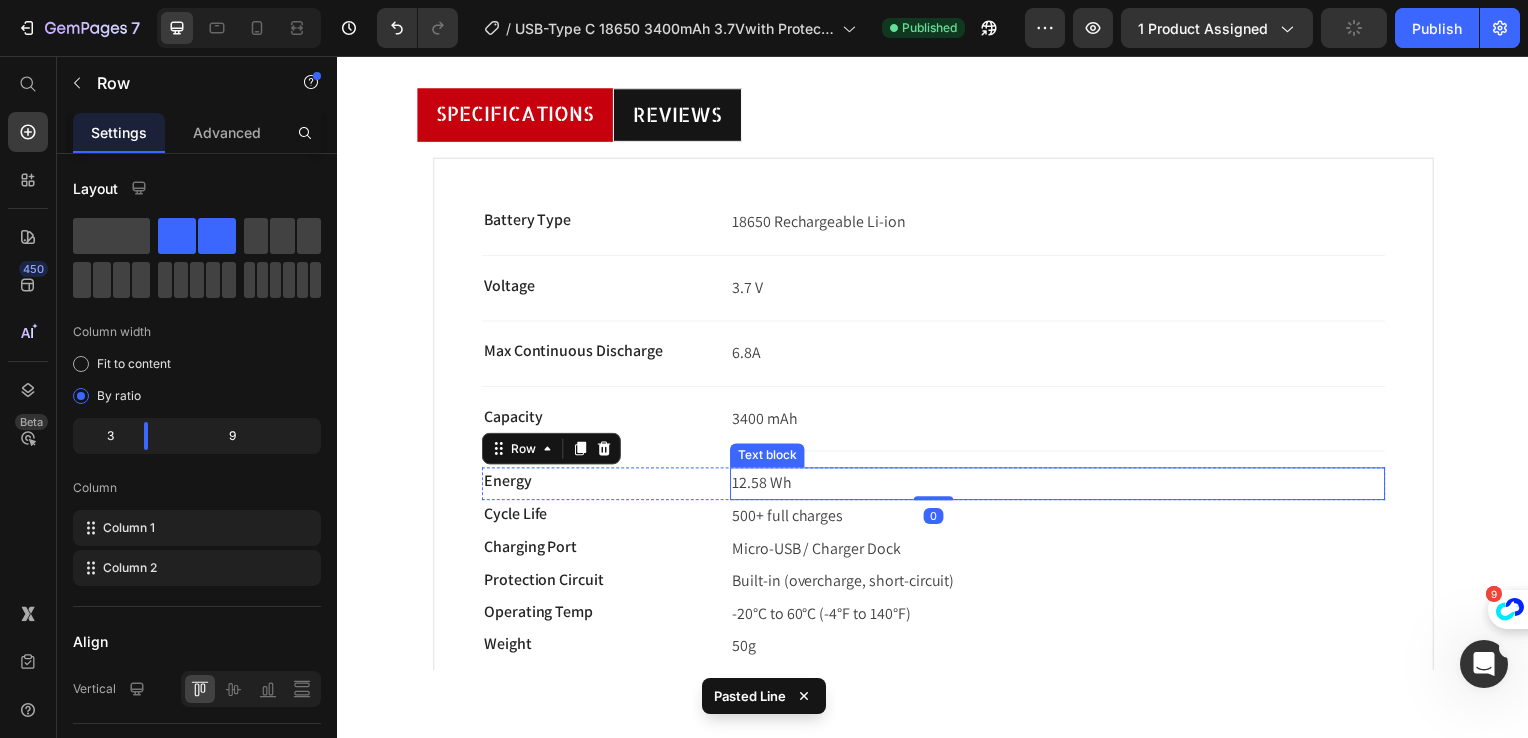 click on "Text block" at bounding box center [769, 458] 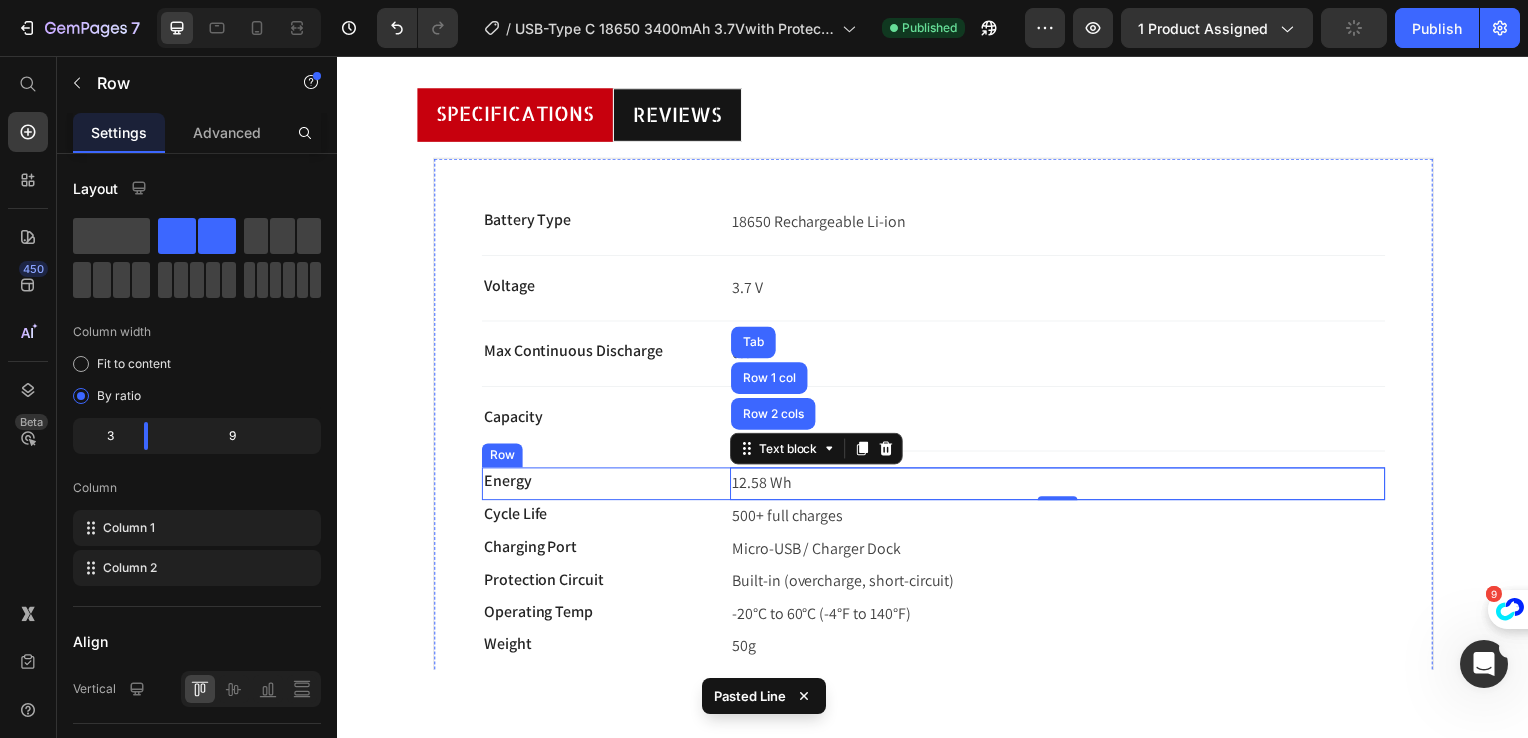 click on "Energy Text block 12.58 Wh Text block Row 2 cols Row 1 col Tab   0 Row" at bounding box center (937, 486) 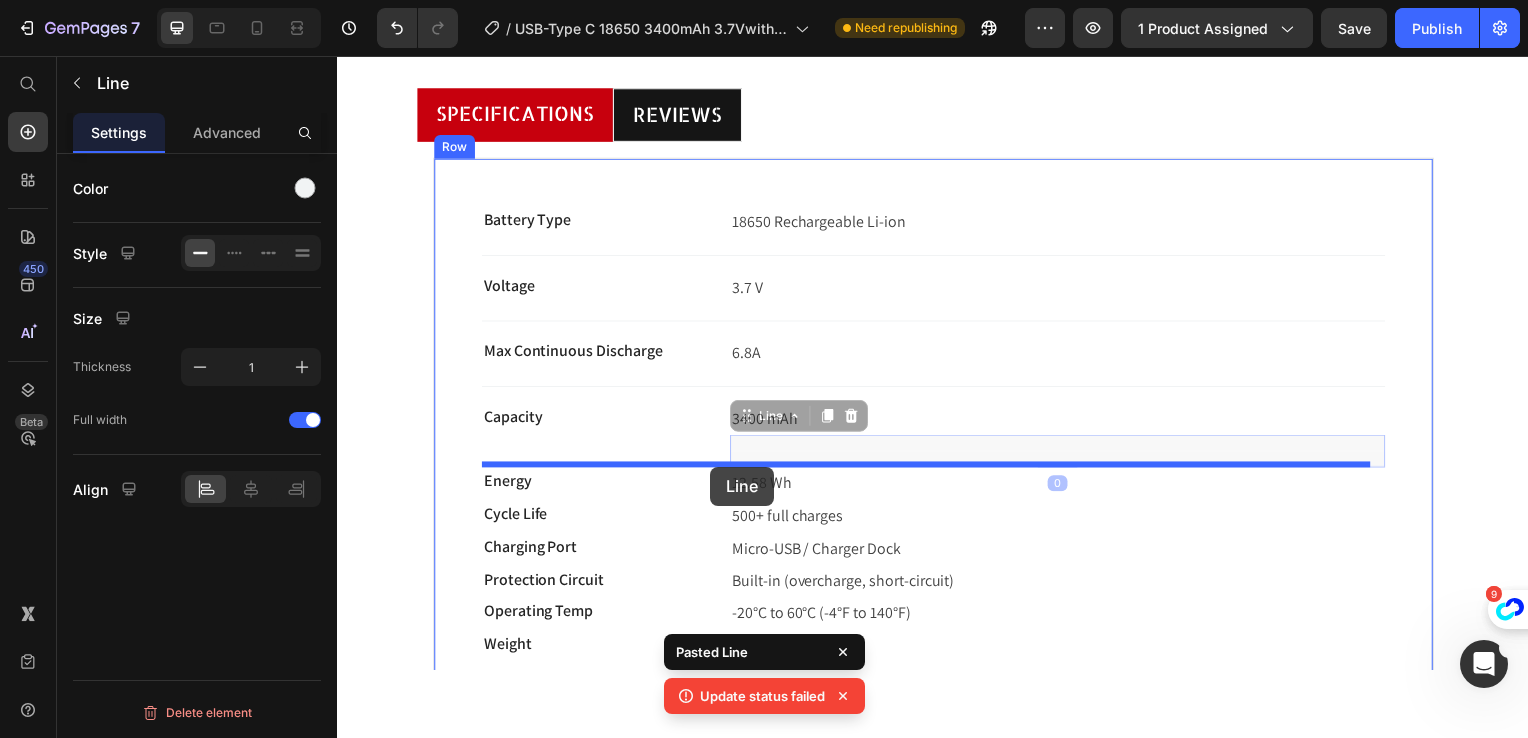 drag, startPoint x: 739, startPoint y: 454, endPoint x: 713, endPoint y: 469, distance: 30.016663 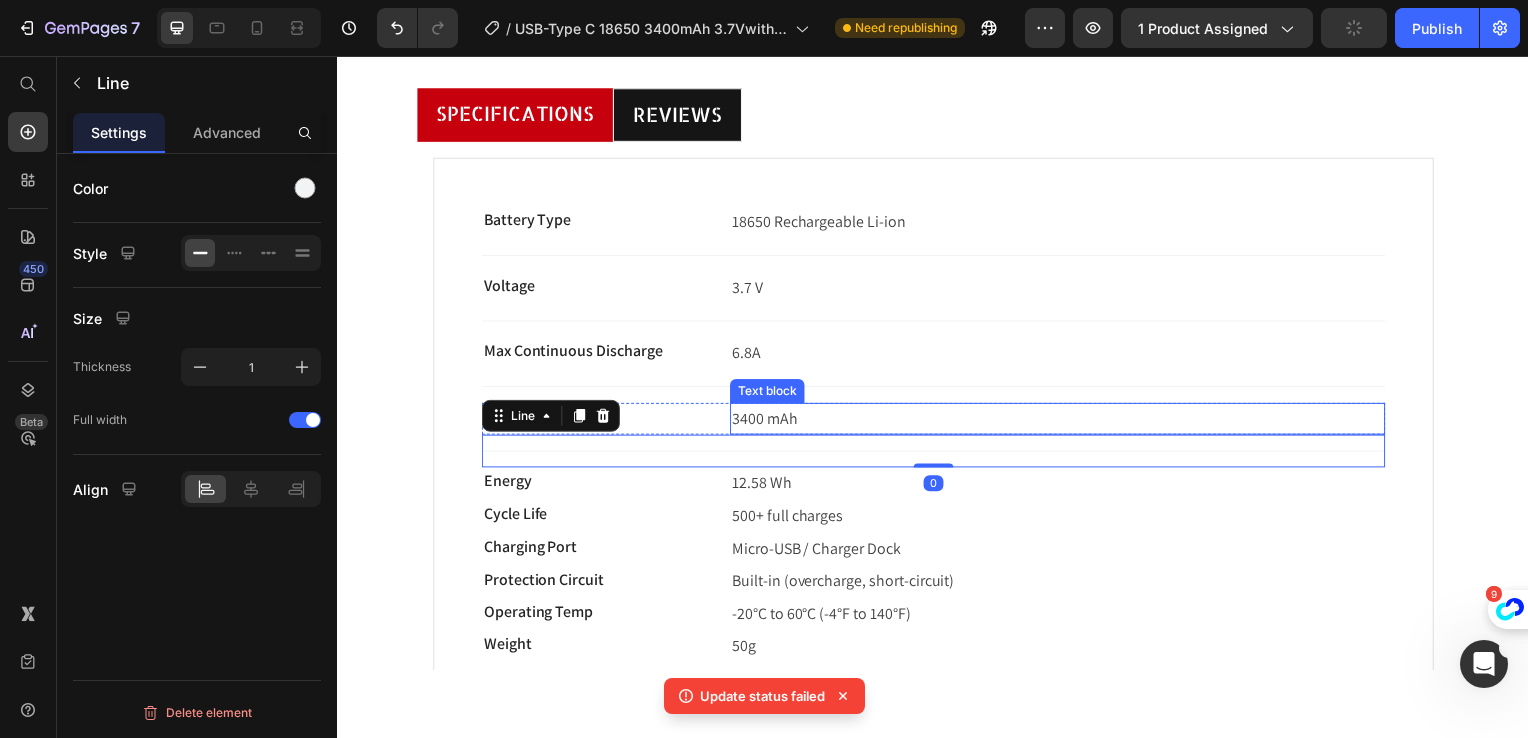 click on "Capacity Text block 3400 mAh Text block Row" at bounding box center [937, 421] 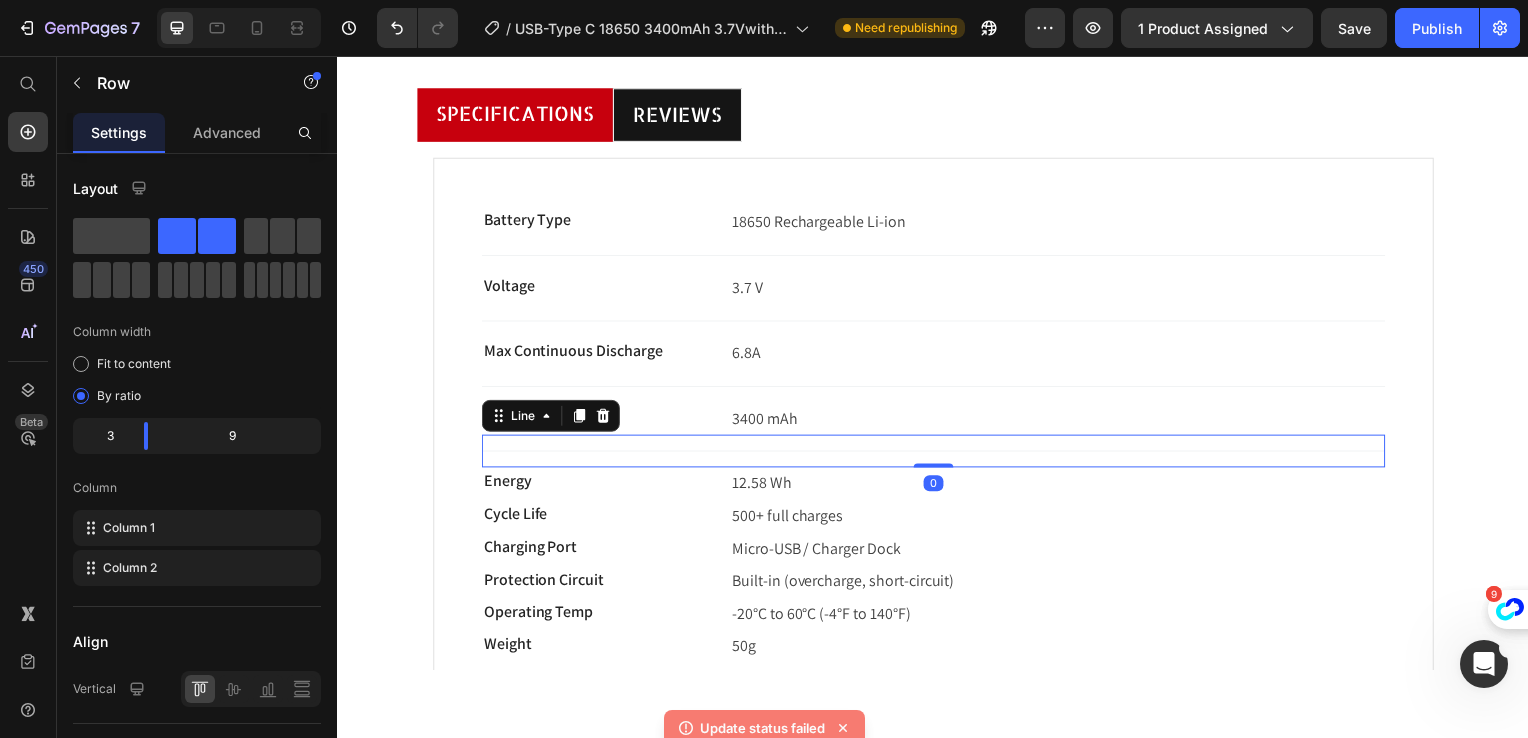 click at bounding box center (937, 453) 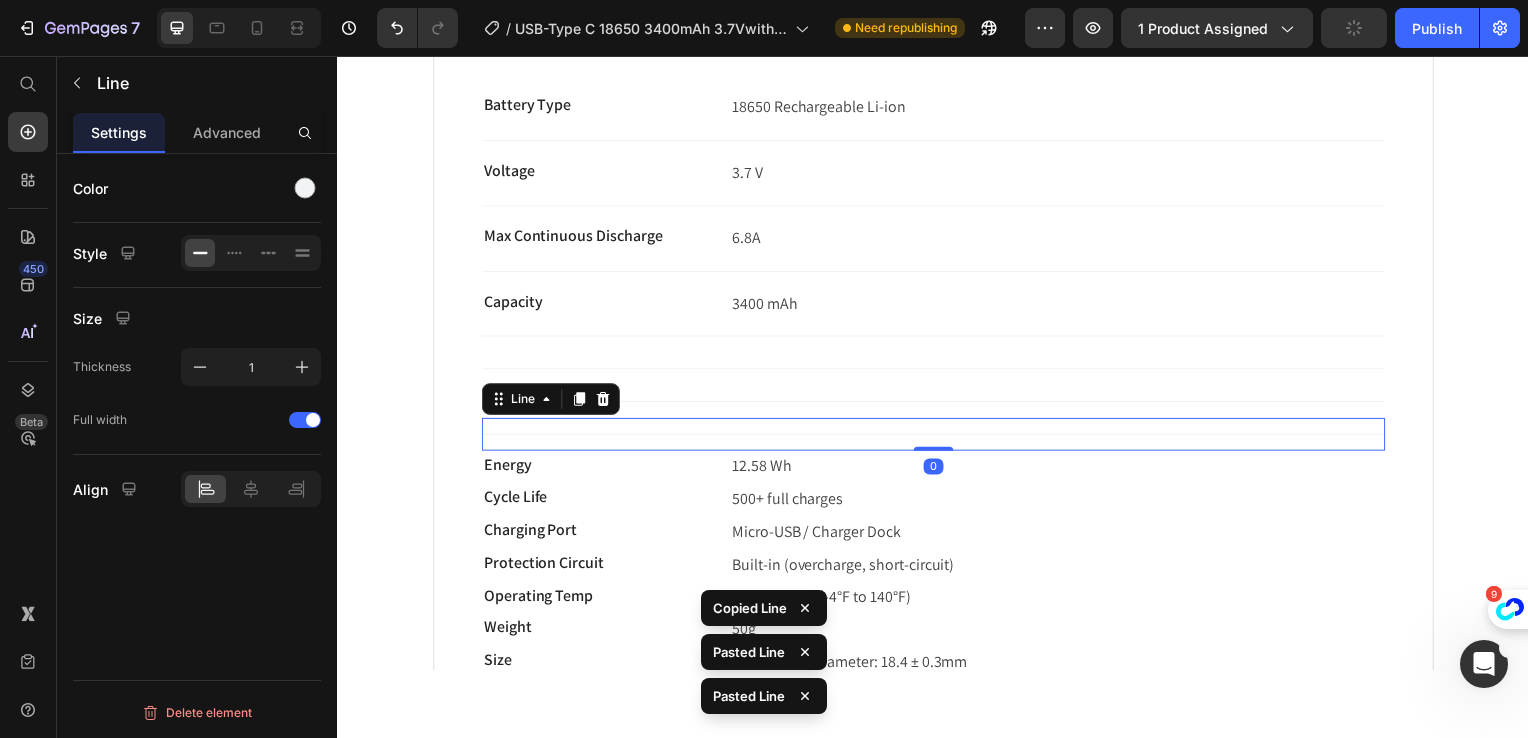 scroll, scrollTop: 800, scrollLeft: 0, axis: vertical 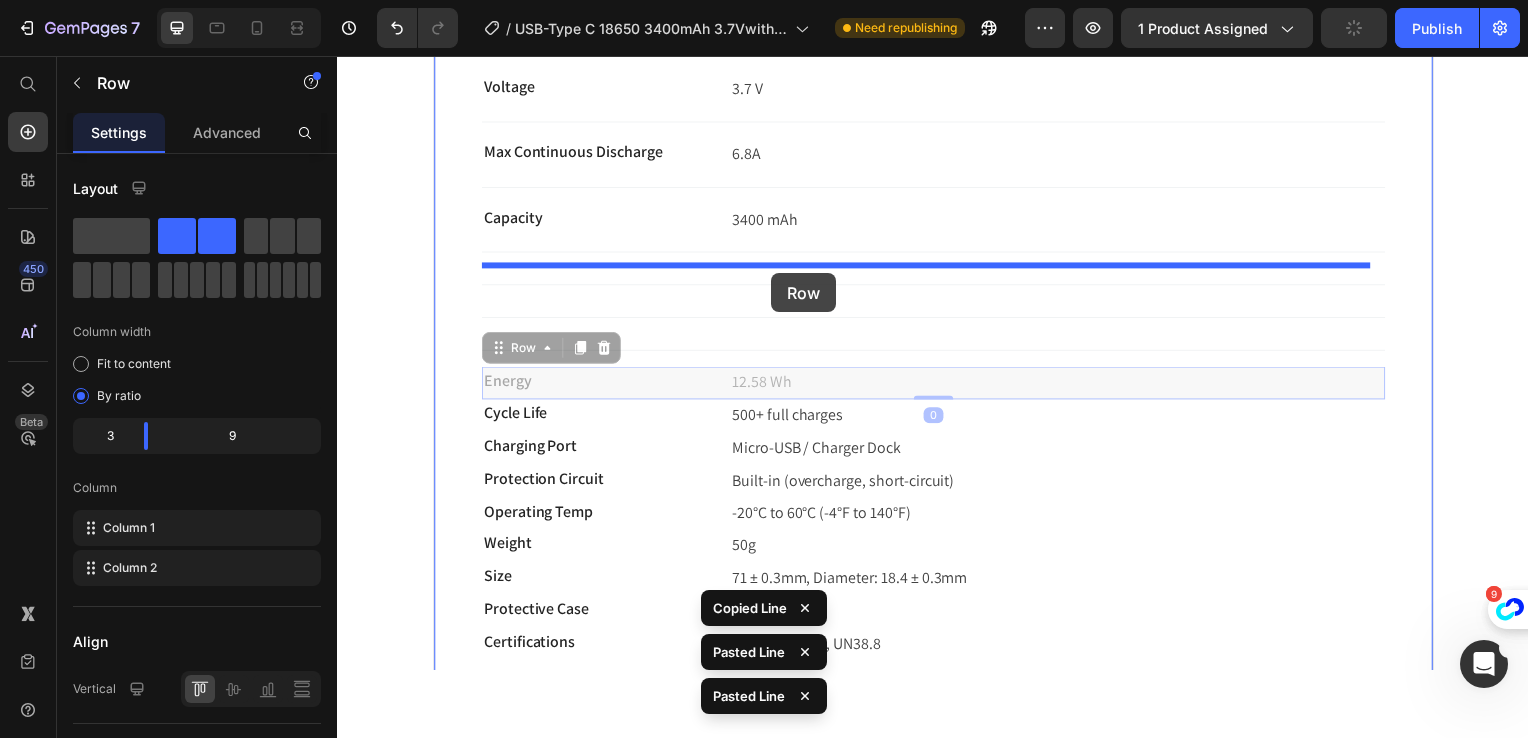 drag, startPoint x: 715, startPoint y: 389, endPoint x: 797, endPoint y: 323, distance: 105.26158 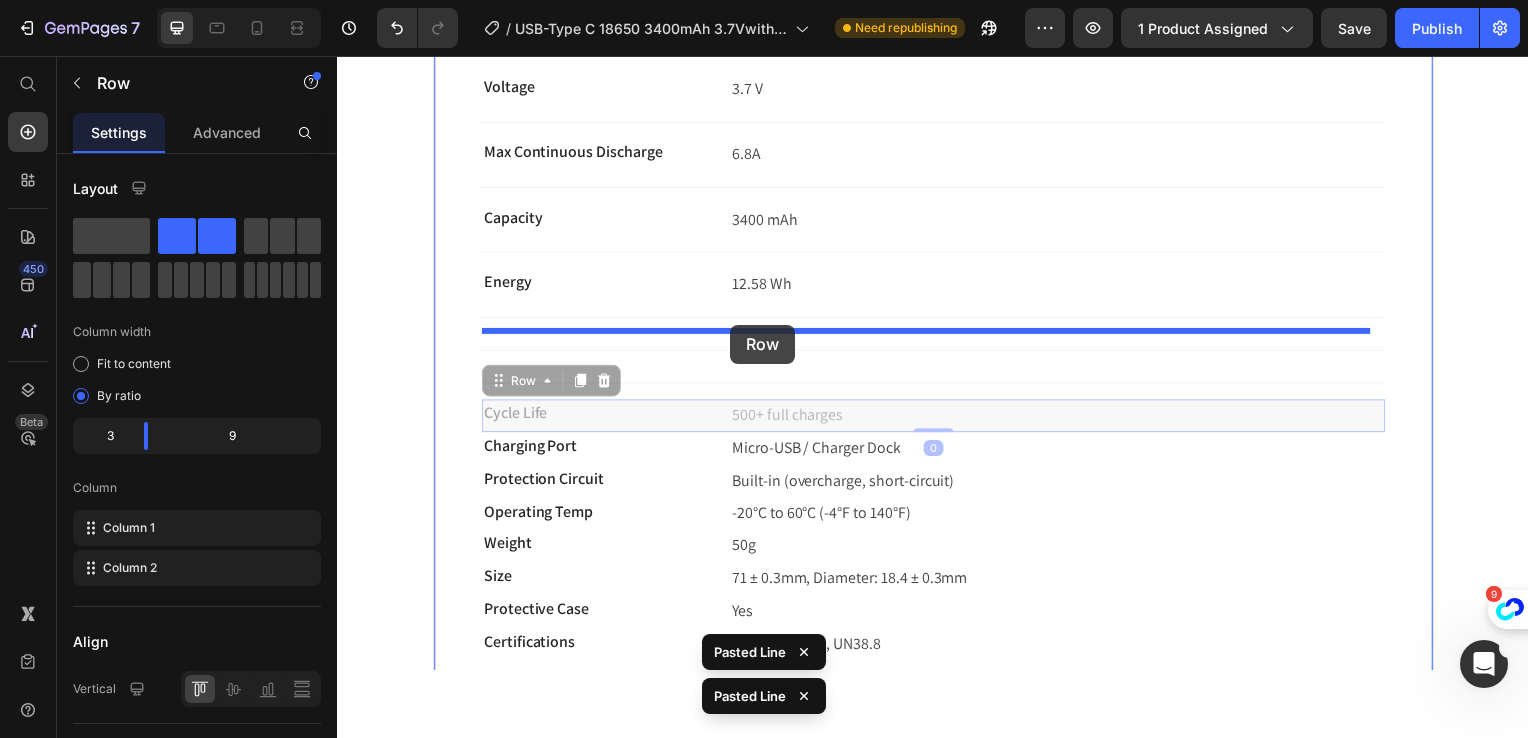 drag, startPoint x: 712, startPoint y: 424, endPoint x: 733, endPoint y: 326, distance: 100.22475 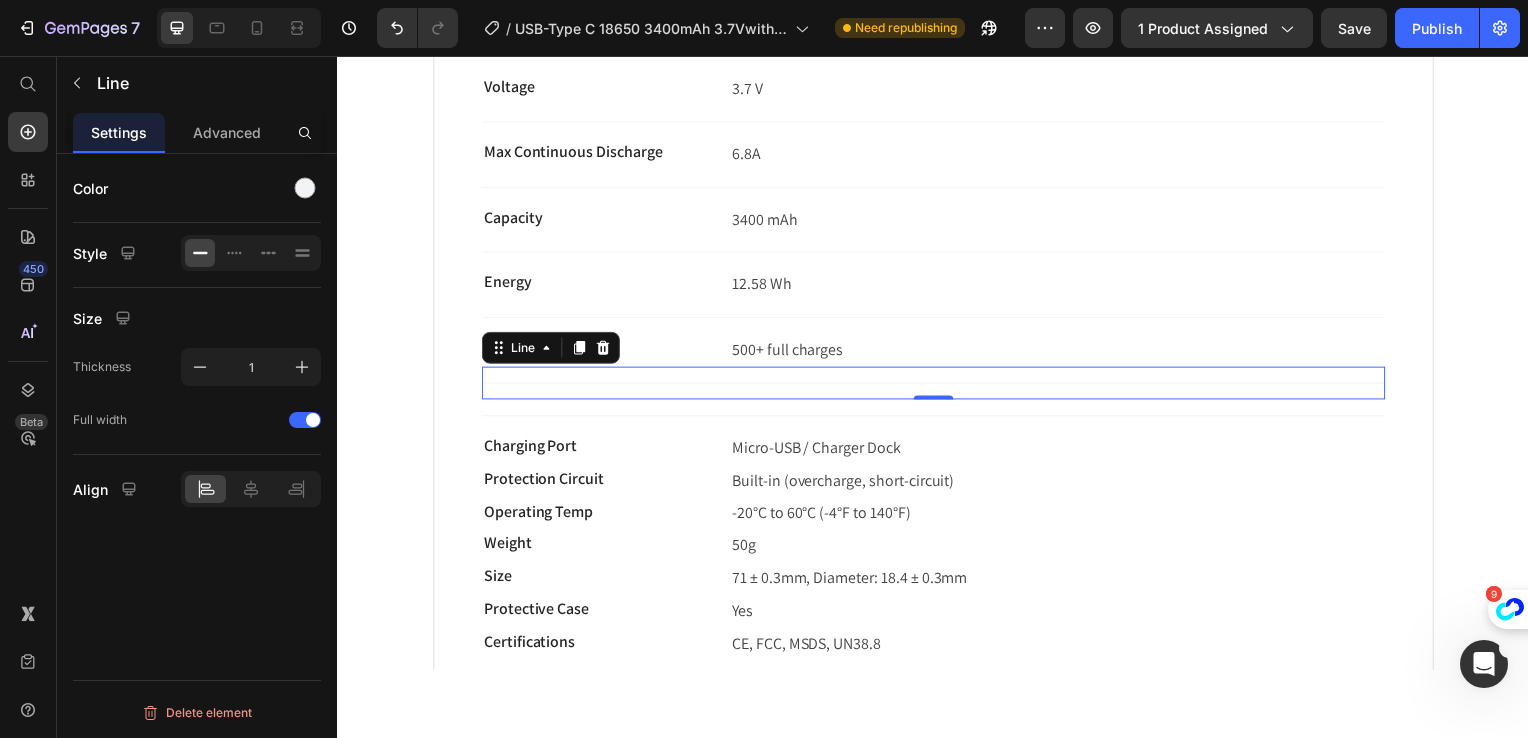 click on "Title Line   0" at bounding box center [937, 385] 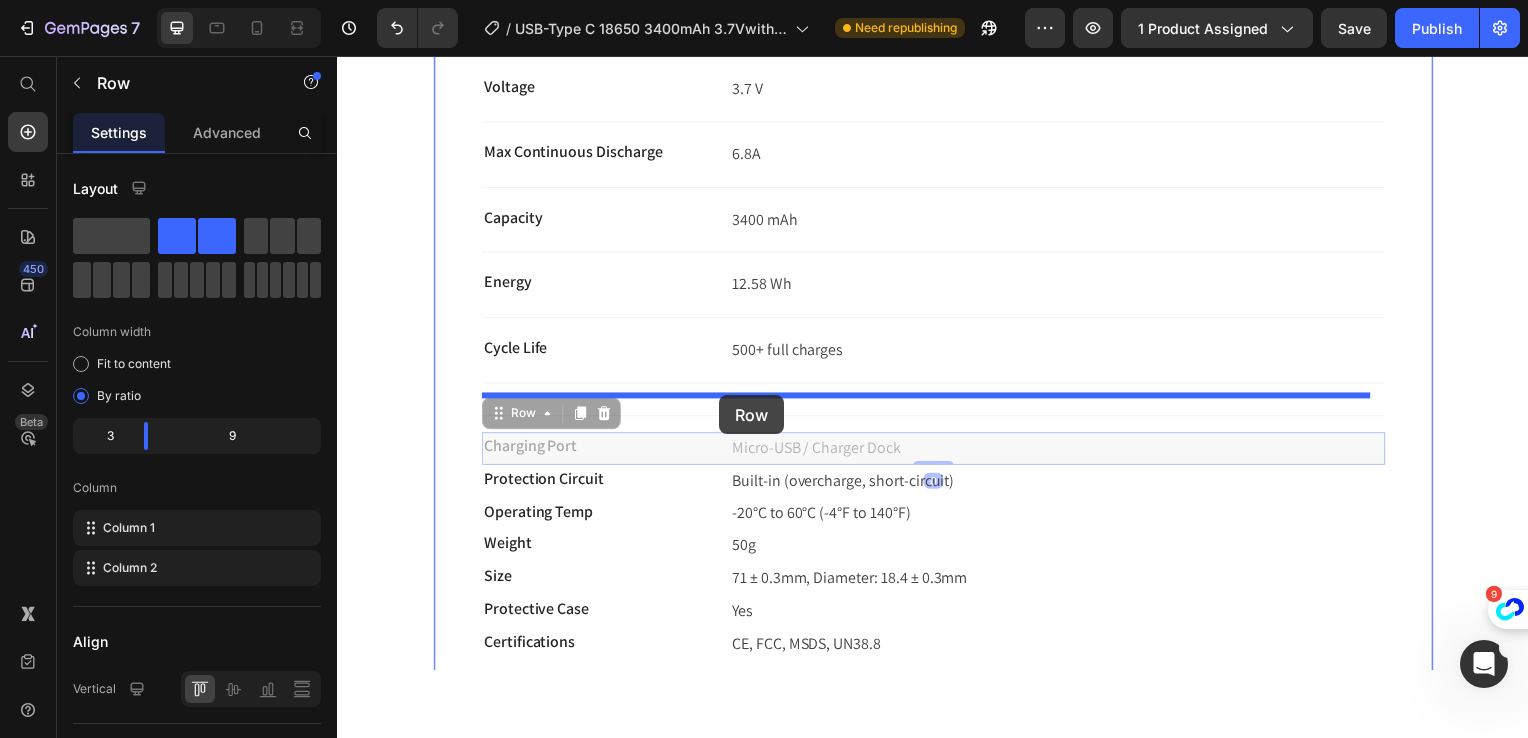 drag, startPoint x: 713, startPoint y: 444, endPoint x: 722, endPoint y: 399, distance: 45.891174 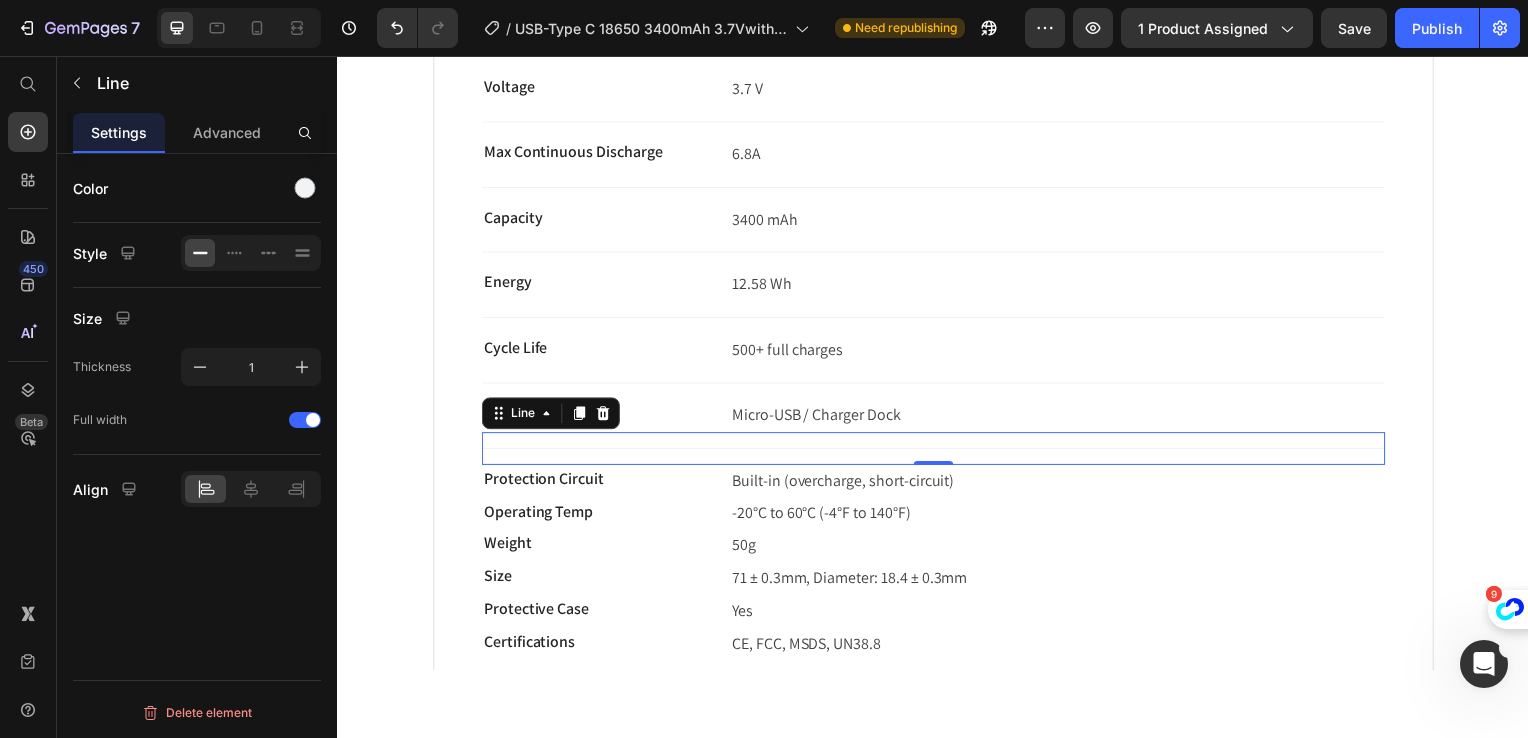 click on "Title Line   0" at bounding box center (937, 451) 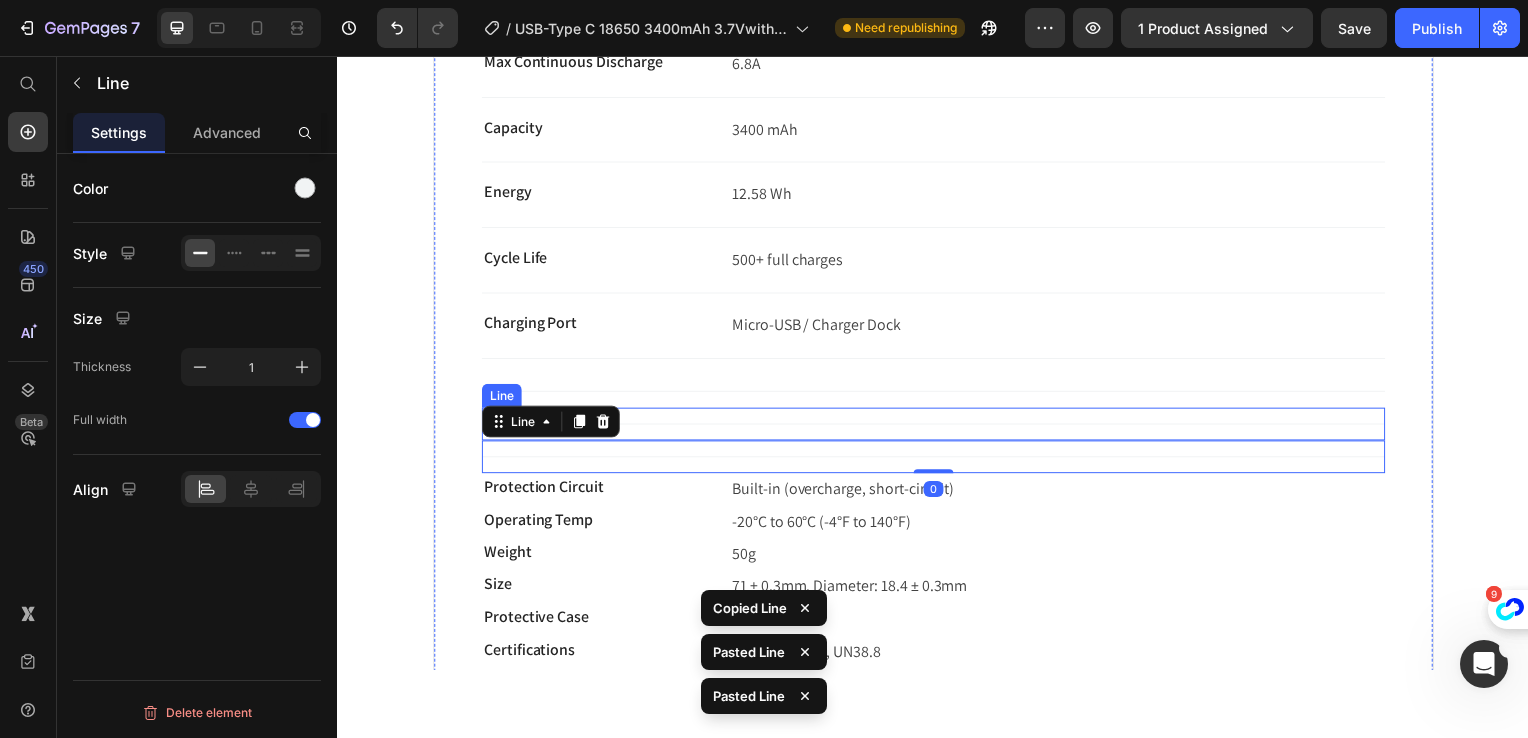 scroll, scrollTop: 1000, scrollLeft: 0, axis: vertical 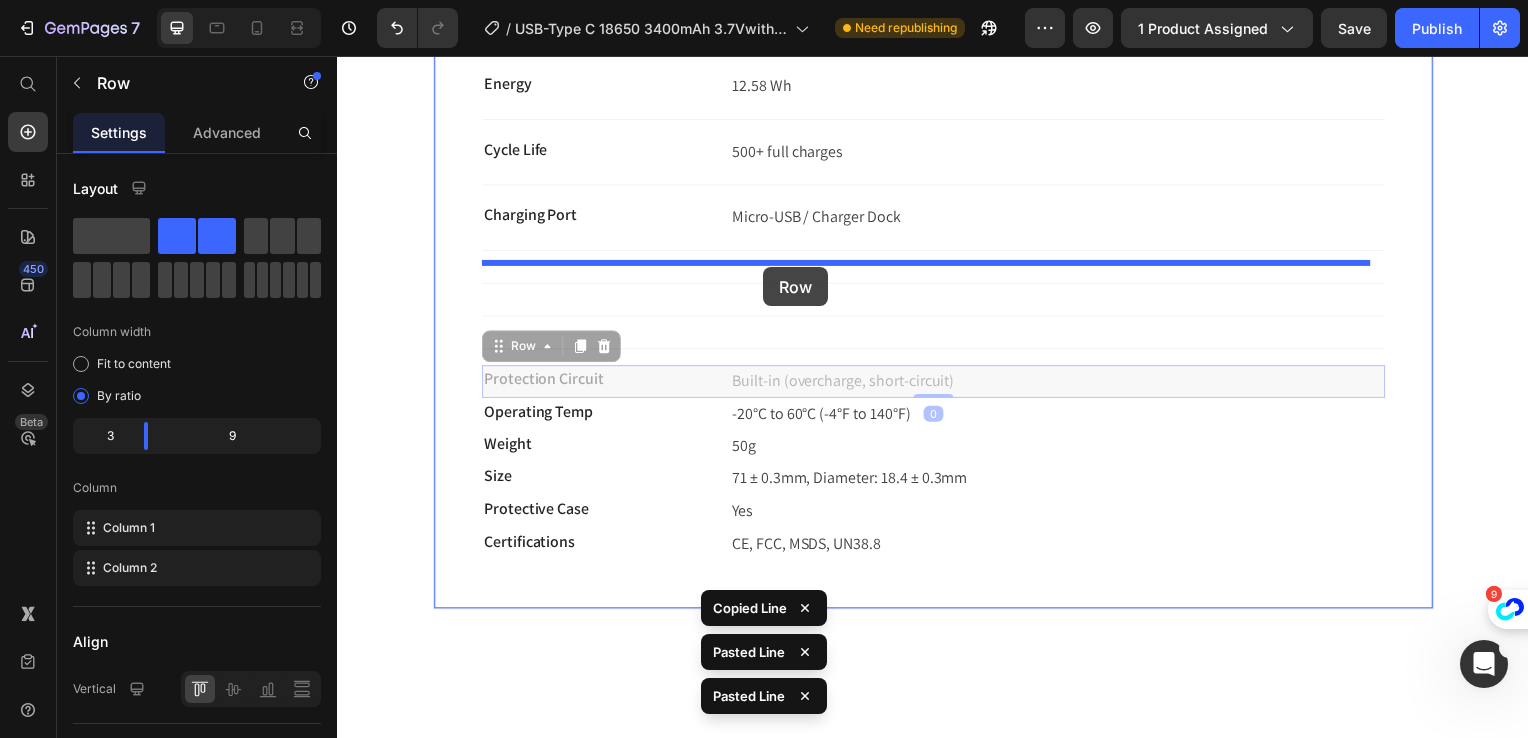 drag, startPoint x: 721, startPoint y: 375, endPoint x: 781, endPoint y: 340, distance: 69.46222 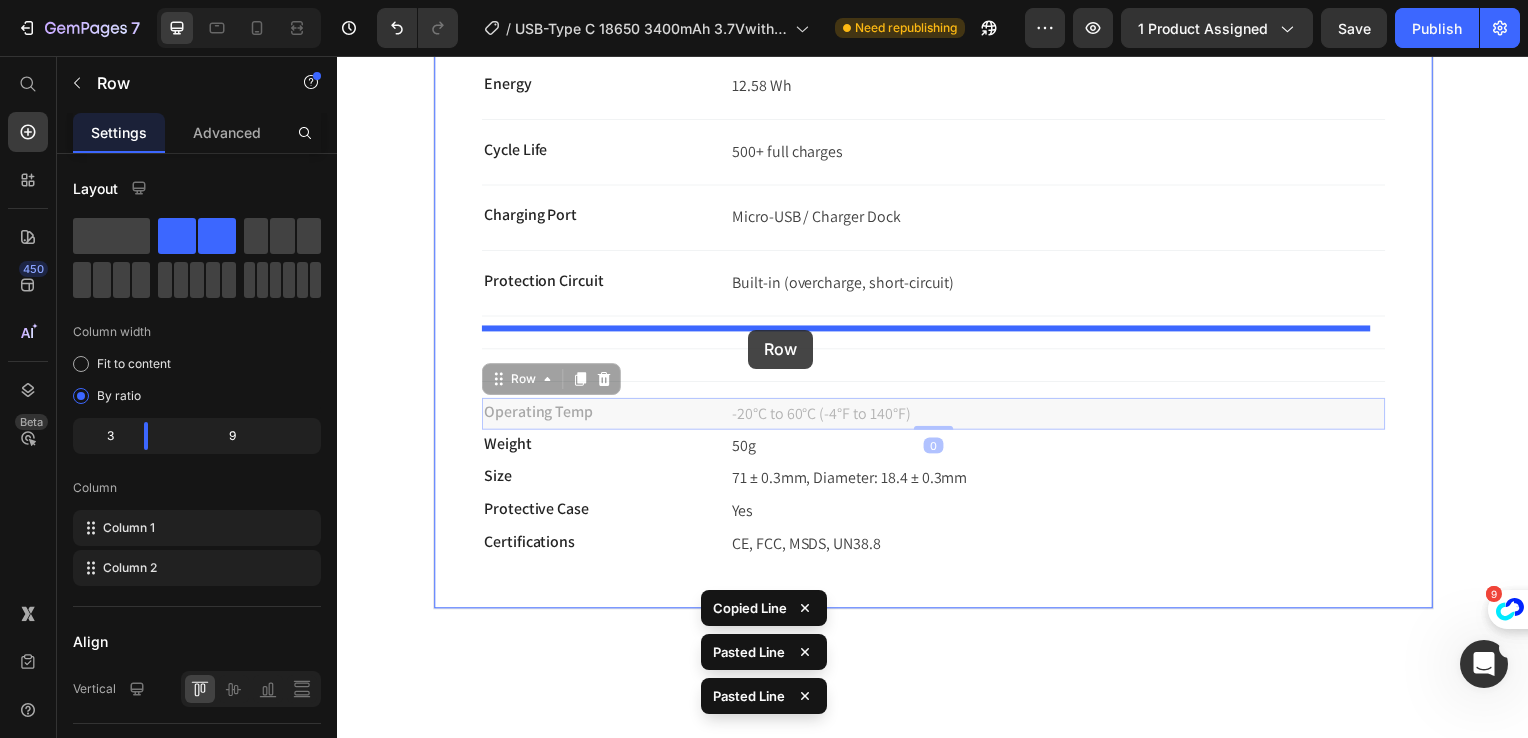 drag, startPoint x: 712, startPoint y: 414, endPoint x: 751, endPoint y: 331, distance: 91.706055 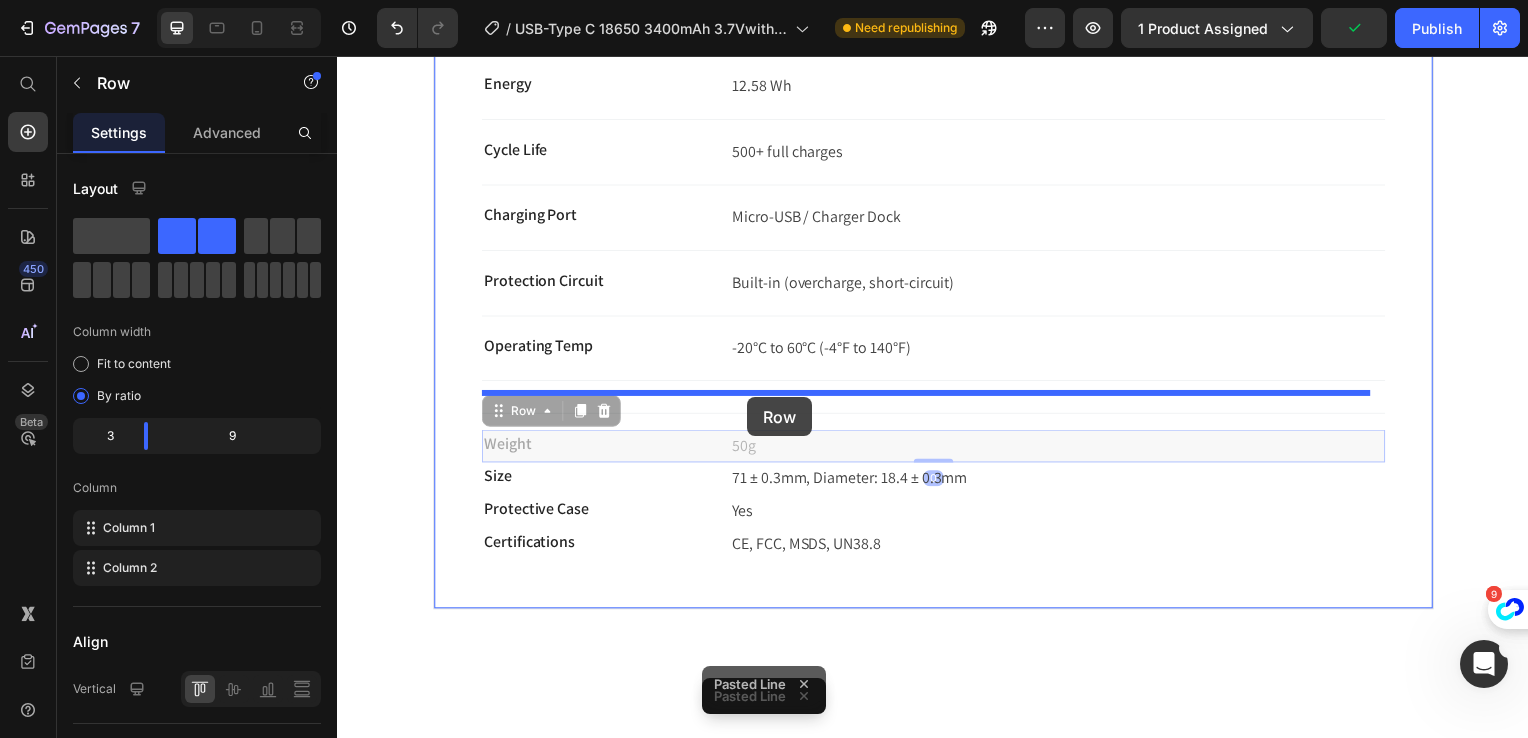 drag, startPoint x: 713, startPoint y: 448, endPoint x: 750, endPoint y: 399, distance: 61.400326 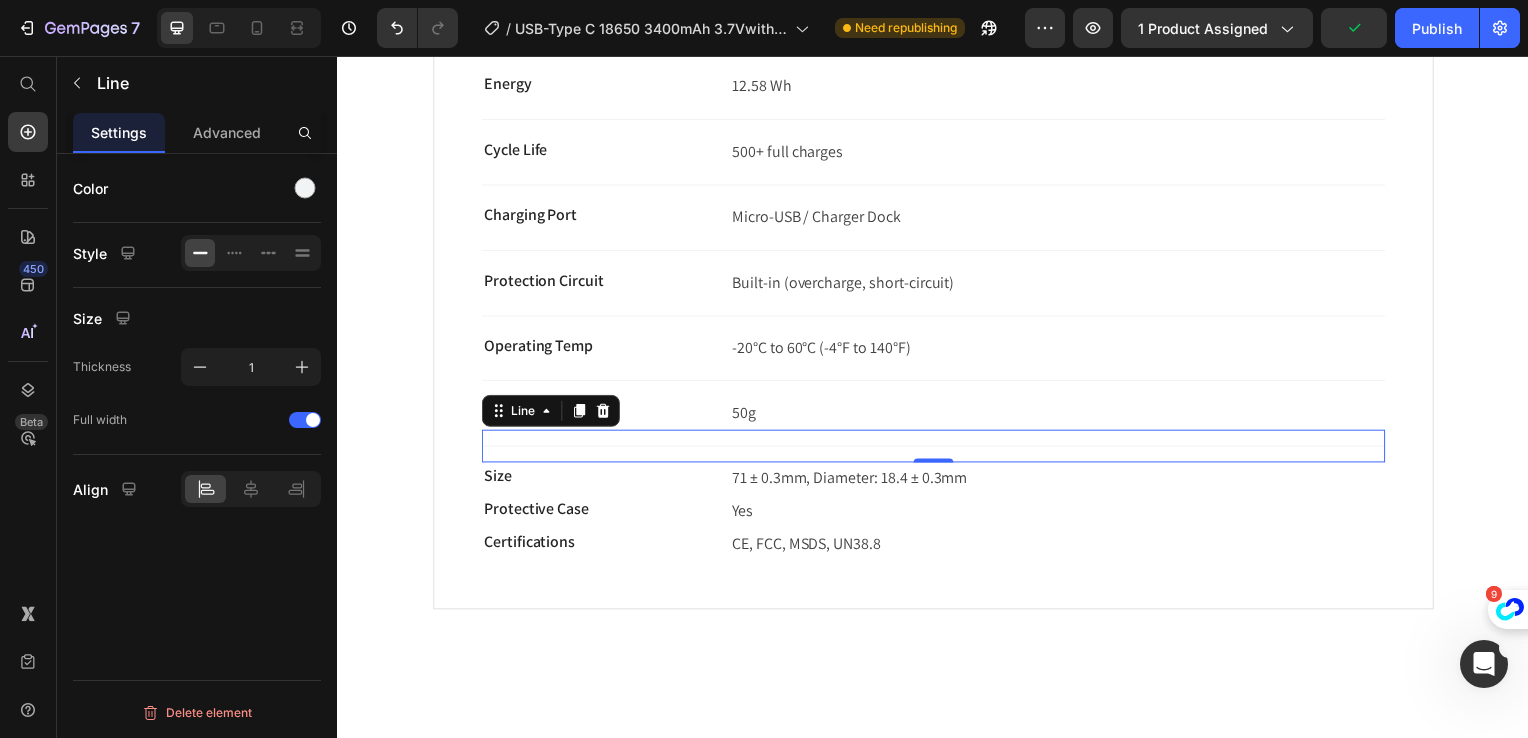 click on "Title Line   0" at bounding box center [937, 448] 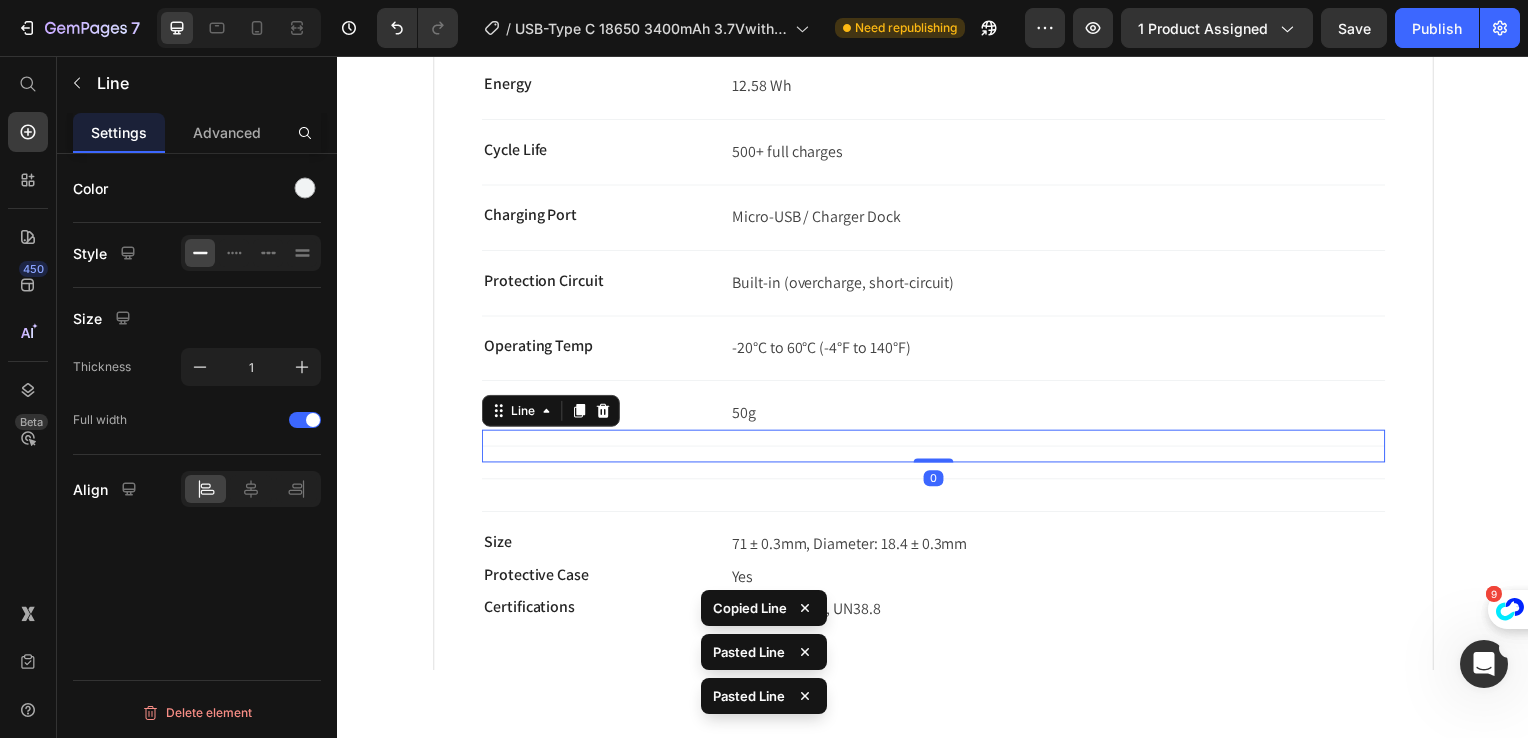 click on "Title Line   0" at bounding box center (937, 448) 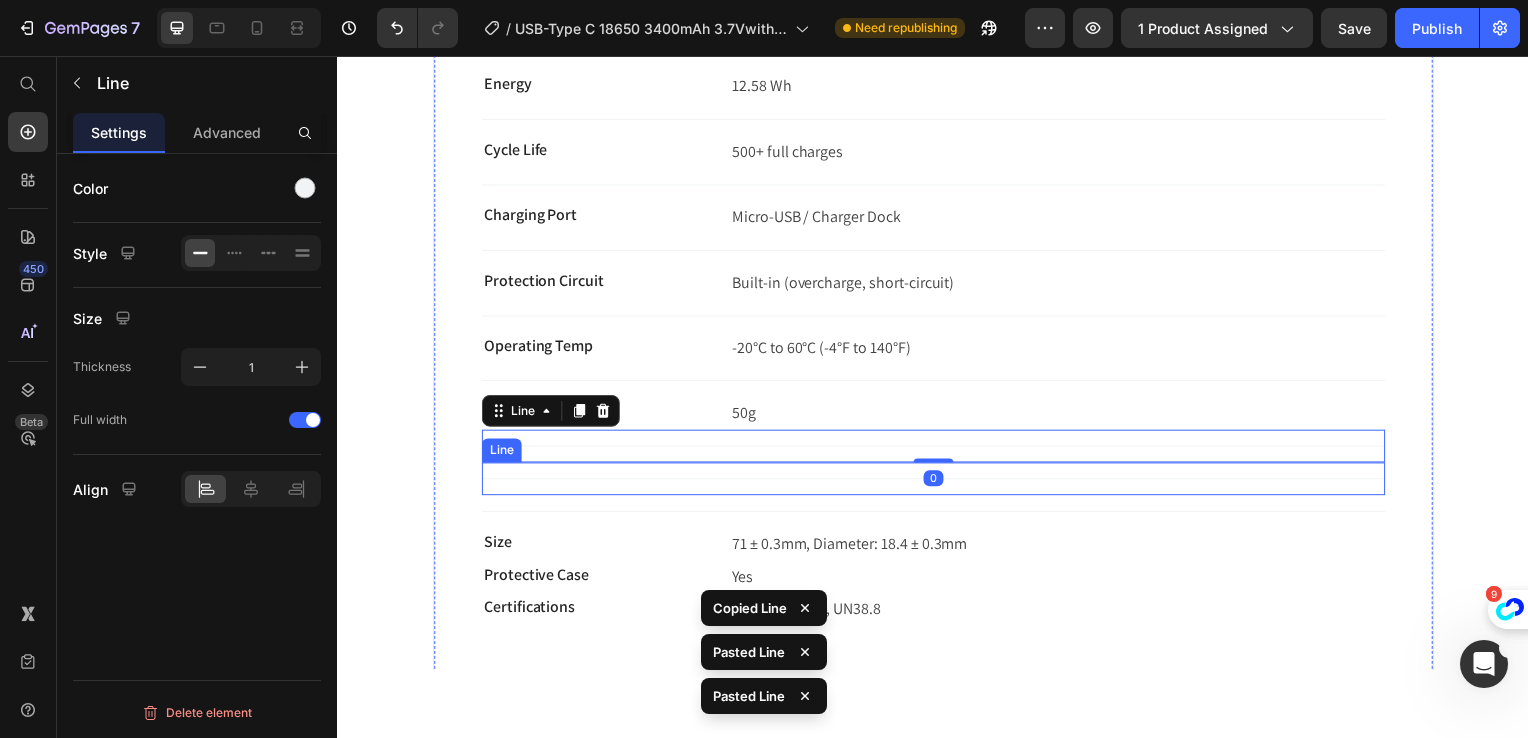 click on "Title Line" at bounding box center [937, 481] 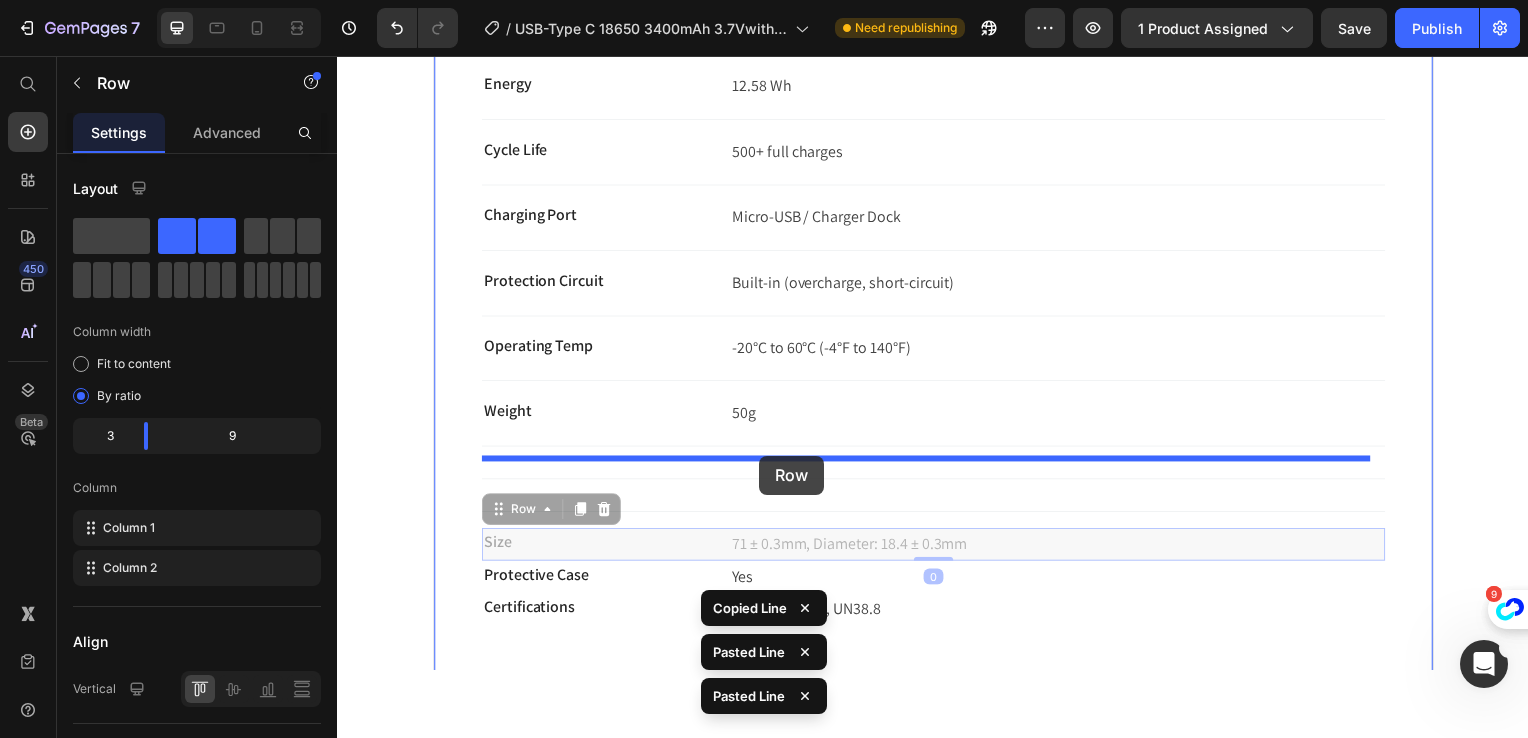 drag, startPoint x: 707, startPoint y: 536, endPoint x: 762, endPoint y: 458, distance: 95.44108 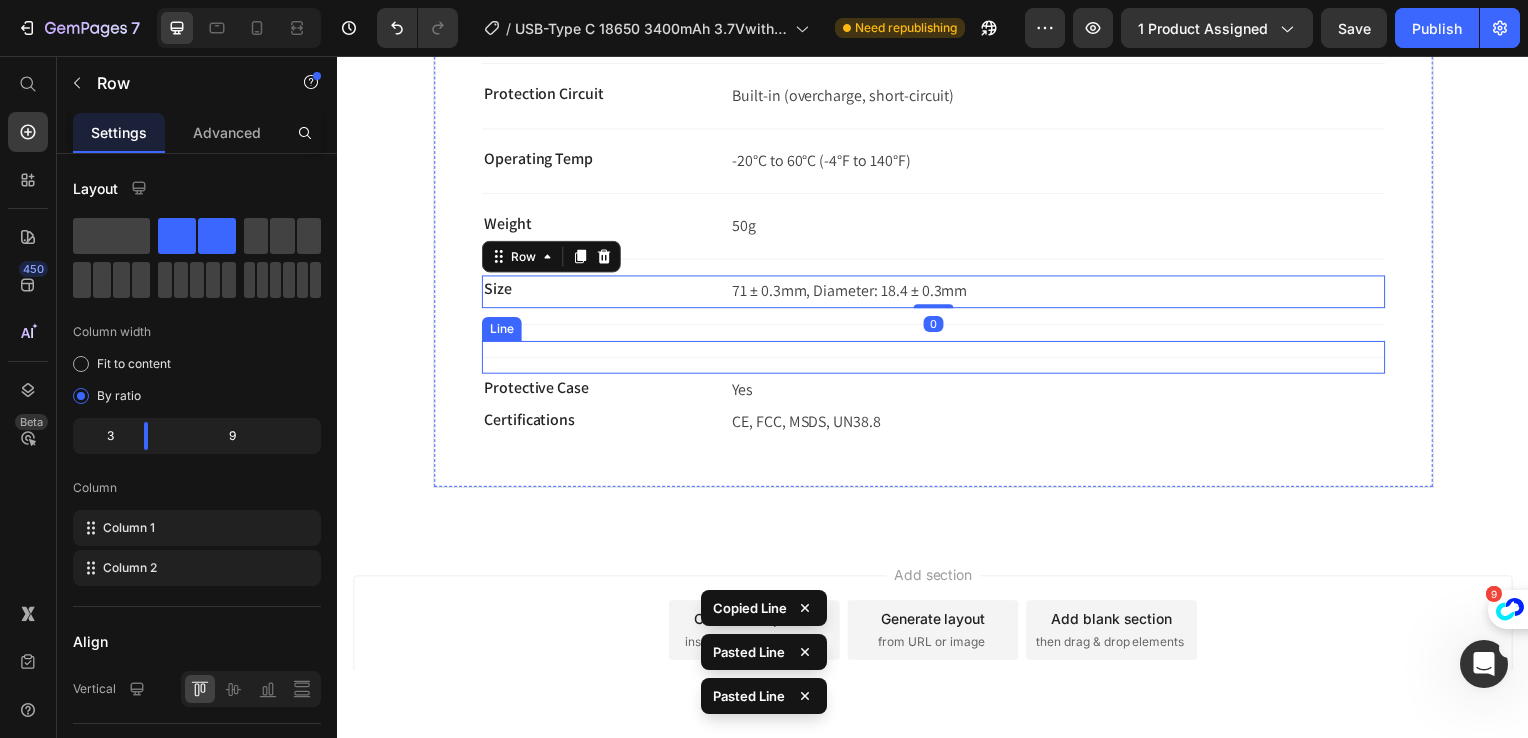 scroll, scrollTop: 1200, scrollLeft: 0, axis: vertical 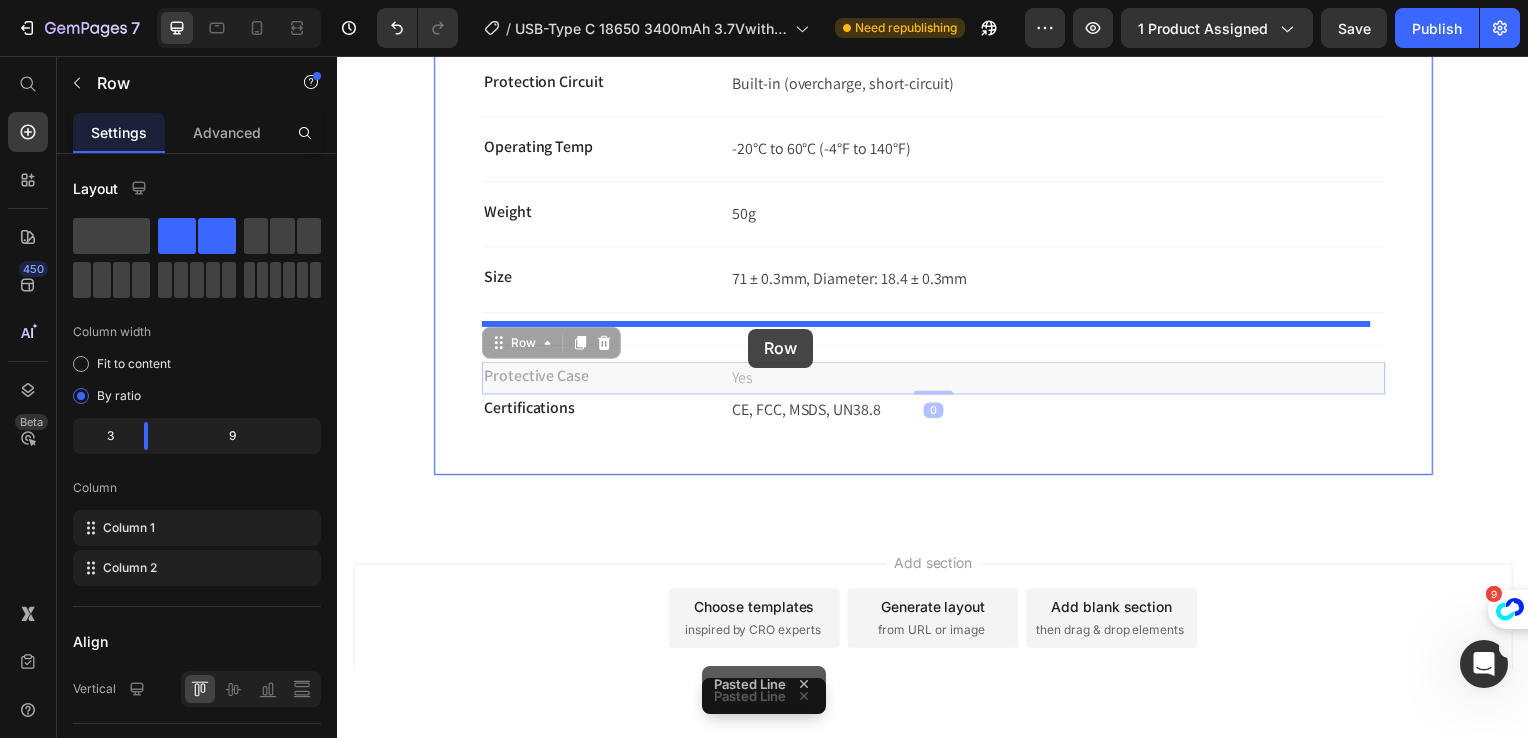 drag, startPoint x: 707, startPoint y: 382, endPoint x: 751, endPoint y: 330, distance: 68.117546 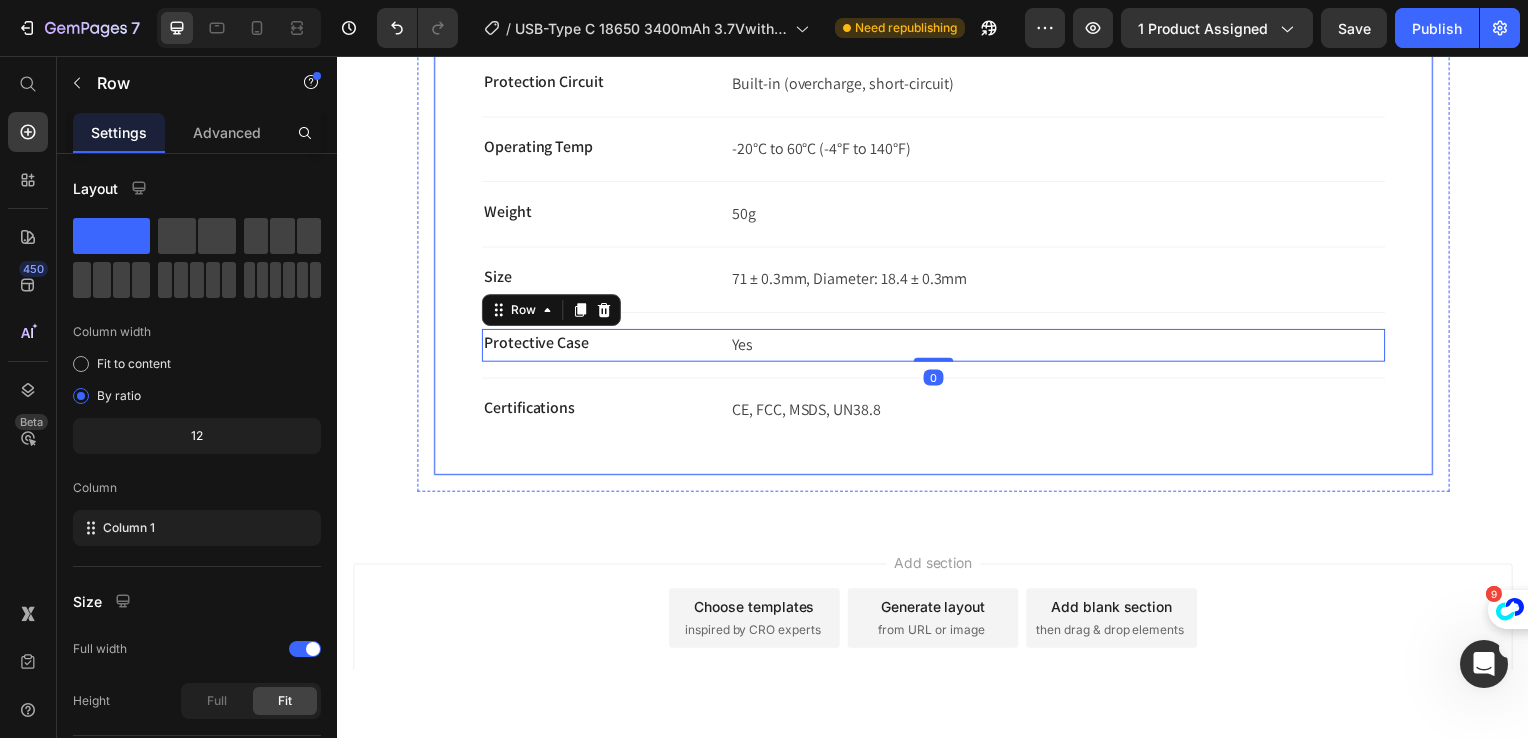 click on "Battery Type Text block 18650 Rechargeable Li-ion Text block Row                Title Line Voltage Text block 3.7 V Text block Row                Title Line Max Continuous Discharge Text block 6.8A Text block Row                Title Line Capacity Text block 3400 mAh Text block Row                Title Line Energy Text block 12.58 Wh Text block Row                Title Line Cycle Life Text block 500+ full charges Text block Row                Title Line Charging Port Text block Micro-USB / Charger Dock Text block Row                Title Line Protection Circuit Text block Built-in (overcharge, short-circuit) Text block Row                Title Line Operating Temp Text block -20°C to 60°C (-4°F to 140°F) Text block Row                Title Line Weight Text block 50g Text block Row                Title Line Size Text block 71 ± 0.3mm, Diameter: 18.4 ± 0.3mm Text block Row                Title Line Protective Case Text block Yes Text block Row   0                Title Line Certifications Text block Row Row" at bounding box center (937, 18) 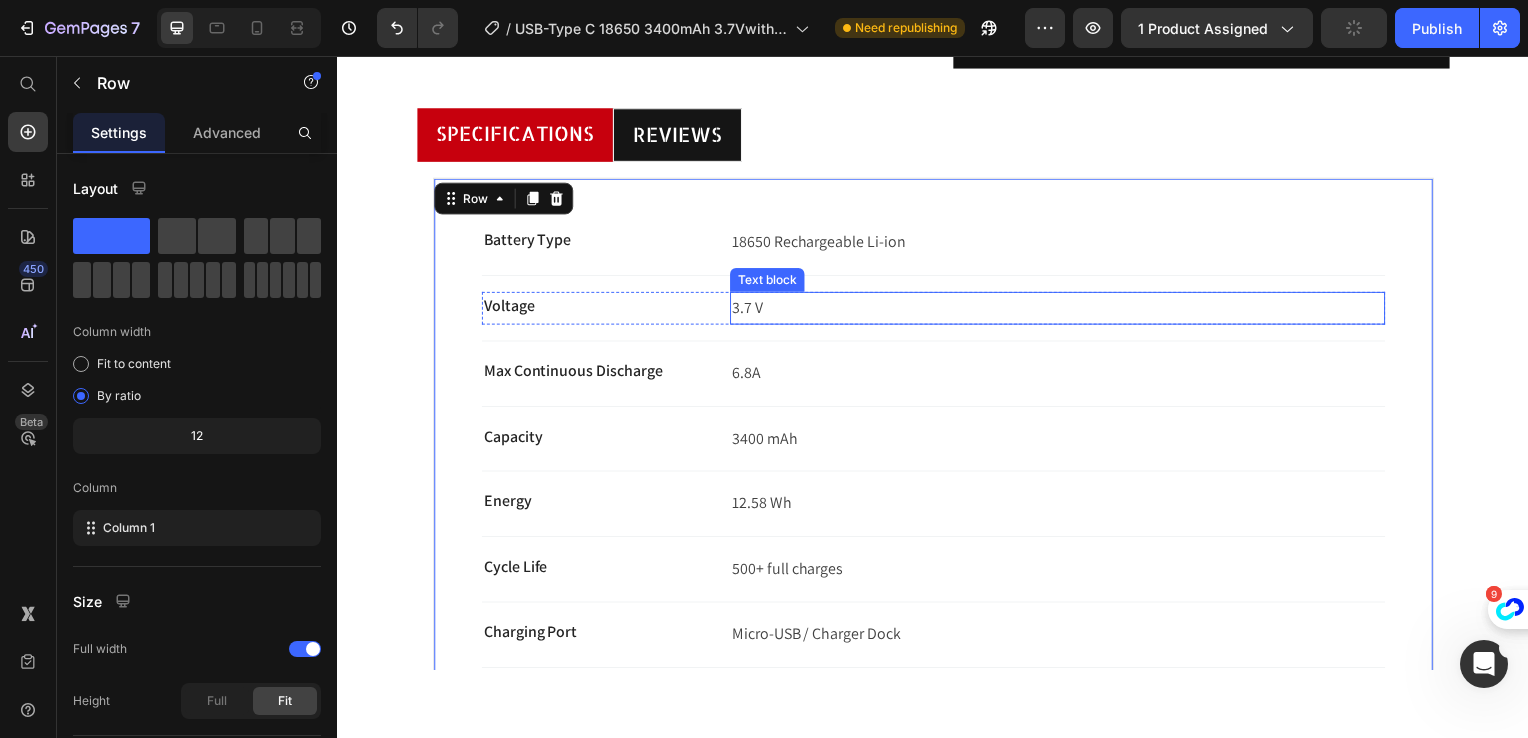 scroll, scrollTop: 600, scrollLeft: 0, axis: vertical 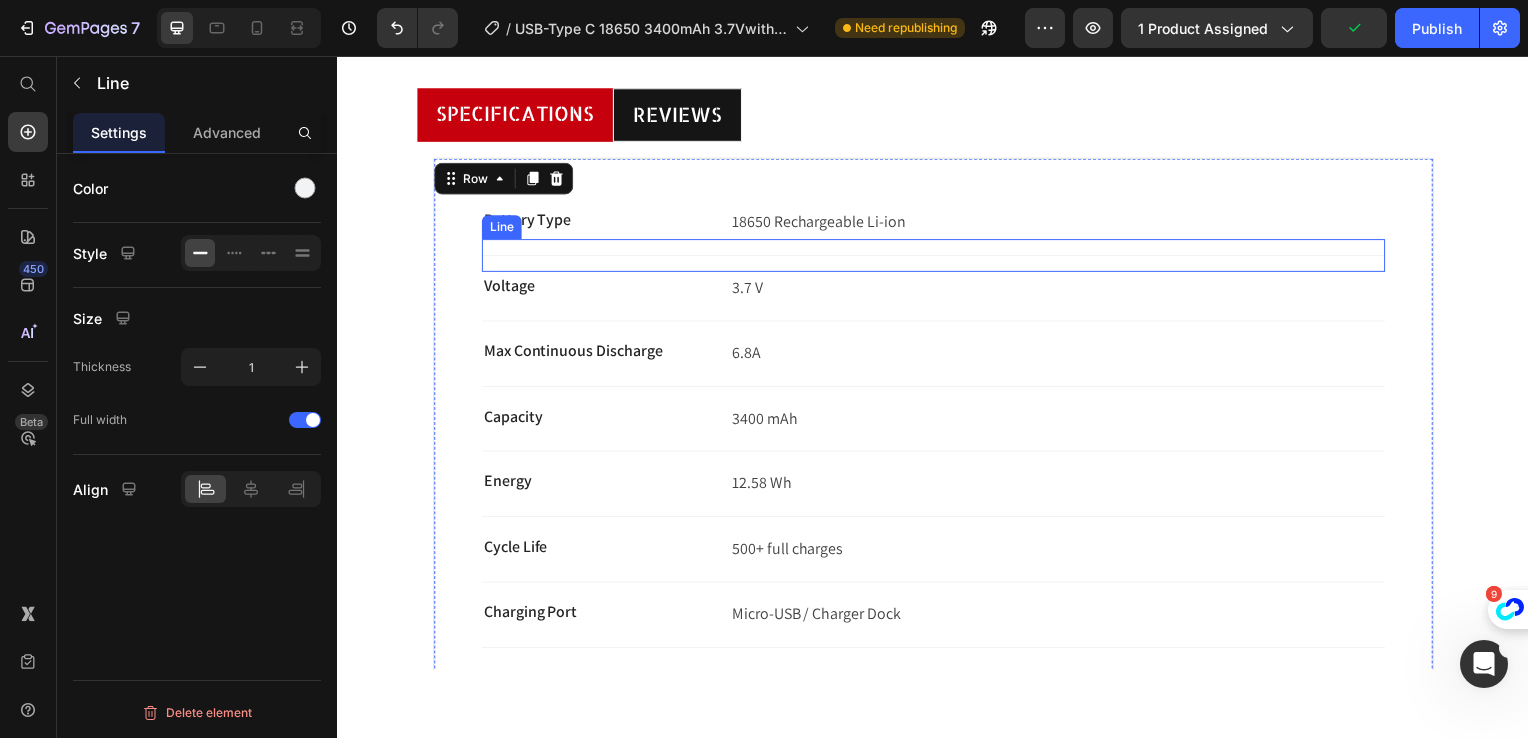 click on "Title Line" at bounding box center (937, 256) 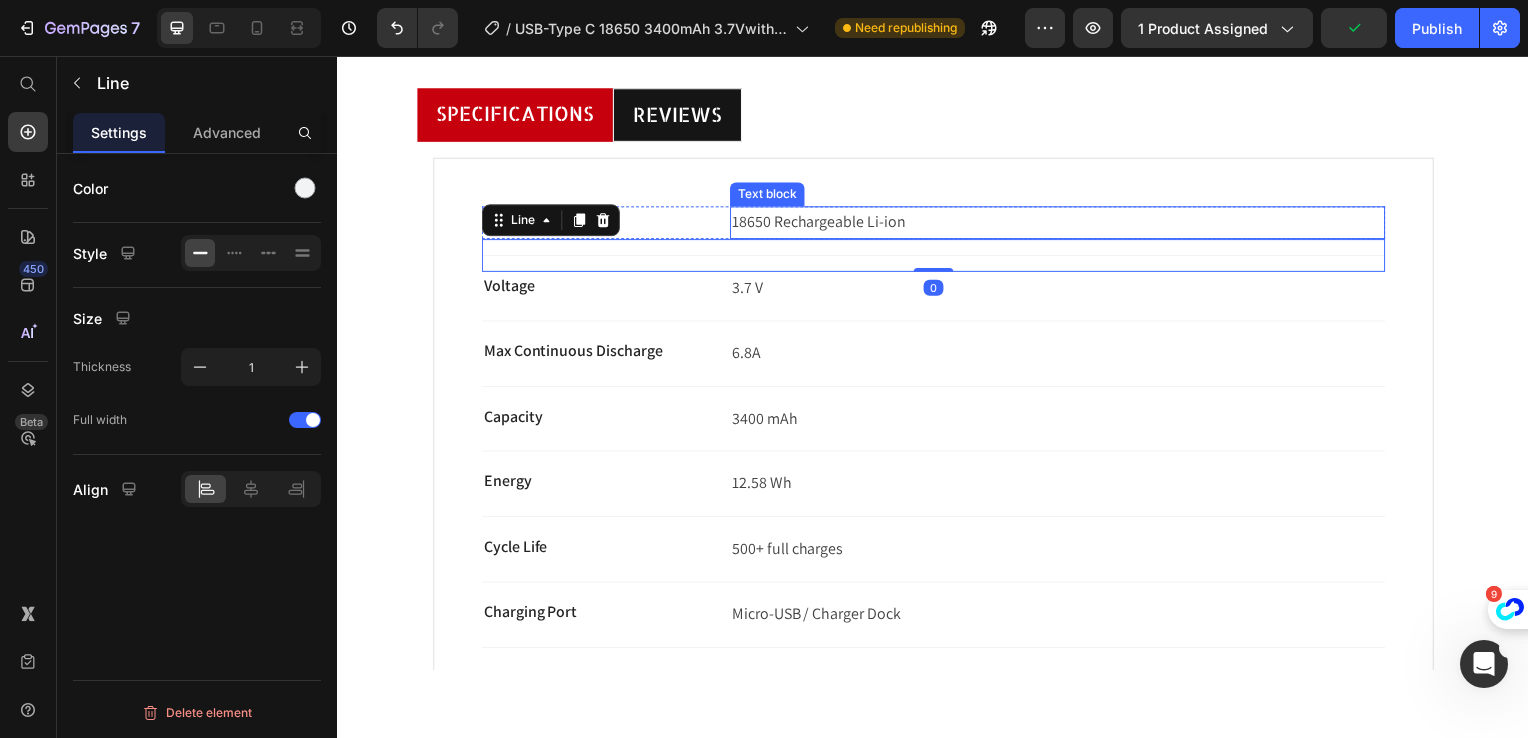 click on "18650 Rechargeable Li-ion" at bounding box center (1062, 223) 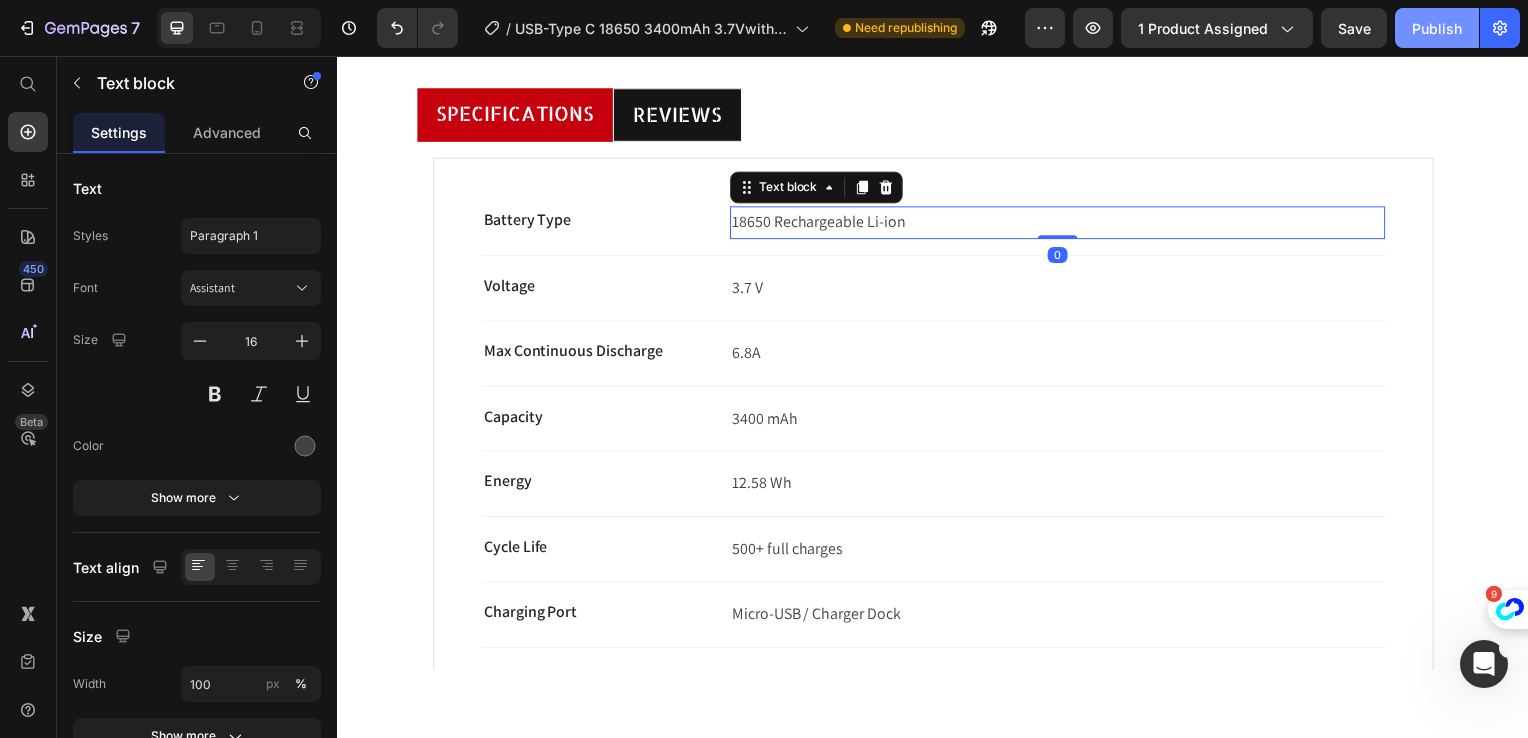 click on "Publish" 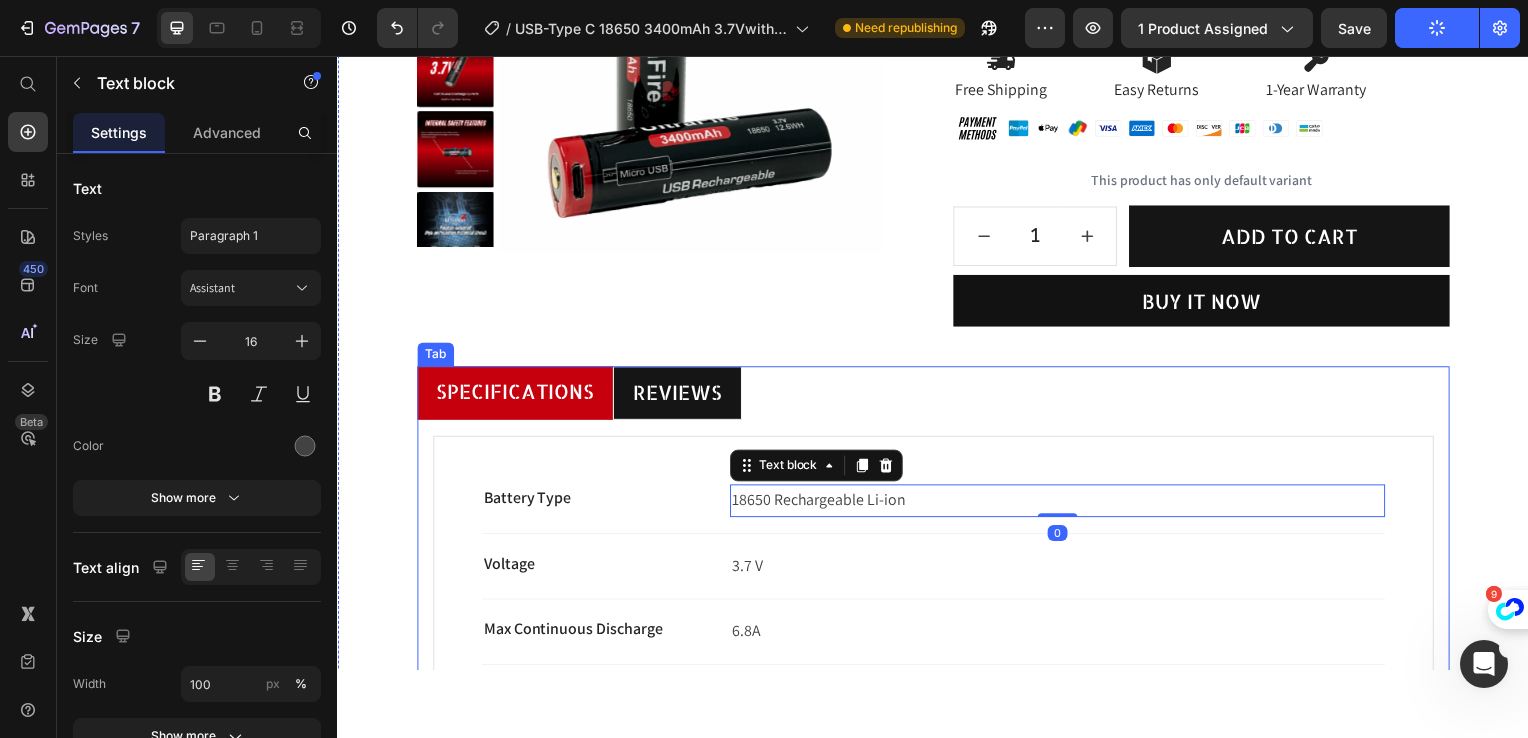 scroll, scrollTop: 300, scrollLeft: 0, axis: vertical 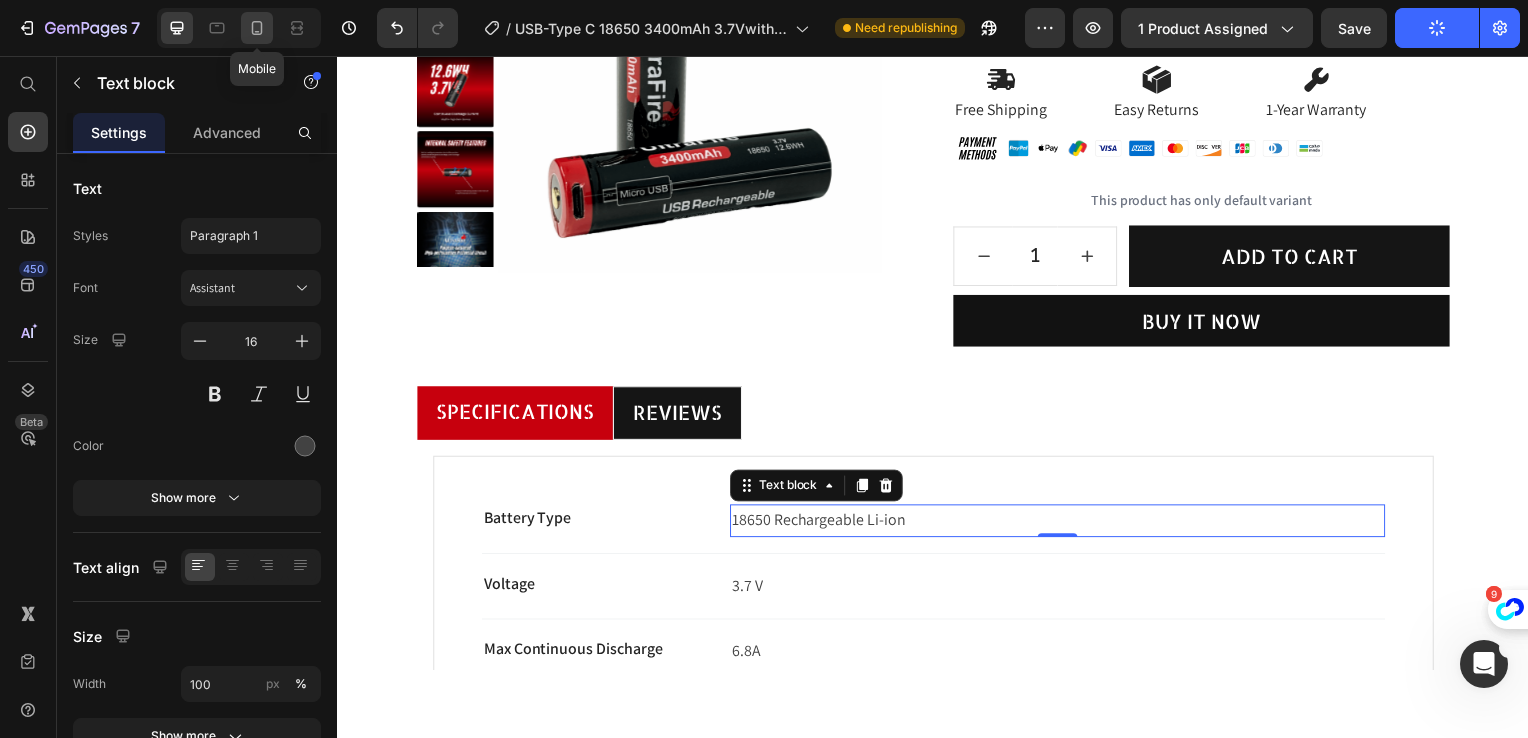 click 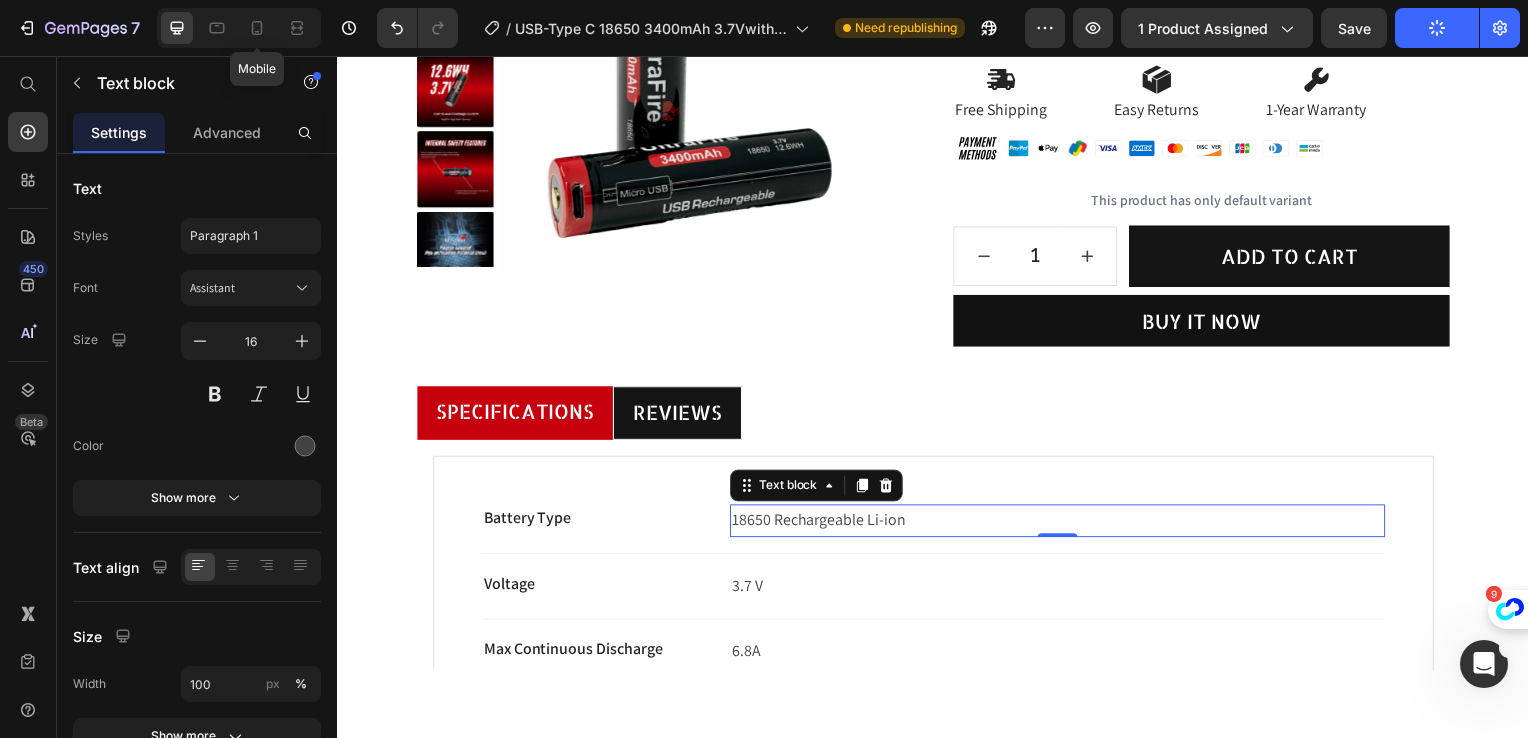 type on "14" 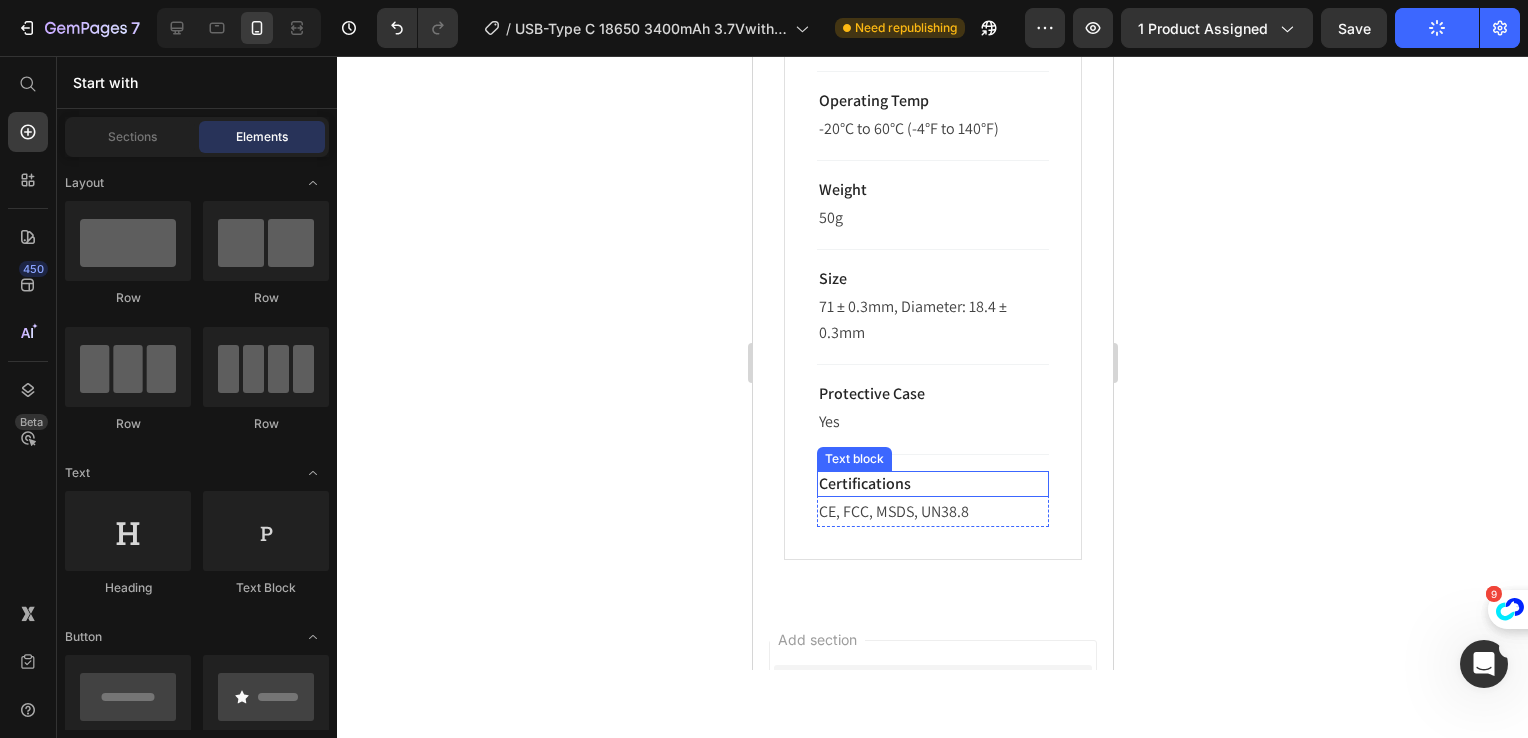 scroll, scrollTop: 2224, scrollLeft: 0, axis: vertical 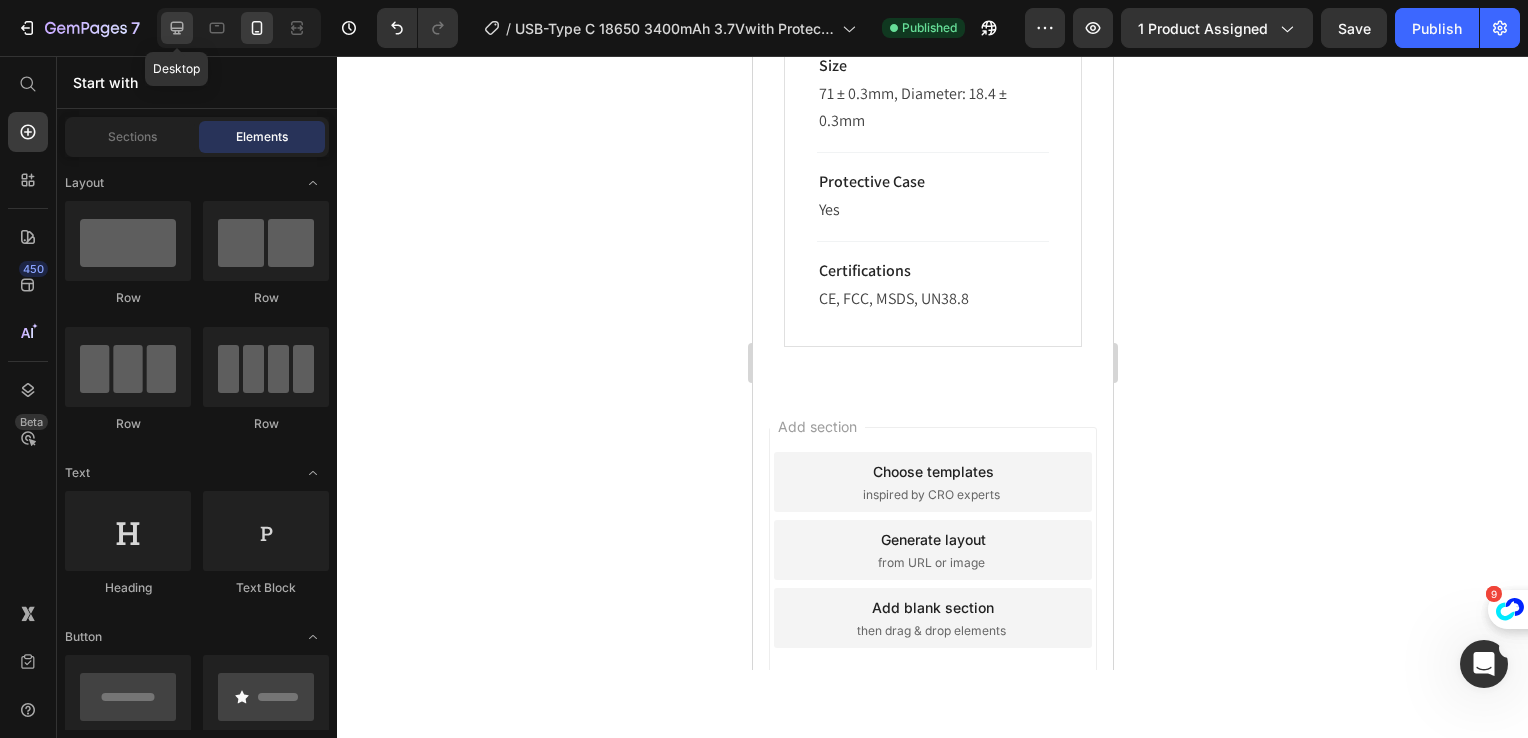 click 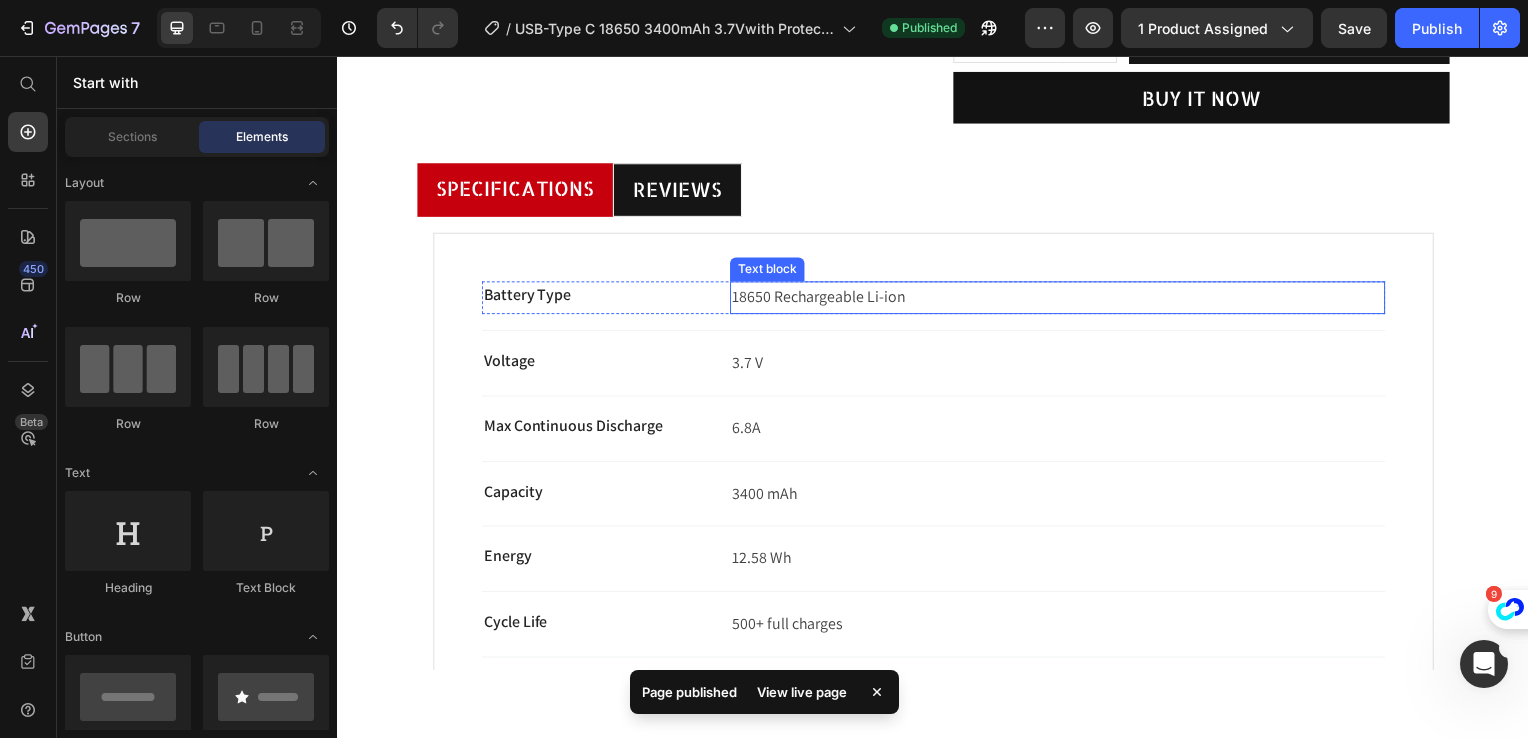 scroll, scrollTop: 534, scrollLeft: 0, axis: vertical 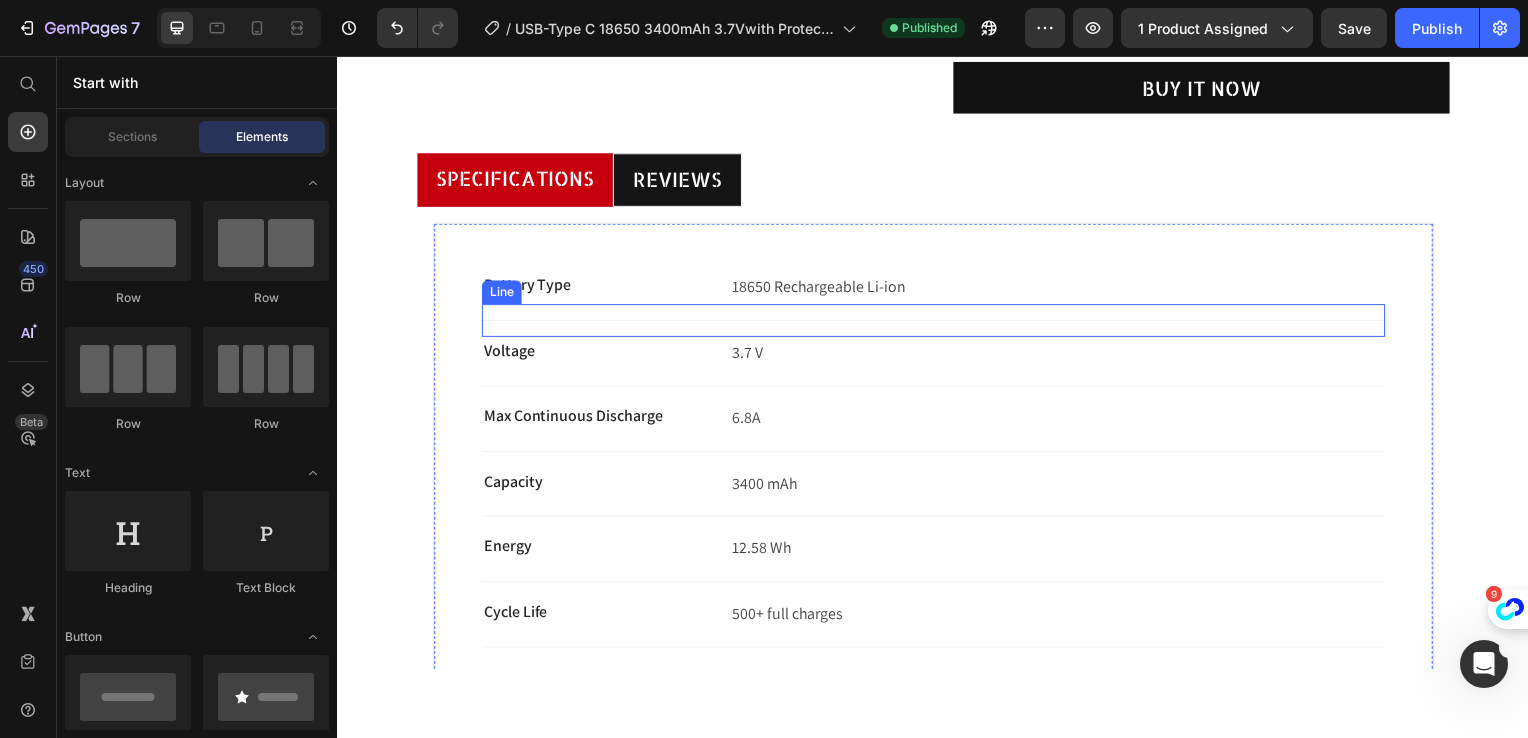 click on "Title Line" at bounding box center [937, 322] 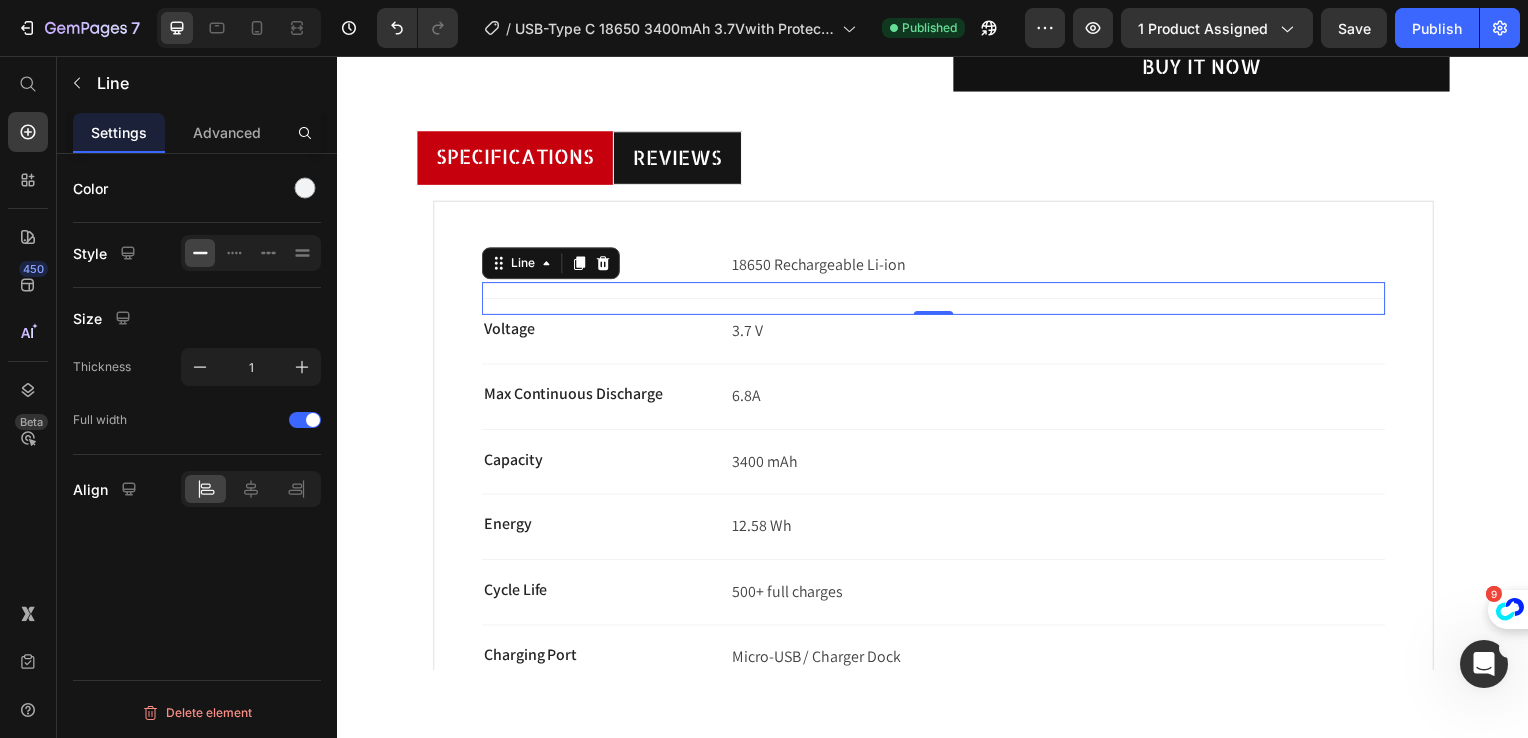 scroll, scrollTop: 334, scrollLeft: 0, axis: vertical 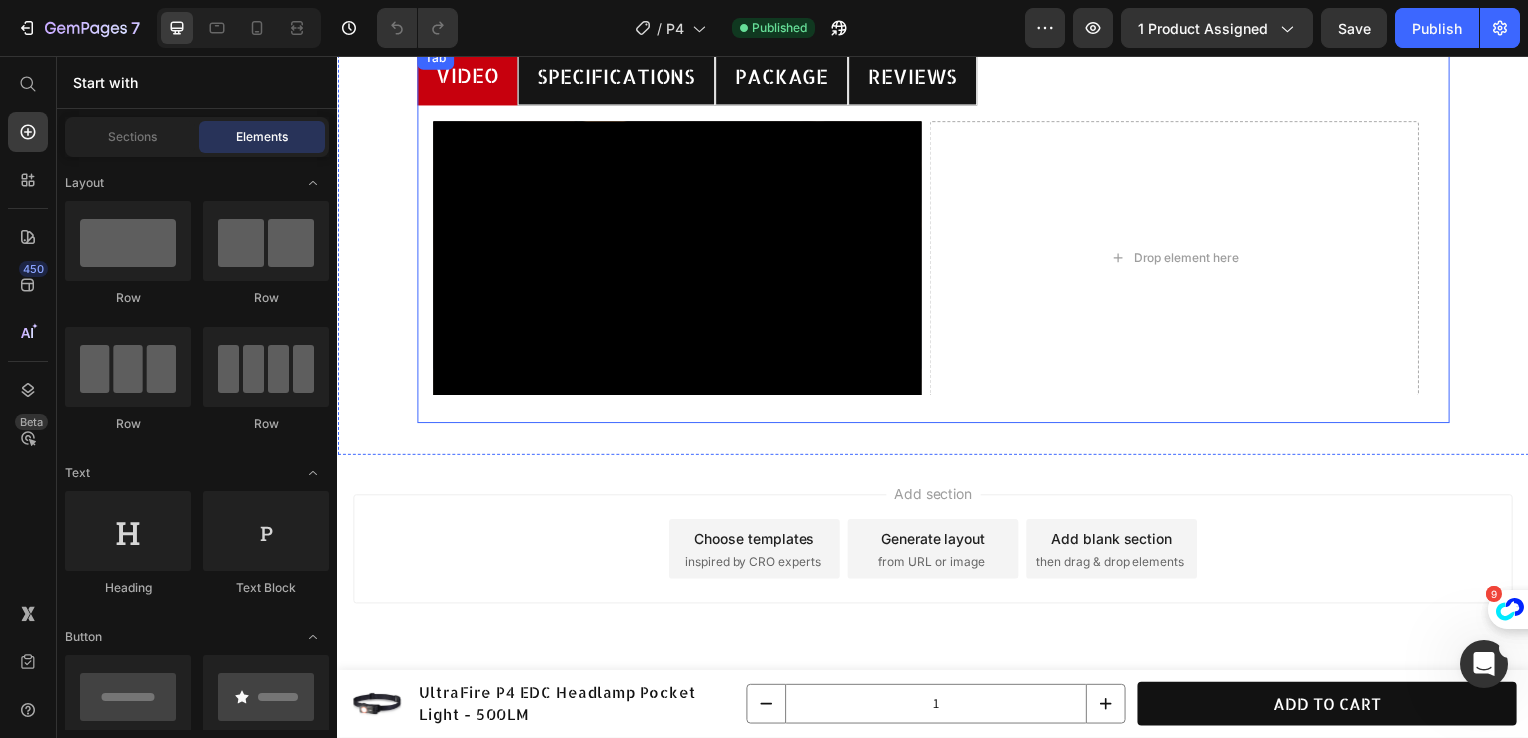 click on "Specifications" at bounding box center [617, 76] 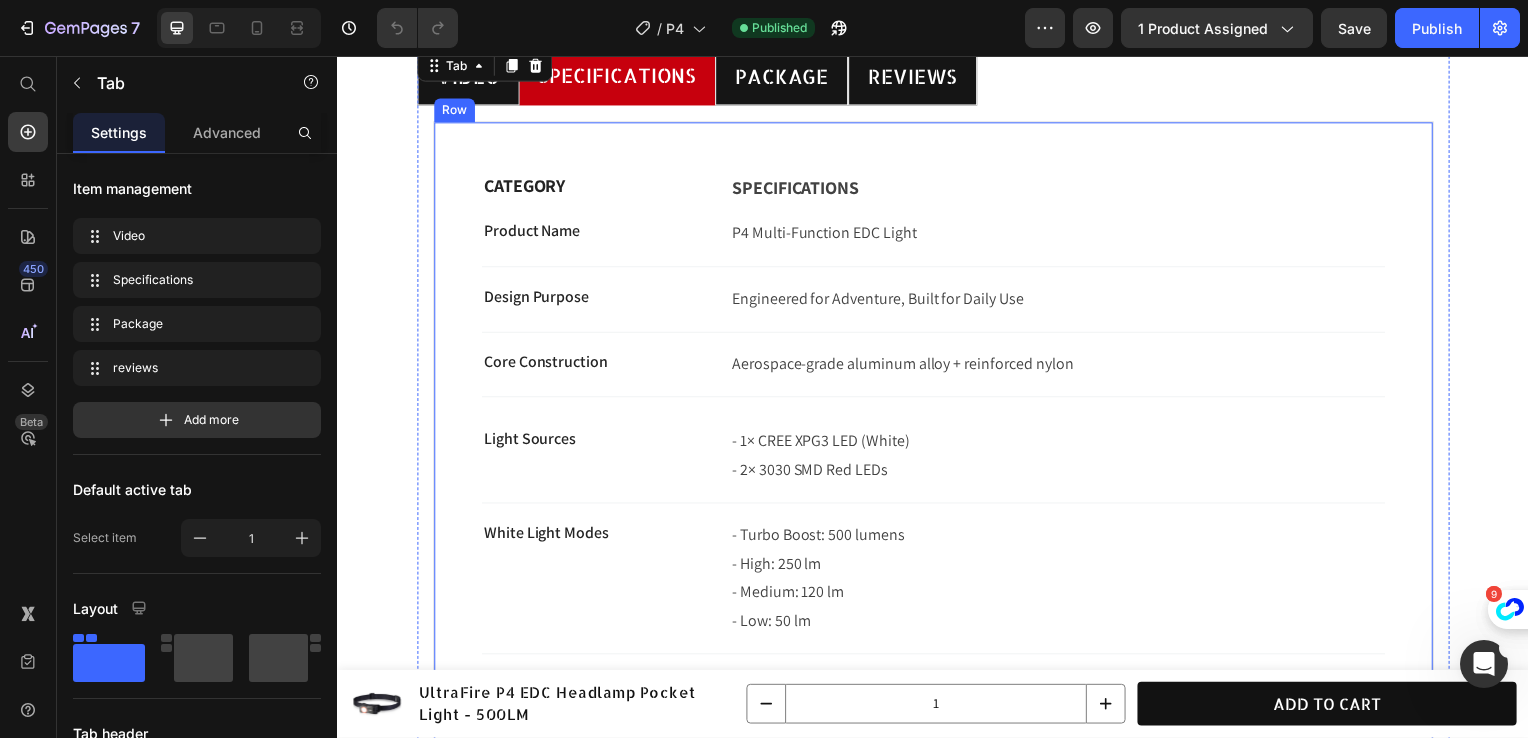 scroll, scrollTop: 822, scrollLeft: 0, axis: vertical 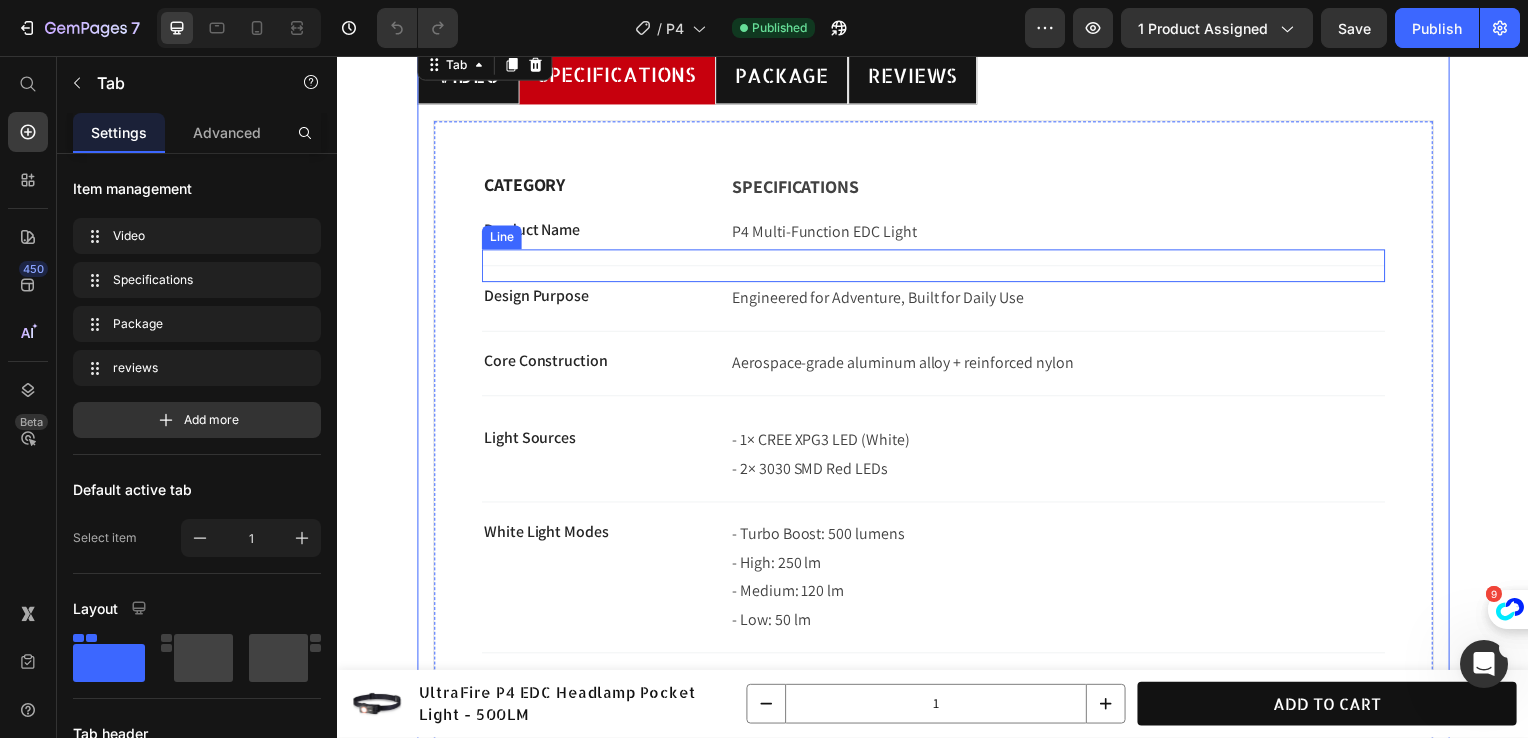 click on "Title Line" at bounding box center (937, 267) 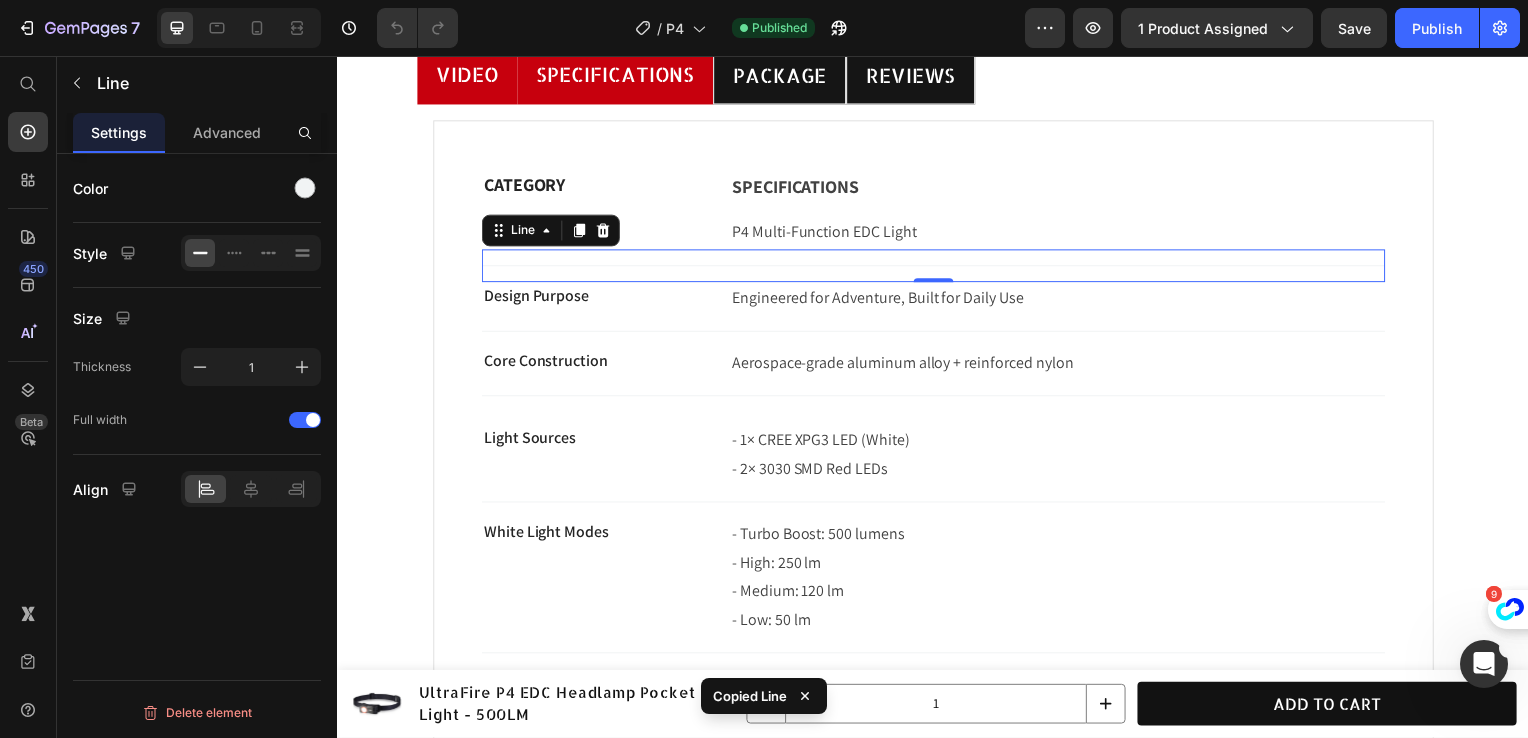 scroll, scrollTop: 821, scrollLeft: 0, axis: vertical 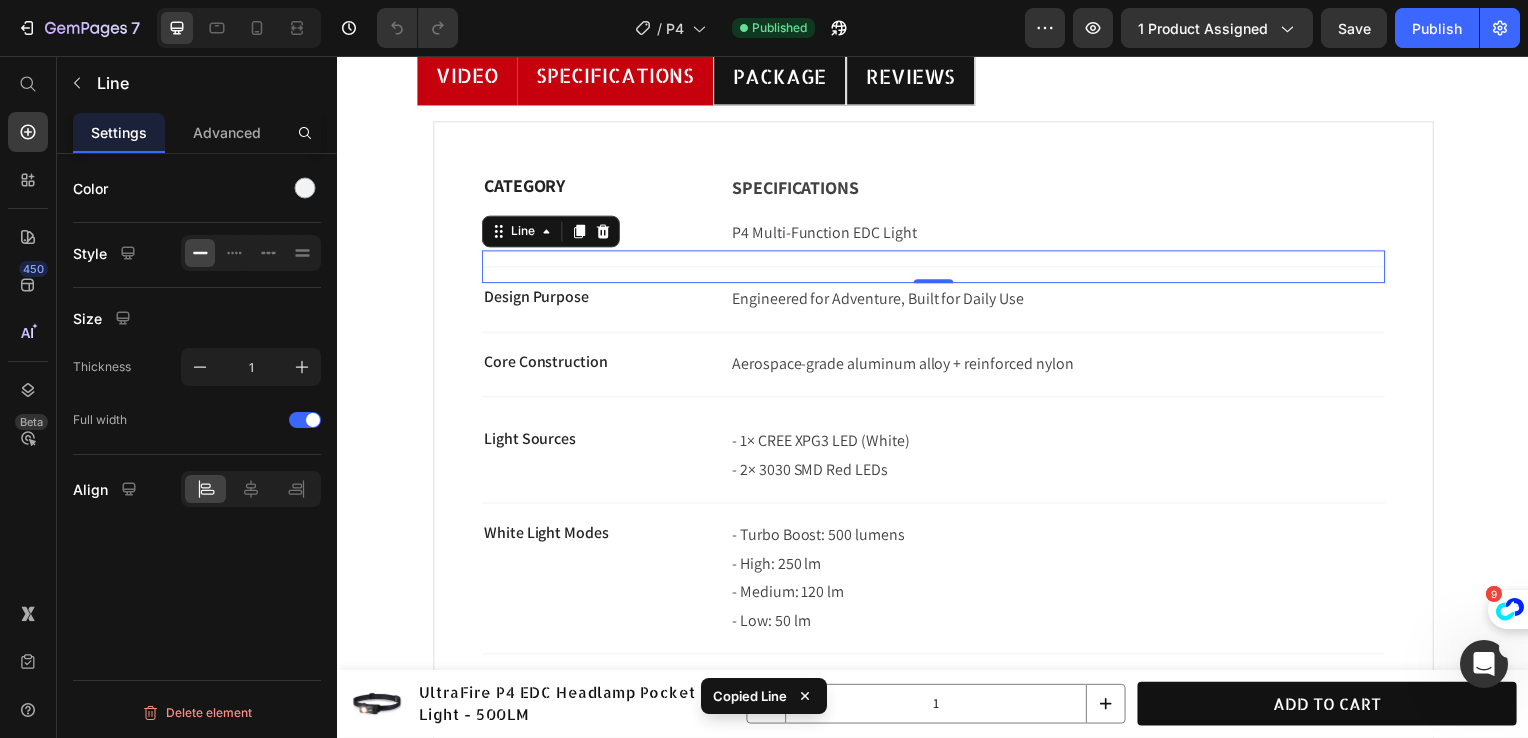 click on "Video" at bounding box center (467, 75) 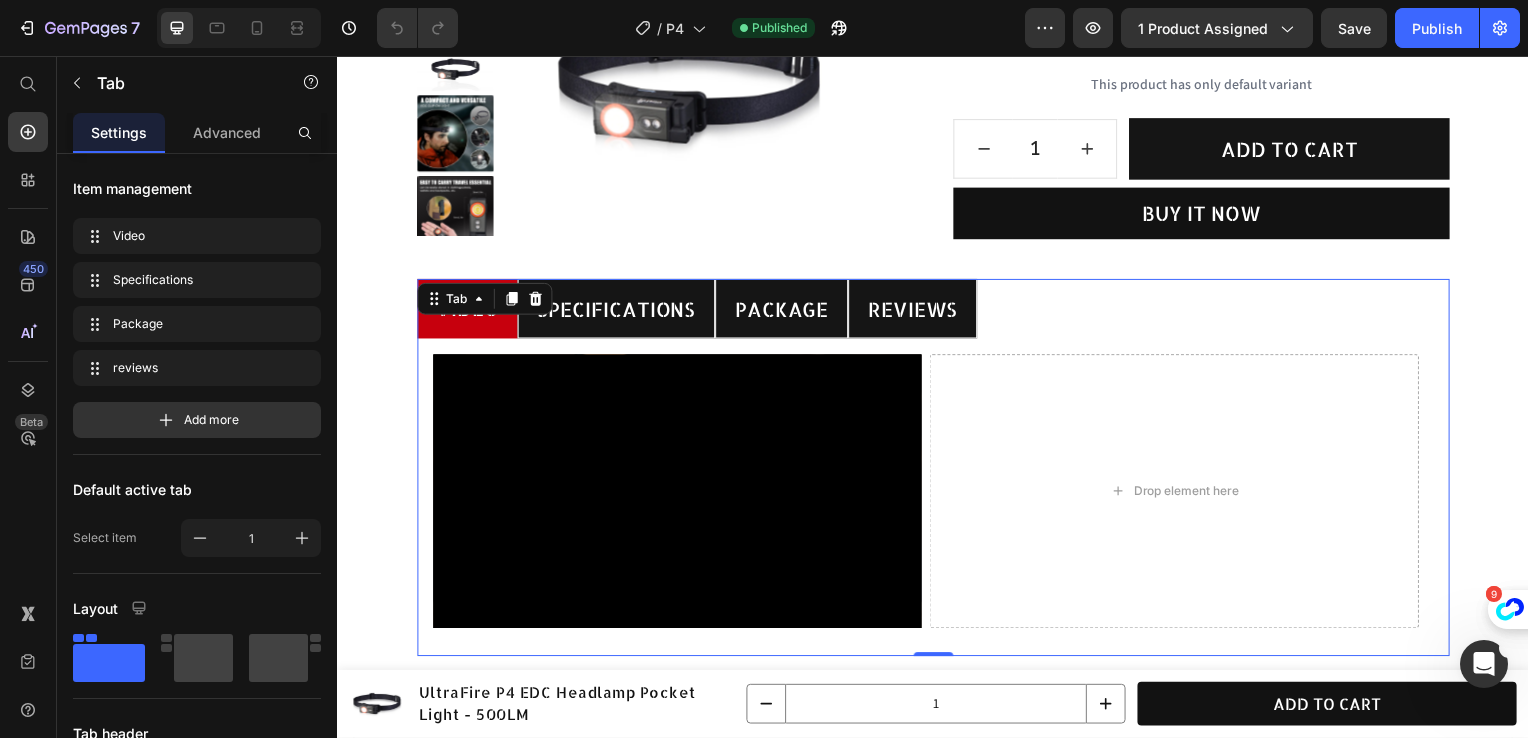 scroll, scrollTop: 621, scrollLeft: 0, axis: vertical 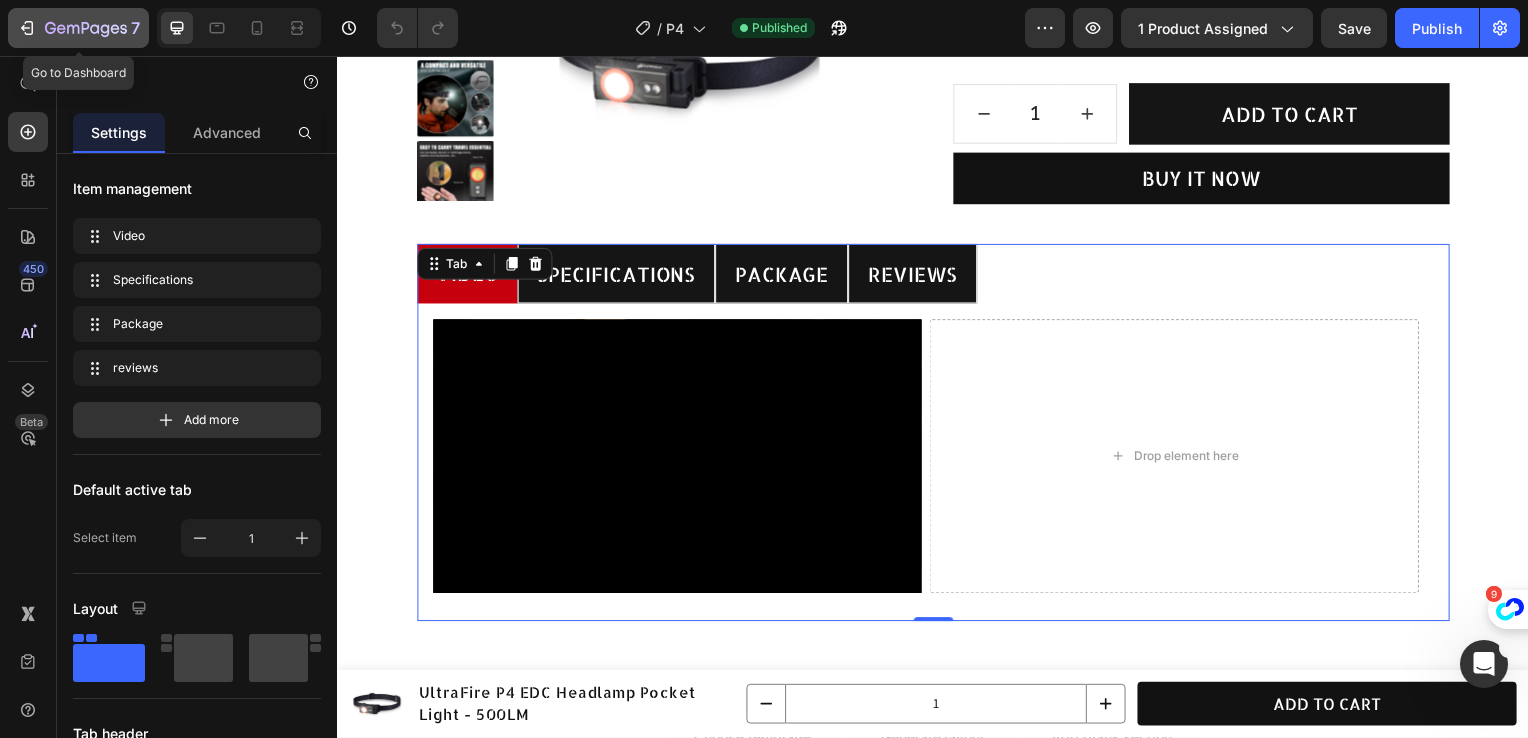 click 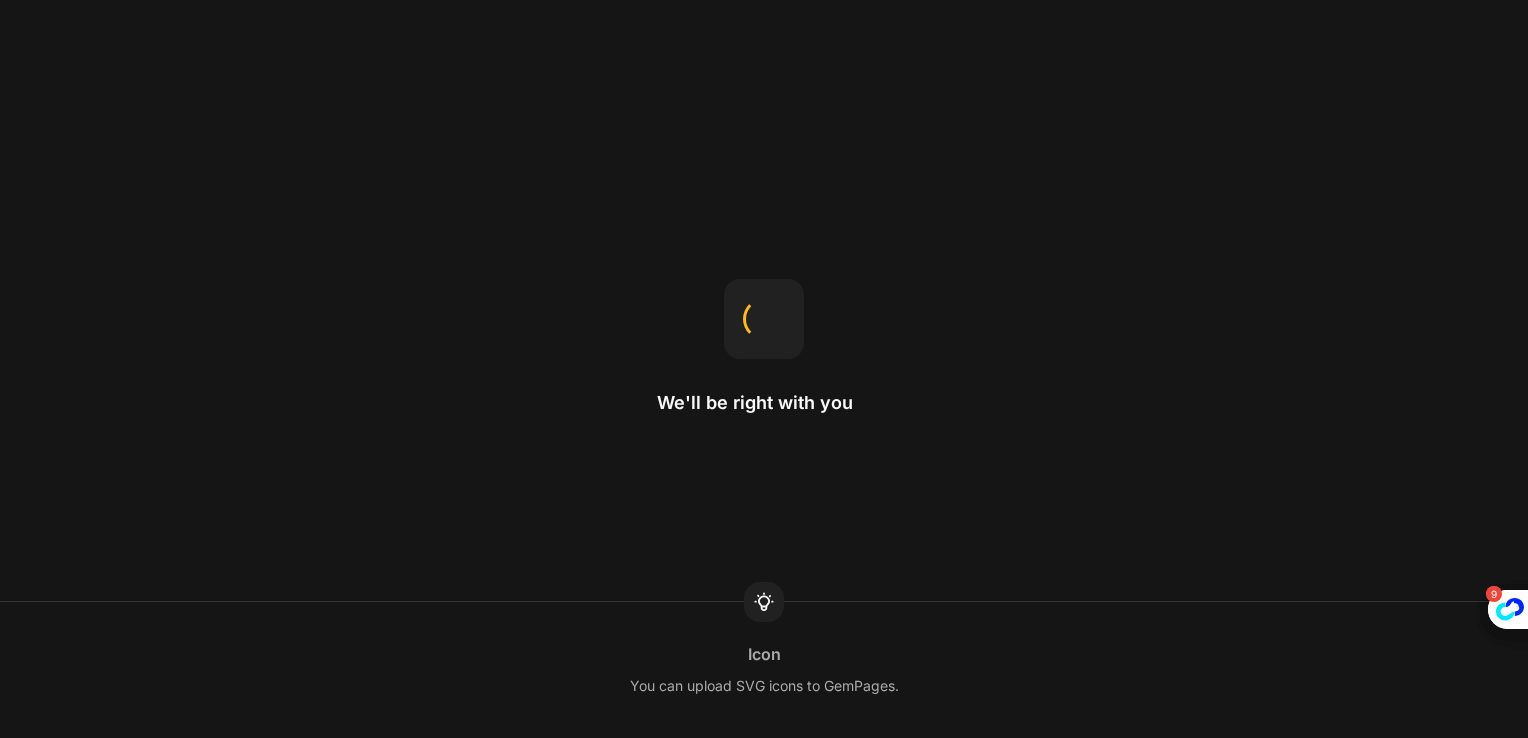 scroll, scrollTop: 0, scrollLeft: 0, axis: both 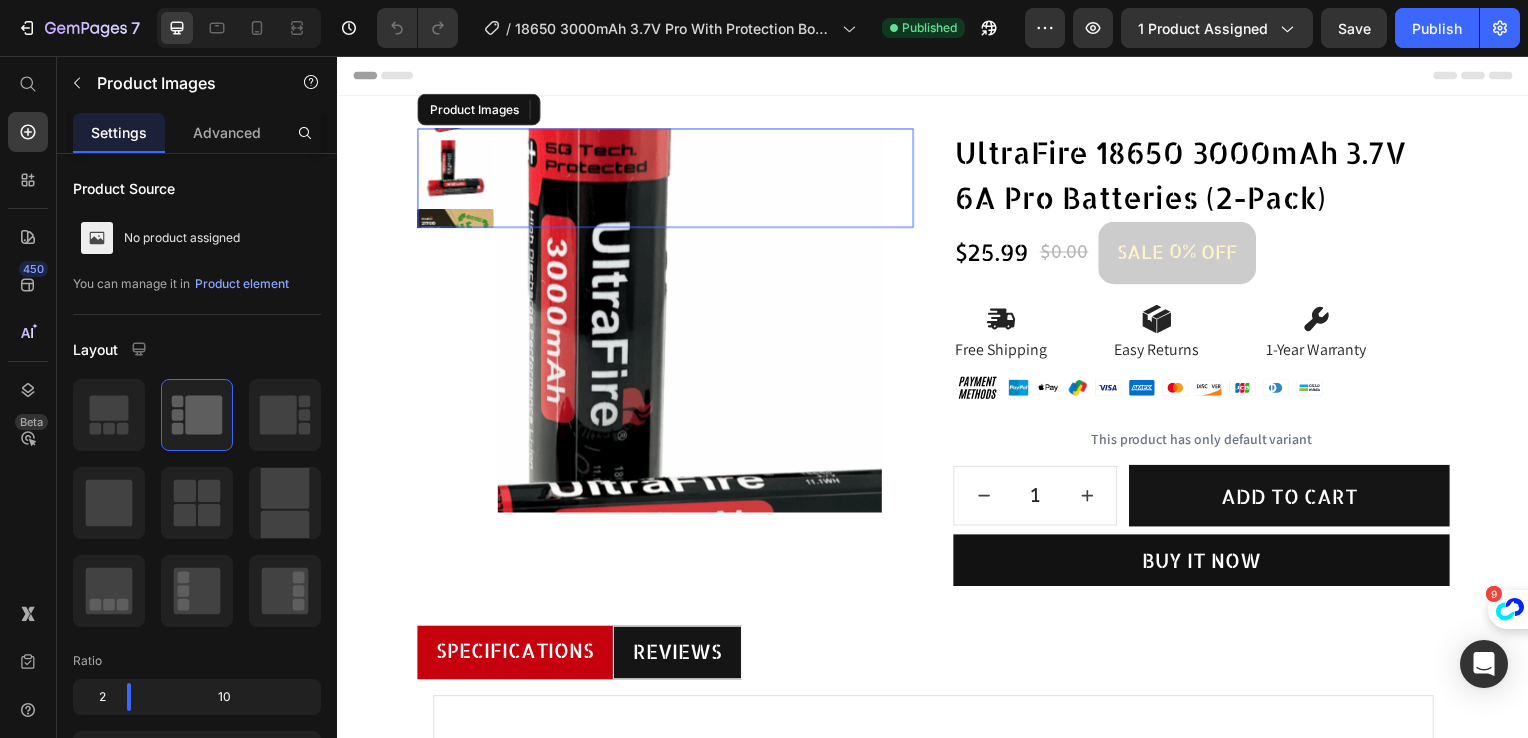 click at bounding box center [691, 322] 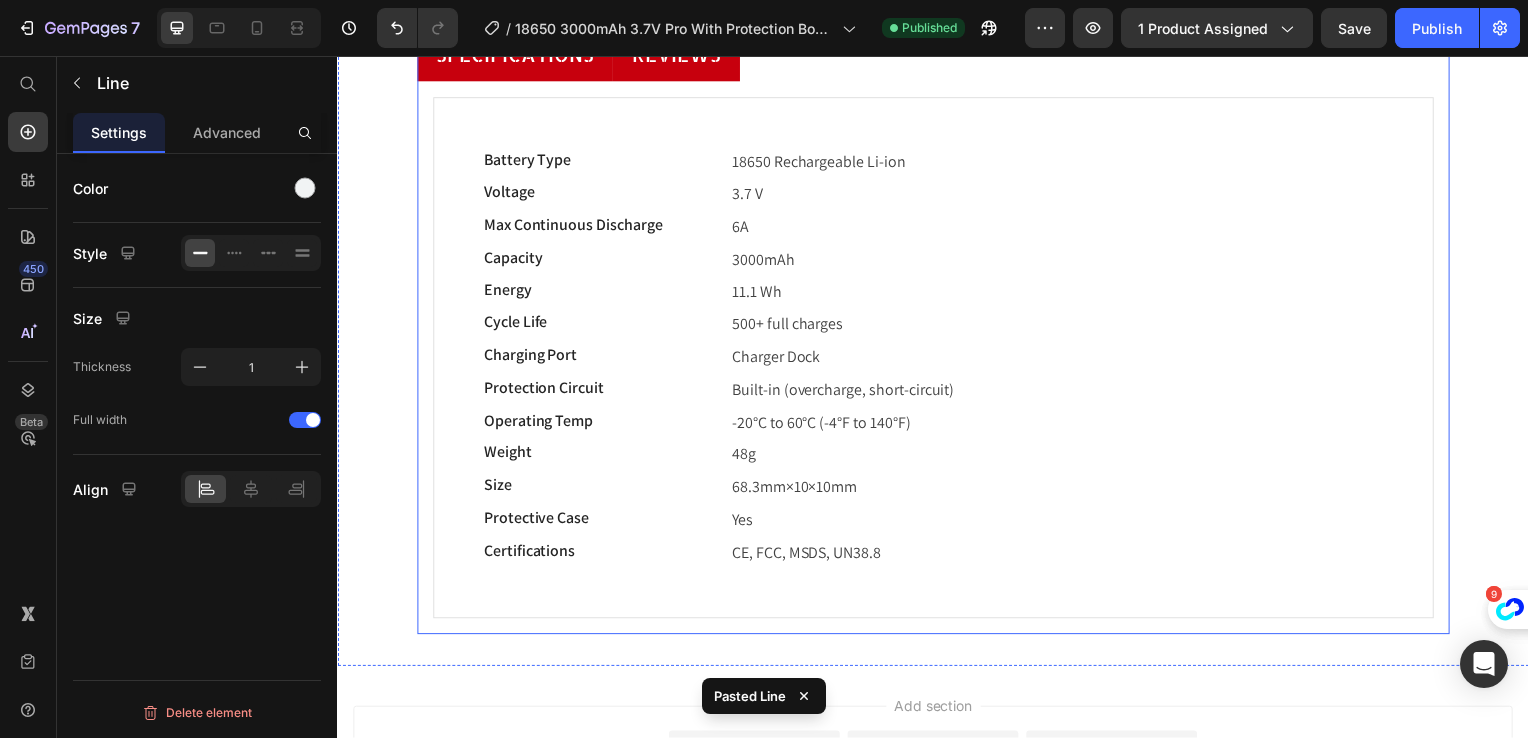 scroll, scrollTop: 395, scrollLeft: 0, axis: vertical 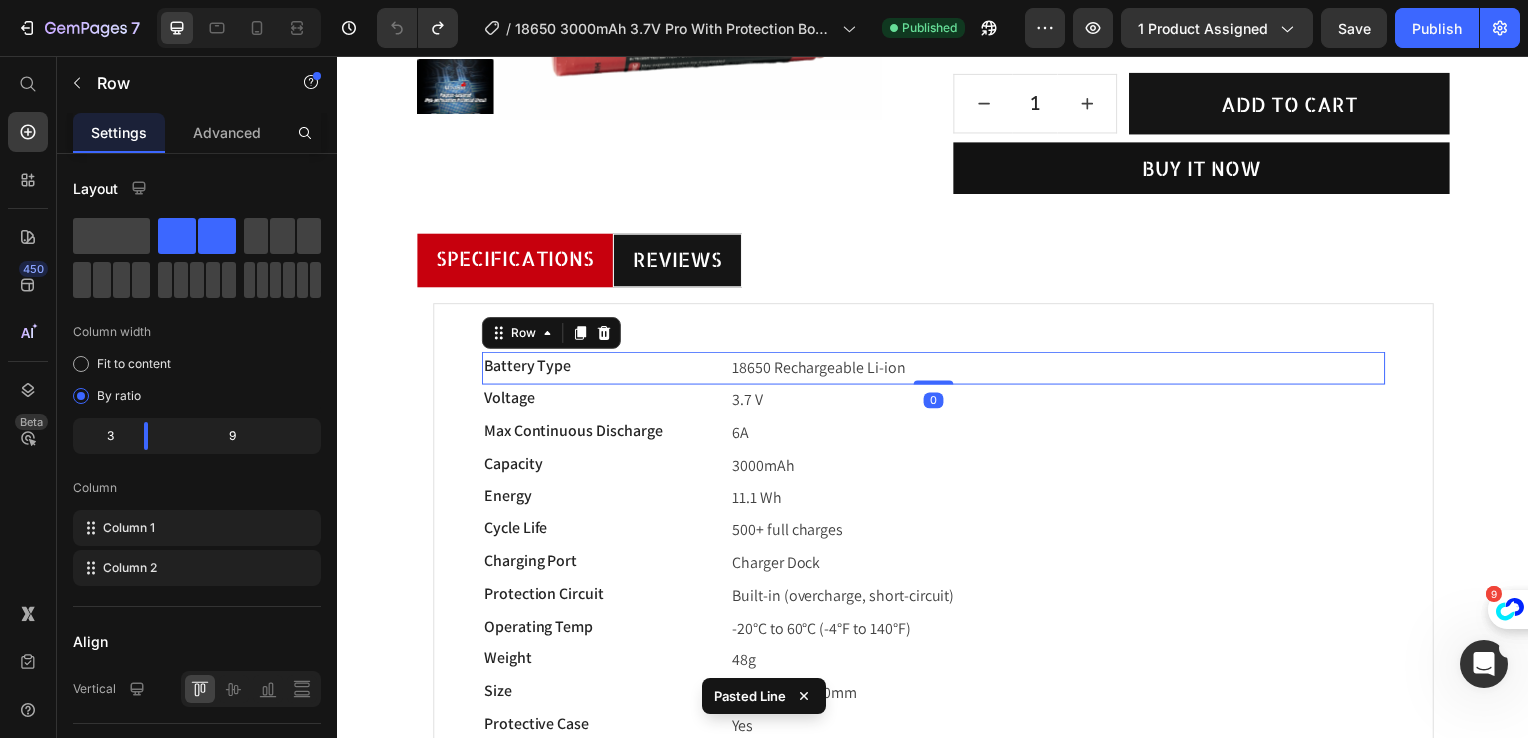 click on "Battery Type Text block 18650 Rechargeable Li-ion Text block Row   0" at bounding box center (937, 370) 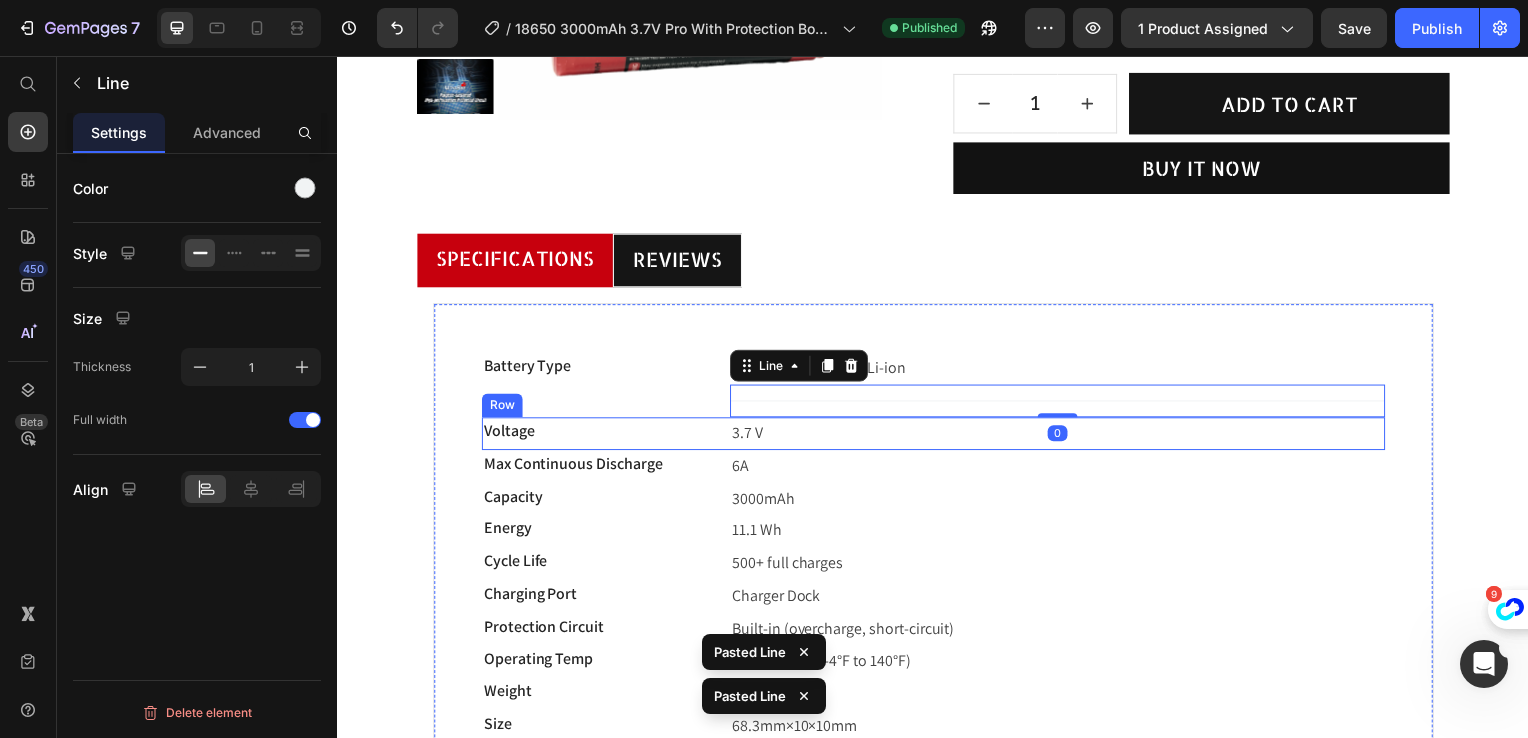 click on "Voltage Text block 3.7 V Text block Row" at bounding box center [937, 436] 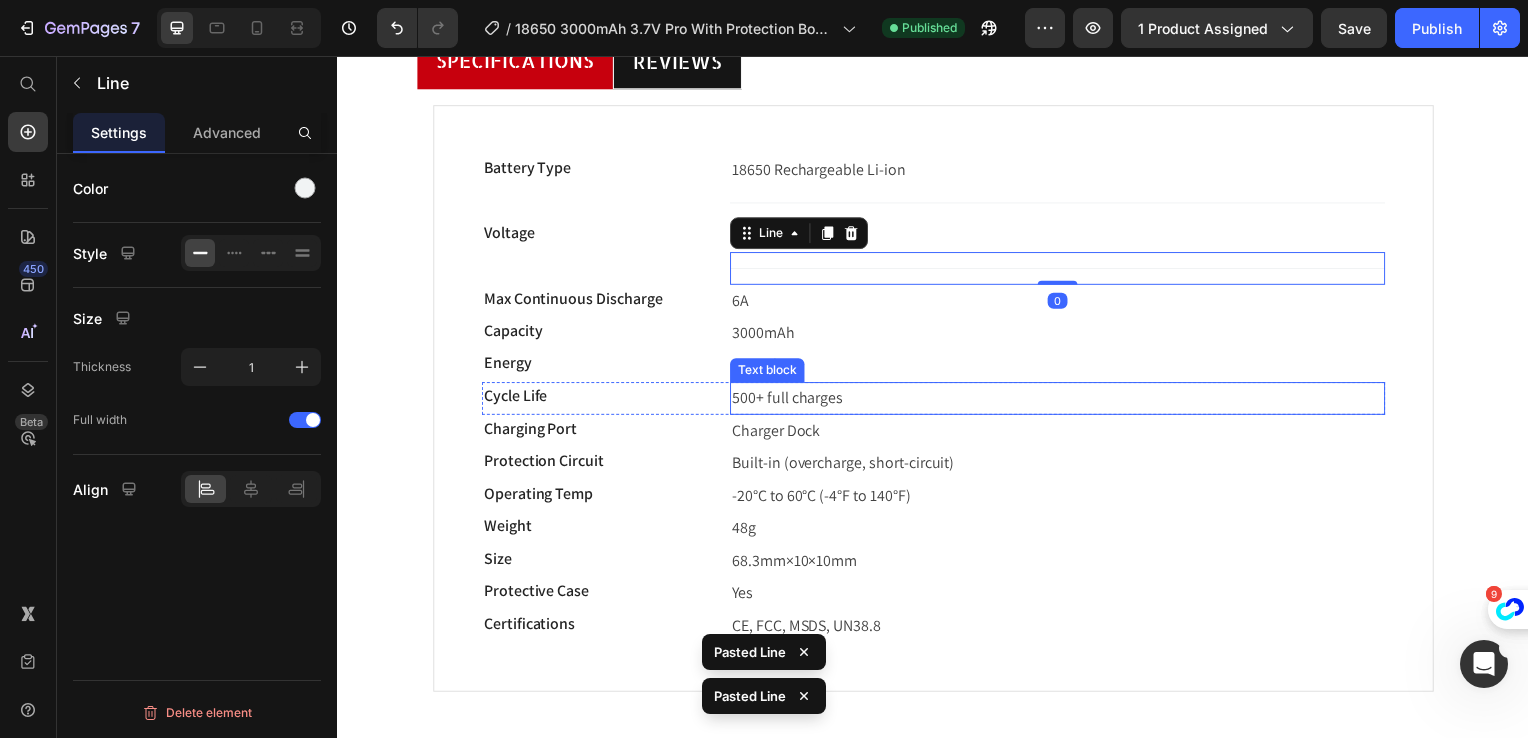 scroll, scrollTop: 595, scrollLeft: 0, axis: vertical 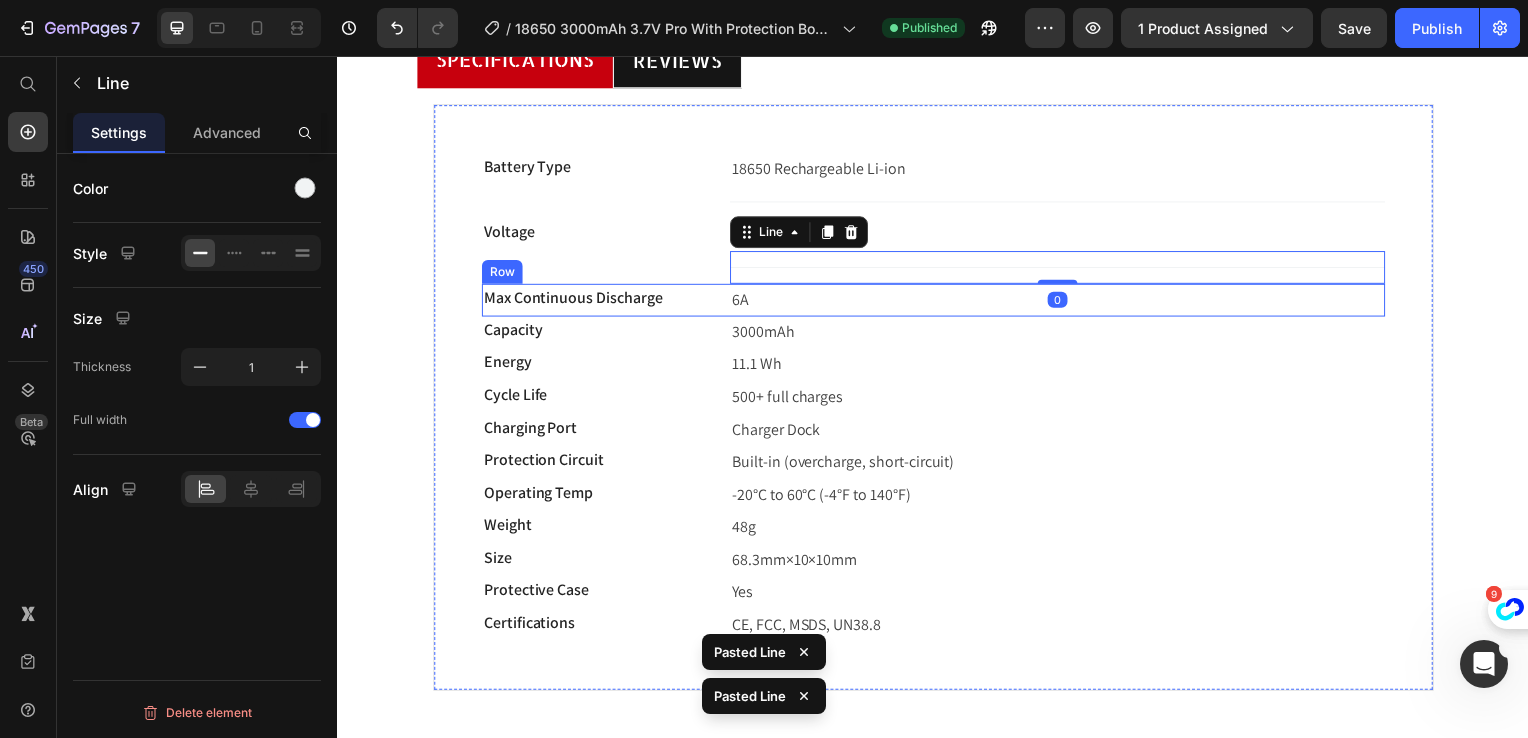 click on "Max Continuous Discharge Text block 6A Text block Row" at bounding box center [937, 302] 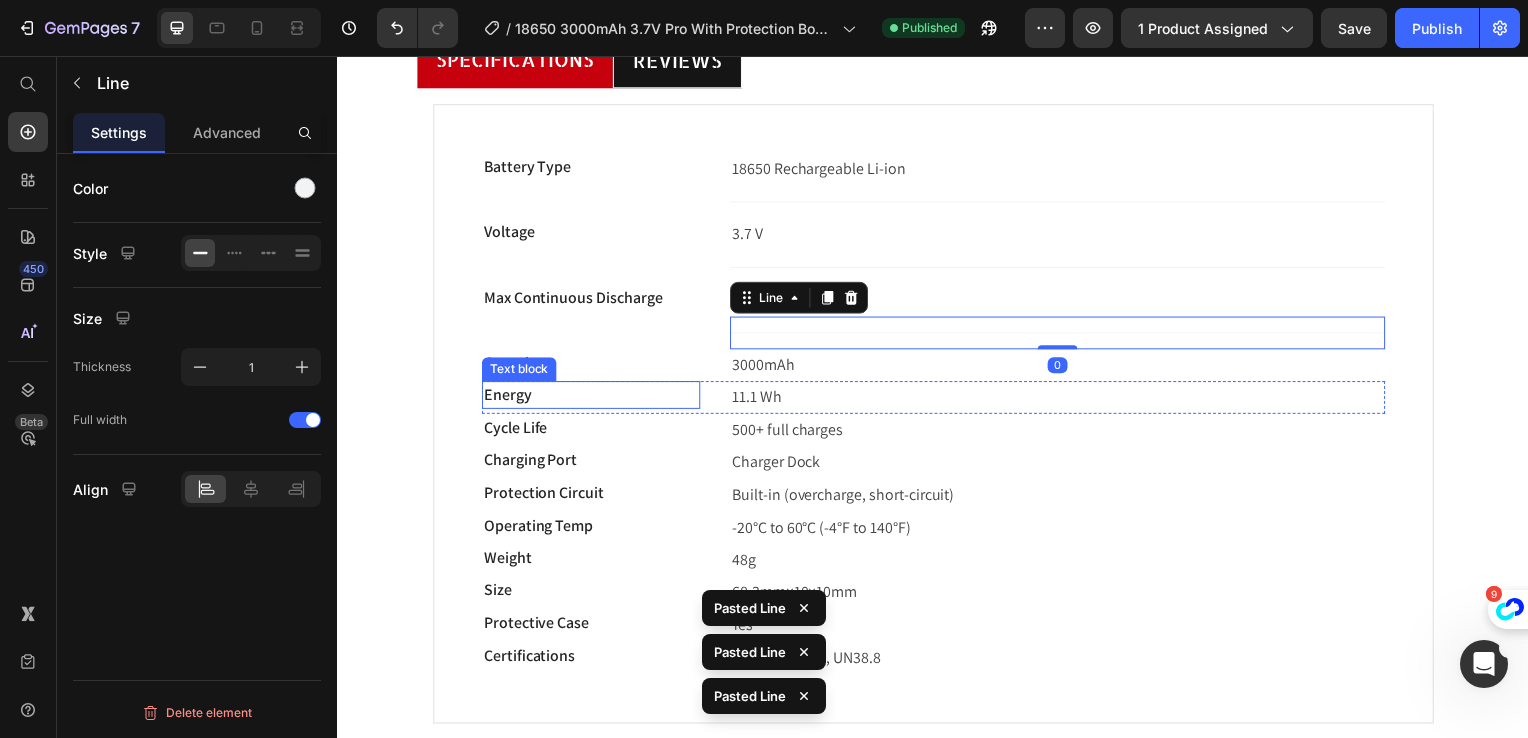 click on "Energy" at bounding box center (592, 398) 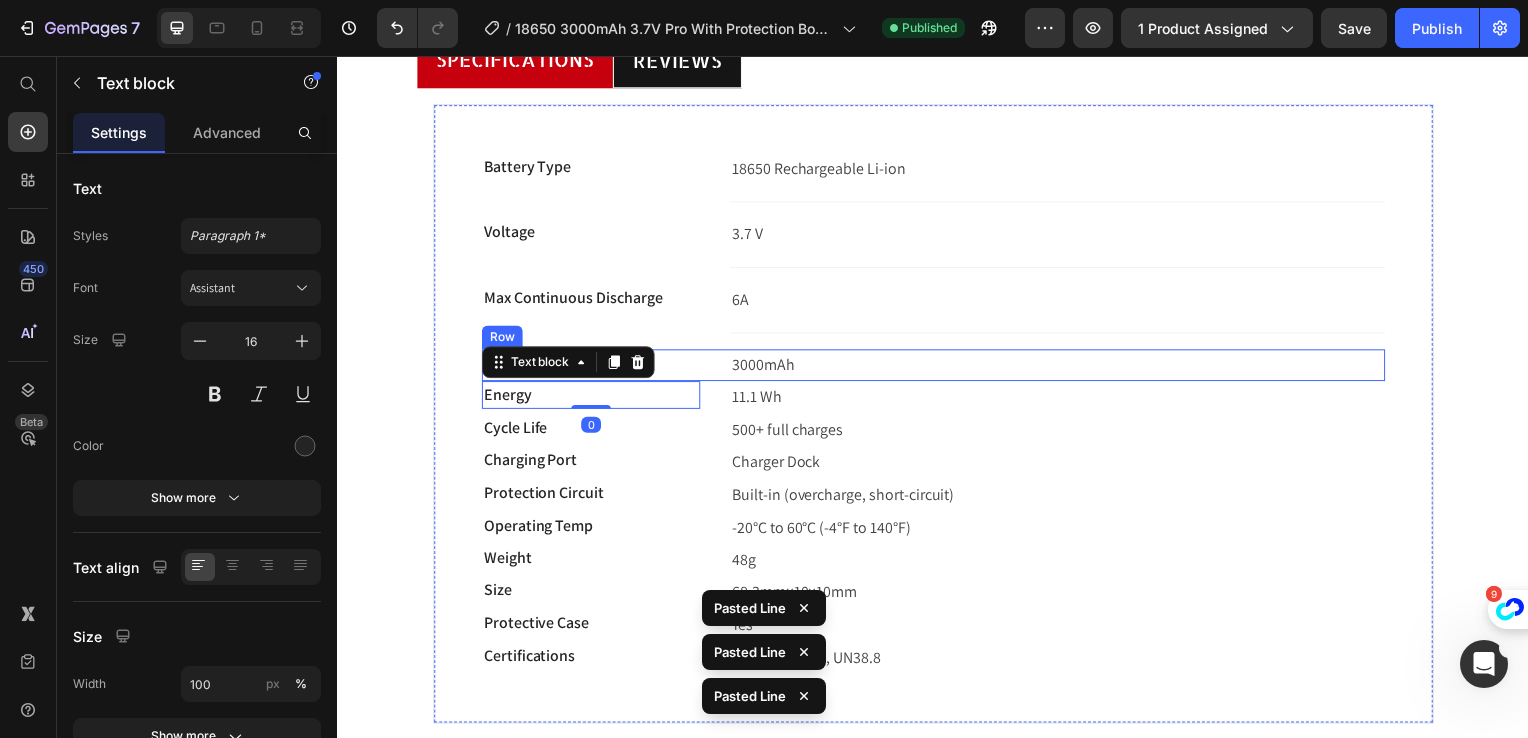 click on "Capacity Text block 3000mAh Text block Row" at bounding box center (937, 368) 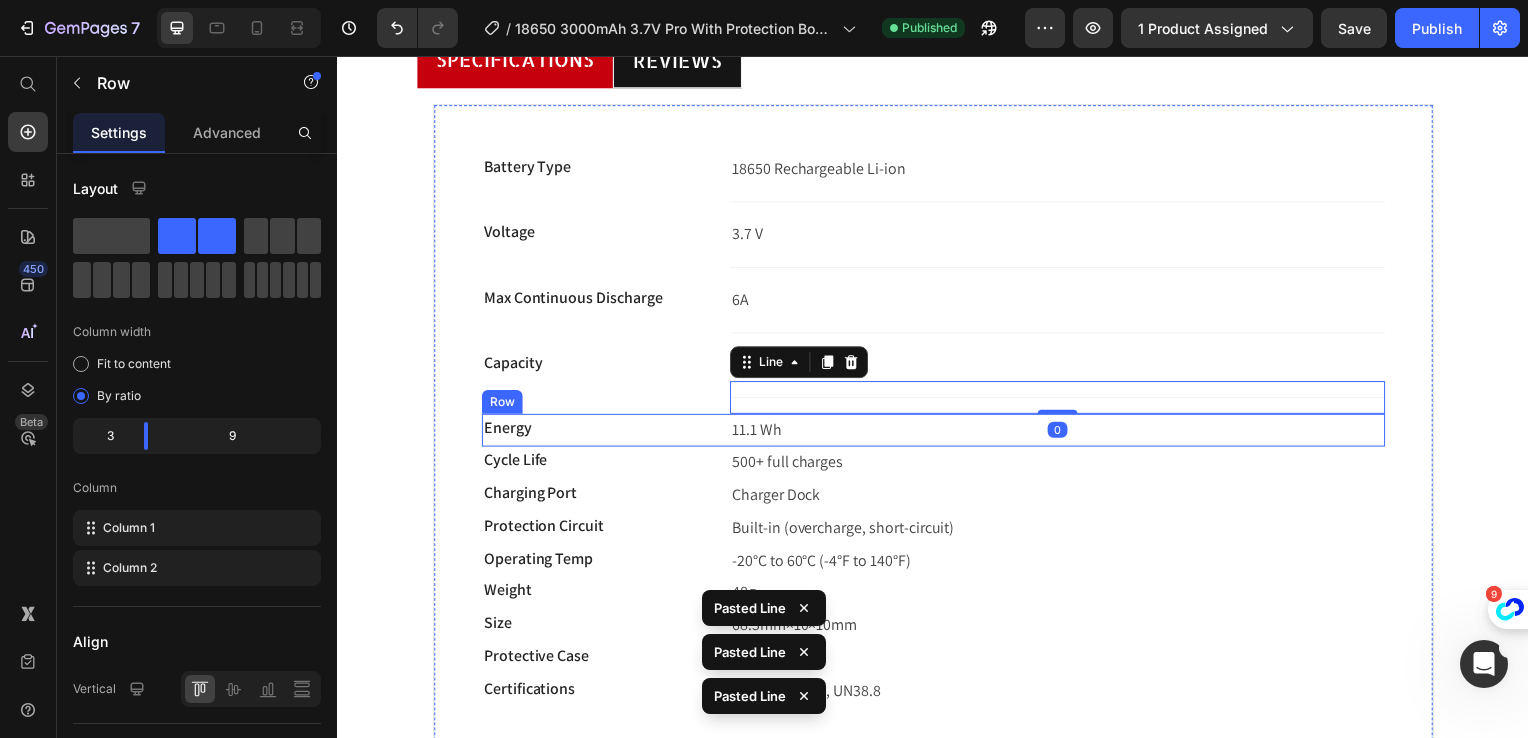 click on "Energy Text block 11.1 Wh Text block Row" at bounding box center (937, 433) 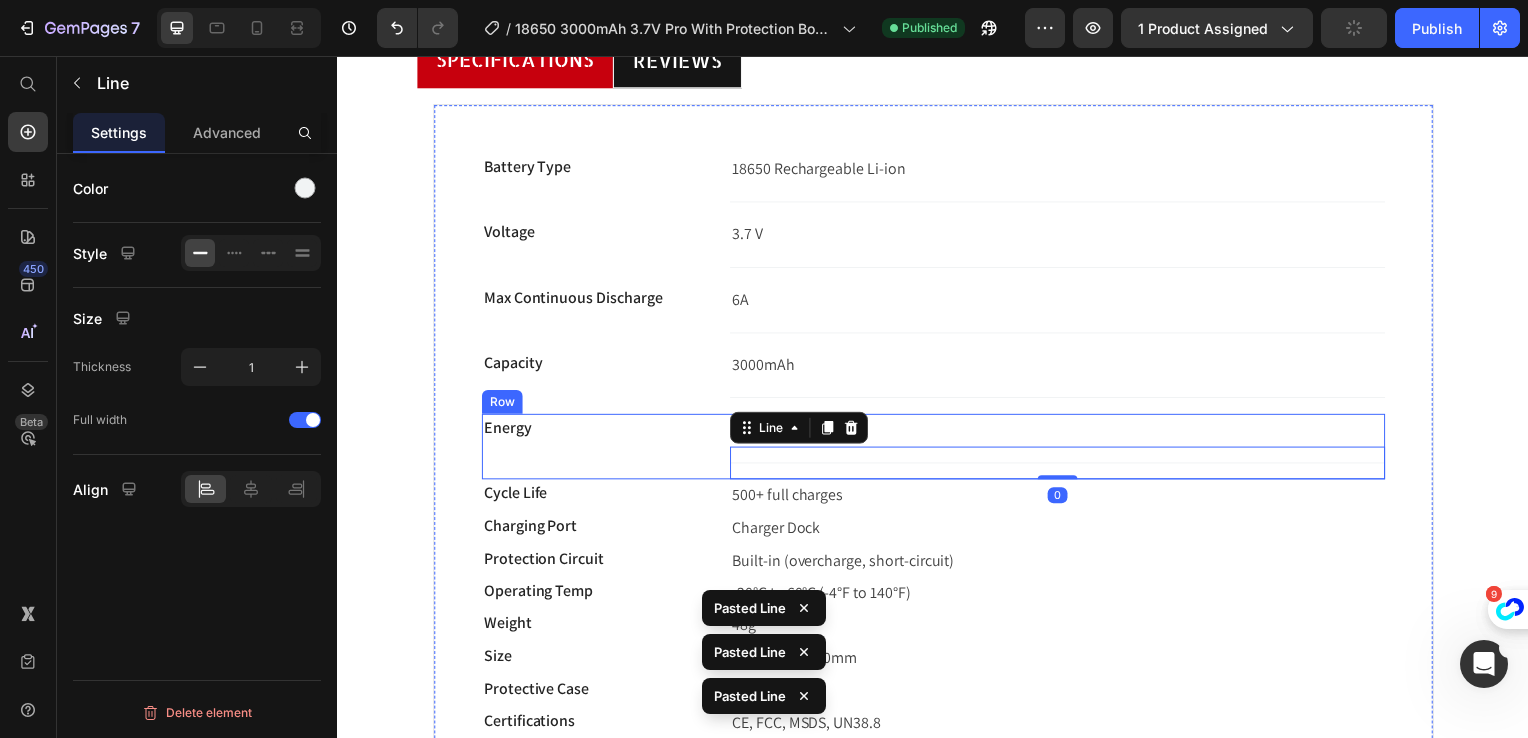 click on "Energy Text block" at bounding box center (592, 450) 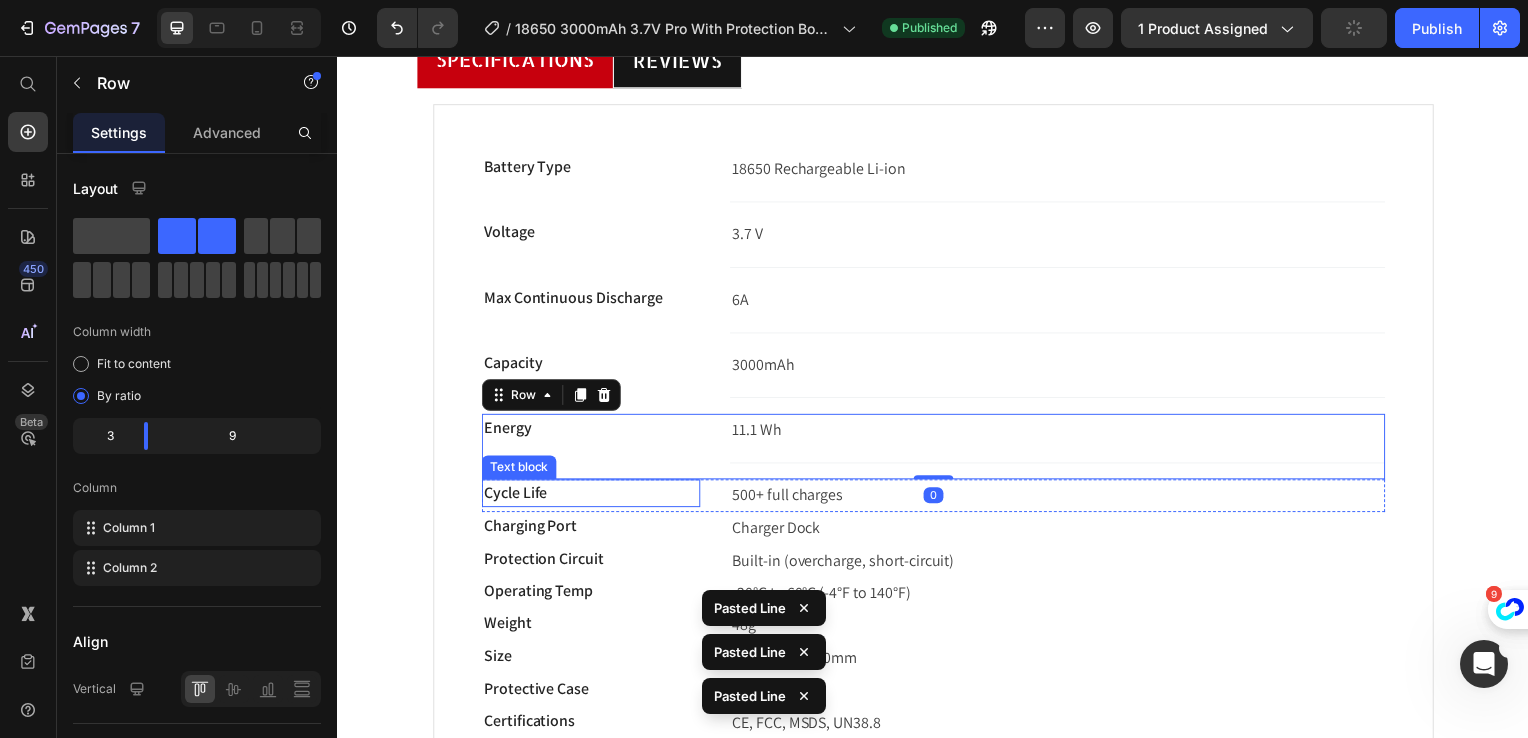 click on "Cycle Life Text block 500+ full charges Text block Row" at bounding box center [937, 499] 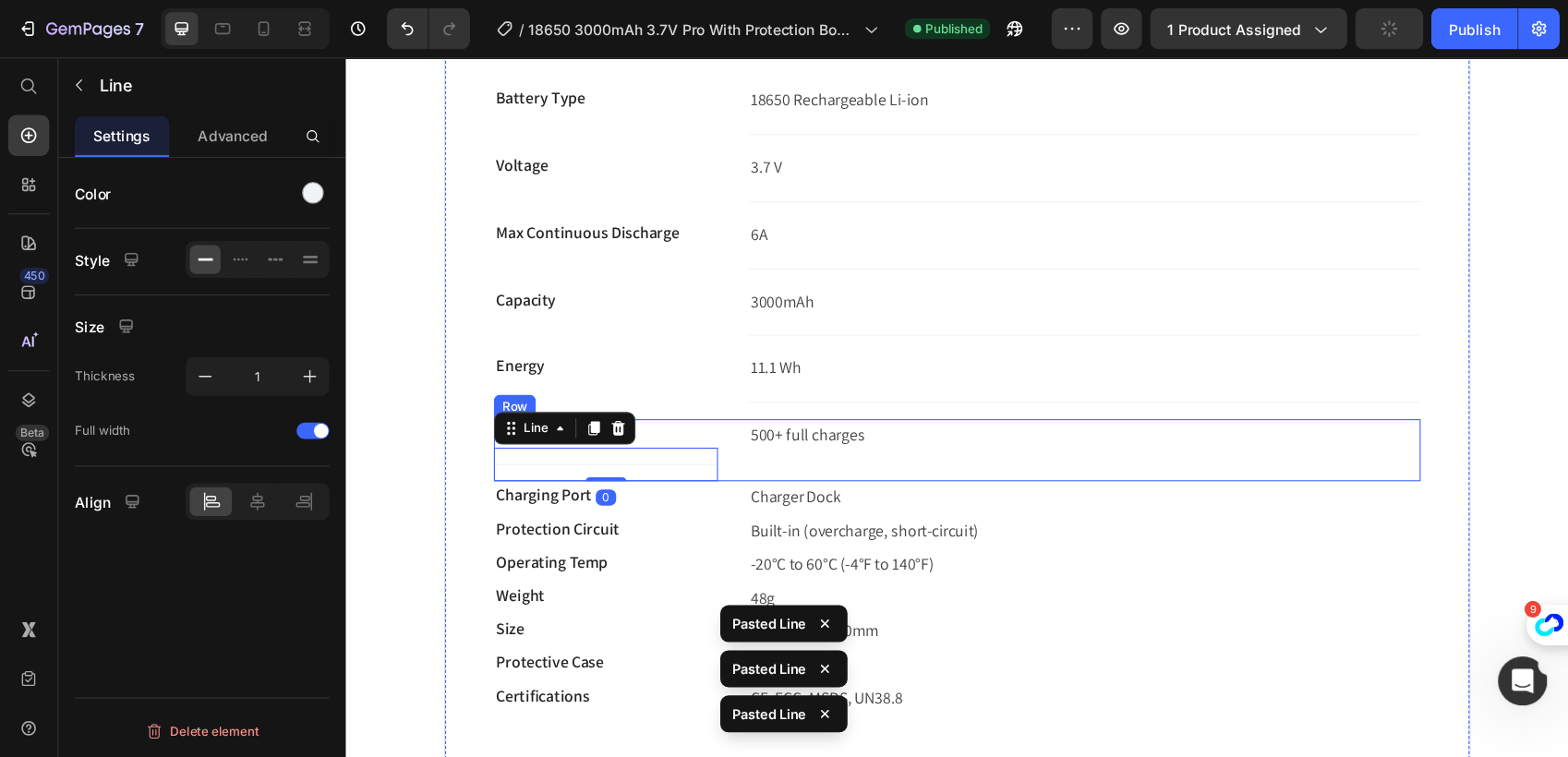 scroll, scrollTop: 734, scrollLeft: 0, axis: vertical 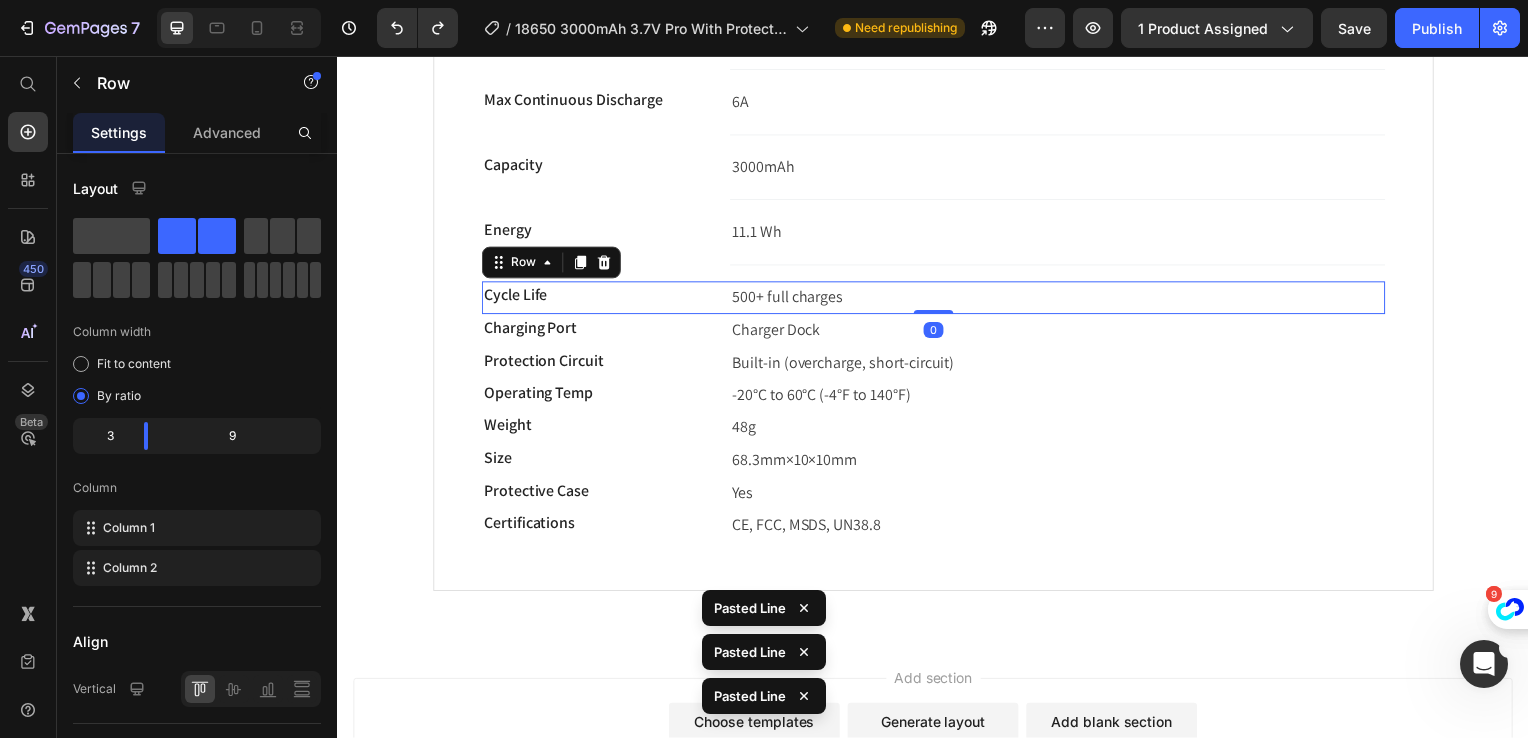 click on "Cycle Life Text block 500+ full charges Text block Row   0" at bounding box center [937, 299] 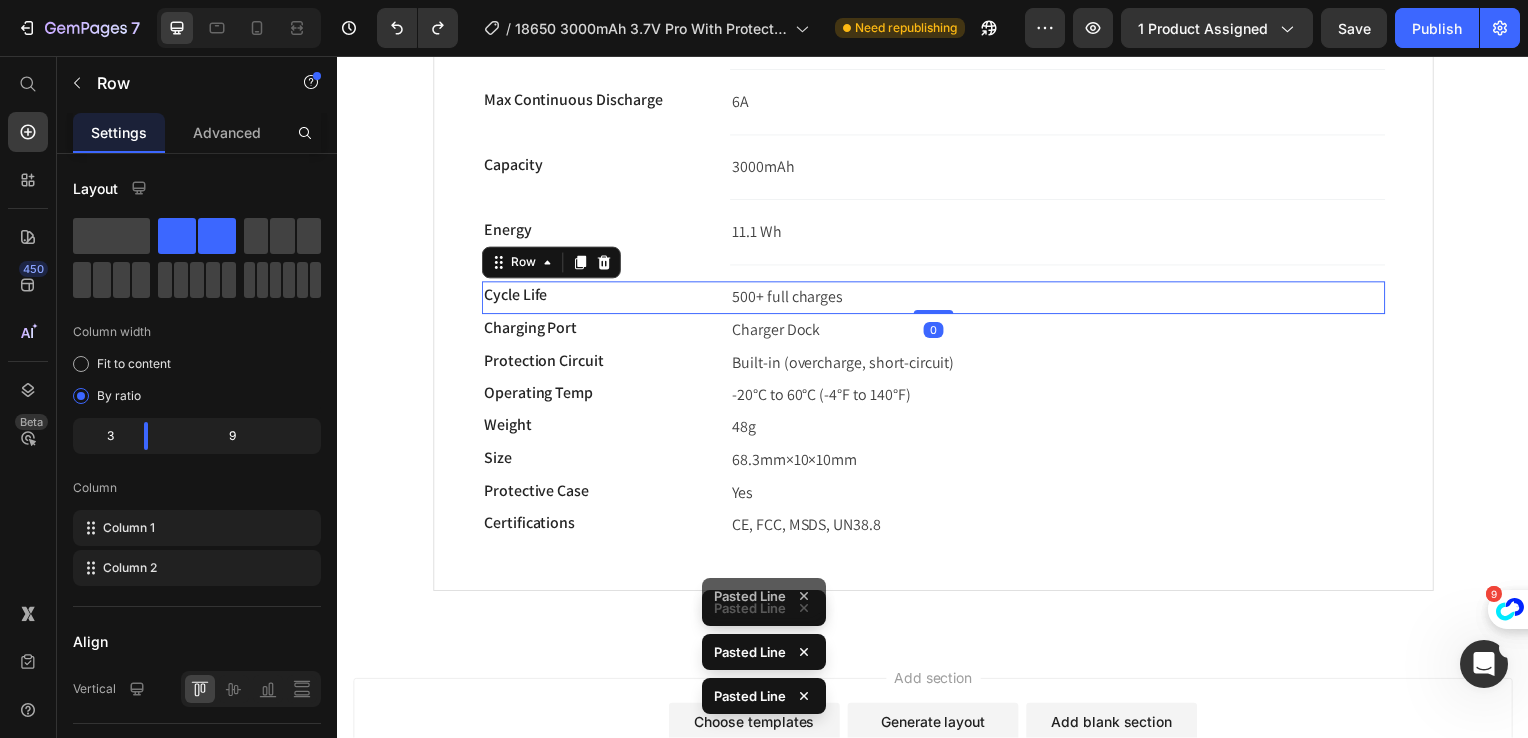 click on "Cycle Life Text block 500+ full charges Text block Row   0" at bounding box center (937, 299) 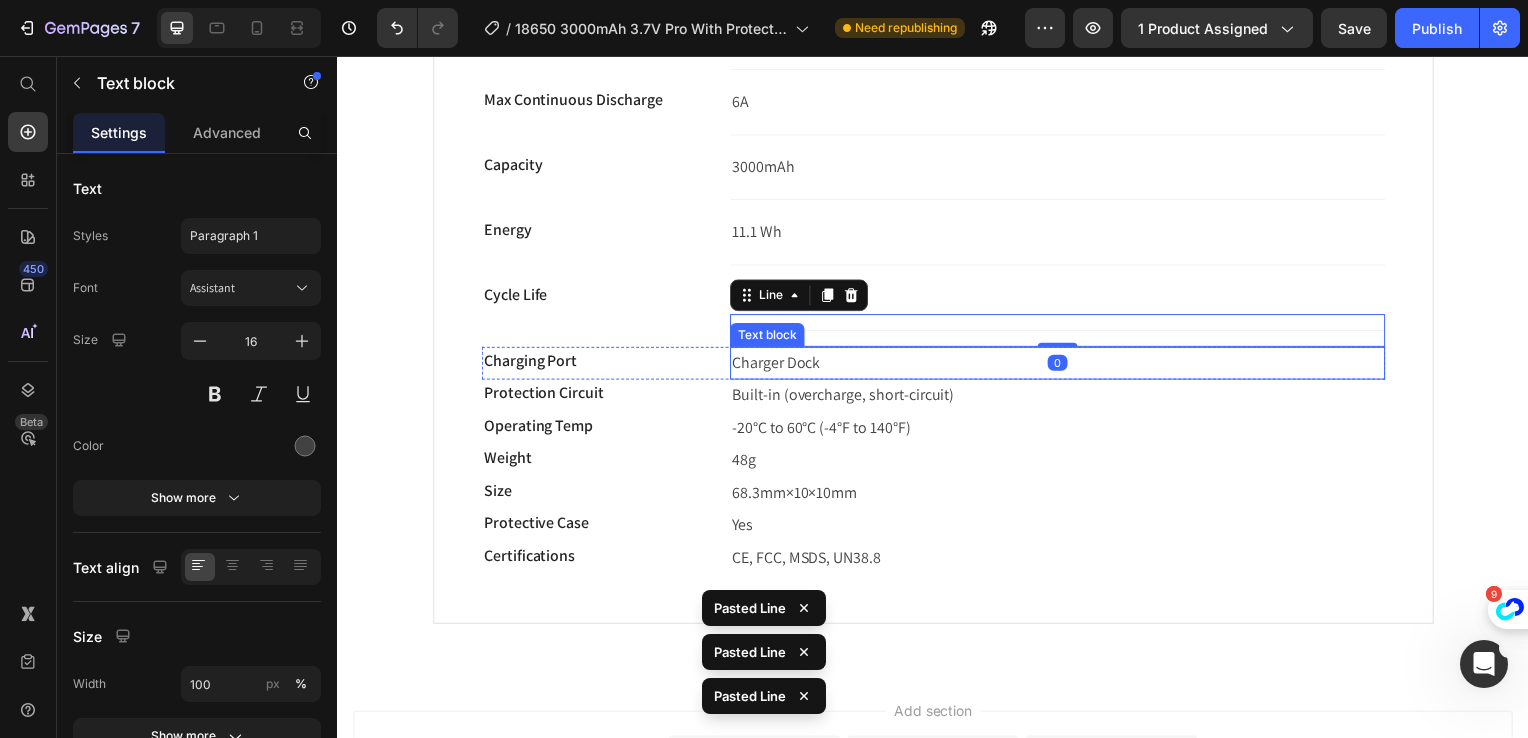 click on "Charger Dock" at bounding box center [778, 364] 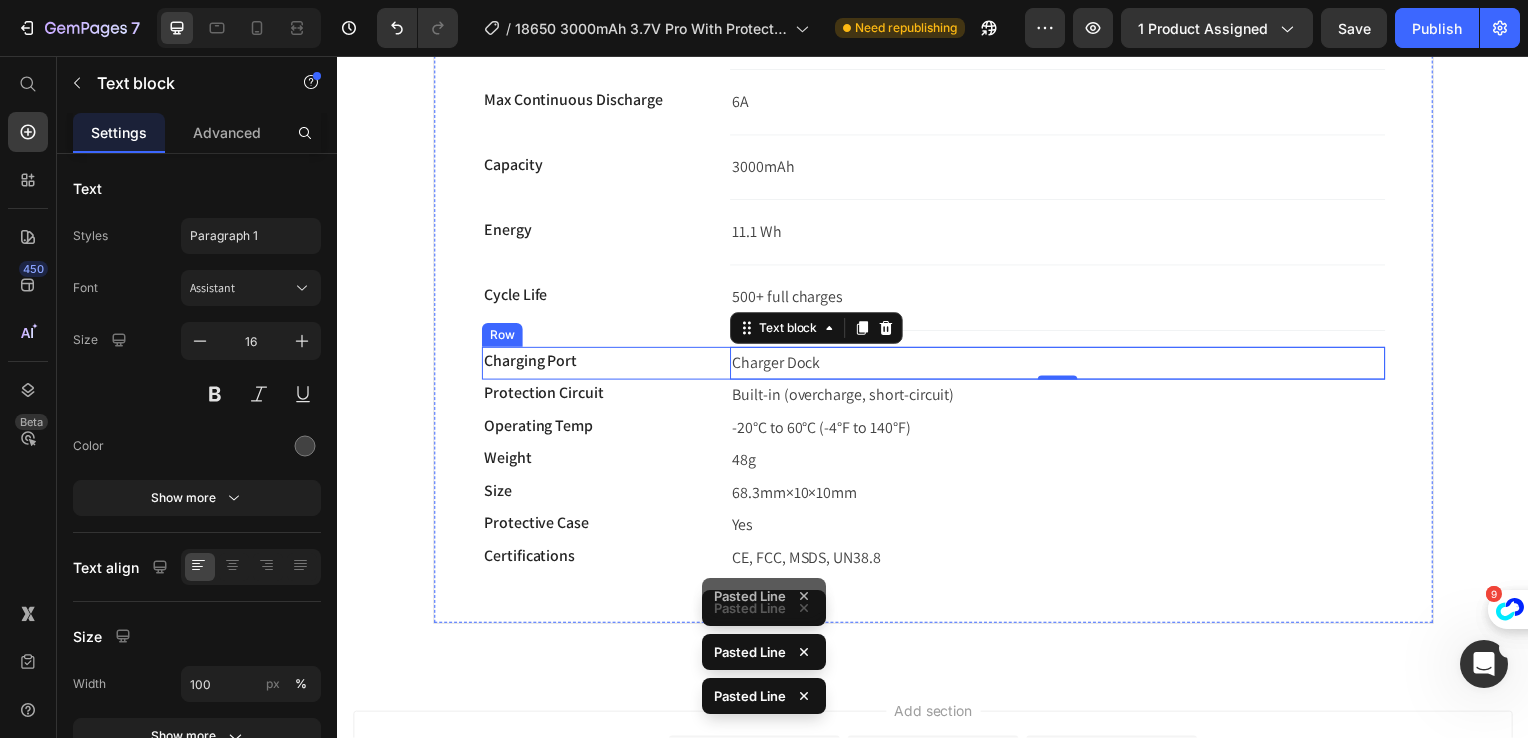 click on "Charging Port Text block Charger Dock Text block   0 Row" at bounding box center (937, 365) 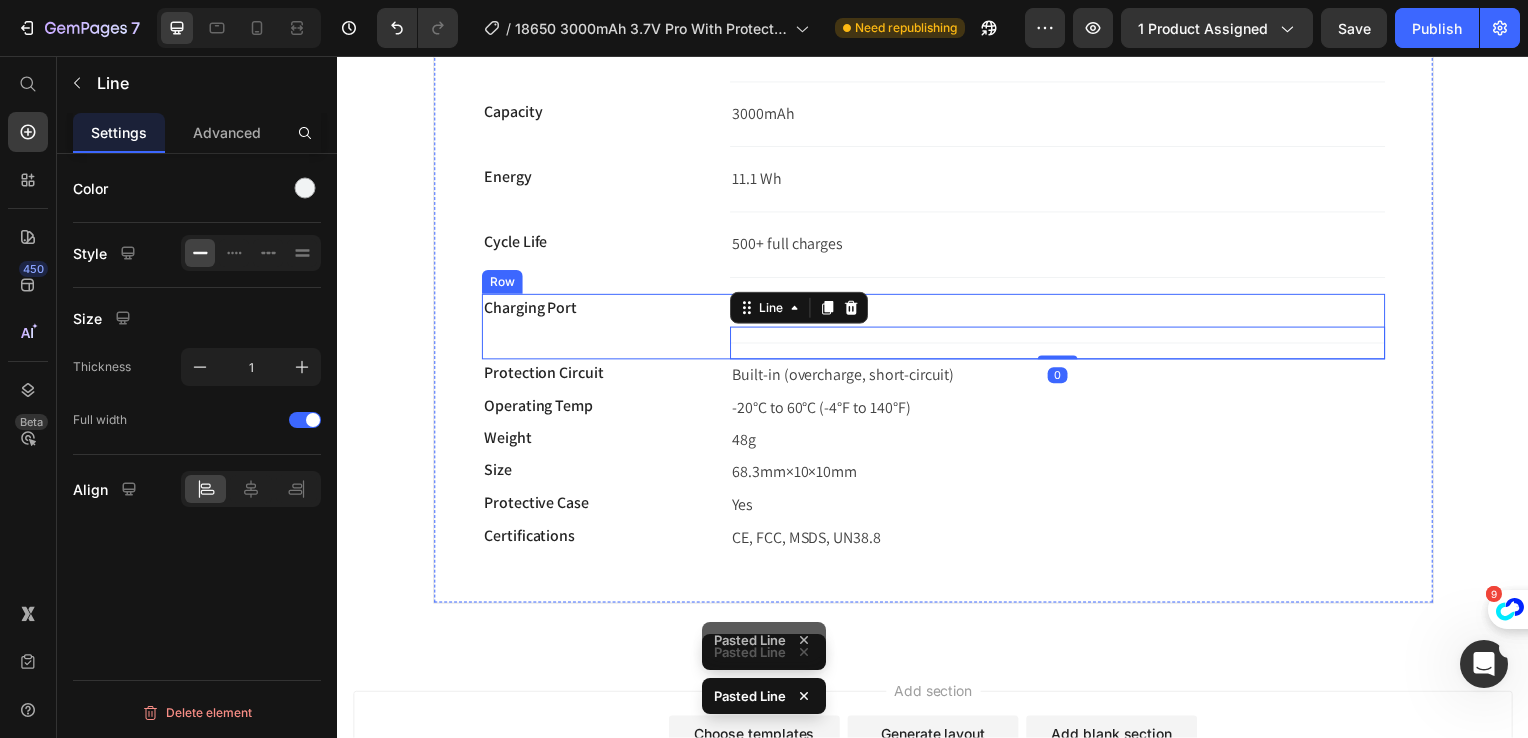 scroll, scrollTop: 895, scrollLeft: 0, axis: vertical 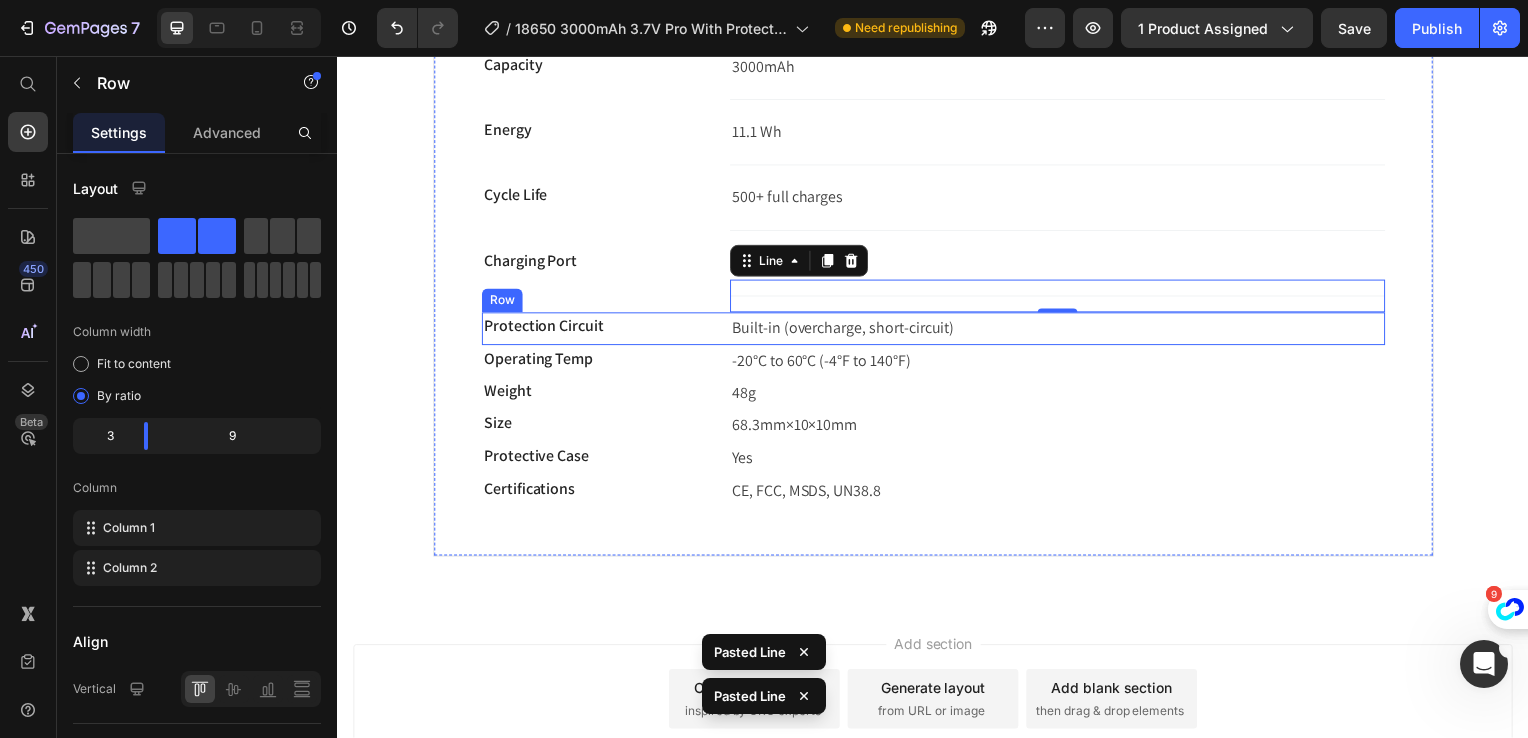 click on "Protection Circuit Text block Built-in (overcharge, short-circuit) Text block Row" at bounding box center [937, 331] 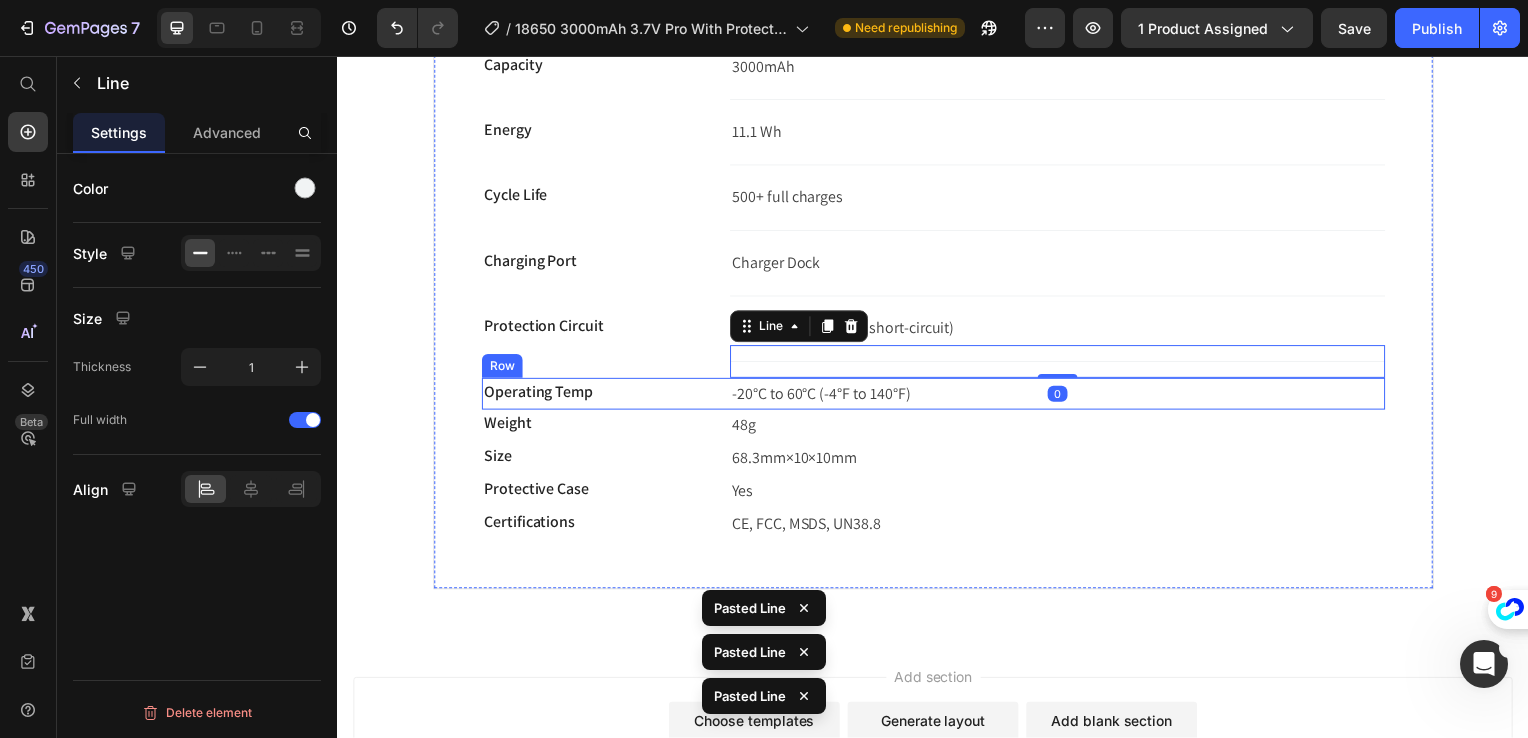 click on "Operating Temp Text block -20°C to 60°C (-4°F to 140°F) Text block Row" at bounding box center (937, 397) 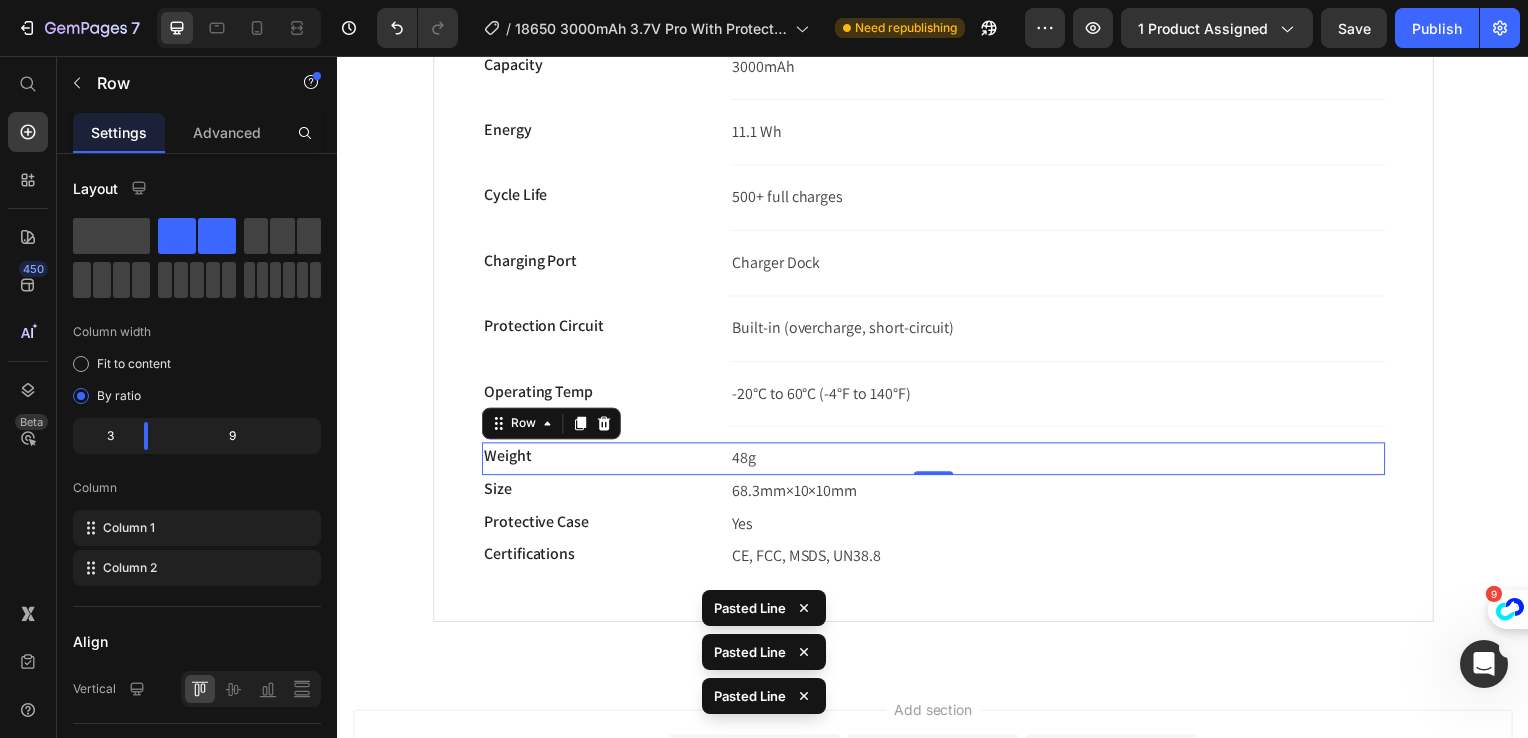 click on "Weight Text block 48g Text block Row   0" at bounding box center (937, 462) 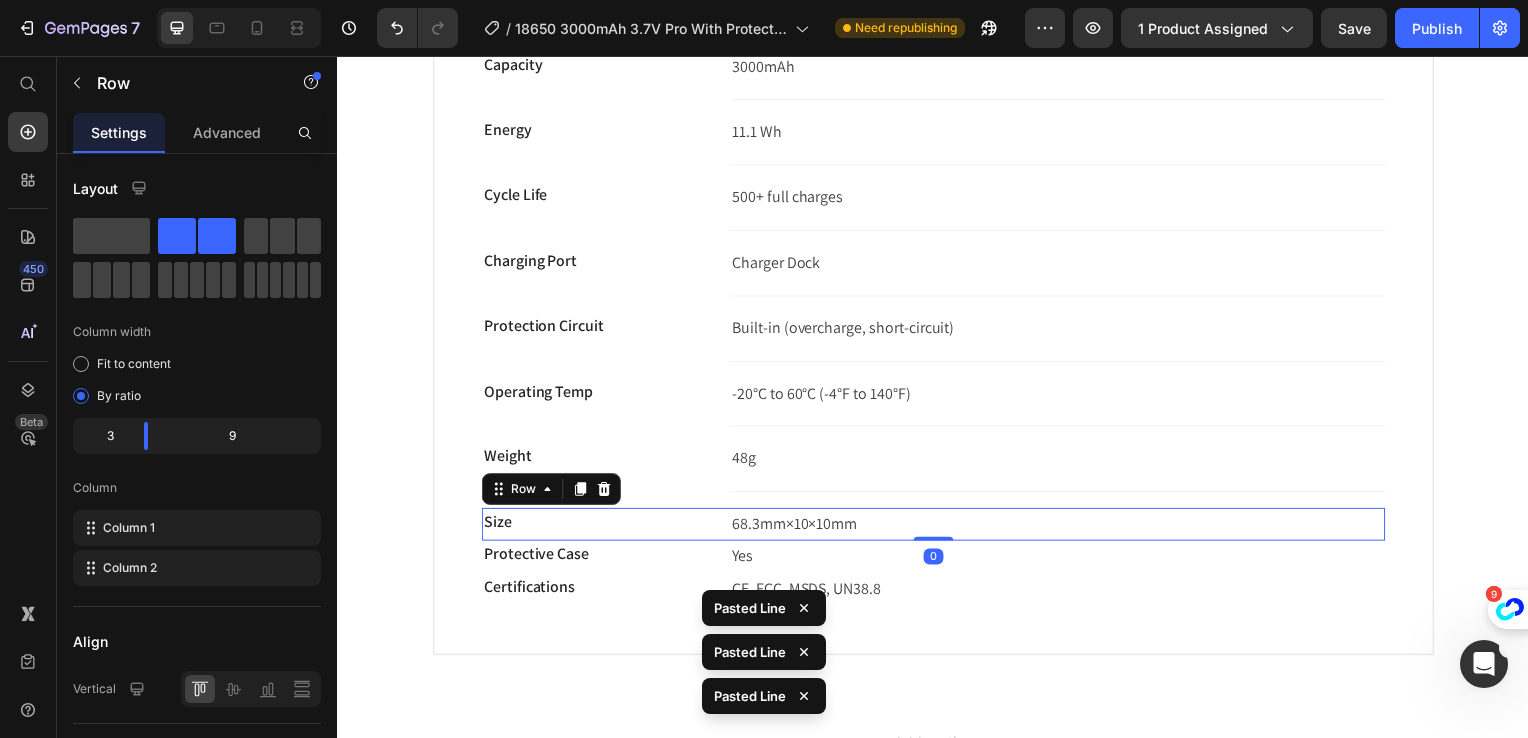 click on "Size Text block 68.3mm×10×10mm Text block Row   0" at bounding box center [937, 528] 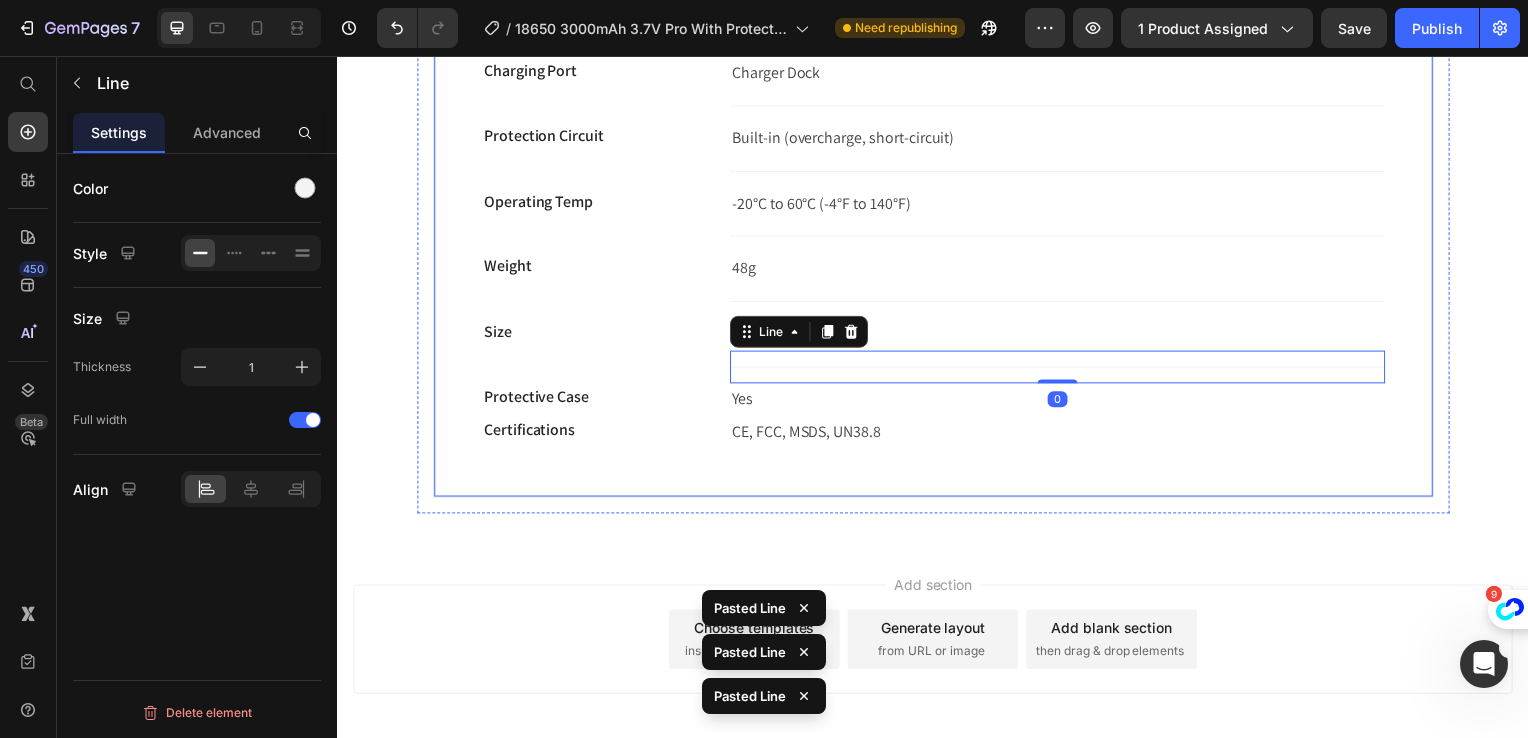 scroll, scrollTop: 1095, scrollLeft: 0, axis: vertical 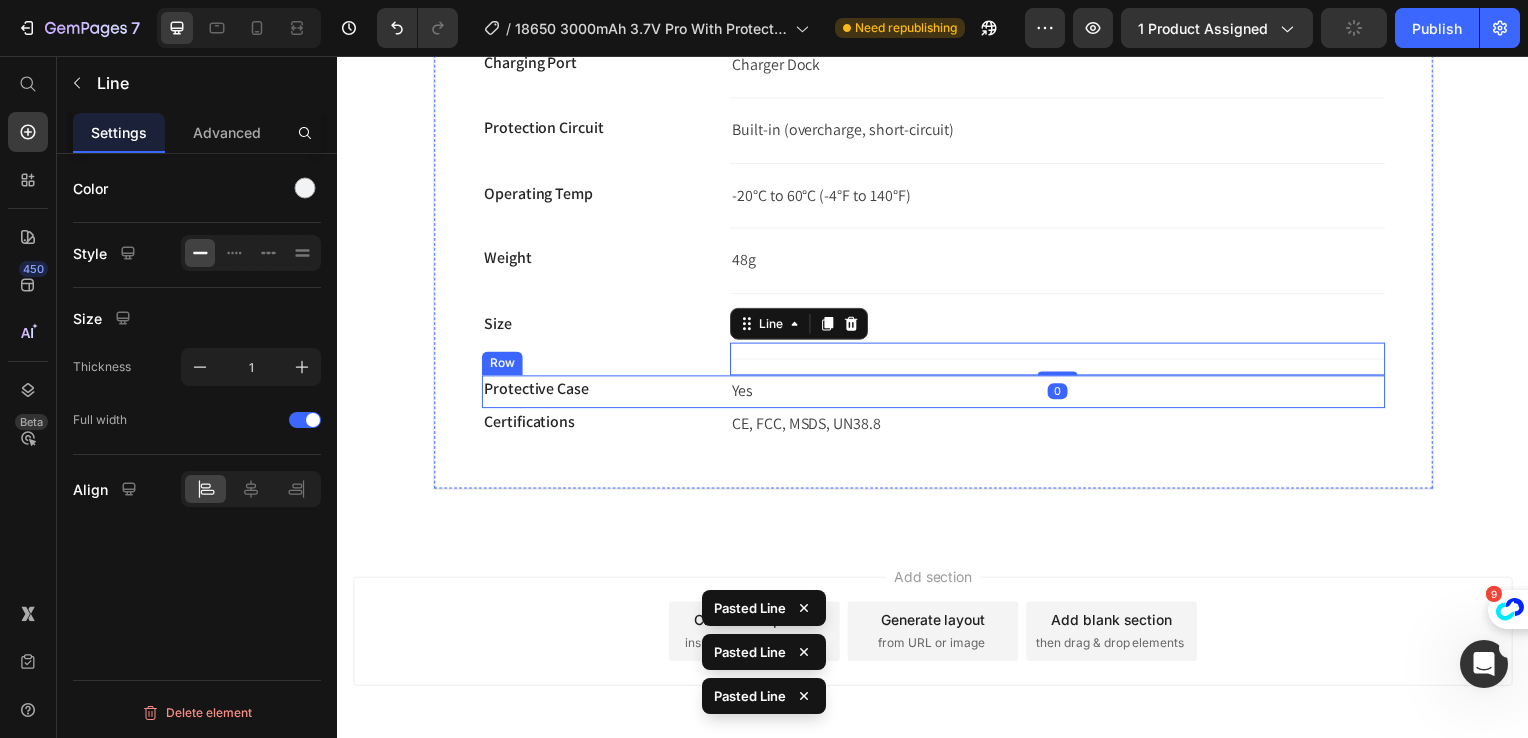 click on "Protective Case Text block Yes Text block Row" at bounding box center (937, 394) 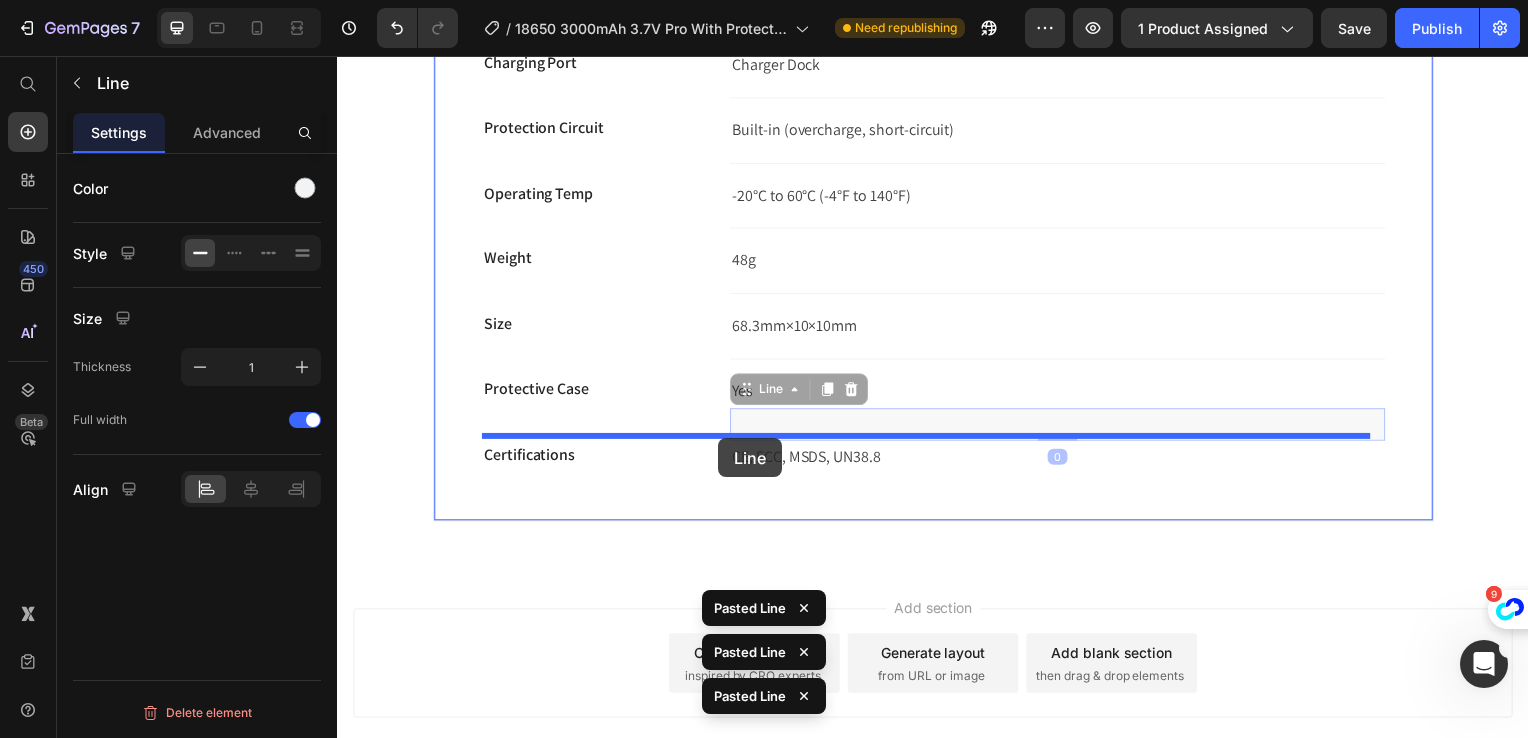 drag, startPoint x: 759, startPoint y: 390, endPoint x: 750, endPoint y: 402, distance: 15 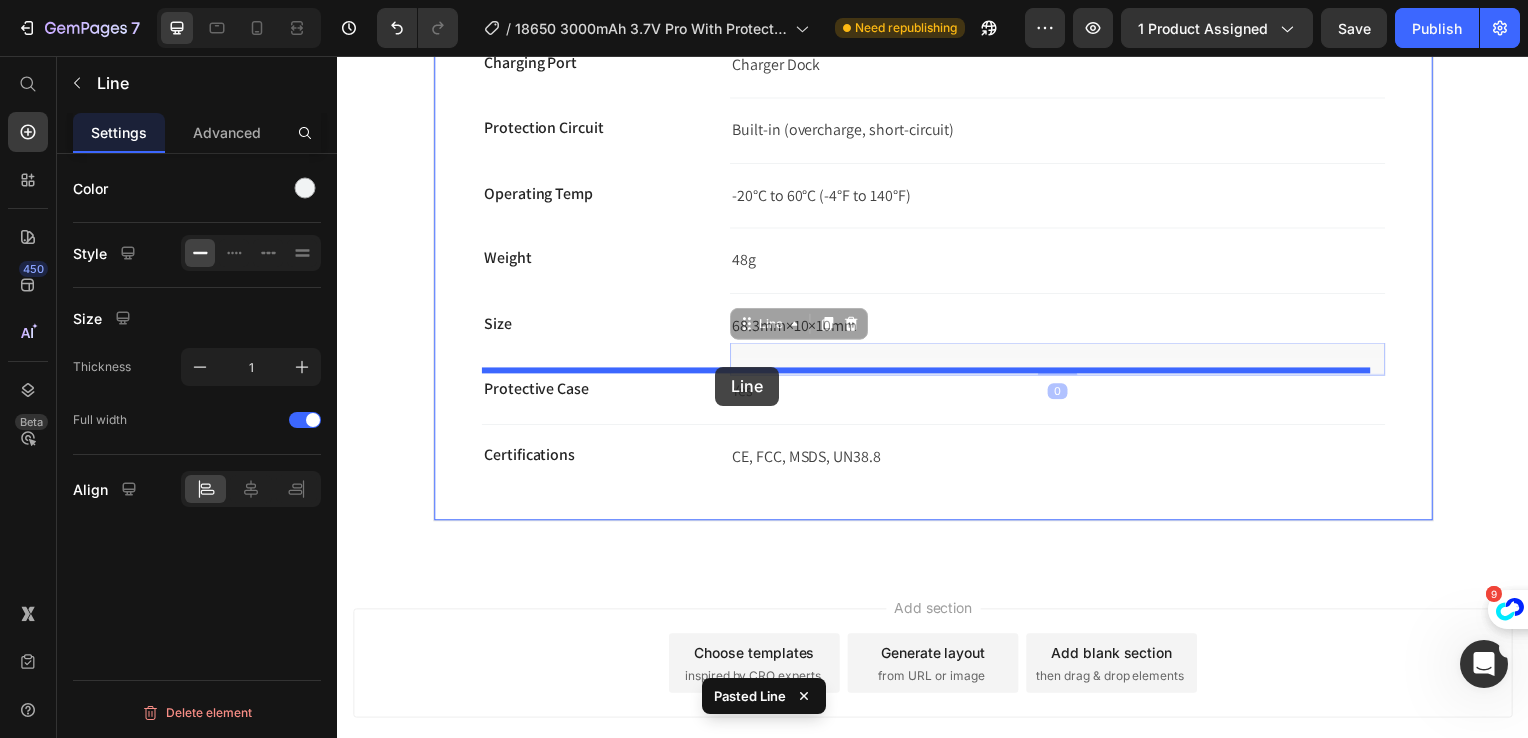 drag, startPoint x: 764, startPoint y: 352, endPoint x: 718, endPoint y: 369, distance: 49.0408 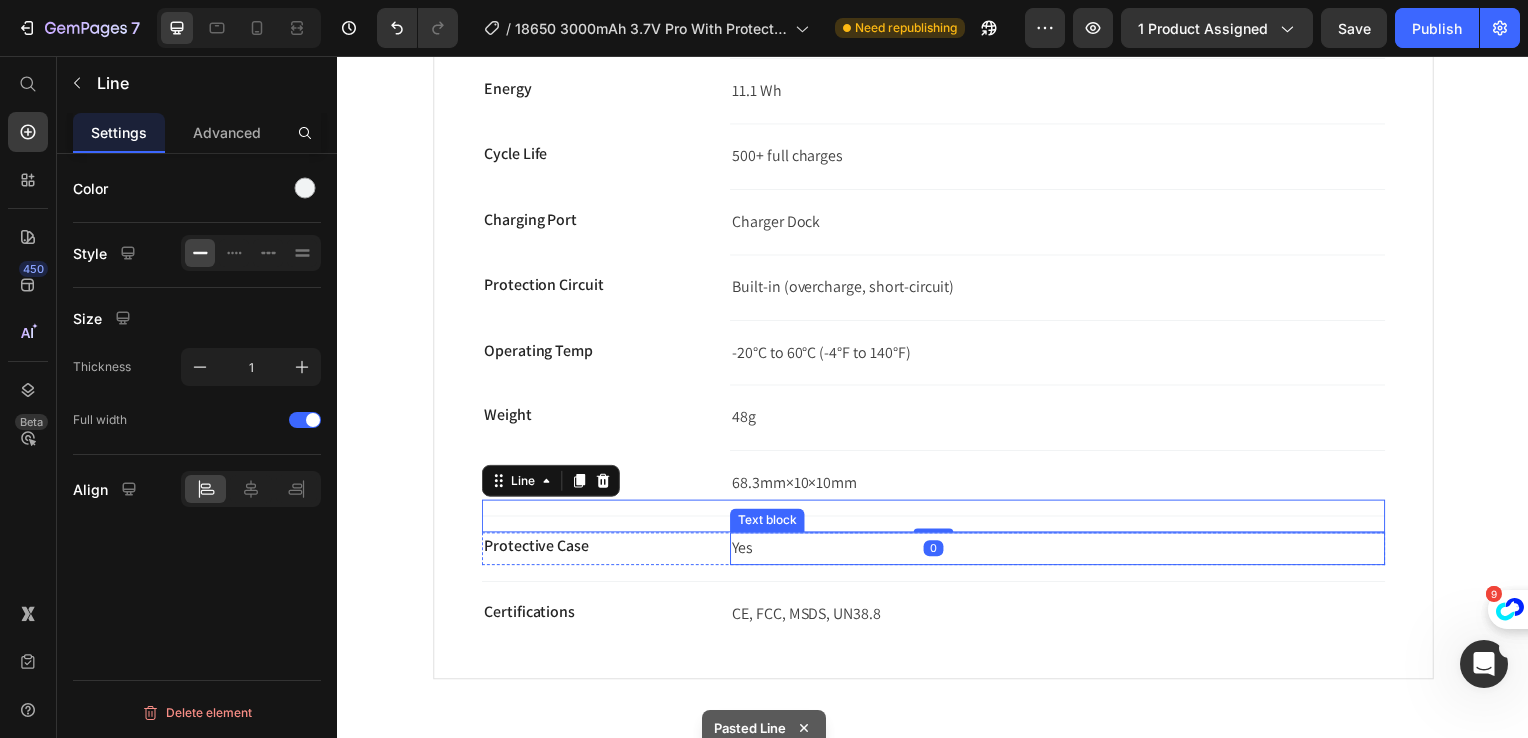 scroll, scrollTop: 895, scrollLeft: 0, axis: vertical 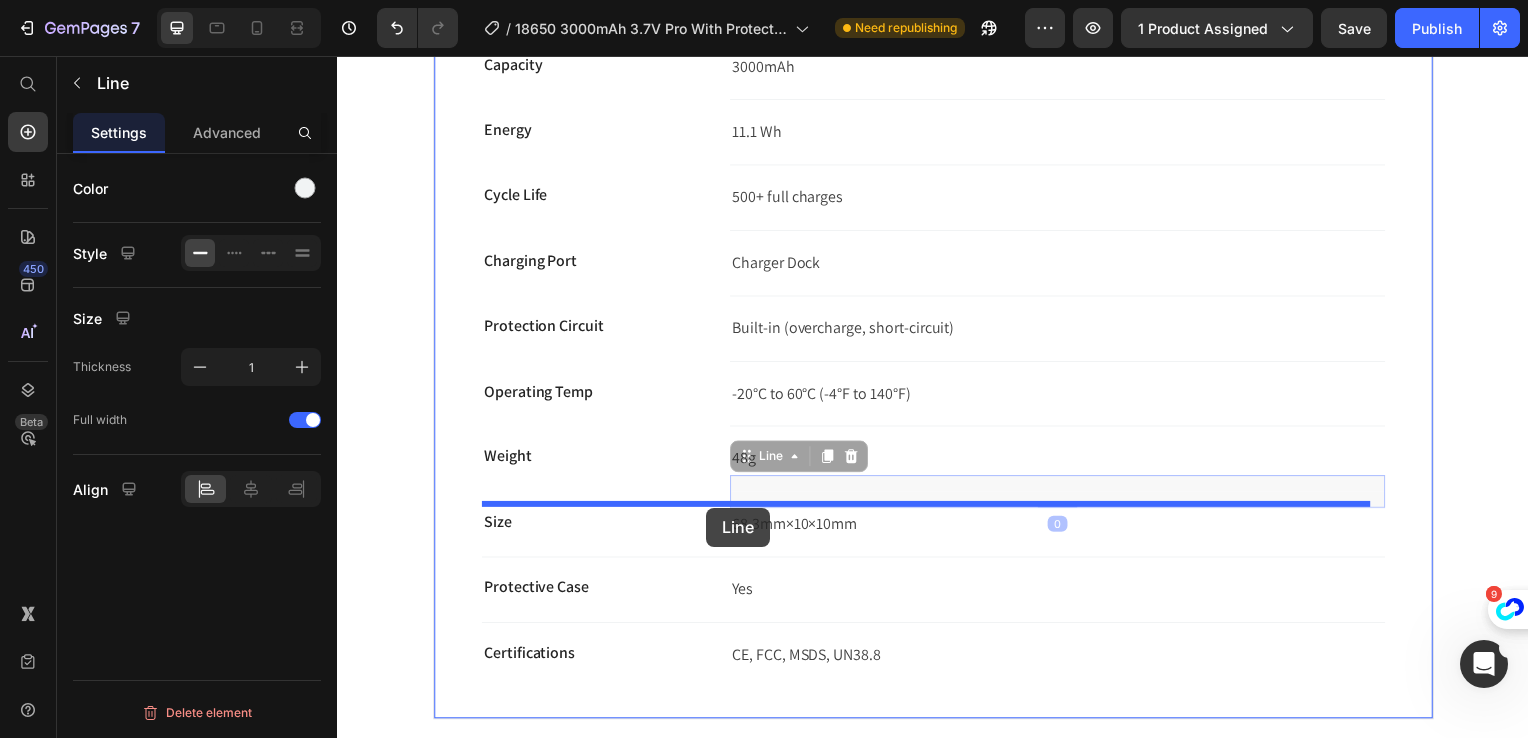 drag, startPoint x: 763, startPoint y: 486, endPoint x: 709, endPoint y: 511, distance: 59.5063 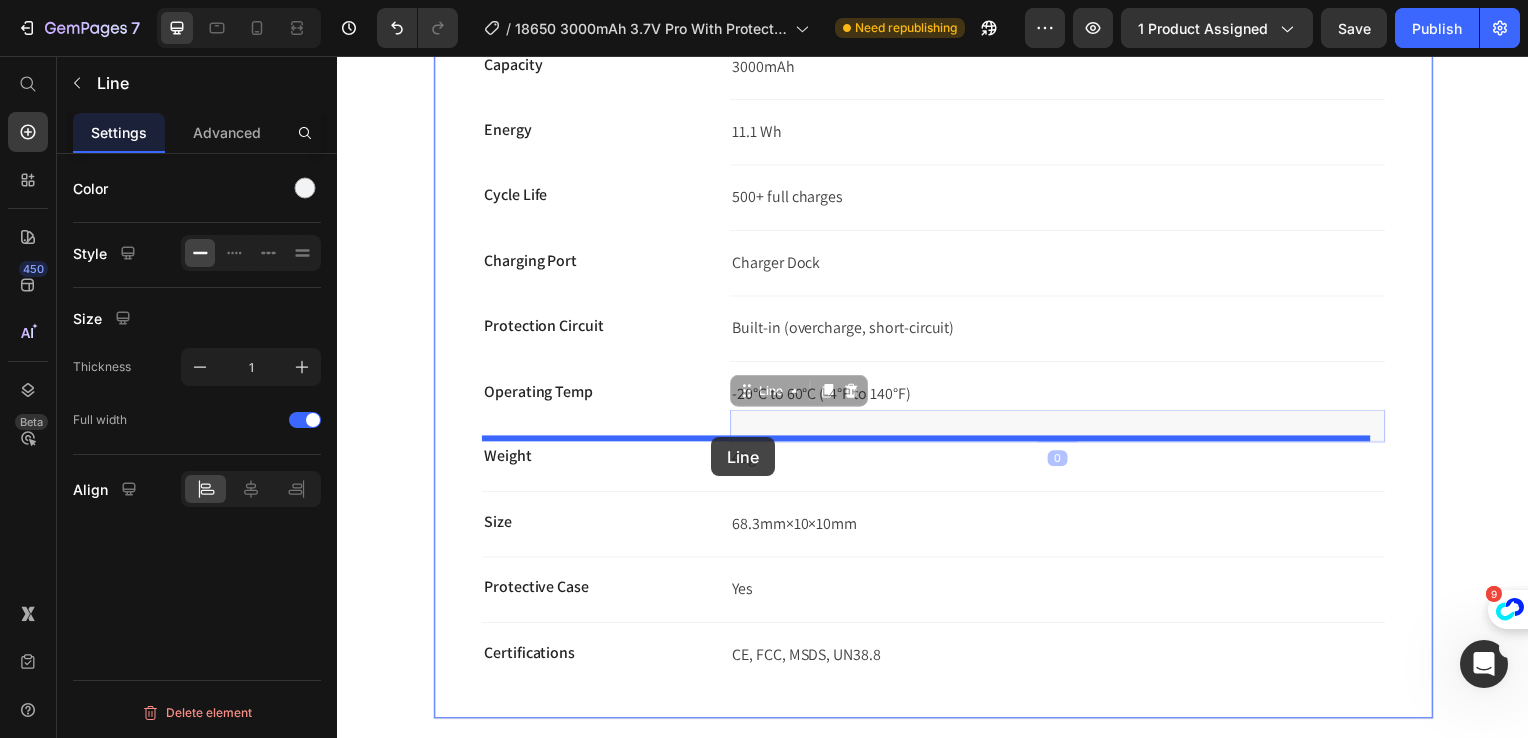 drag, startPoint x: 811, startPoint y: 421, endPoint x: 714, endPoint y: 440, distance: 98.84331 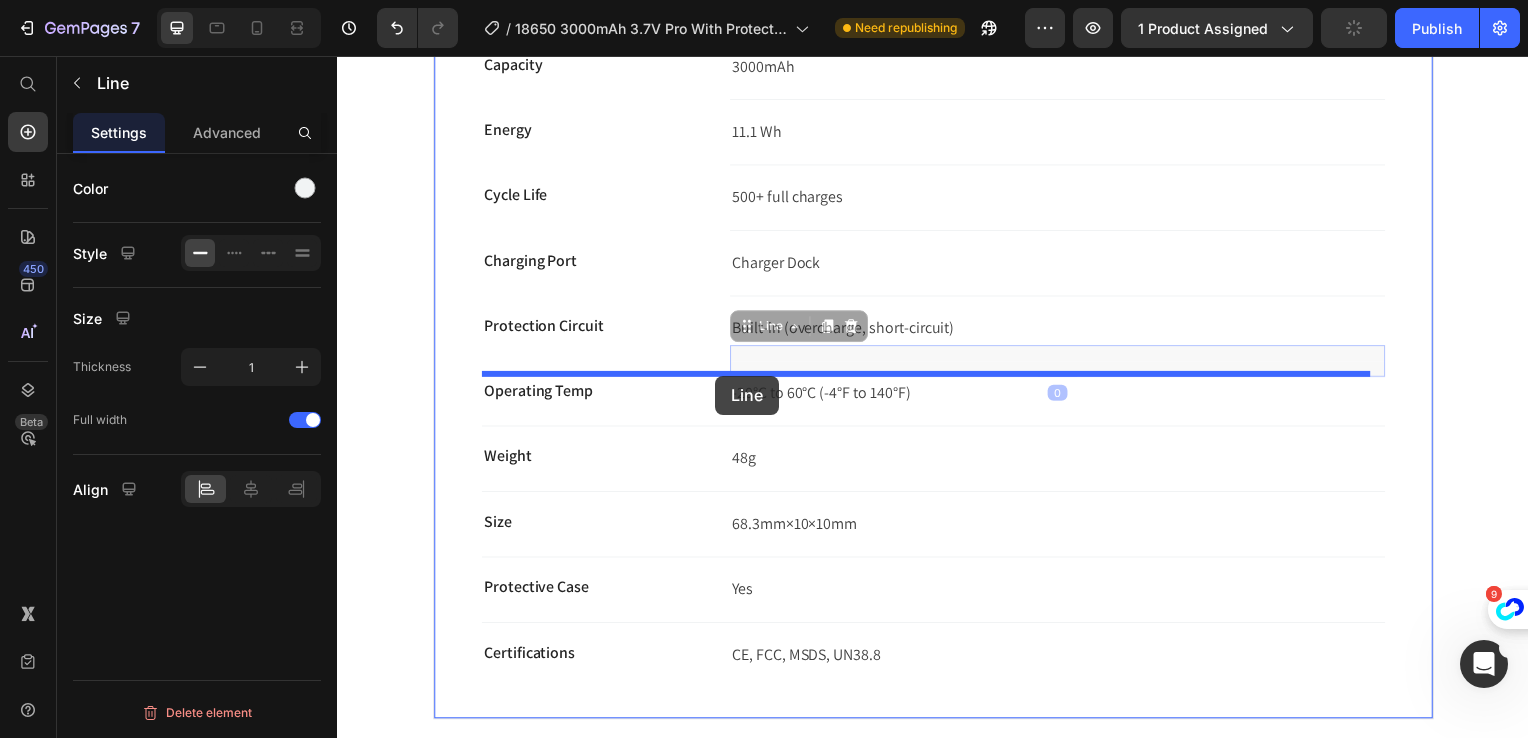 drag, startPoint x: 834, startPoint y: 353, endPoint x: 718, endPoint y: 378, distance: 118.66339 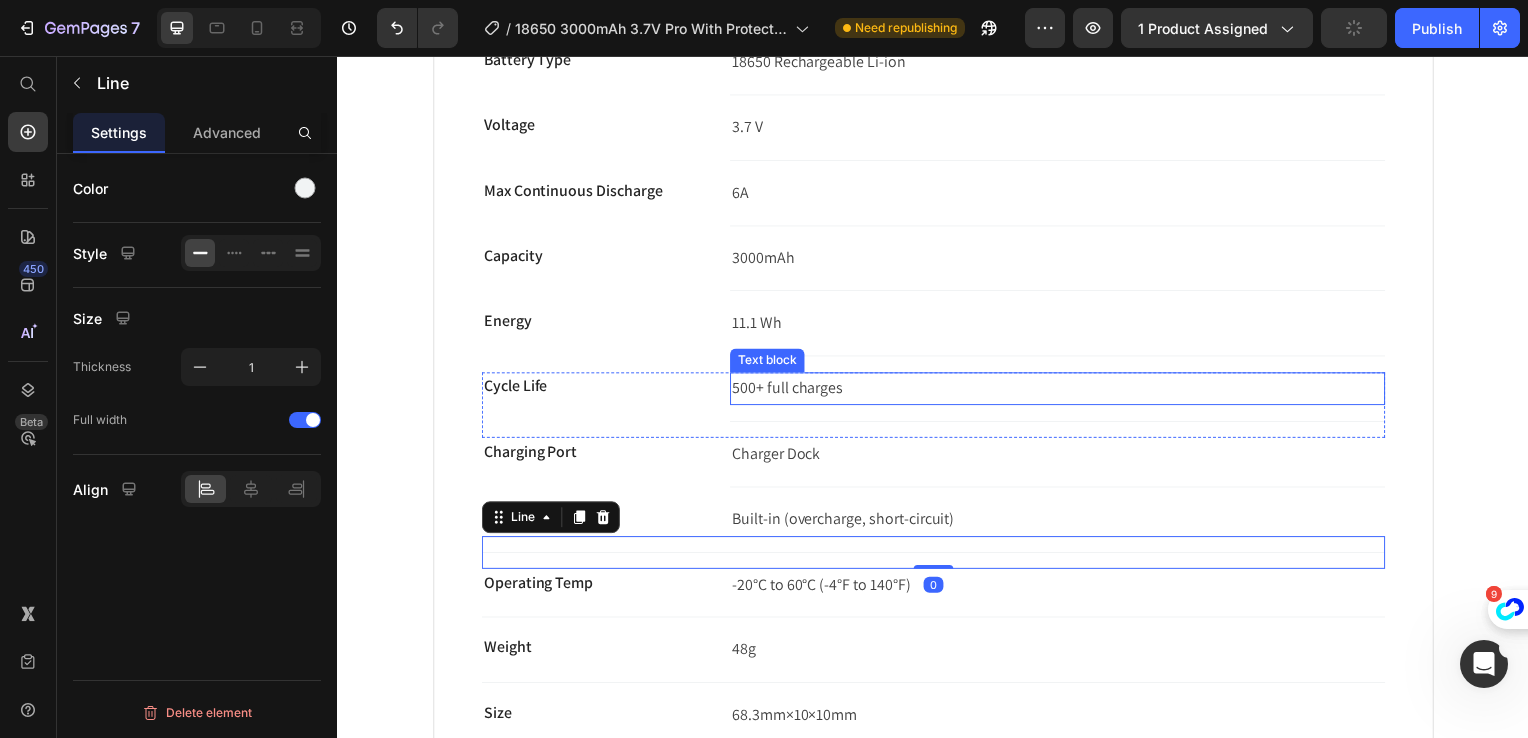 scroll, scrollTop: 695, scrollLeft: 0, axis: vertical 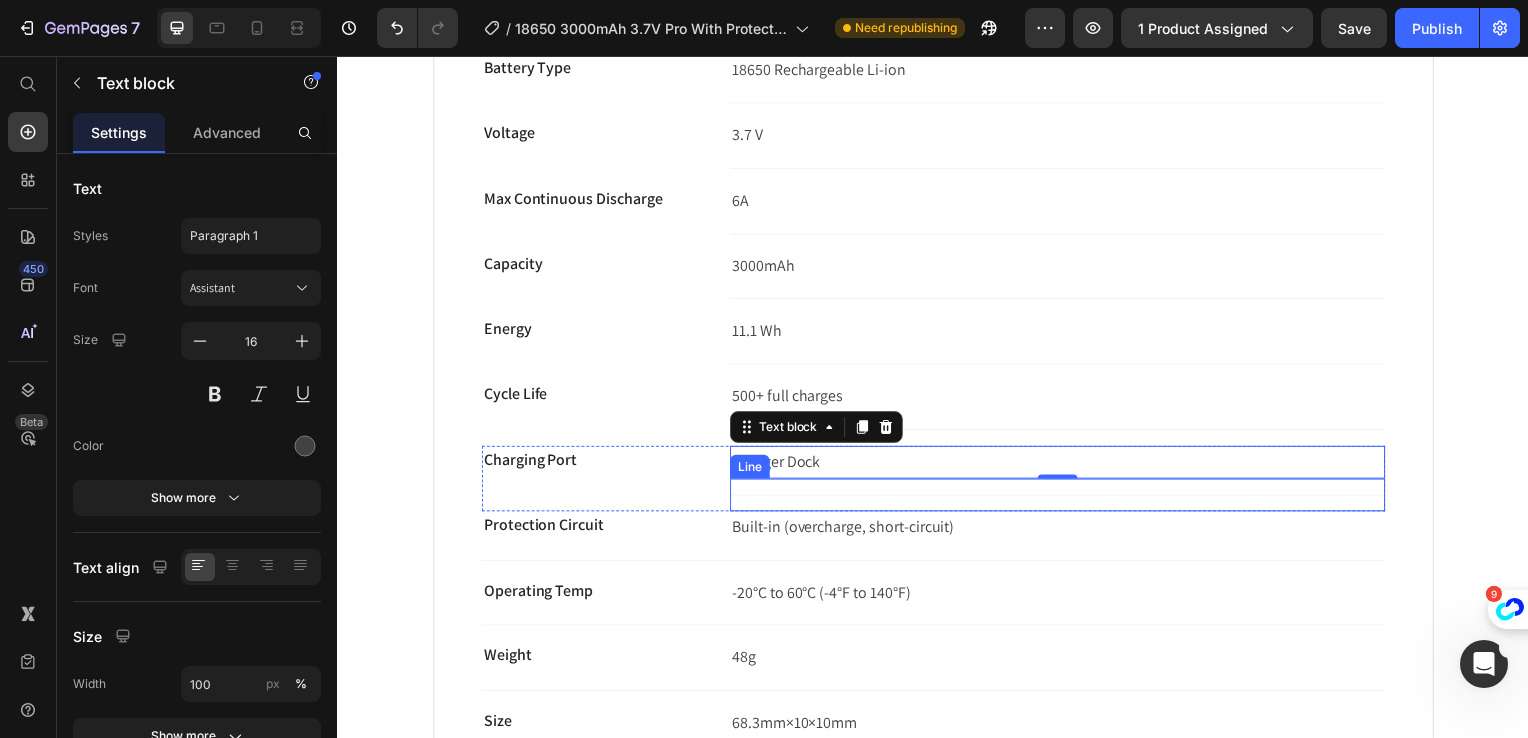 click on "Charger Dock Text block   0                Title Line" at bounding box center (1062, 482) 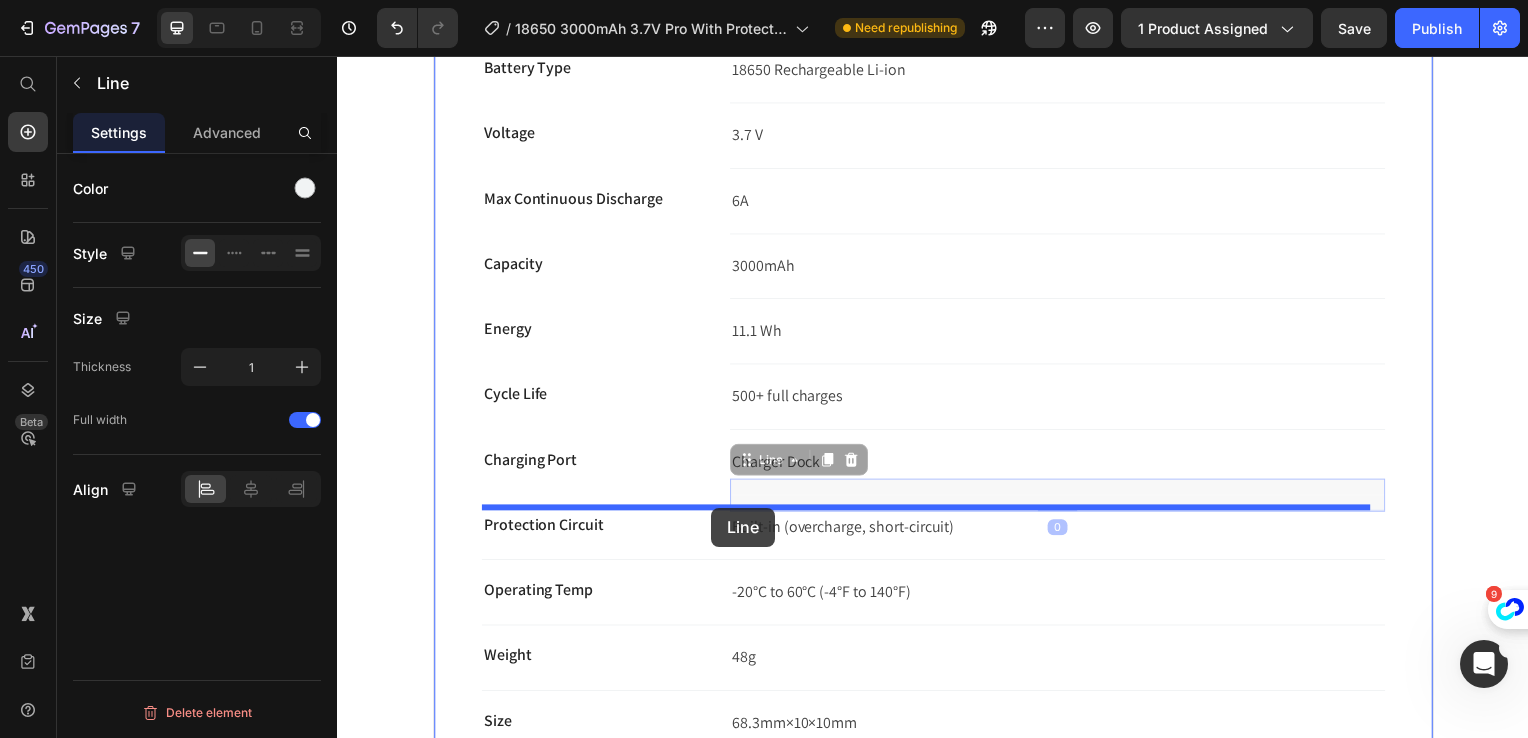 drag, startPoint x: 802, startPoint y: 489, endPoint x: 714, endPoint y: 511, distance: 90.70832 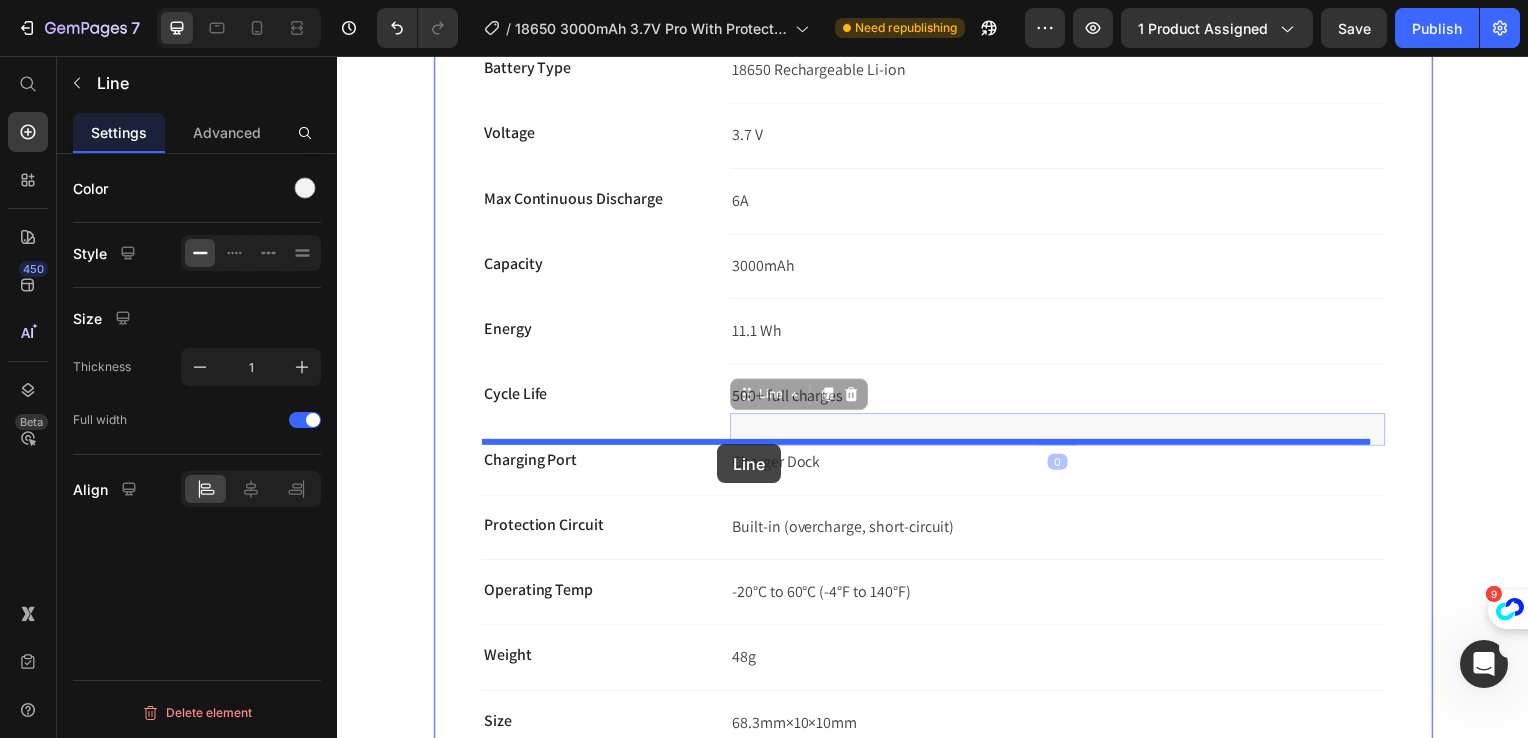 drag, startPoint x: 838, startPoint y: 412, endPoint x: 720, endPoint y: 447, distance: 123.081276 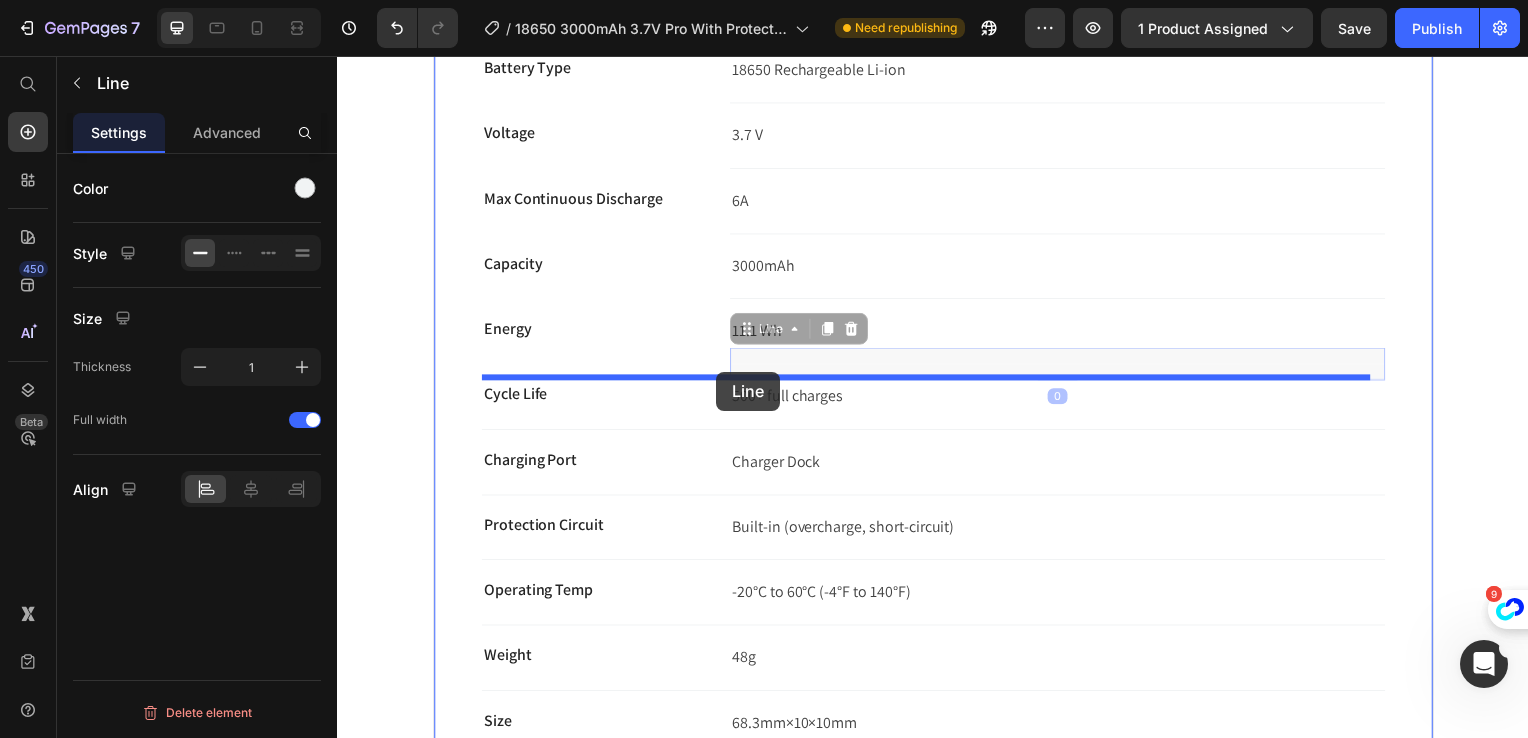 drag, startPoint x: 839, startPoint y: 363, endPoint x: 719, endPoint y: 374, distance: 120.50311 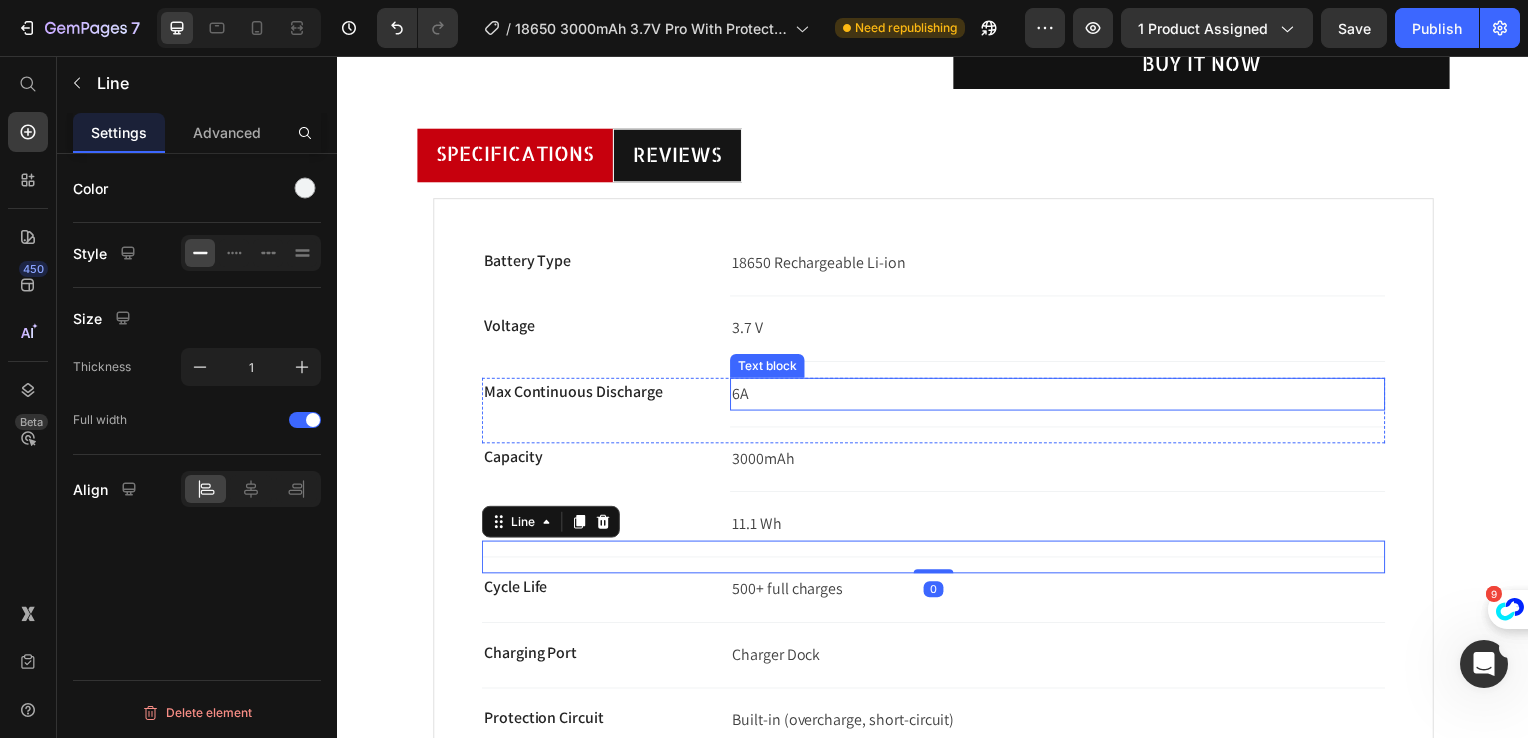 scroll, scrollTop: 495, scrollLeft: 0, axis: vertical 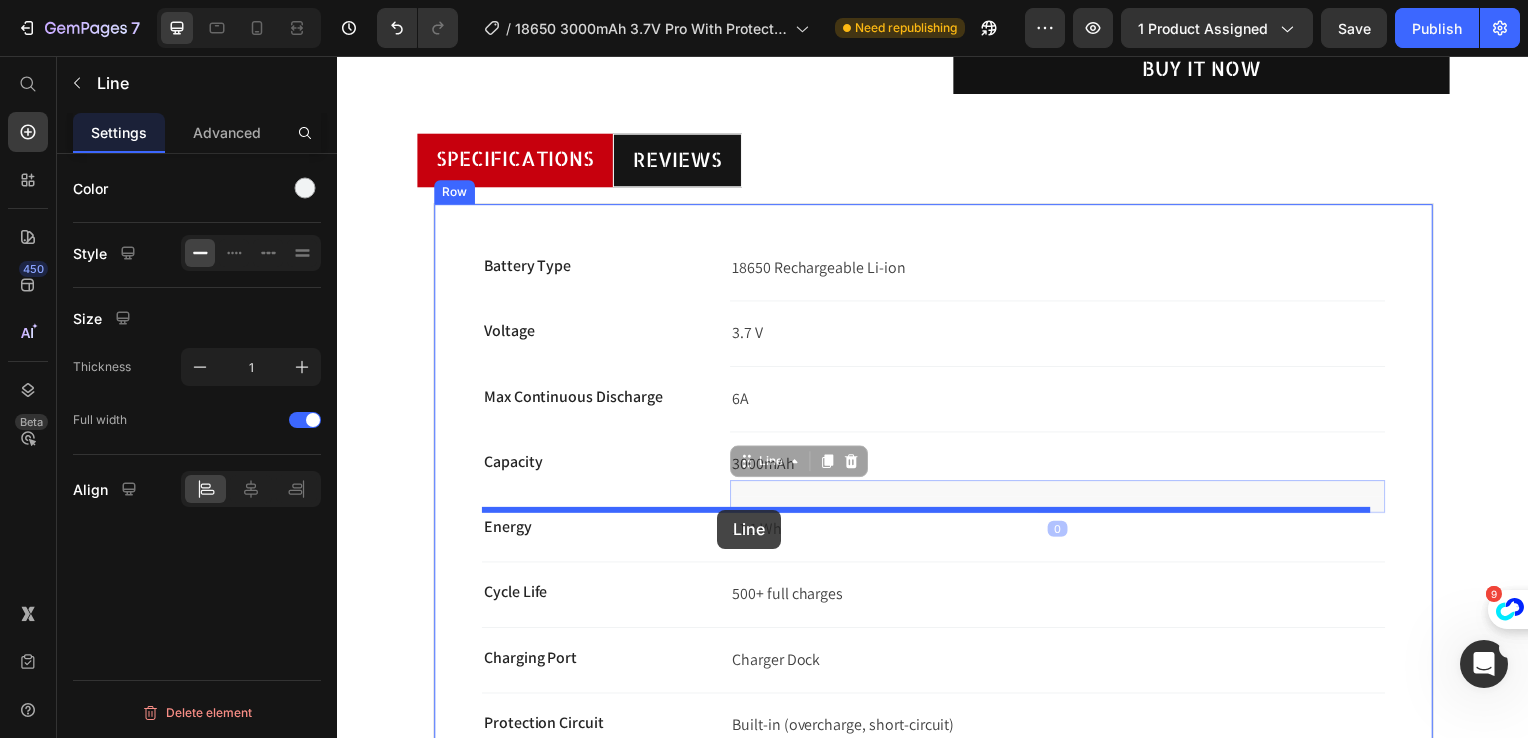drag, startPoint x: 799, startPoint y: 489, endPoint x: 717, endPoint y: 513, distance: 85.44004 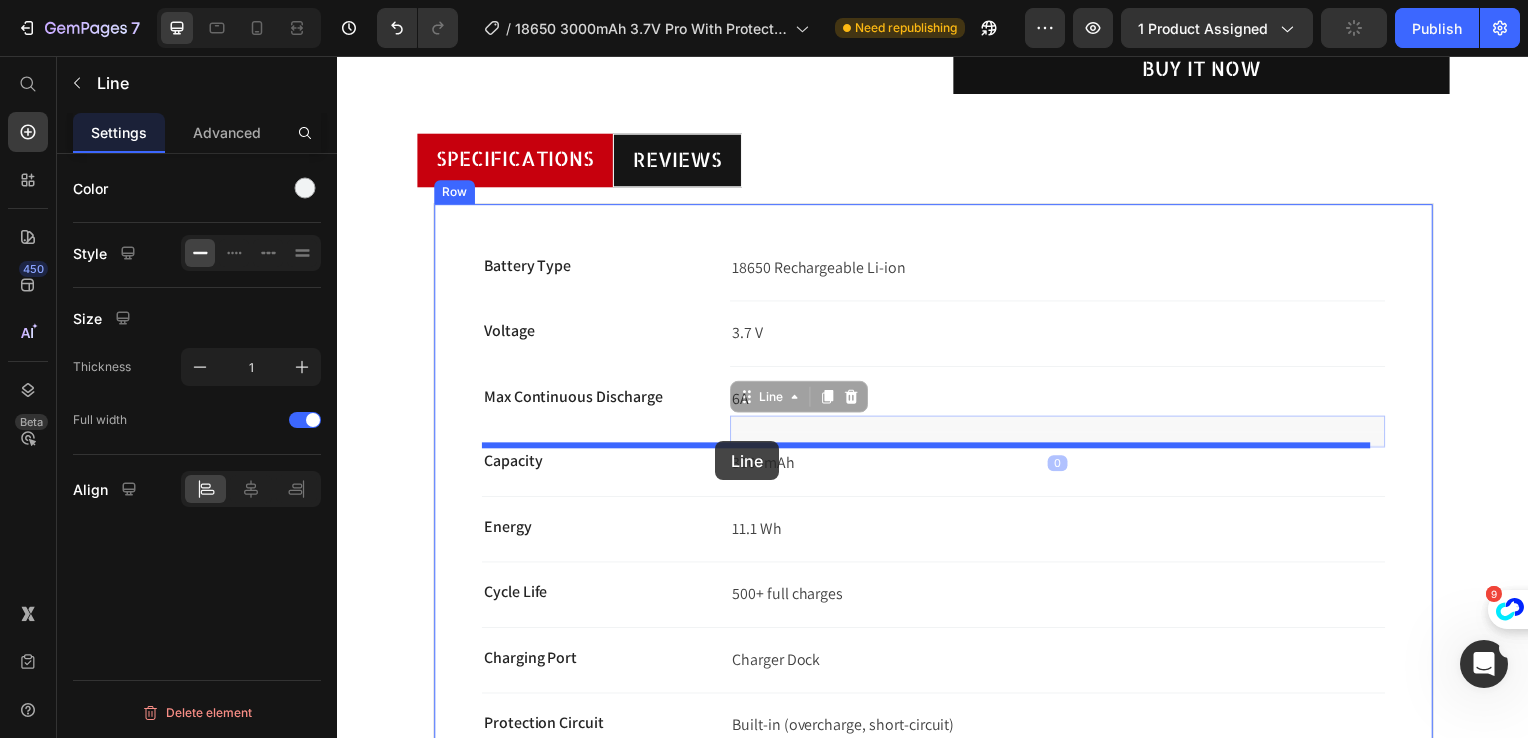 drag, startPoint x: 863, startPoint y: 416, endPoint x: 741, endPoint y: 412, distance: 122.06556 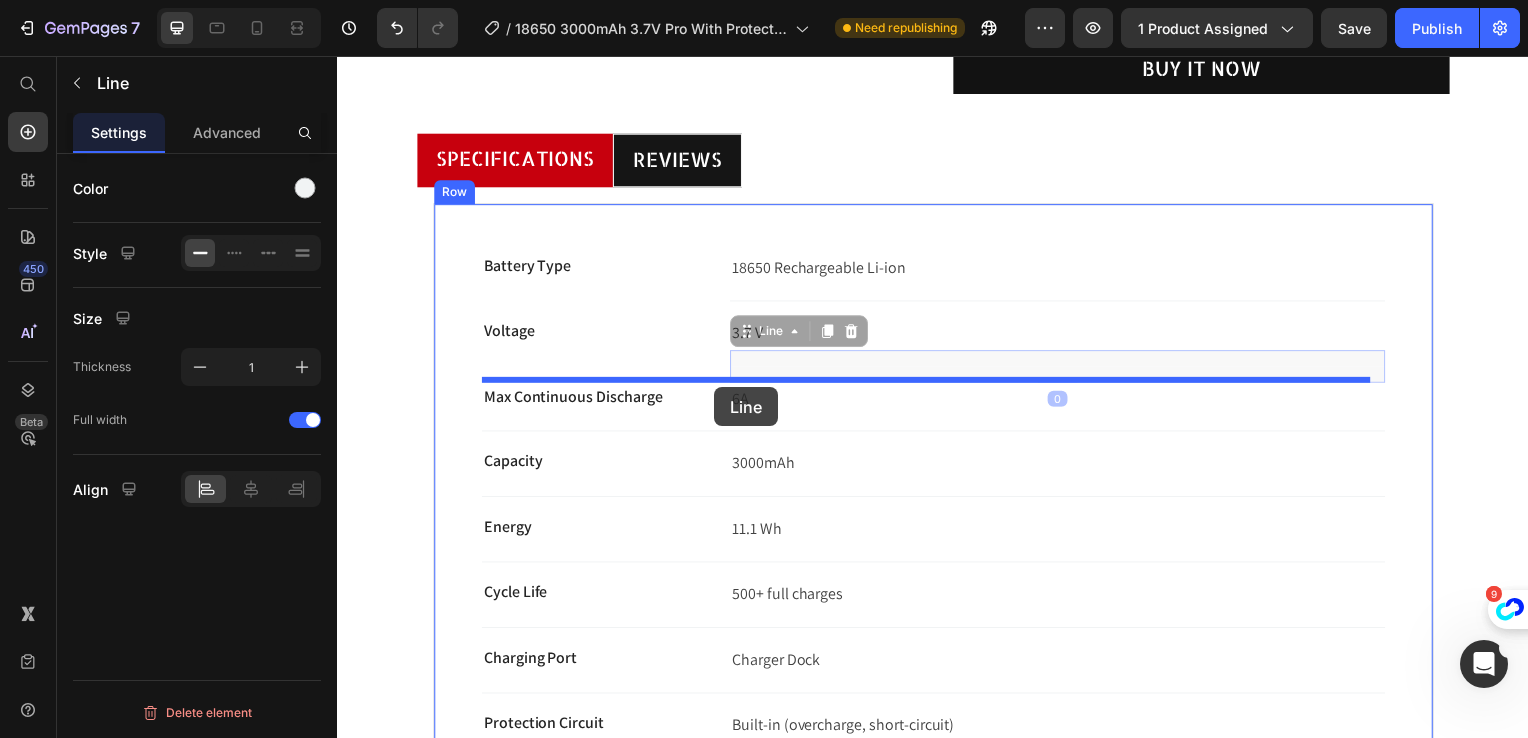 drag, startPoint x: 823, startPoint y: 363, endPoint x: 714, endPoint y: 388, distance: 111.83023 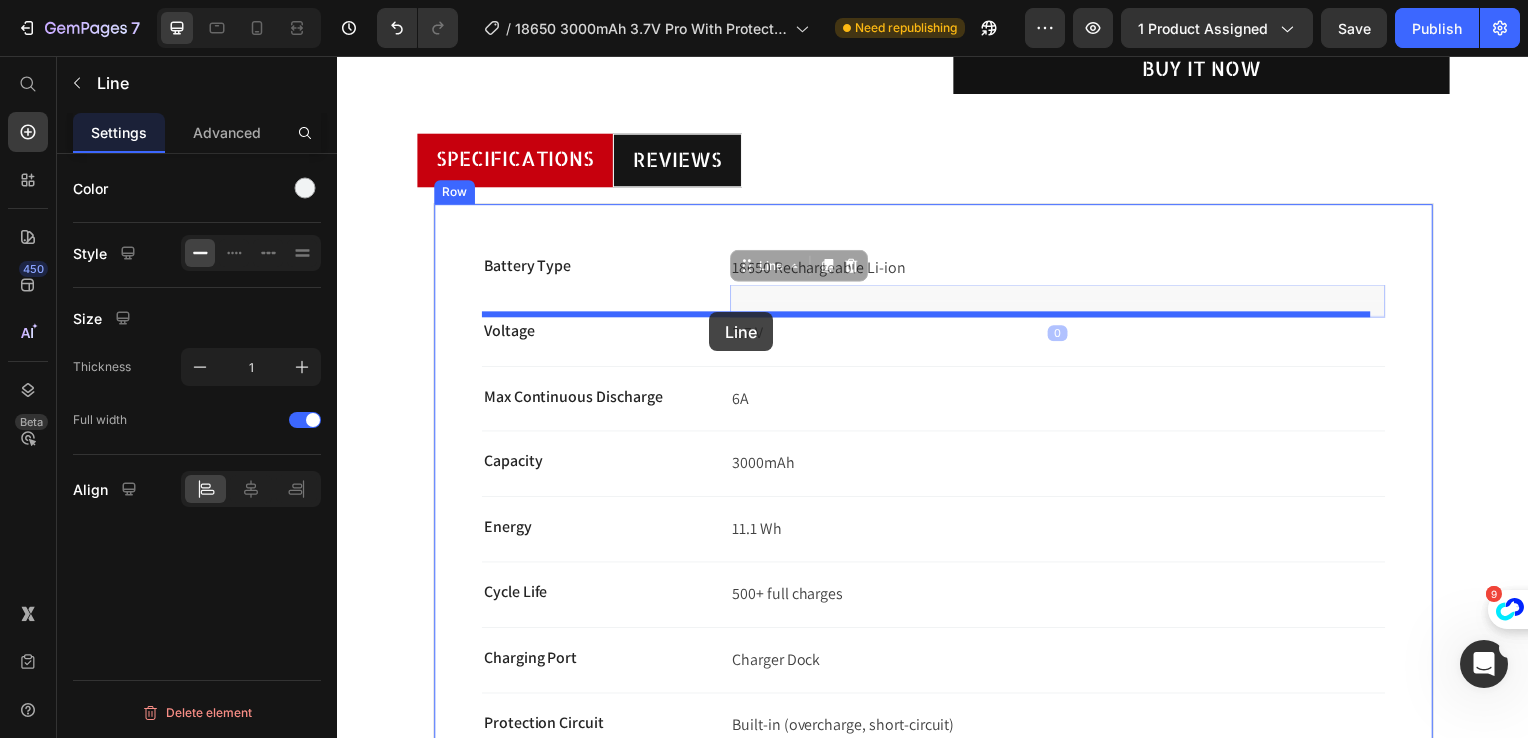 drag, startPoint x: 847, startPoint y: 291, endPoint x: 712, endPoint y: 314, distance: 136.94525 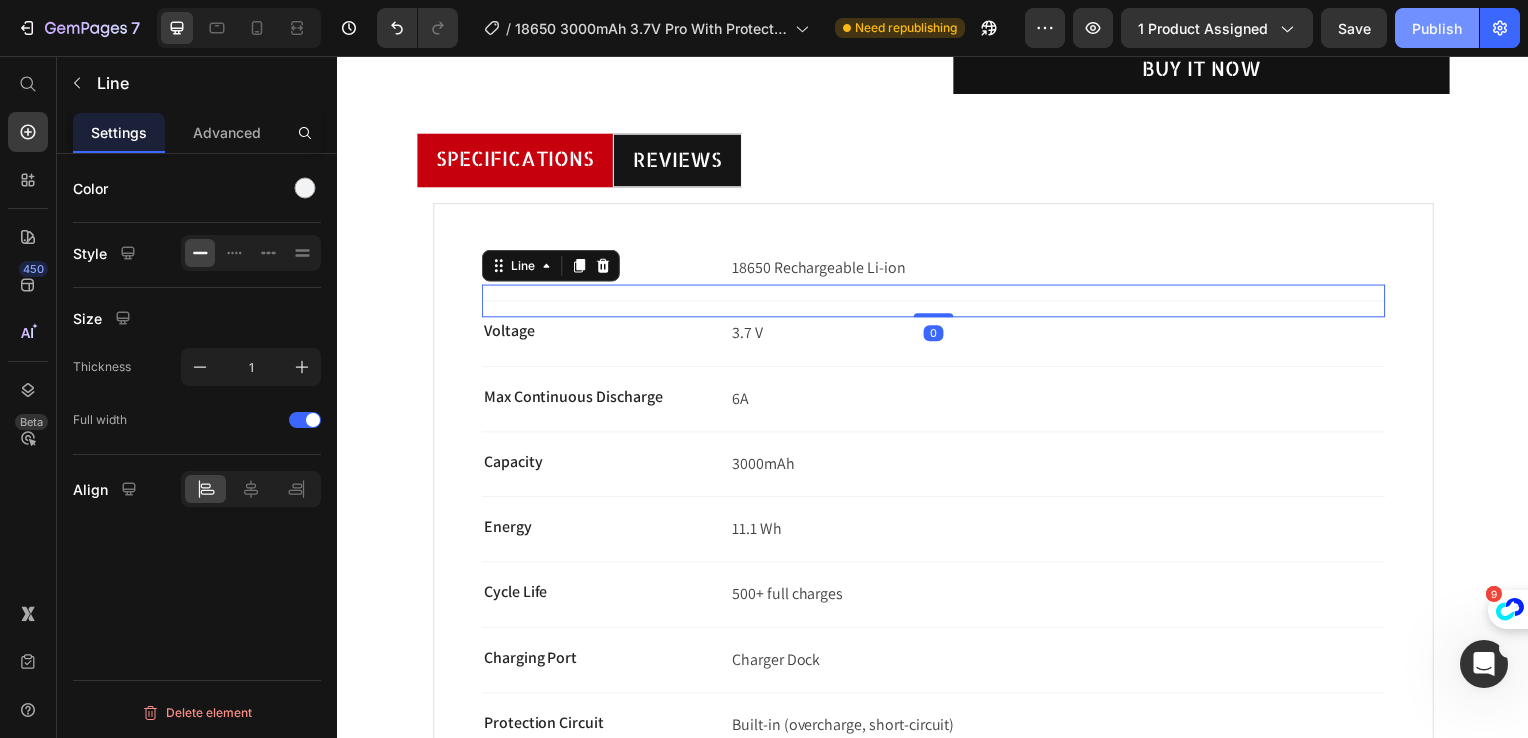 click on "Publish" at bounding box center [1437, 28] 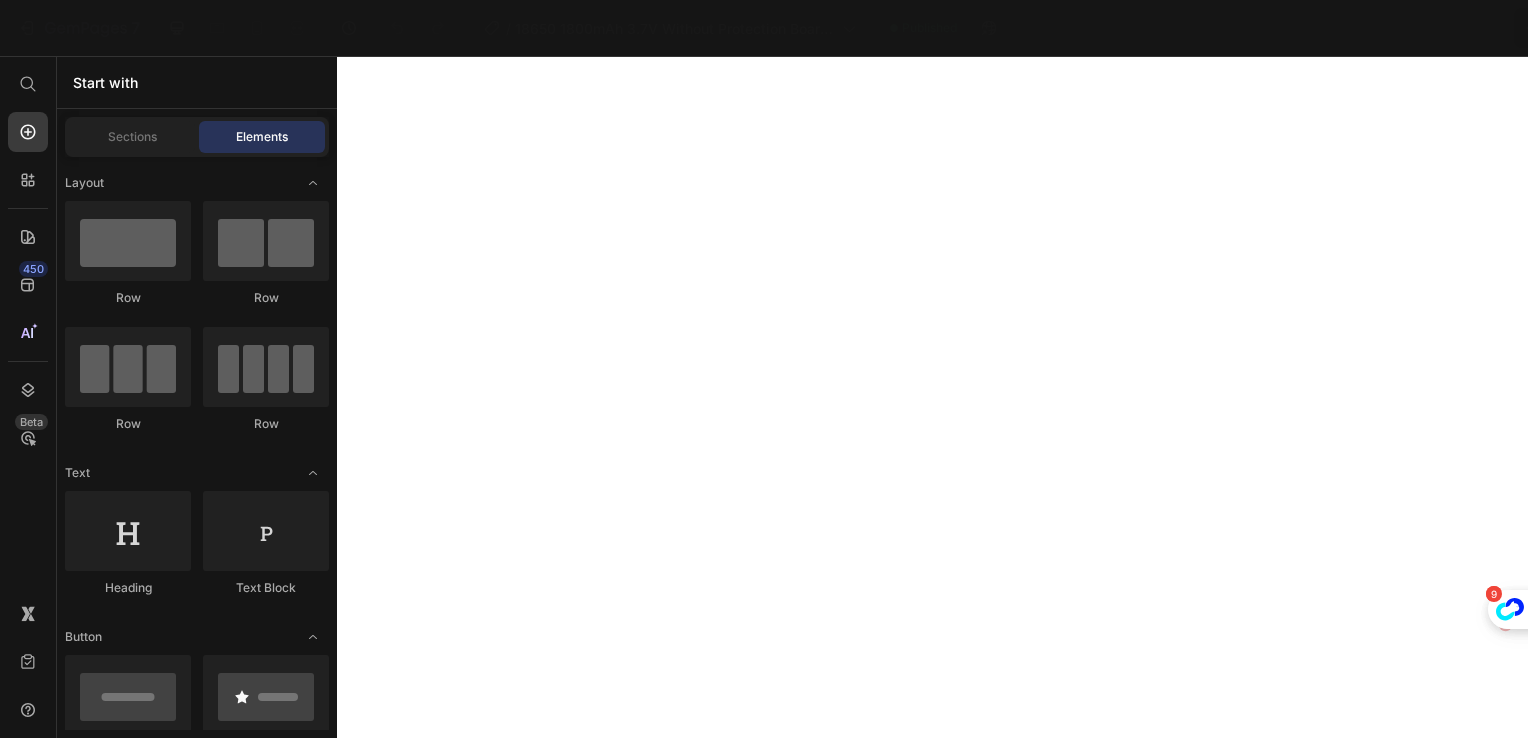 scroll, scrollTop: 0, scrollLeft: 0, axis: both 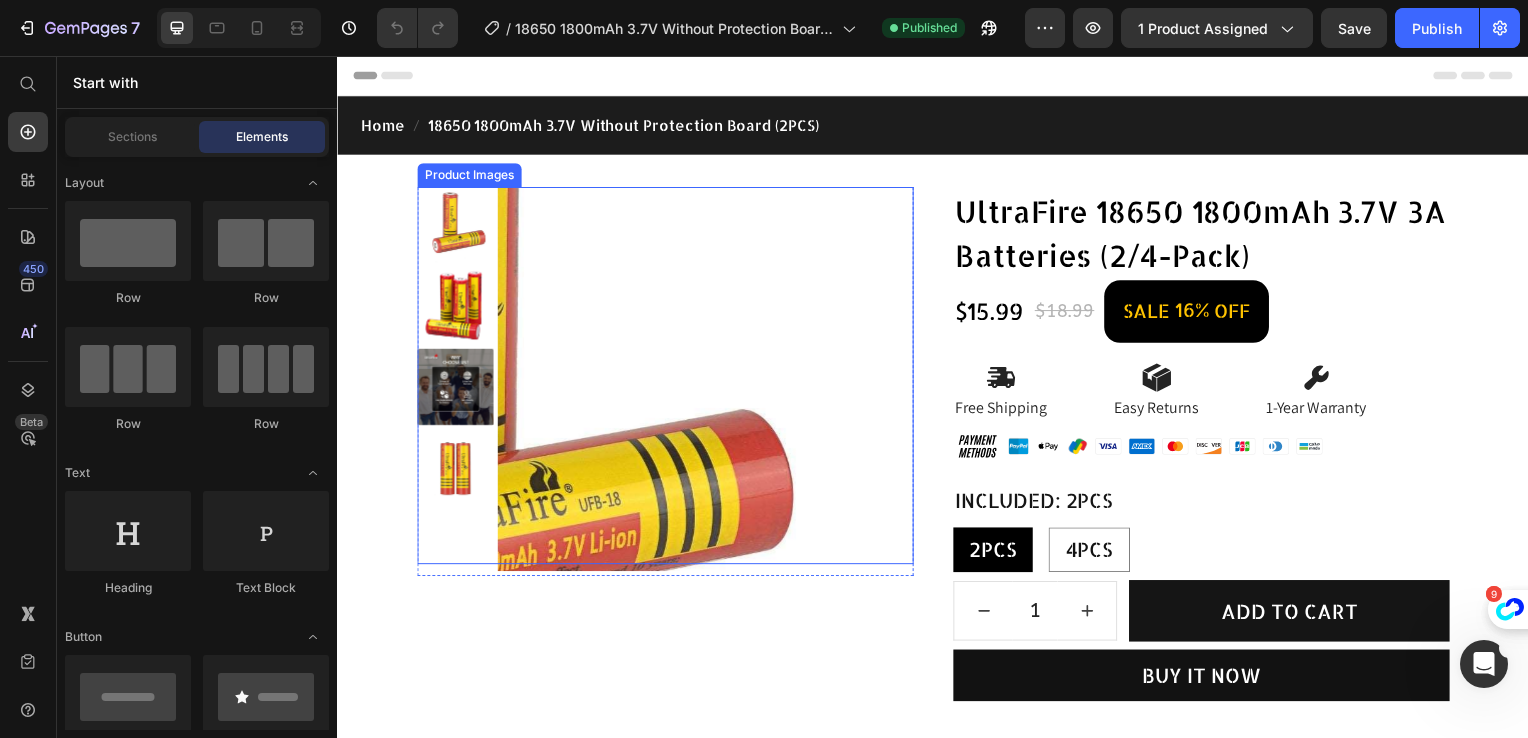 drag, startPoint x: 876, startPoint y: 391, endPoint x: 622, endPoint y: 250, distance: 290.51163 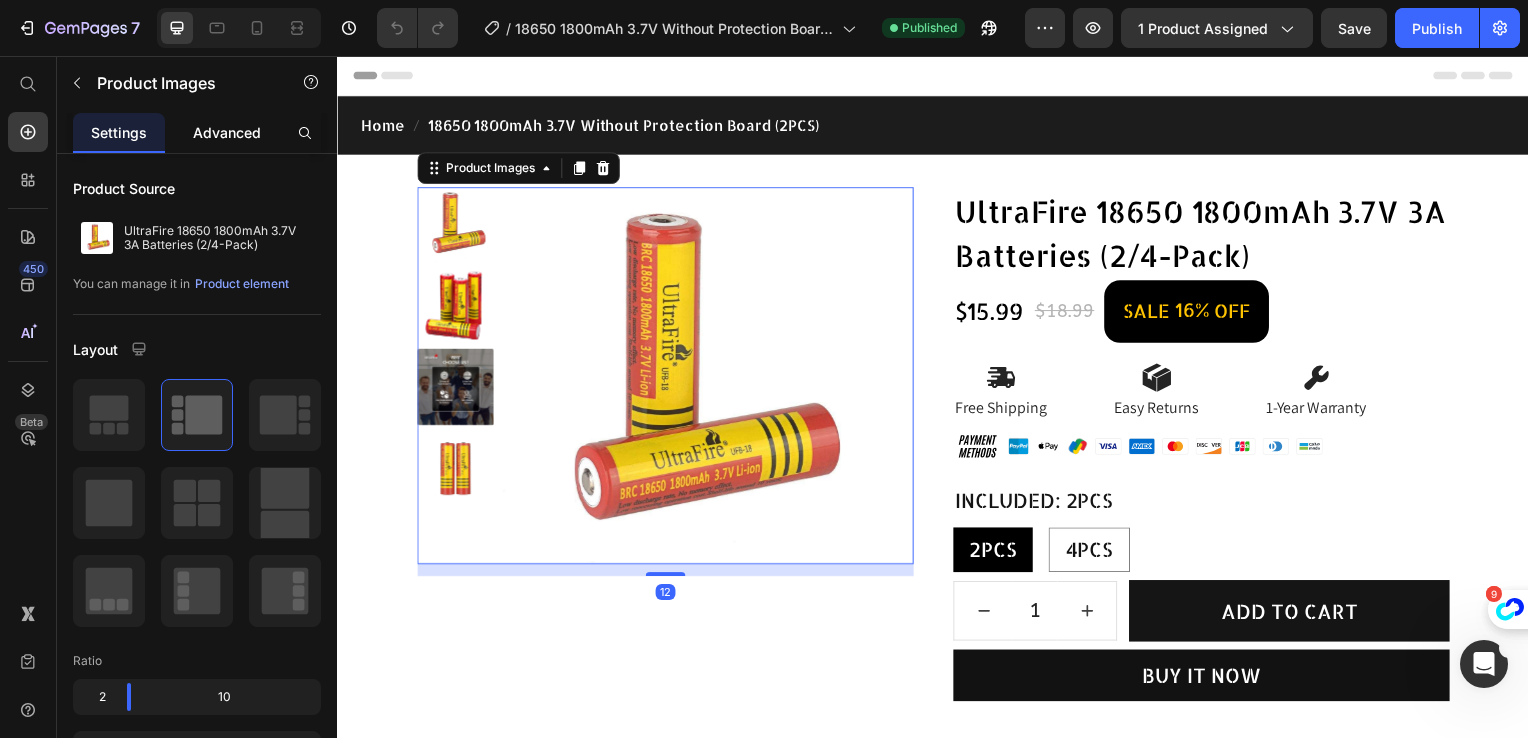 click on "Advanced" at bounding box center (227, 132) 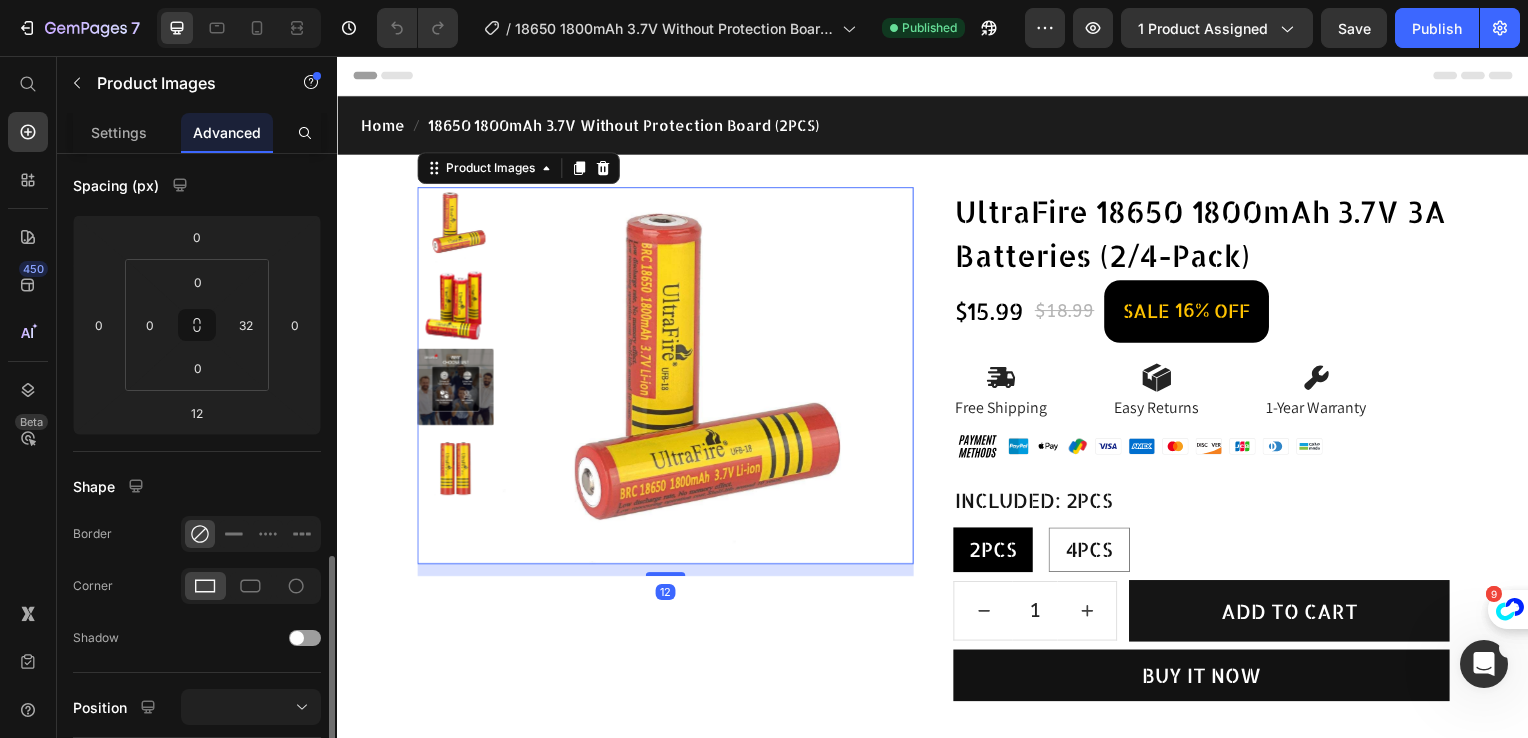 scroll, scrollTop: 400, scrollLeft: 0, axis: vertical 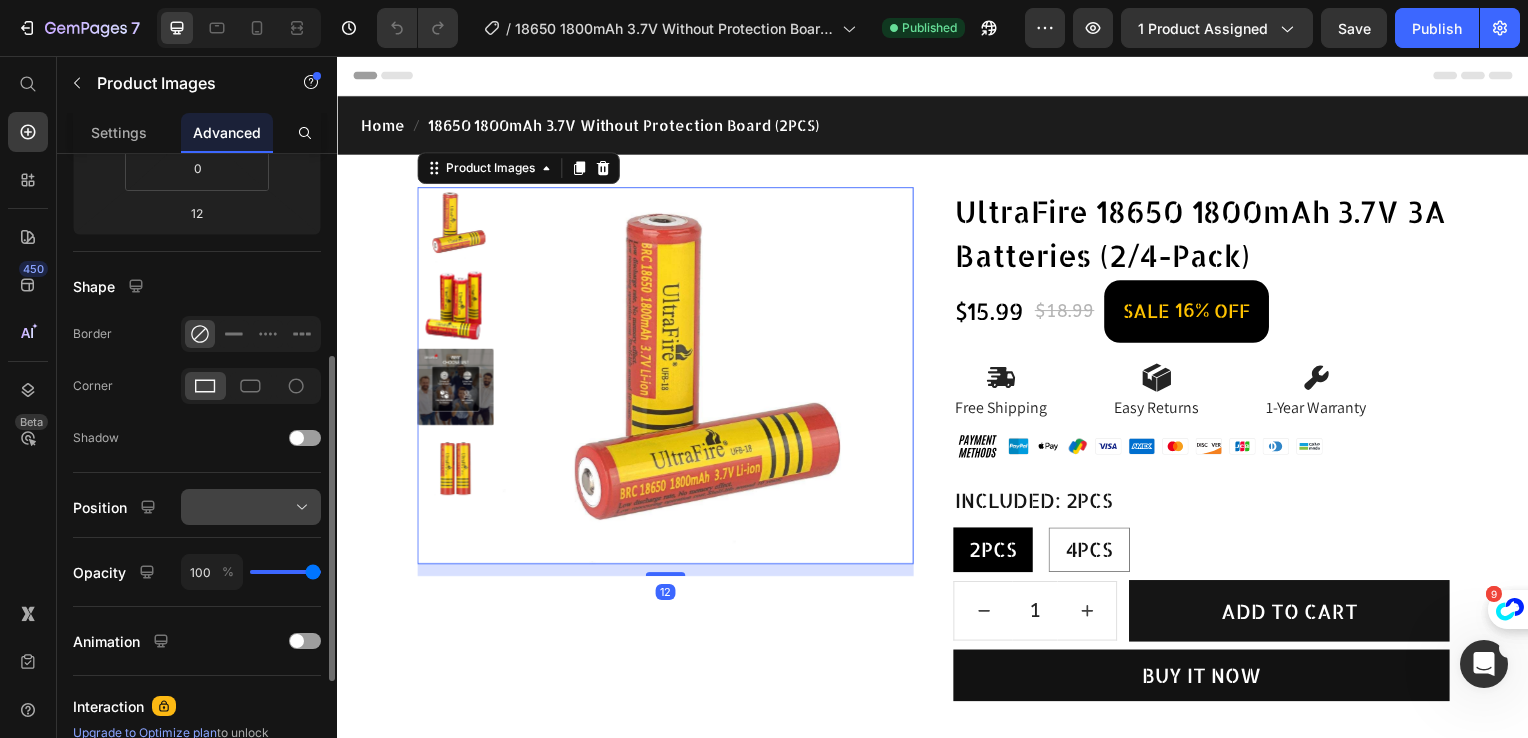 click at bounding box center (251, 507) 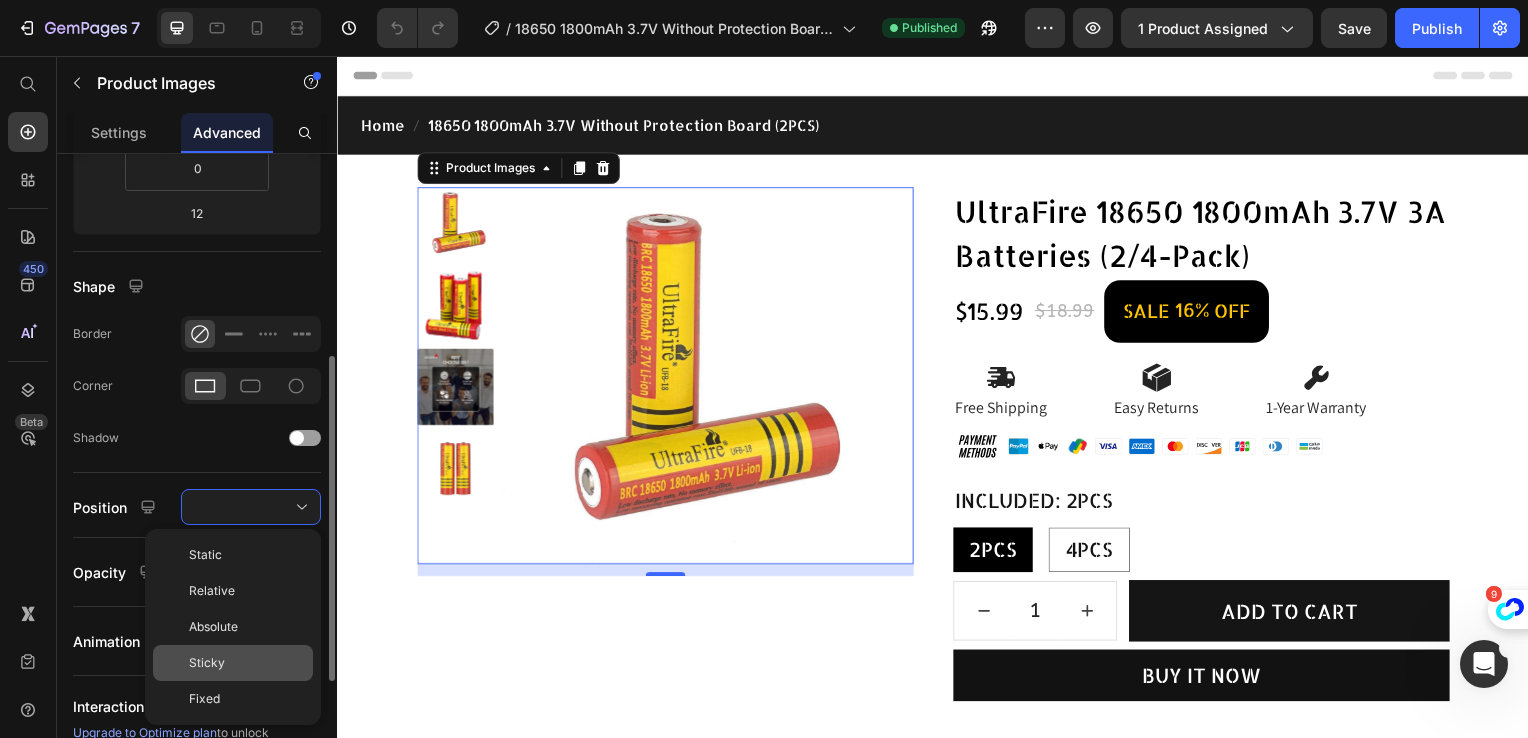 click on "Sticky" at bounding box center [247, 663] 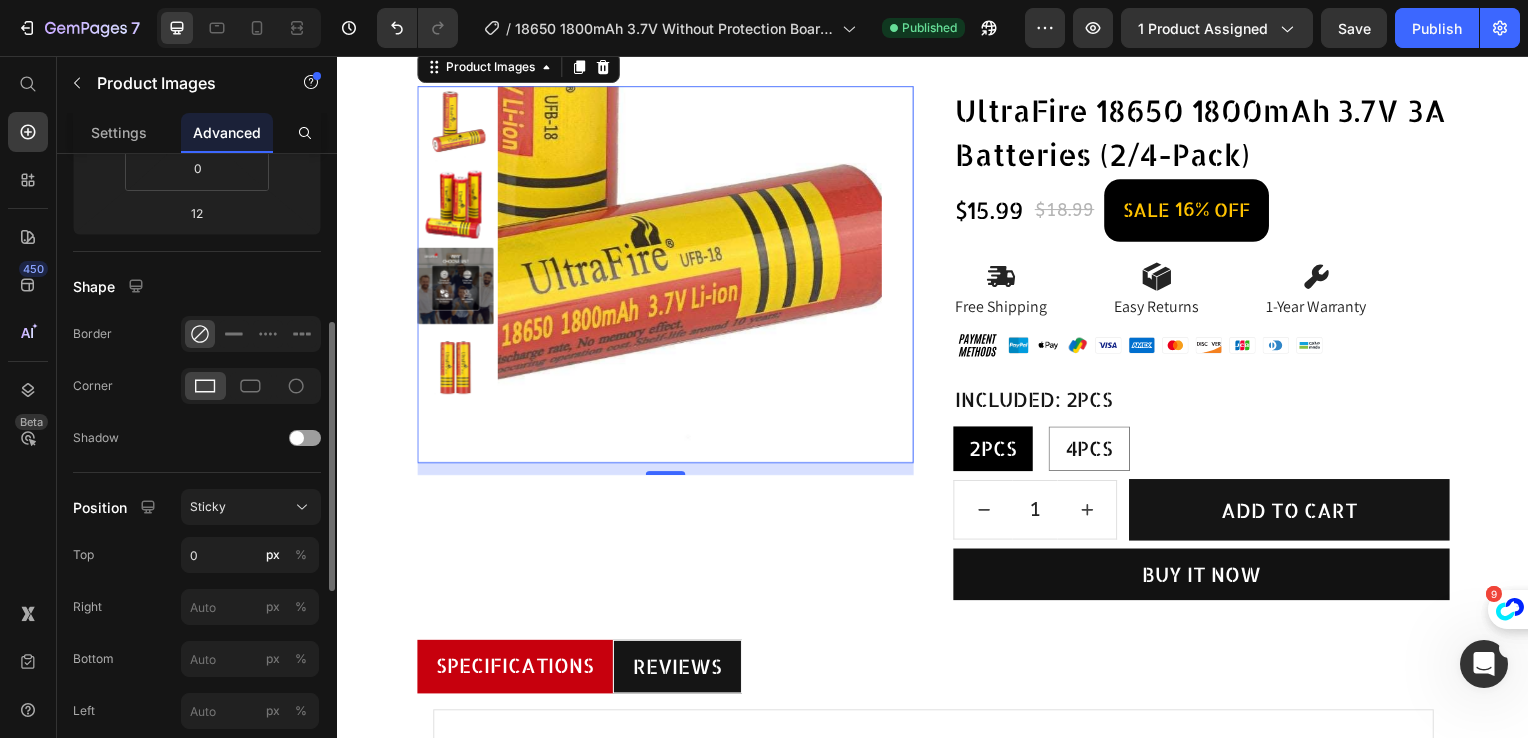 scroll, scrollTop: 100, scrollLeft: 0, axis: vertical 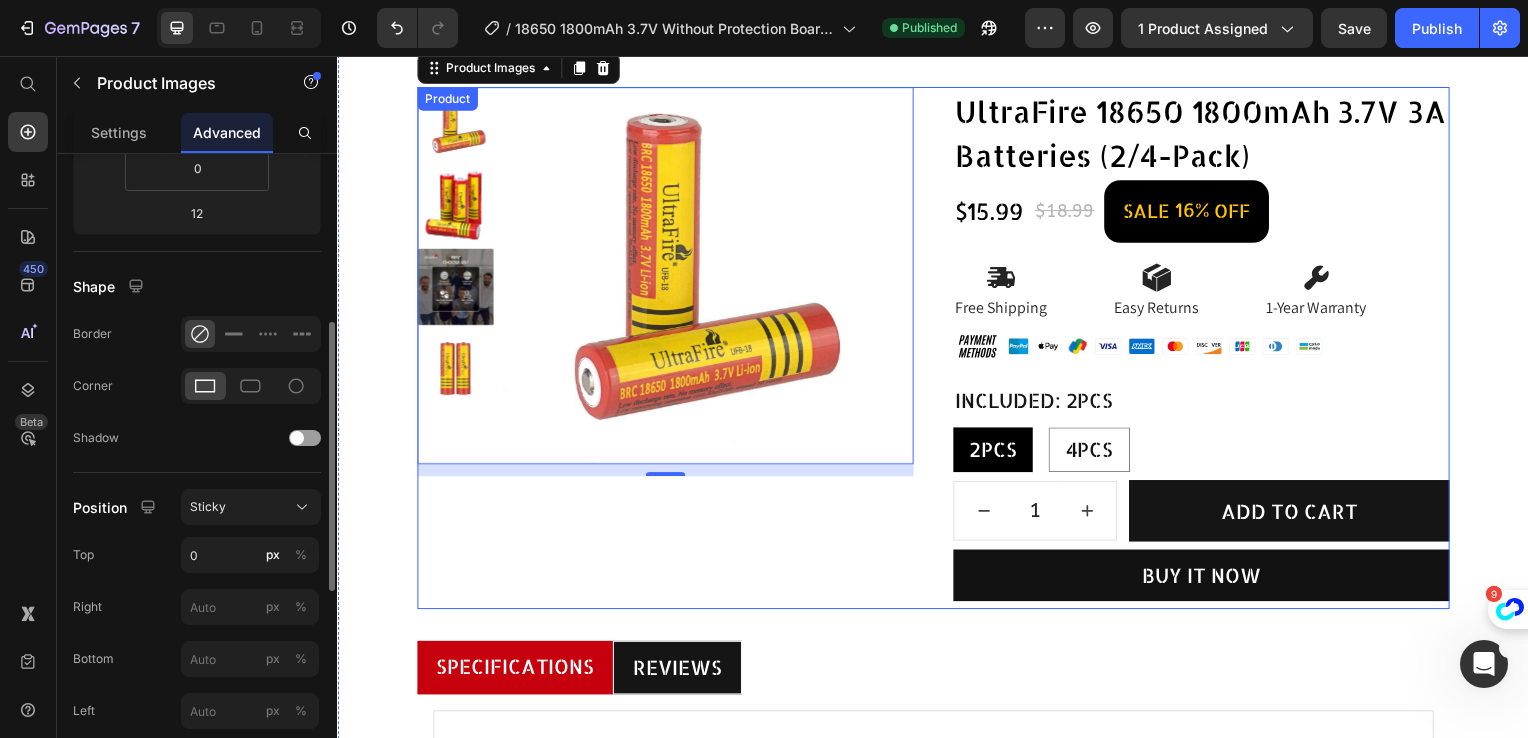 click on "Product Images   12 Row" at bounding box center (667, 351) 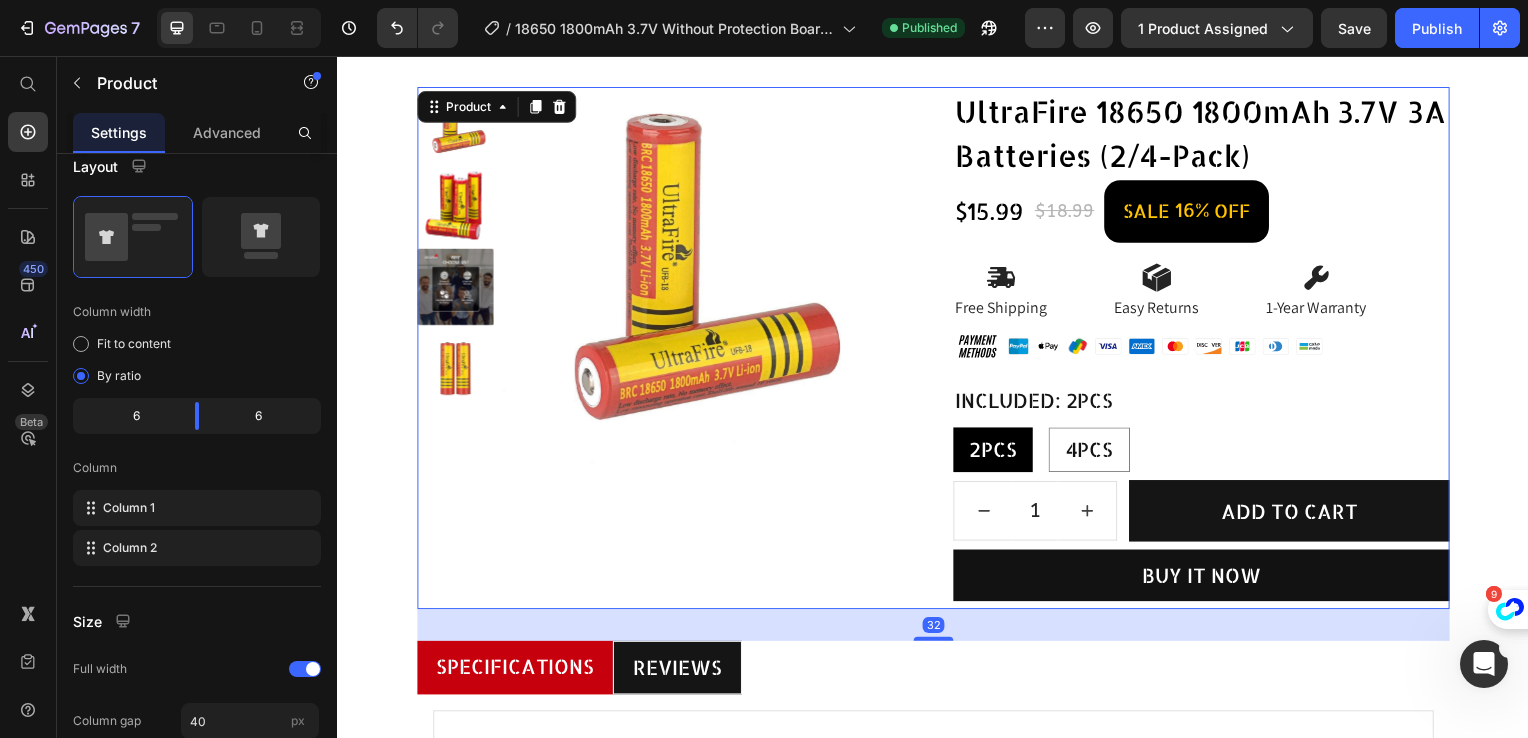 scroll, scrollTop: 0, scrollLeft: 0, axis: both 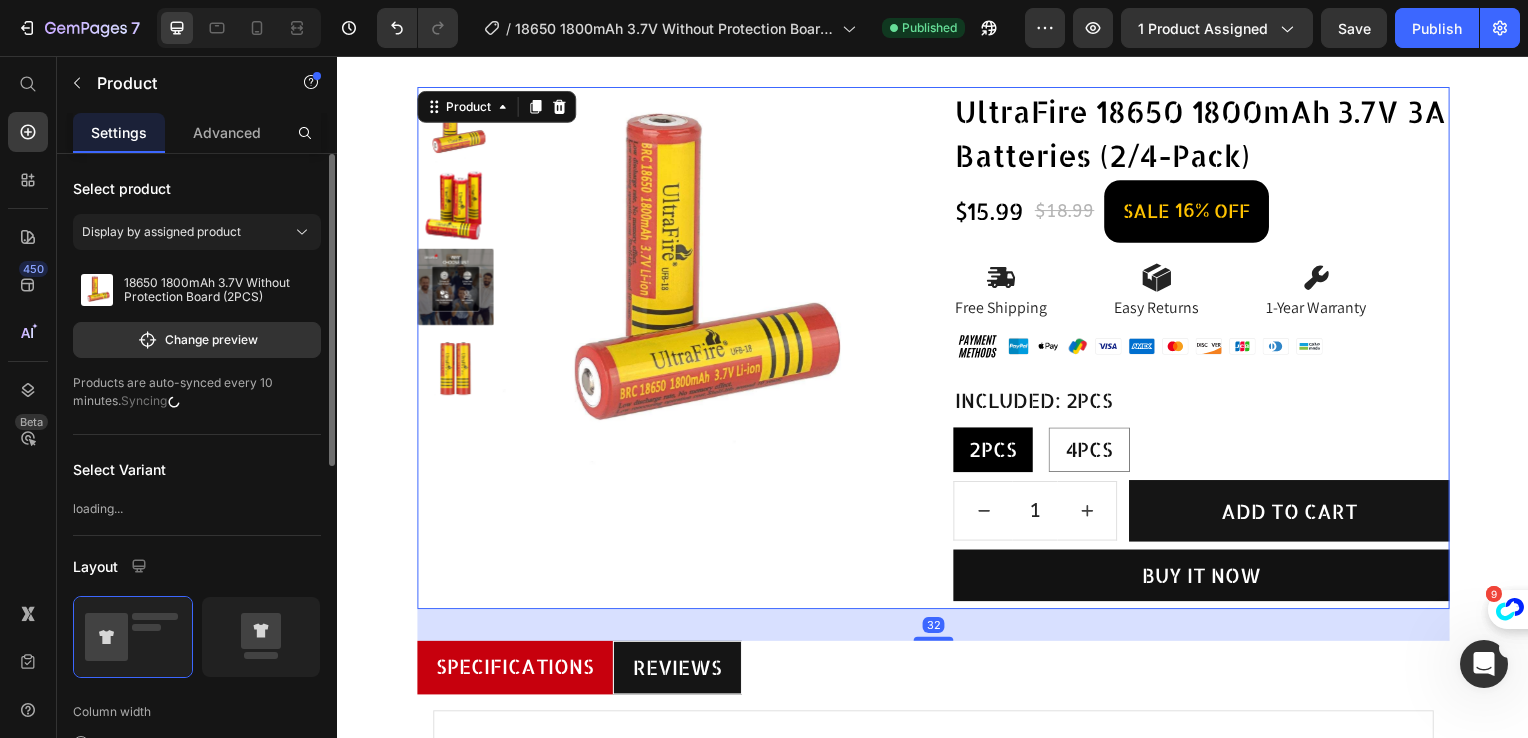click on "Product Images Row" at bounding box center (667, 351) 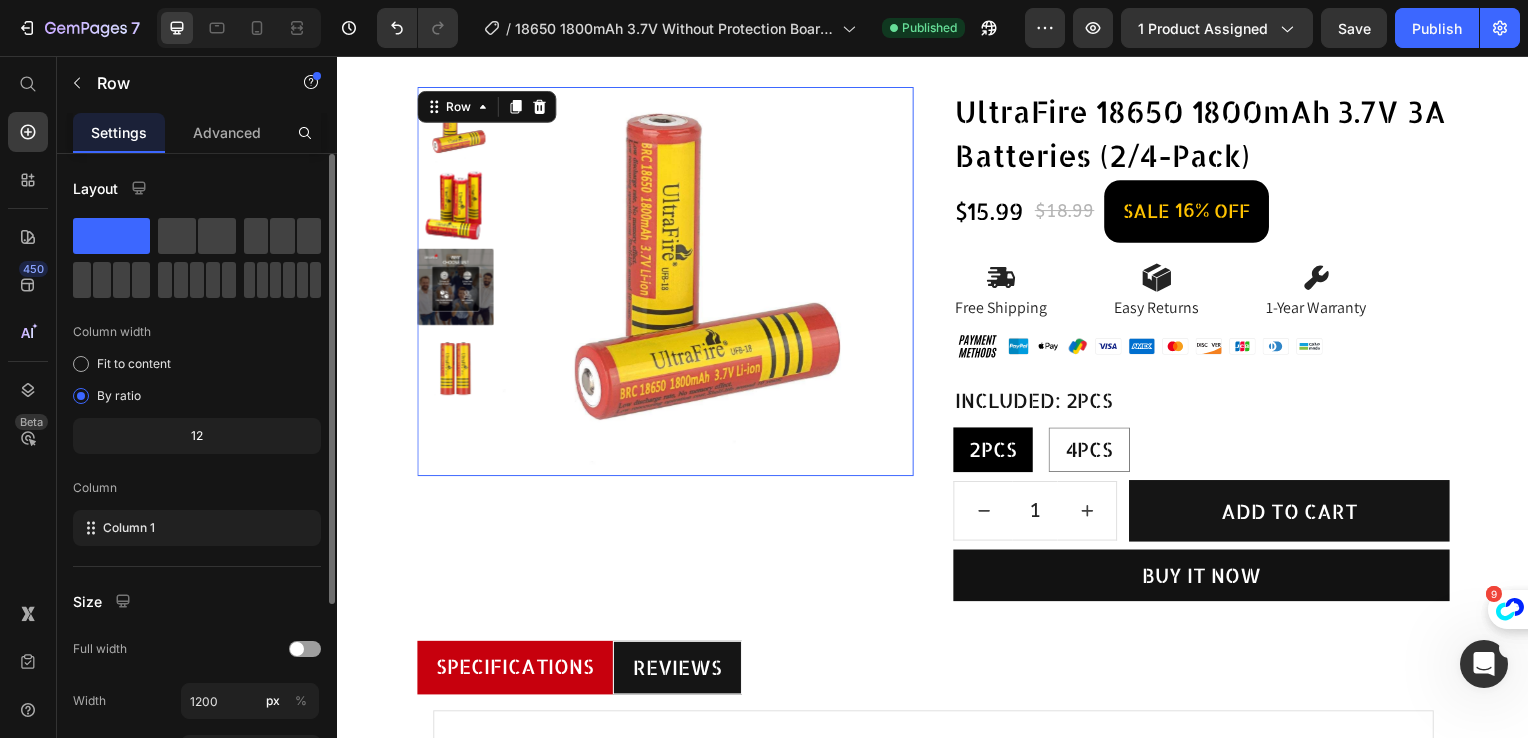click on "Product Images" at bounding box center (667, 284) 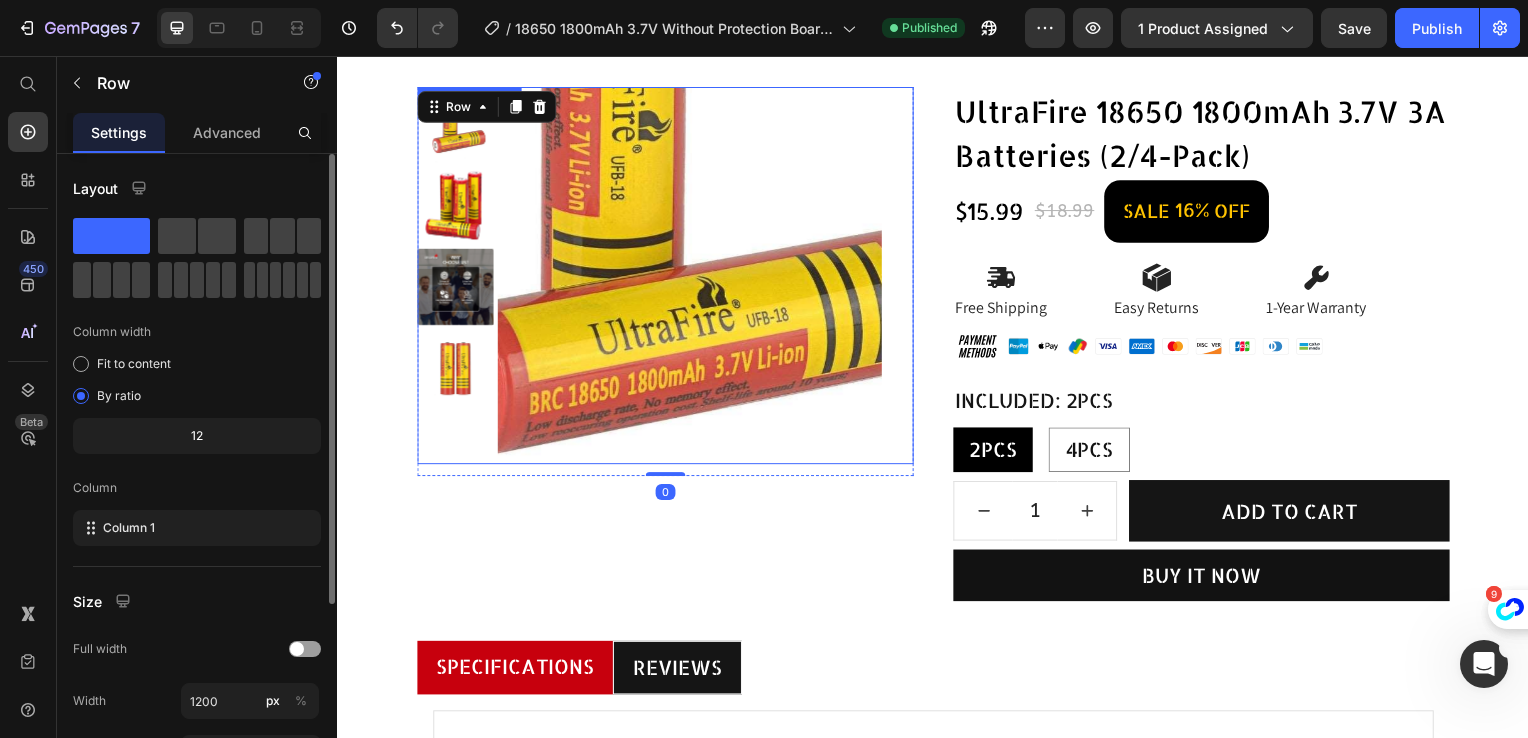 click at bounding box center [691, 281] 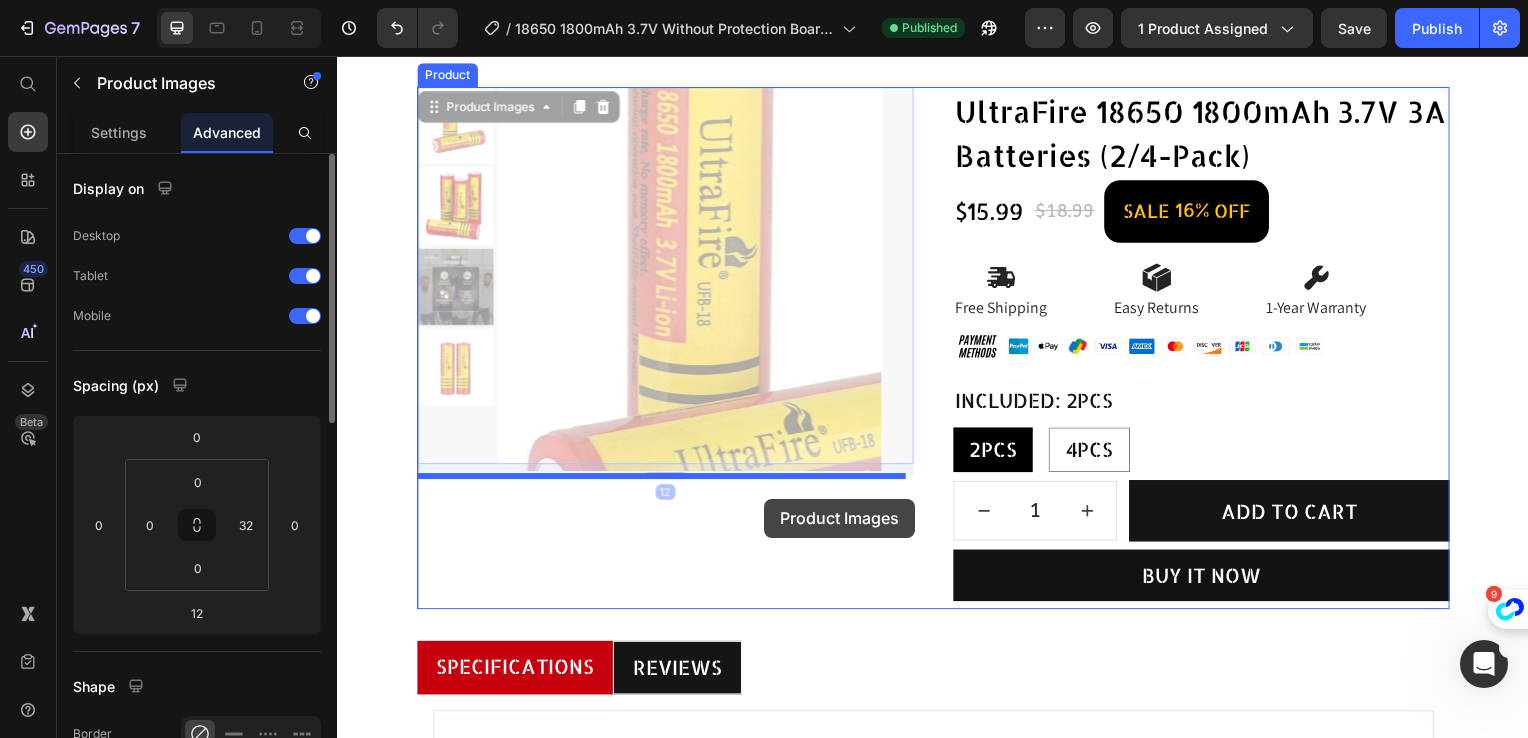 drag, startPoint x: 473, startPoint y: 107, endPoint x: 767, endPoint y: 502, distance: 492.4033 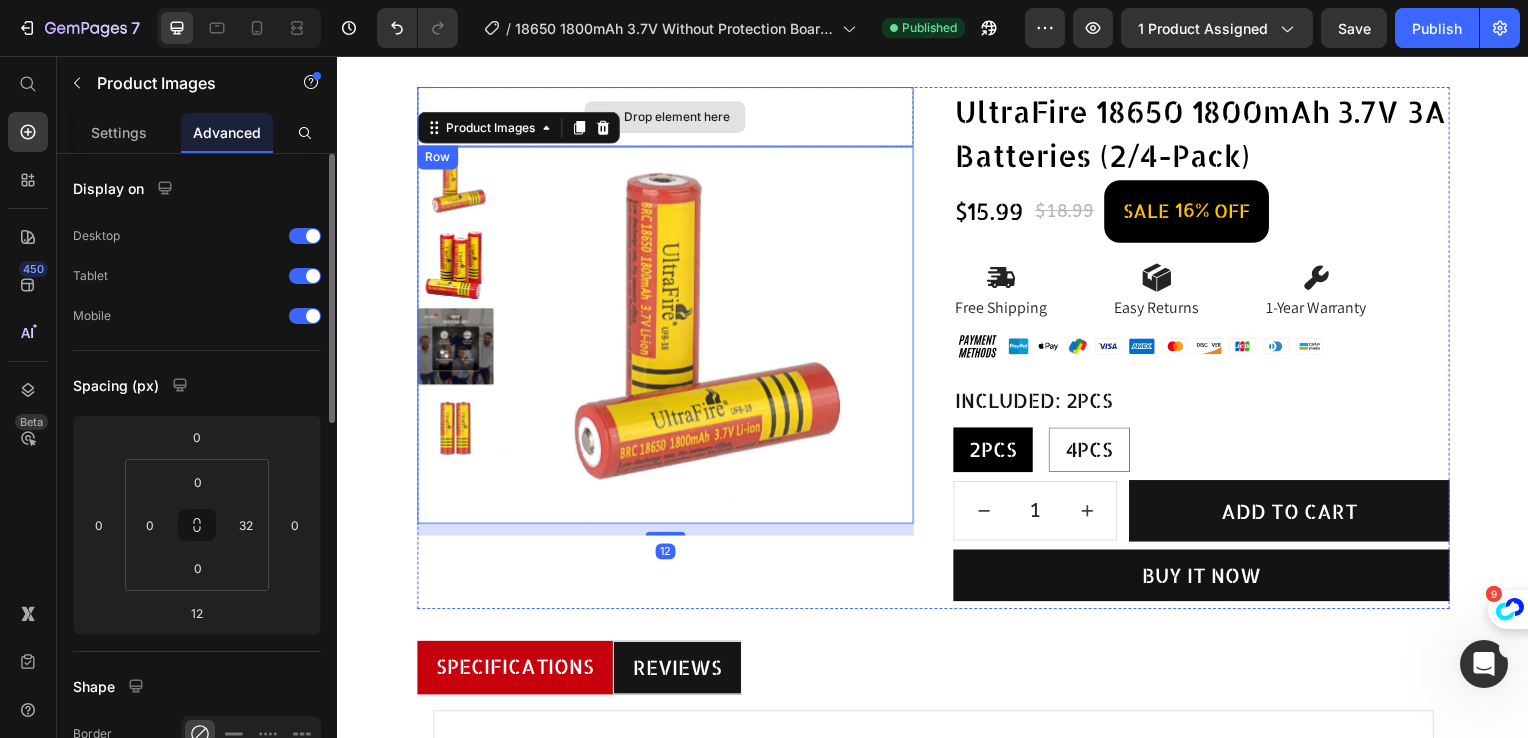 click on "Drop element here" at bounding box center (667, 118) 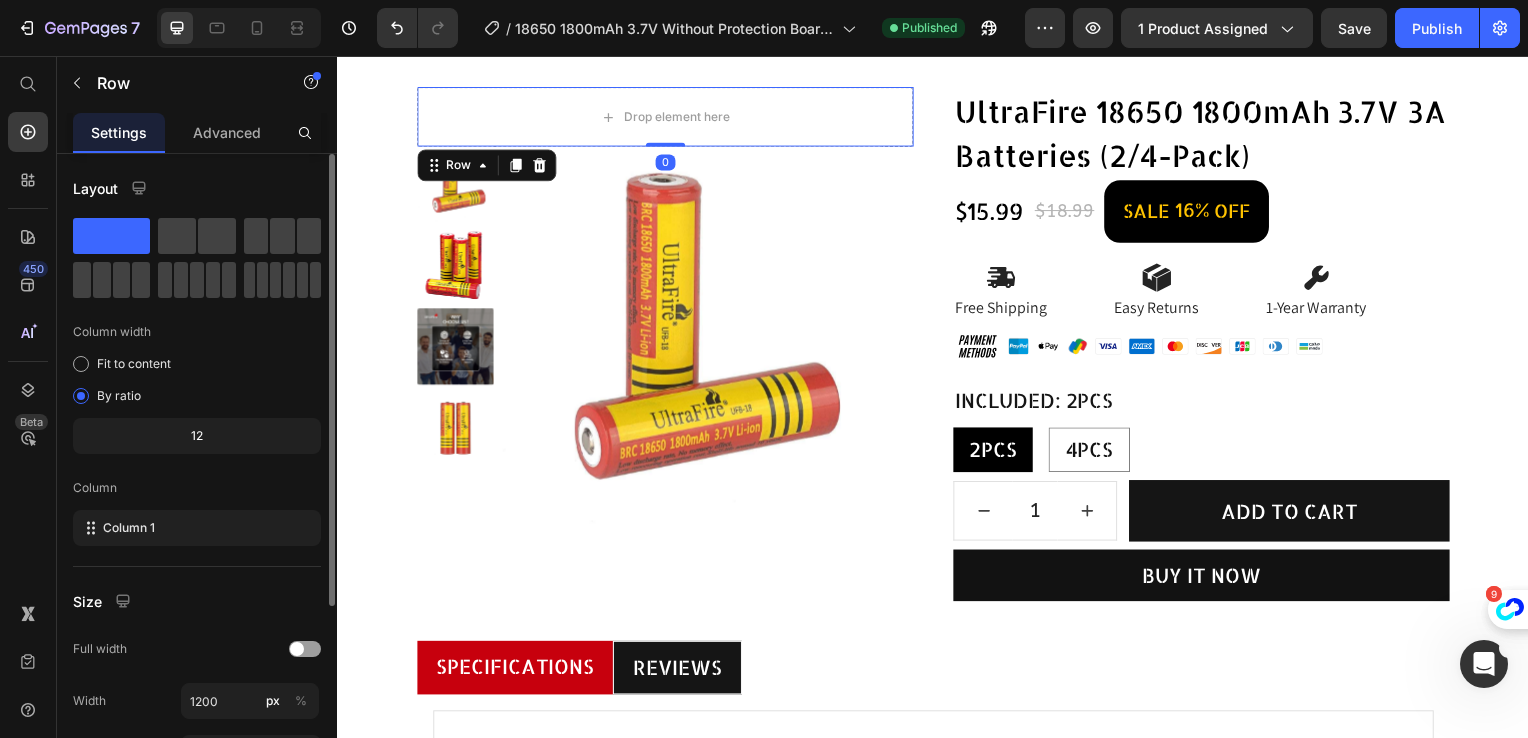 scroll, scrollTop: 268, scrollLeft: 0, axis: vertical 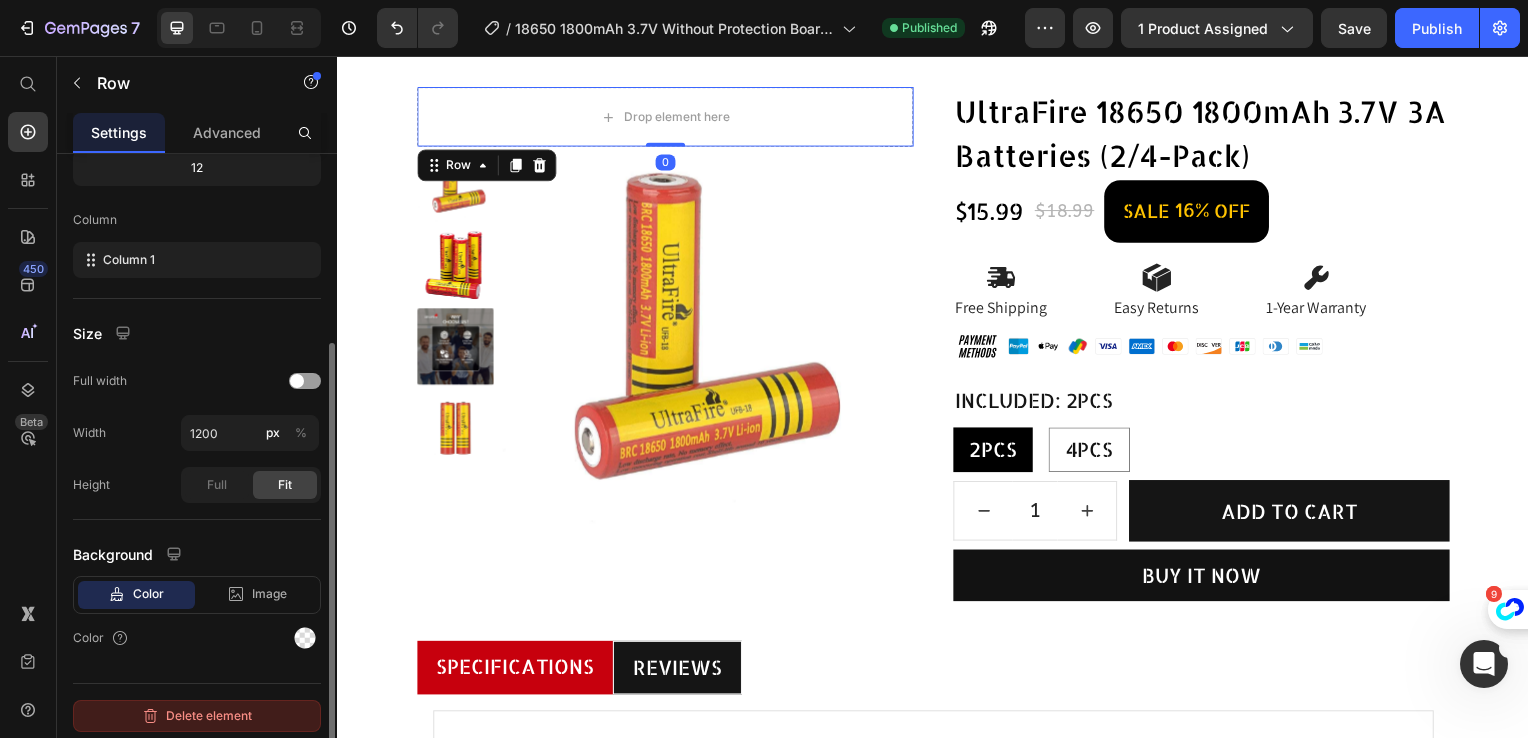 click on "Delete element" at bounding box center [197, 716] 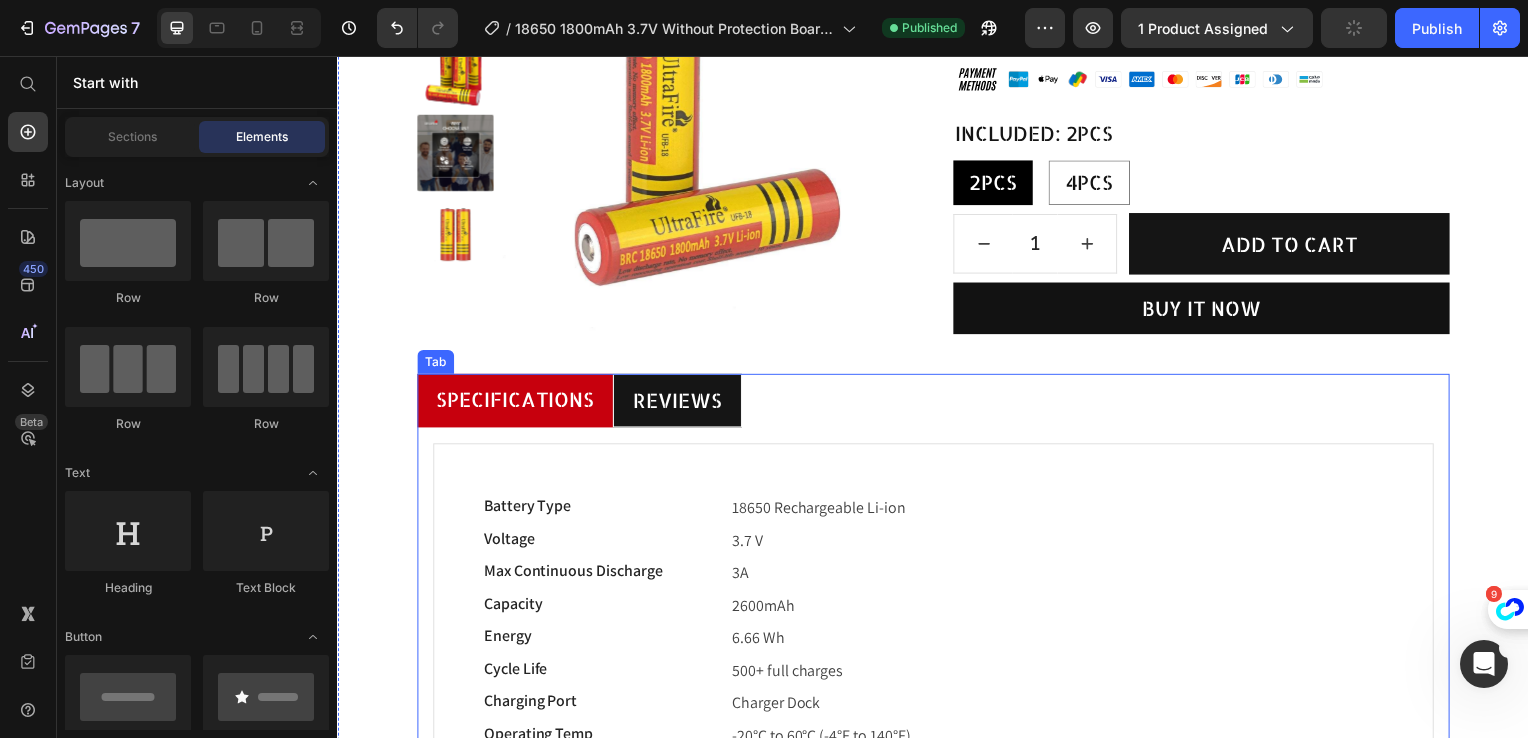 scroll, scrollTop: 500, scrollLeft: 0, axis: vertical 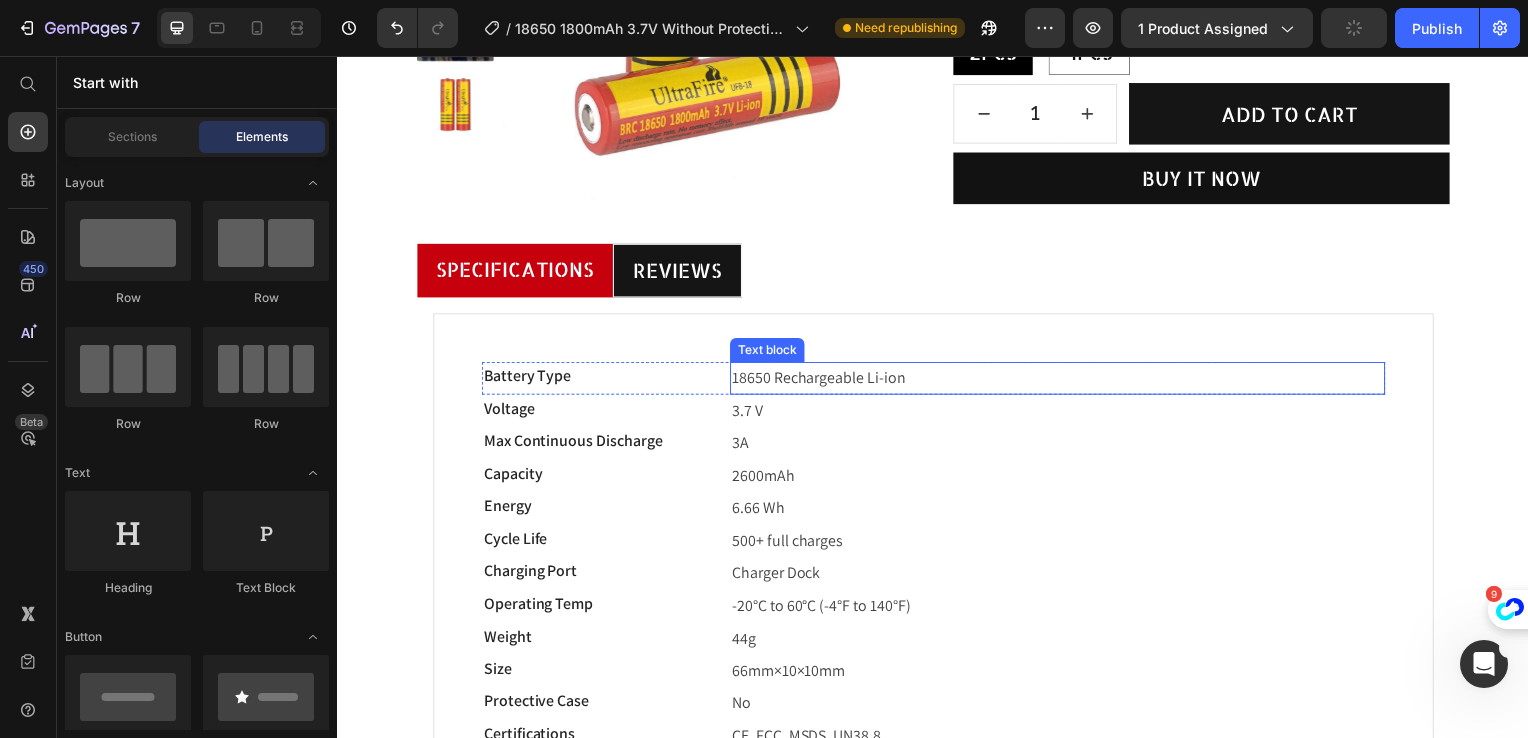 click on "18650 Rechargeable Li-ion" at bounding box center [821, 380] 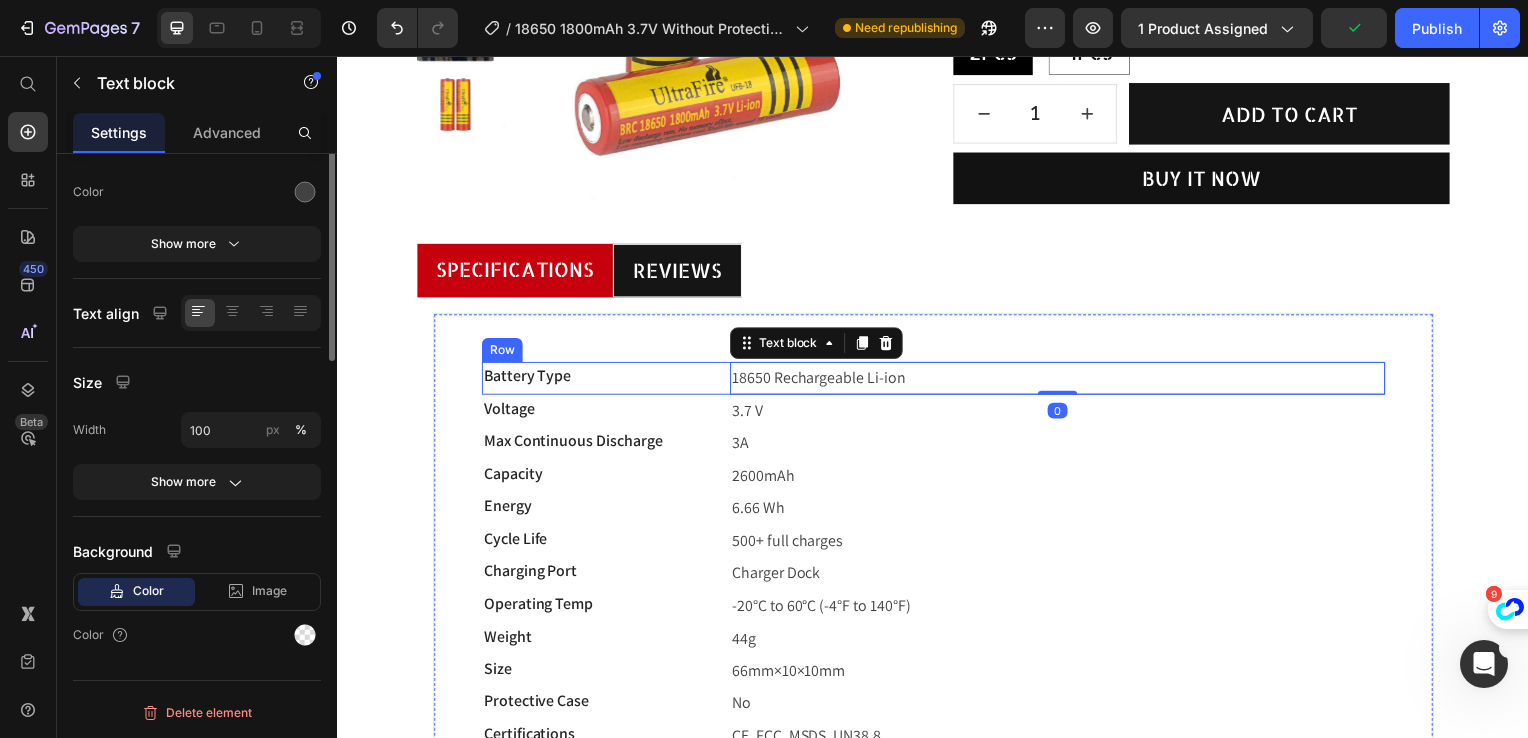 click on "Battery Type Text block 18650 Rechargeable Li-ion Text block   0 Row" at bounding box center (937, 381) 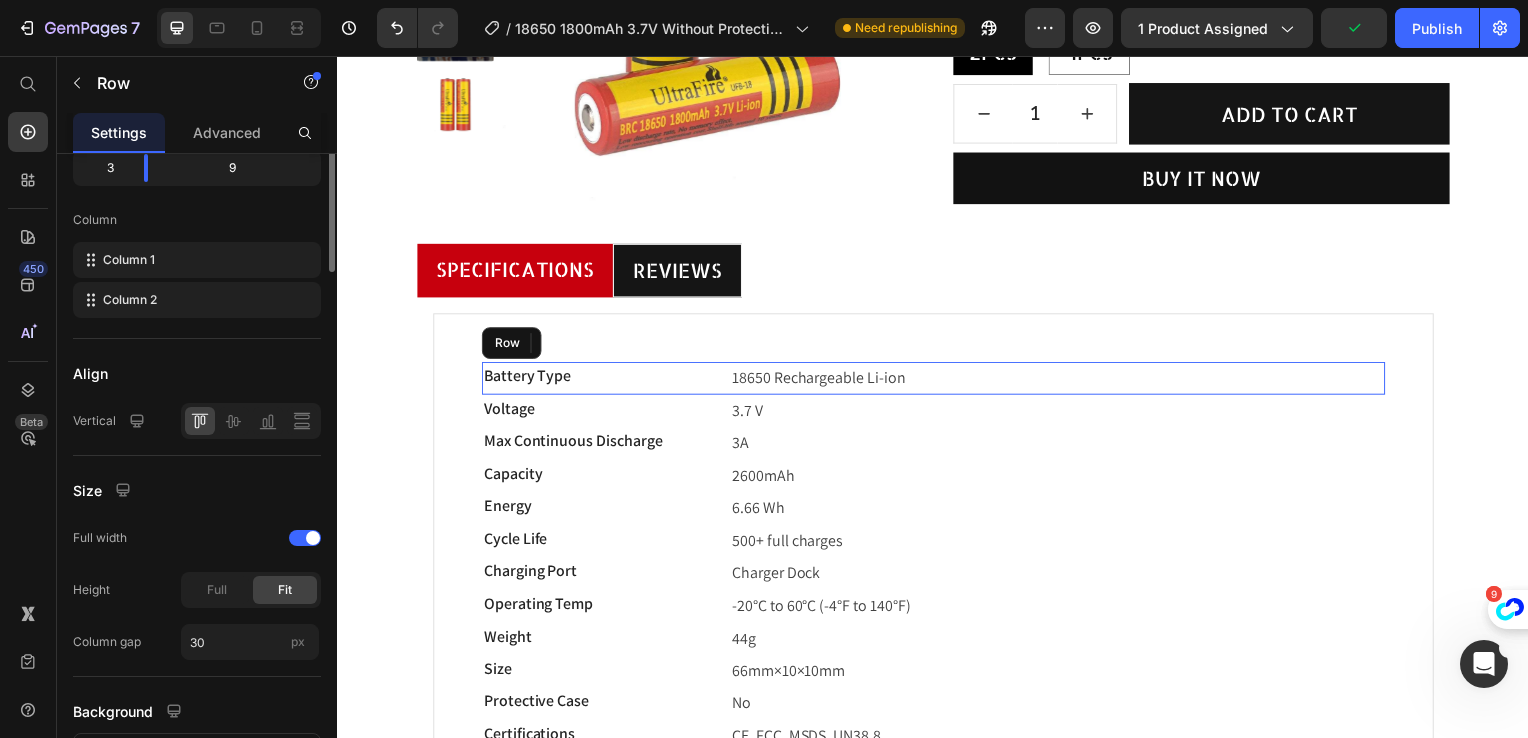 scroll, scrollTop: 0, scrollLeft: 0, axis: both 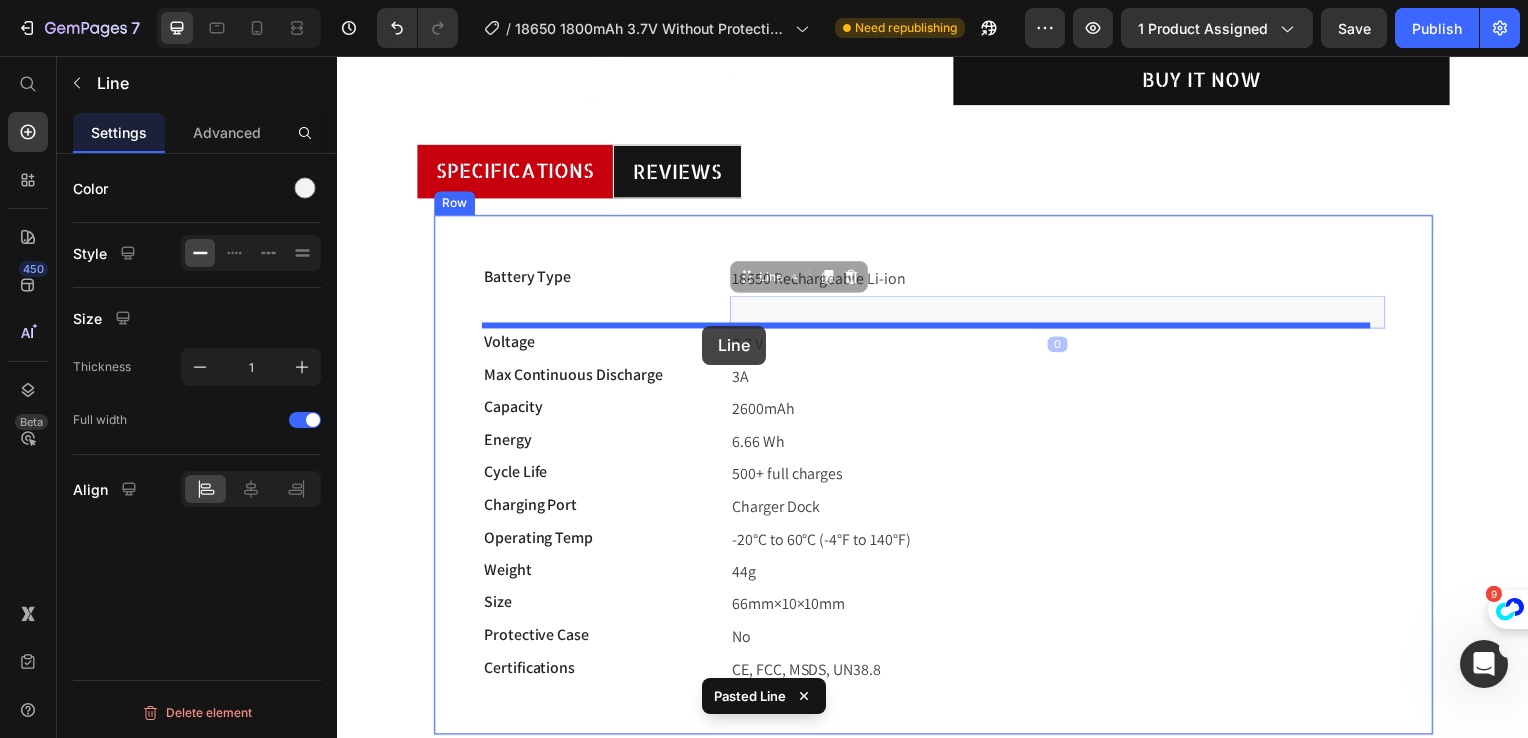 drag, startPoint x: 768, startPoint y: 281, endPoint x: 718, endPoint y: 355, distance: 89.30846 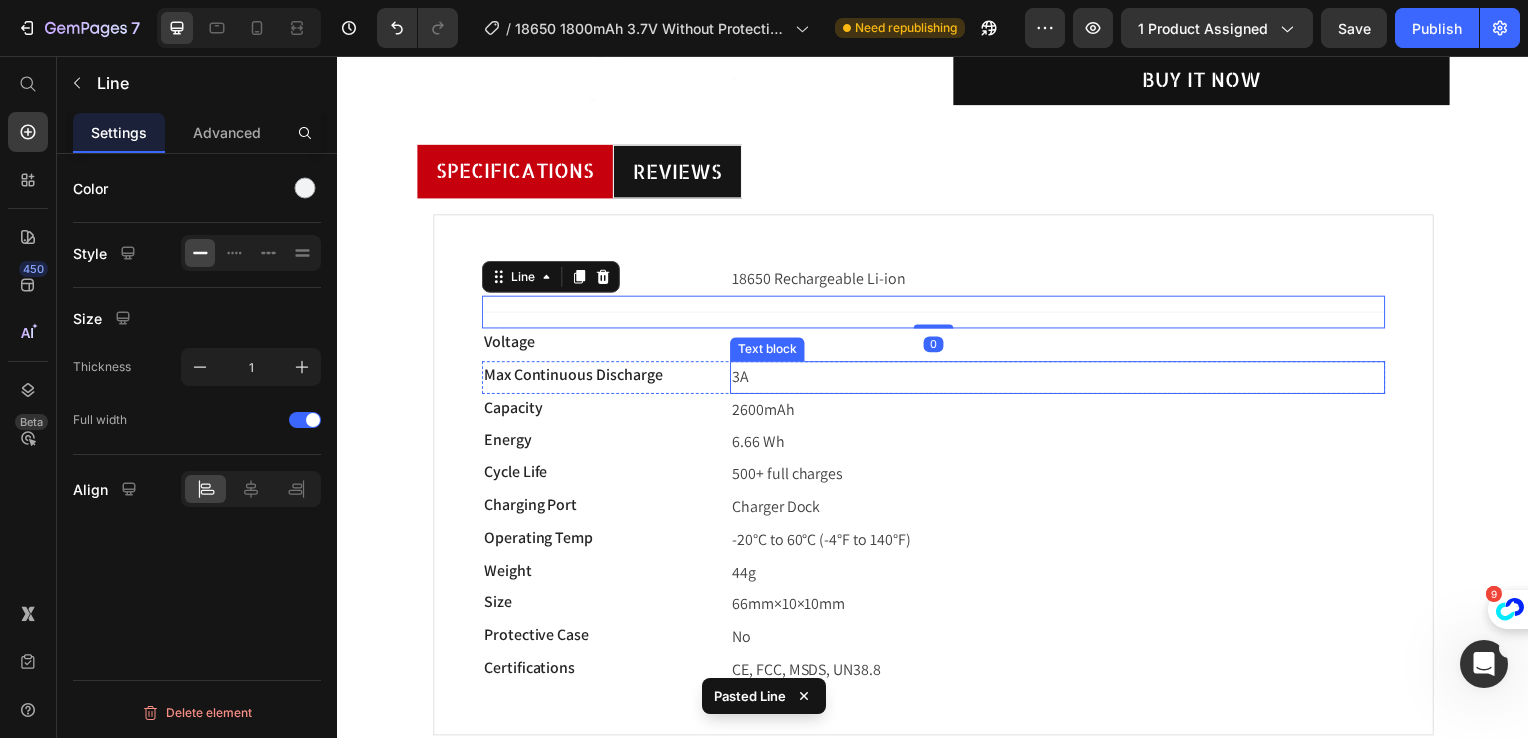 scroll, scrollTop: 700, scrollLeft: 0, axis: vertical 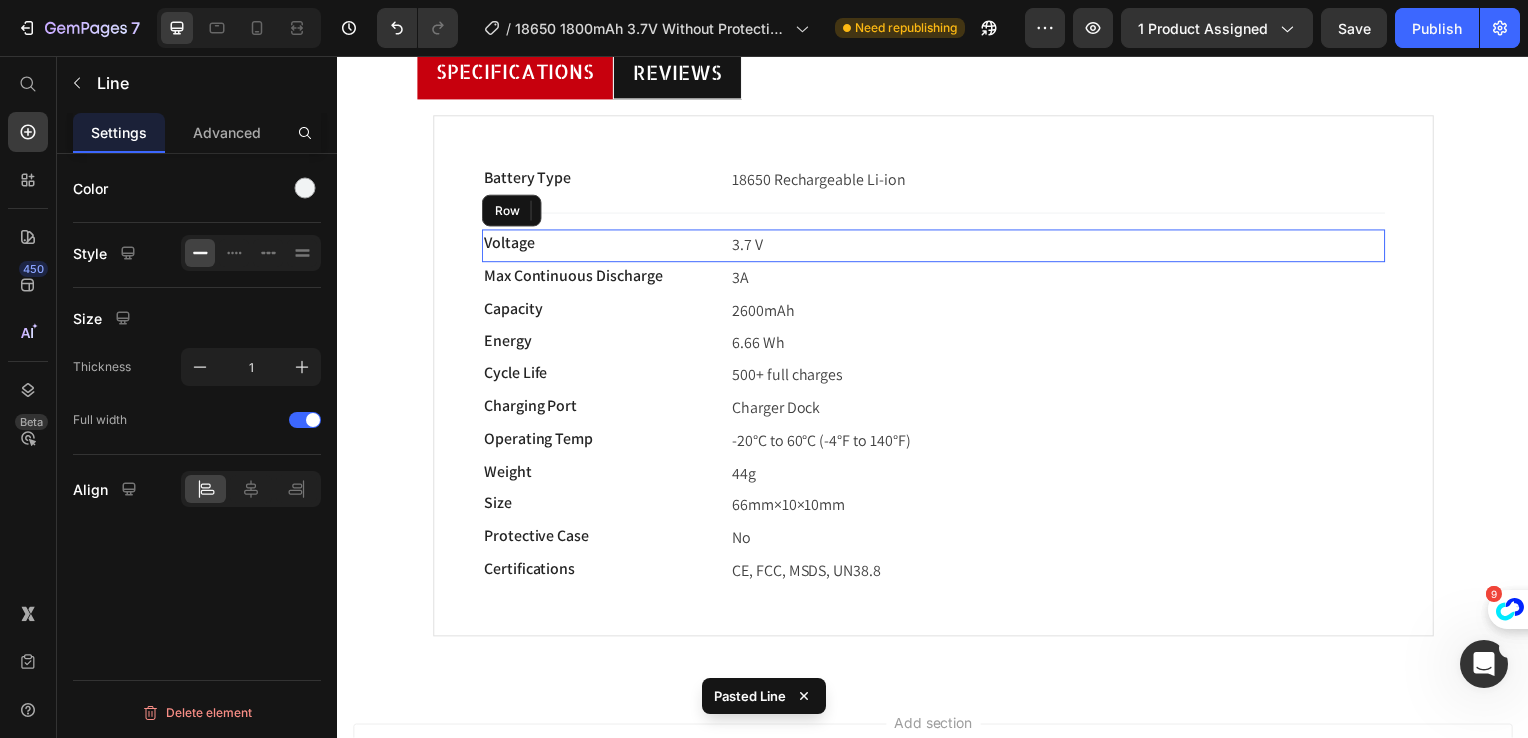 click on "Voltage Text block 3.7 V Text block Row" at bounding box center [937, 247] 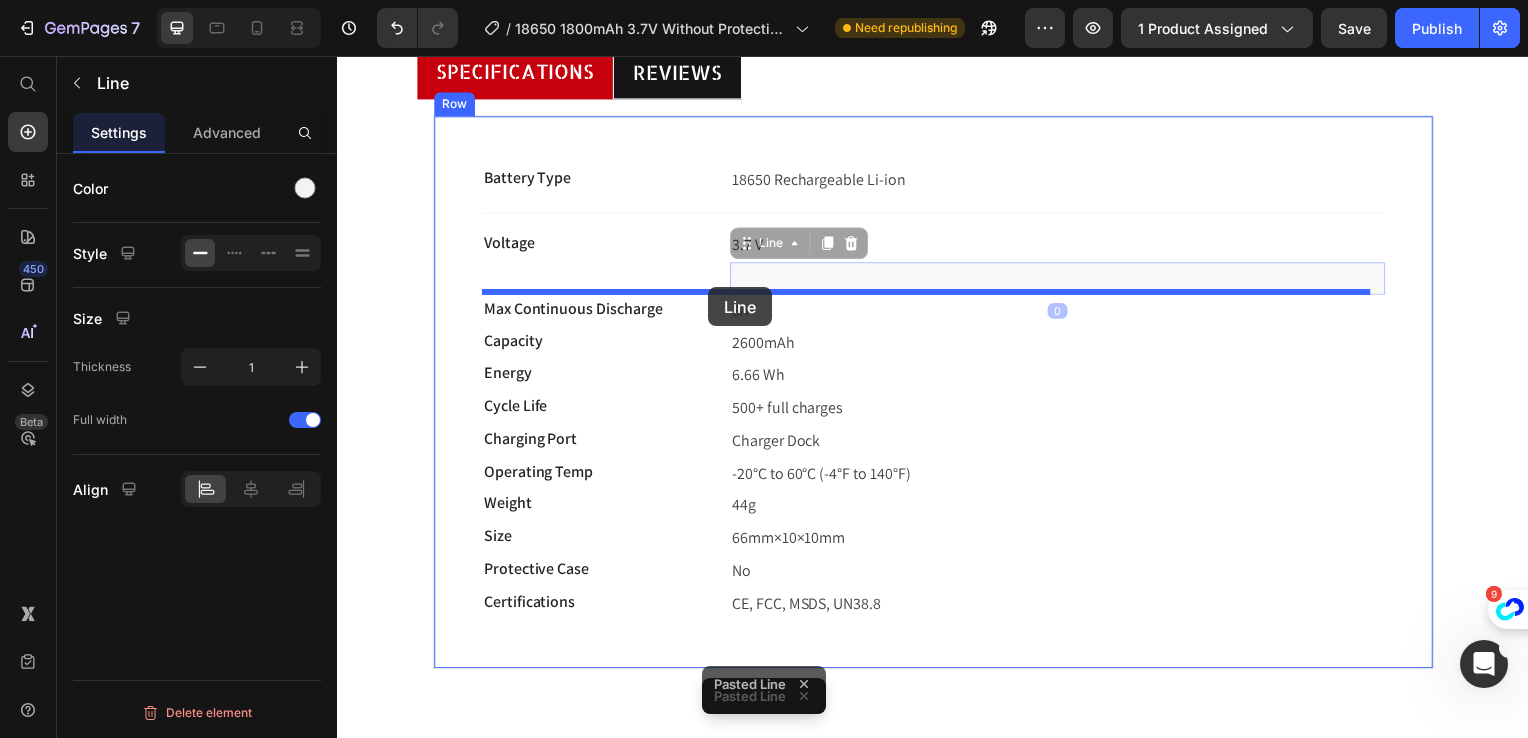 drag, startPoint x: 755, startPoint y: 246, endPoint x: 711, endPoint y: 289, distance: 61.522354 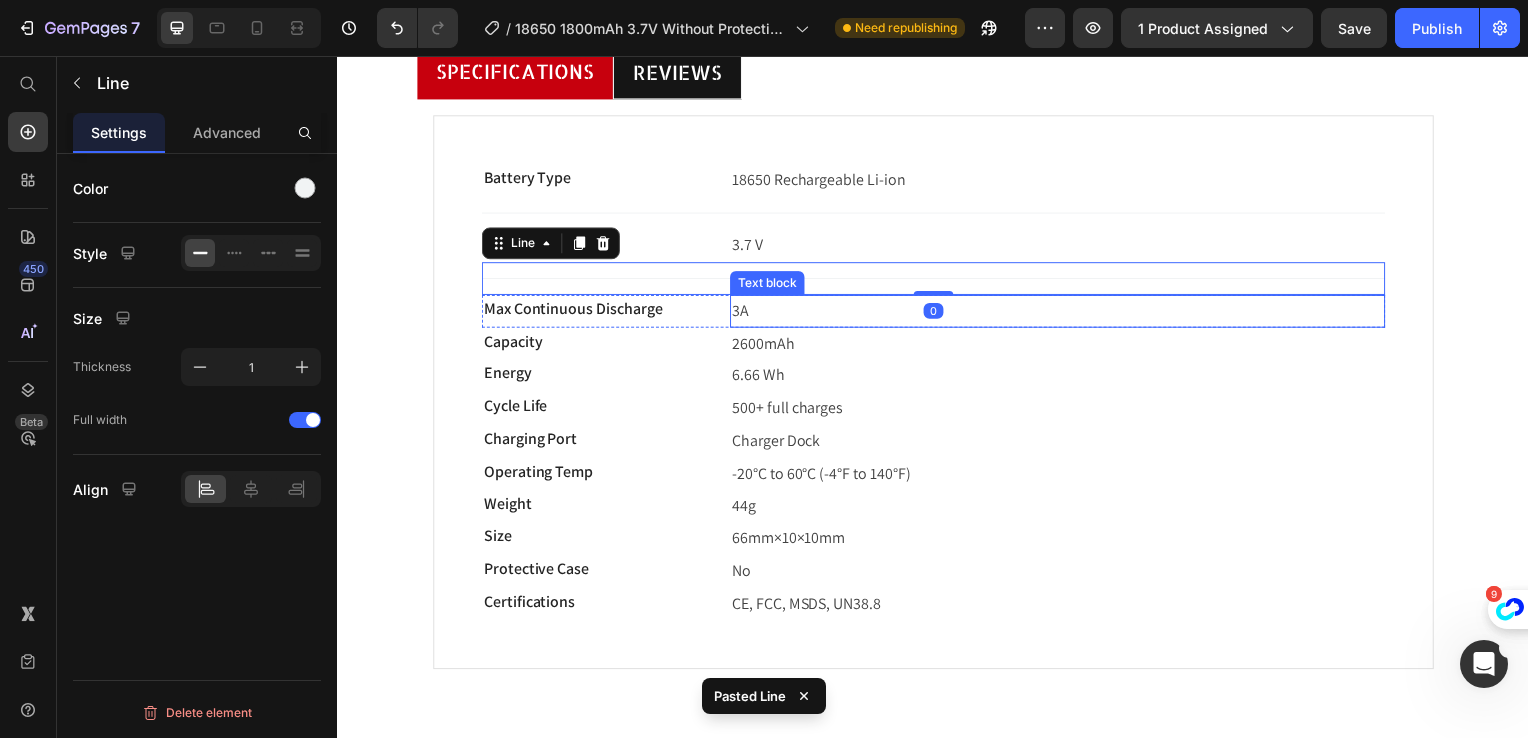 click on "Max Continuous Discharge Text block 3A Text block Row" at bounding box center (937, 313) 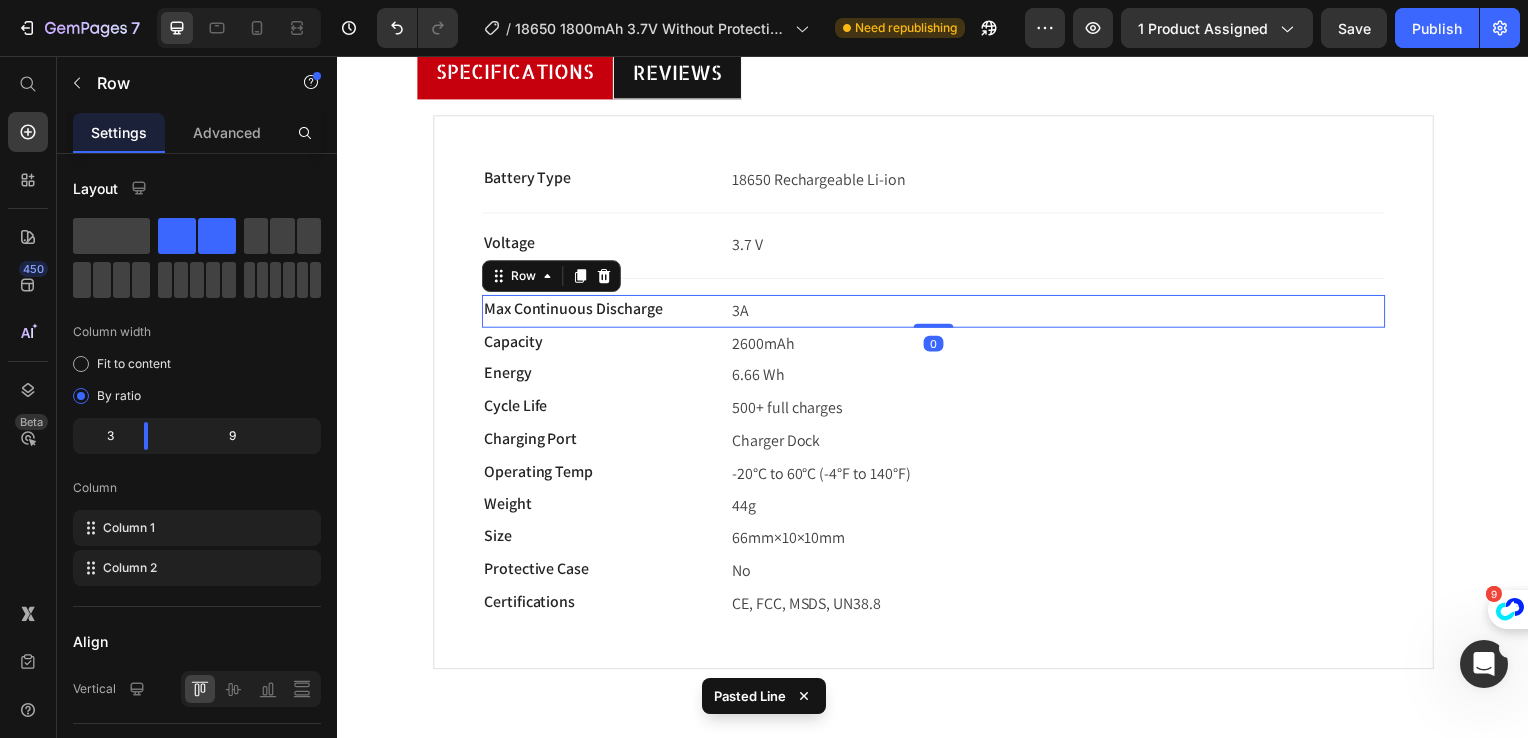 click on "Max Continuous Discharge Text block 3A Text block Row   0" at bounding box center (937, 313) 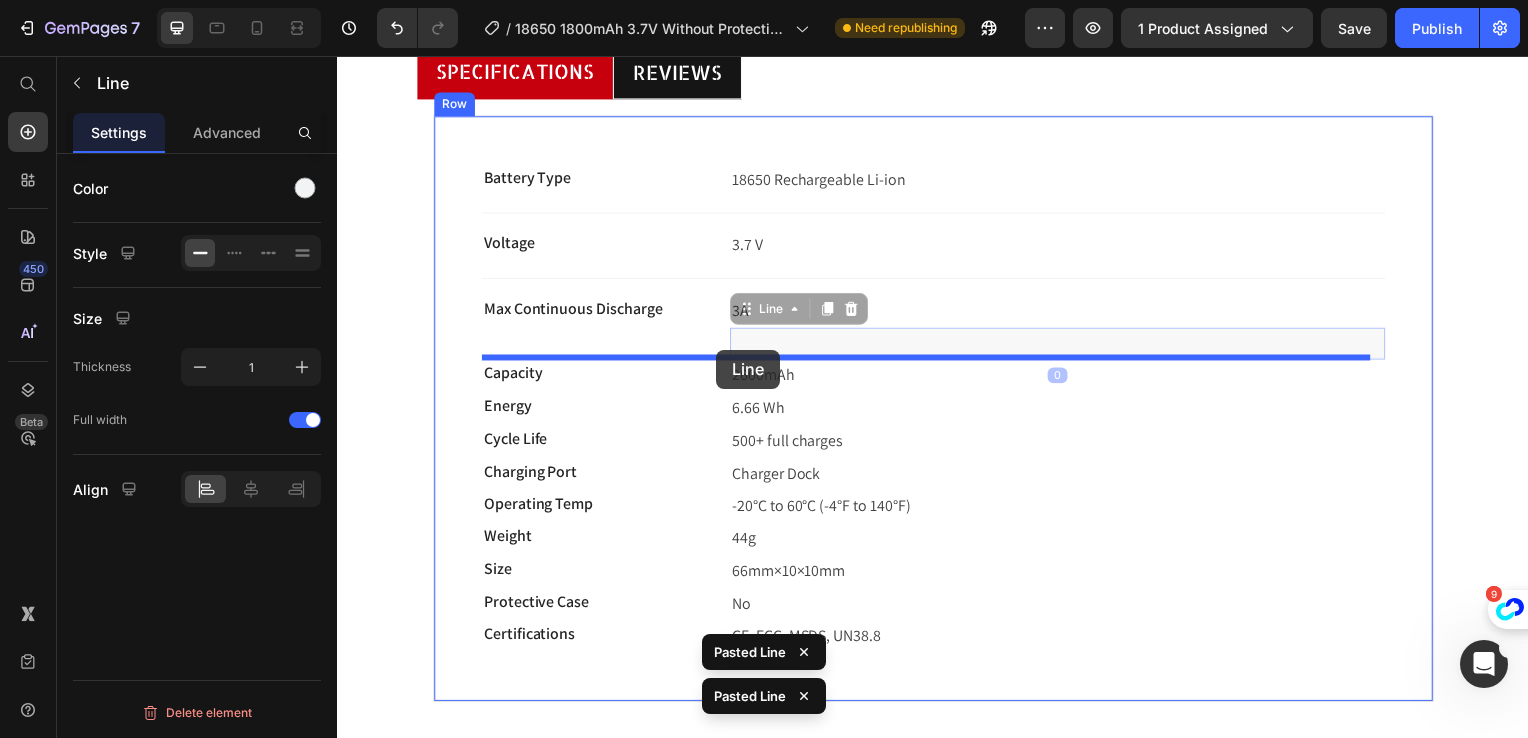 drag, startPoint x: 757, startPoint y: 326, endPoint x: 719, endPoint y: 352, distance: 46.043457 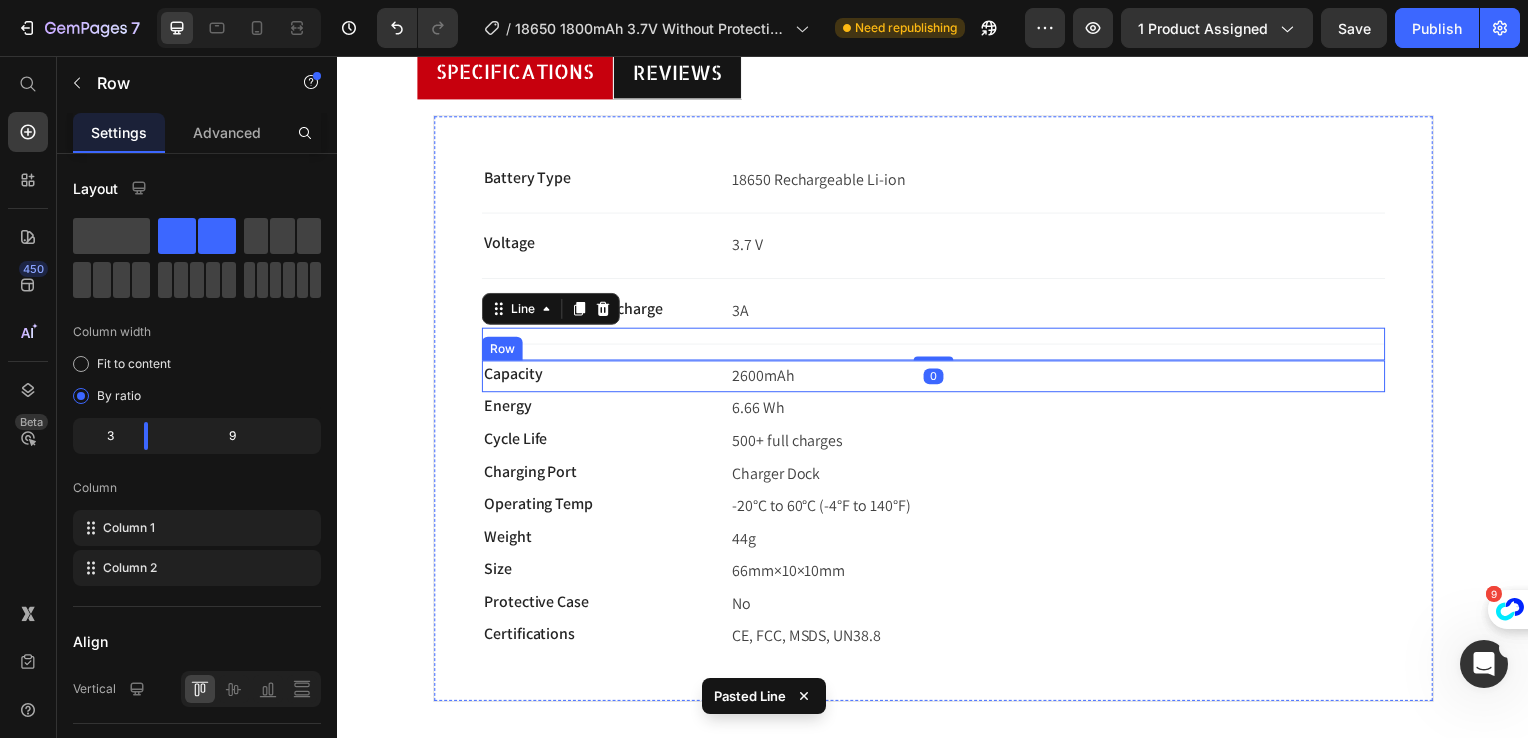 click on "Capacity Text block 2600mAh Text block Row" at bounding box center (937, 379) 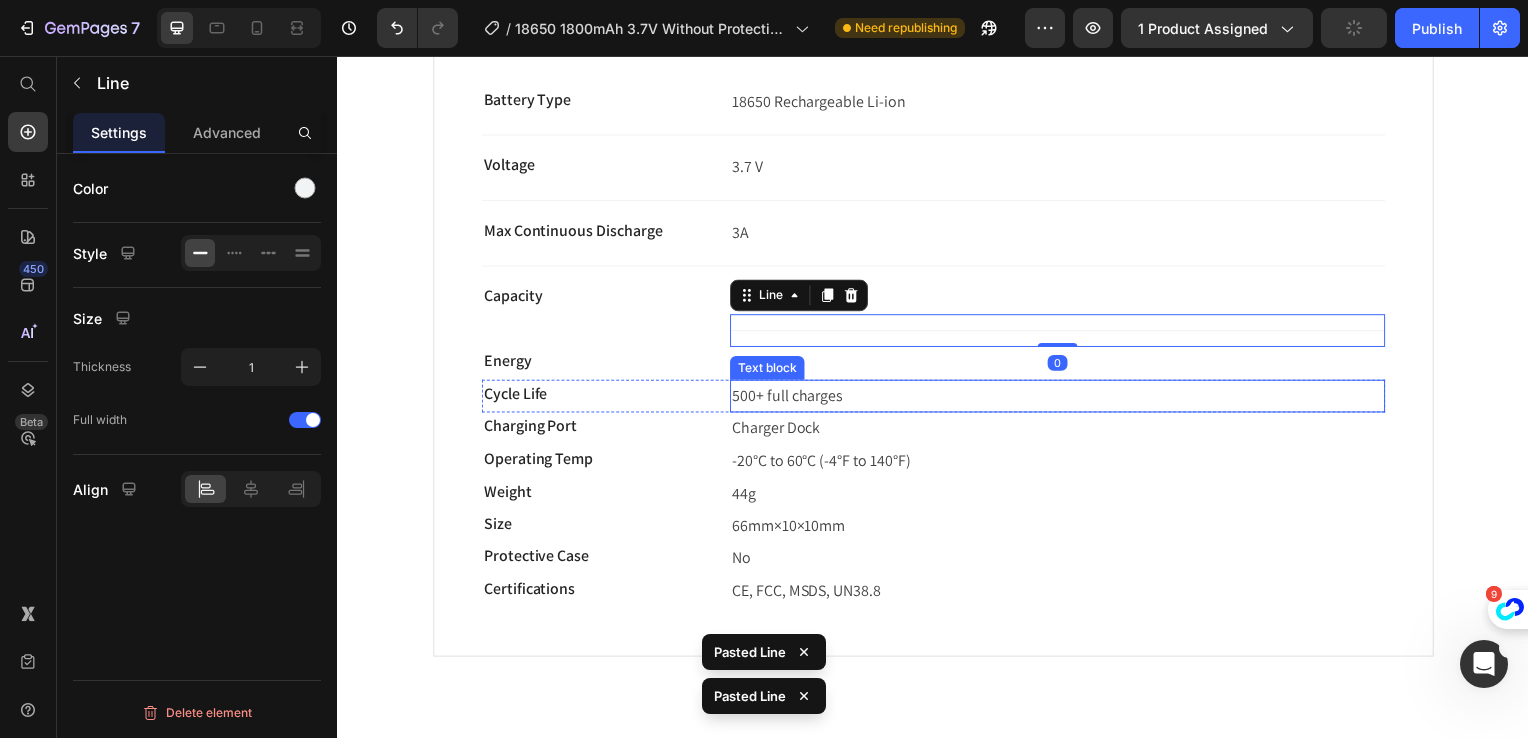 scroll, scrollTop: 800, scrollLeft: 0, axis: vertical 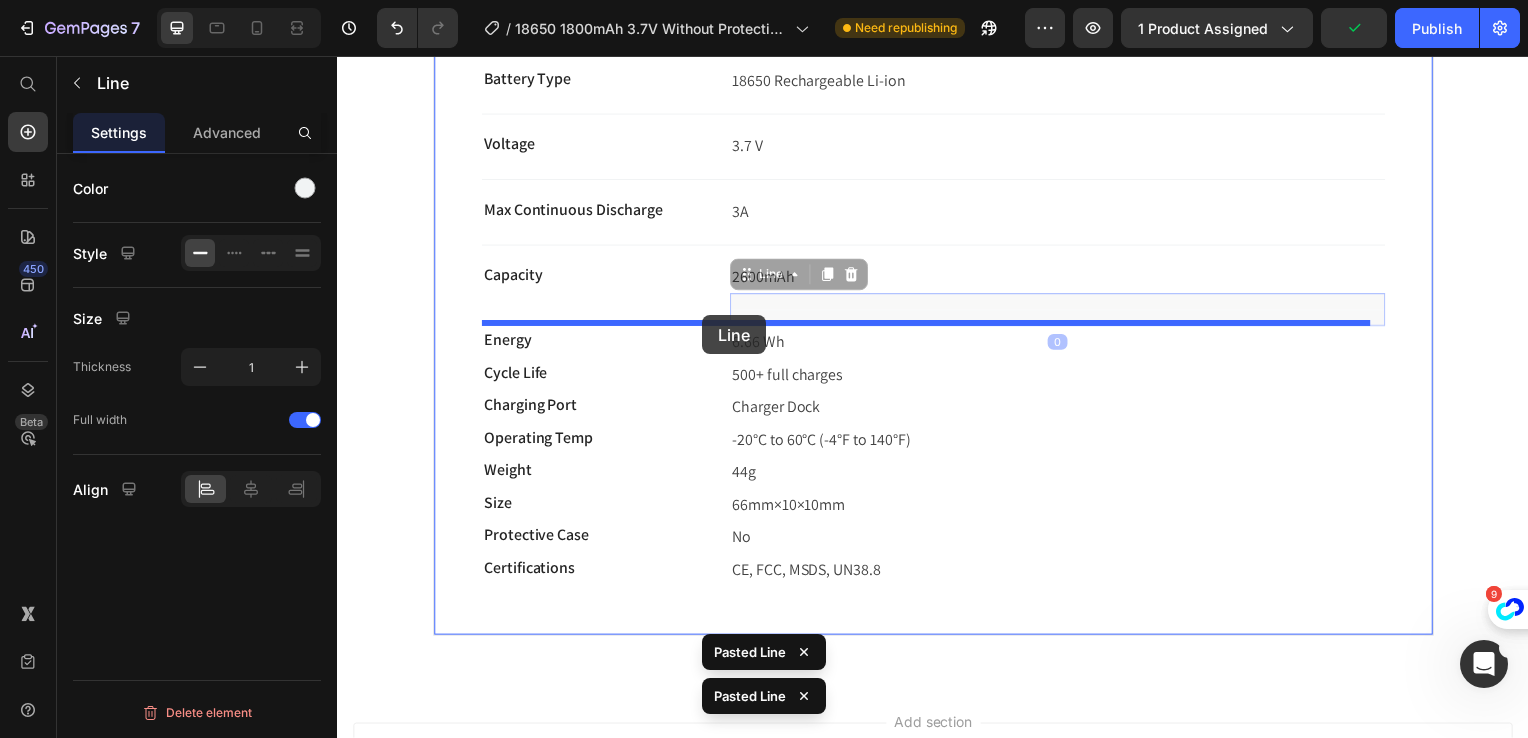 drag, startPoint x: 766, startPoint y: 274, endPoint x: 705, endPoint y: 317, distance: 74.63243 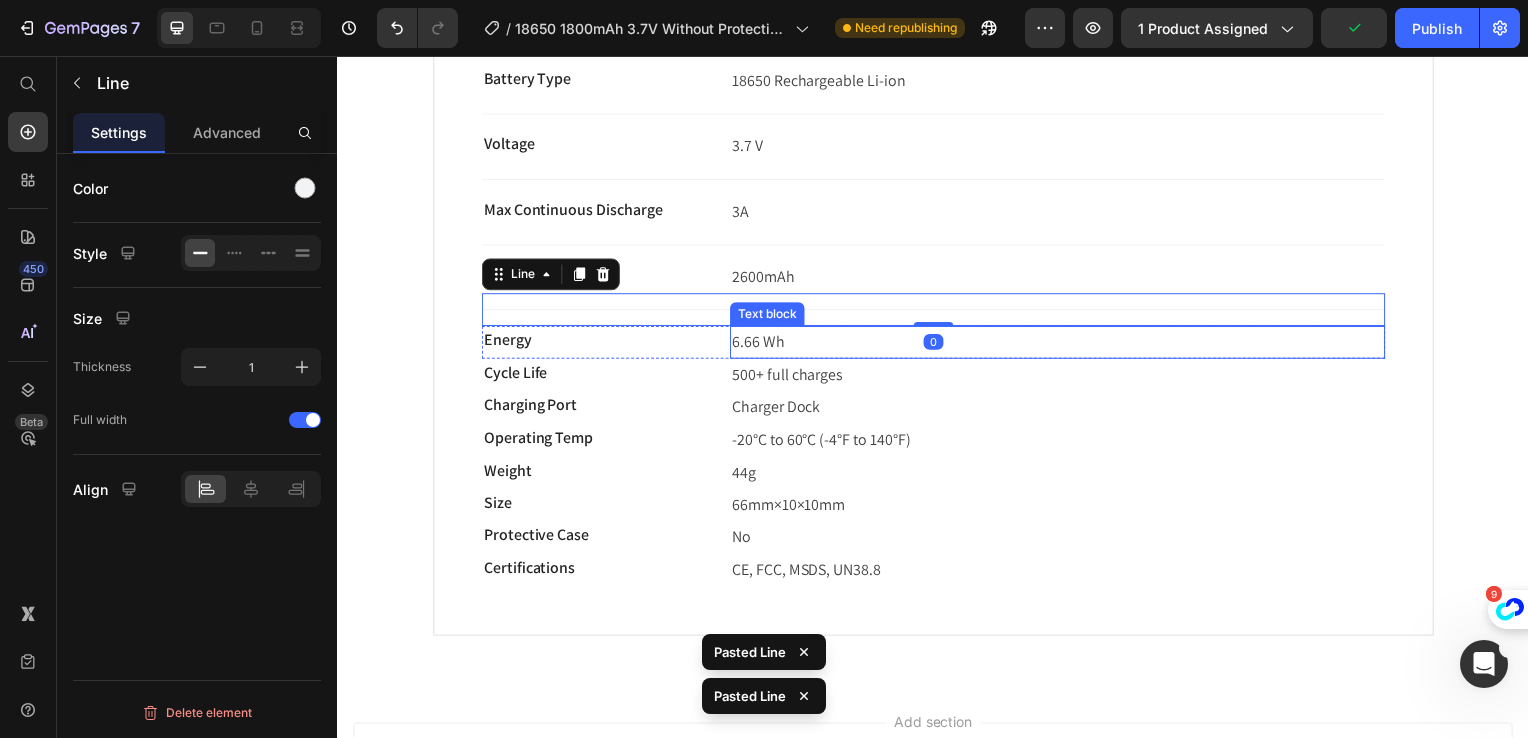 click on "6.66 Wh" at bounding box center (1062, 344) 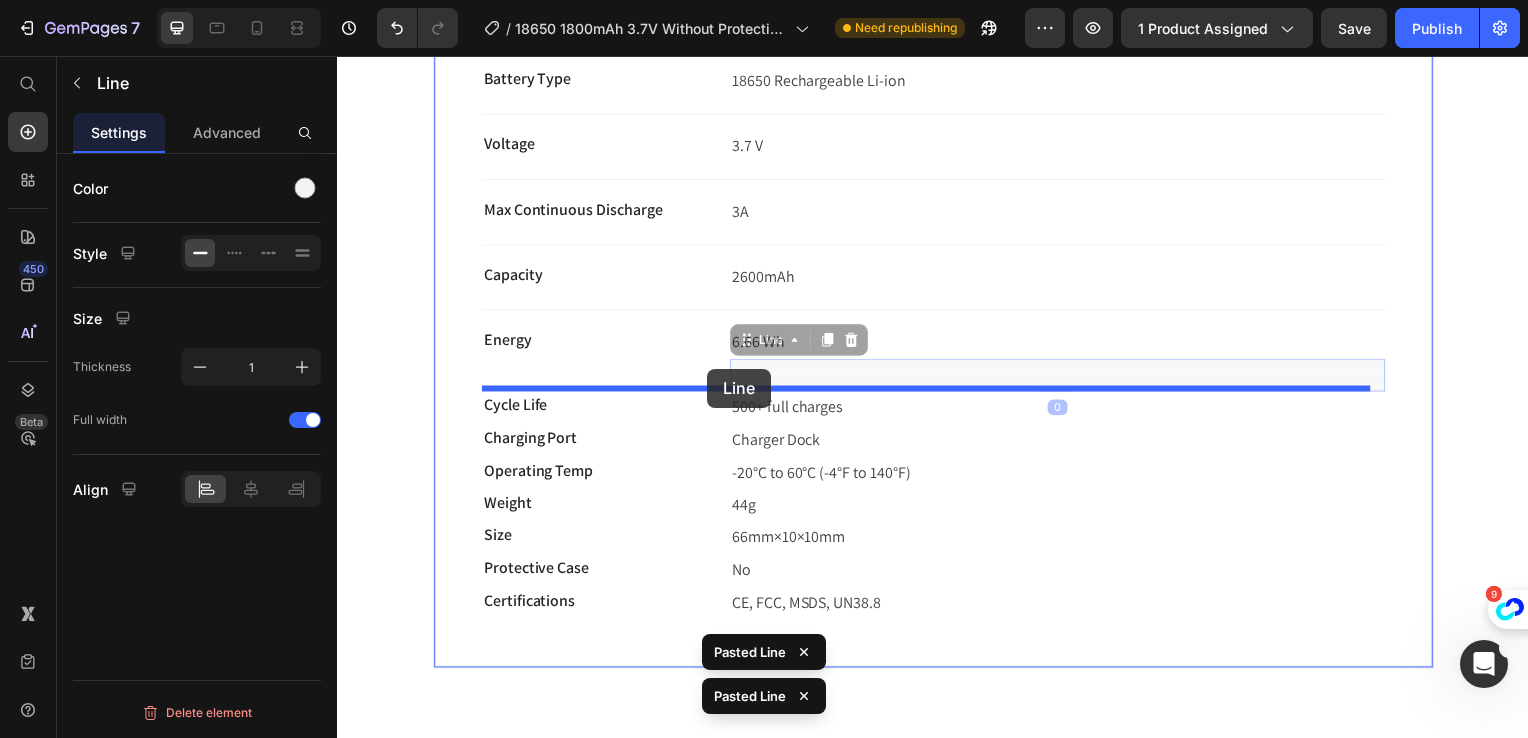 drag, startPoint x: 808, startPoint y: 331, endPoint x: 710, endPoint y: 371, distance: 105.848946 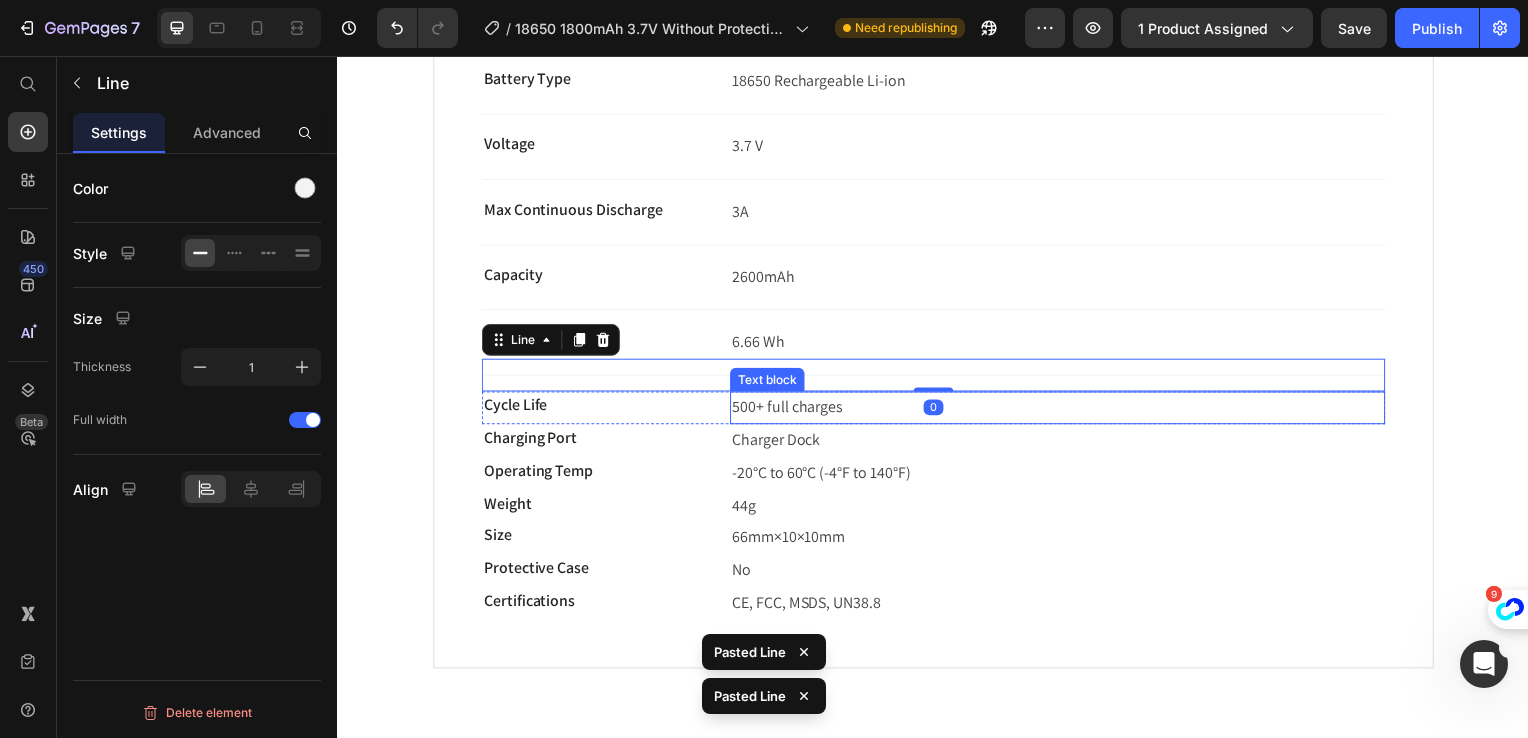 click on "500+ full charges" at bounding box center (790, 409) 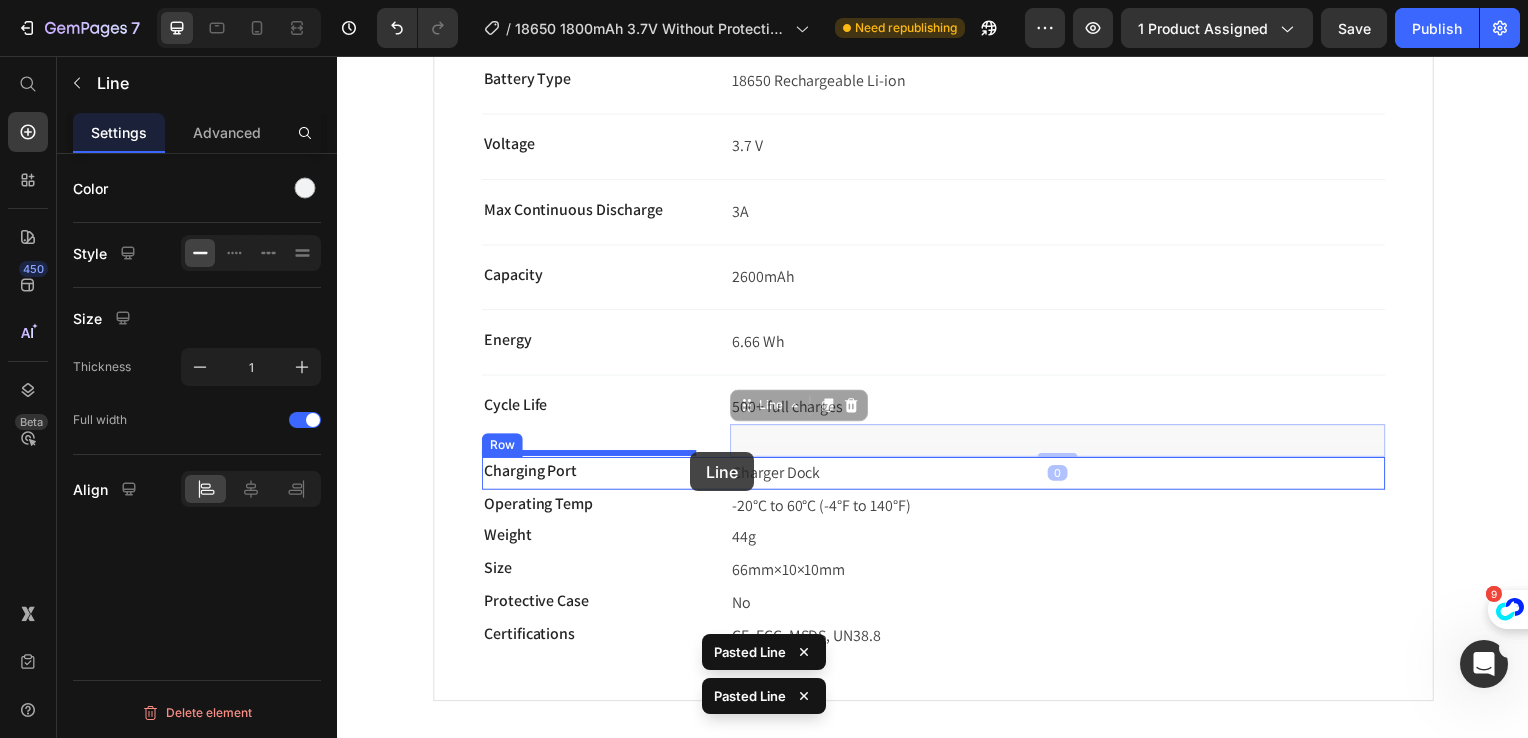 drag, startPoint x: 795, startPoint y: 406, endPoint x: 693, endPoint y: 455, distance: 113.15918 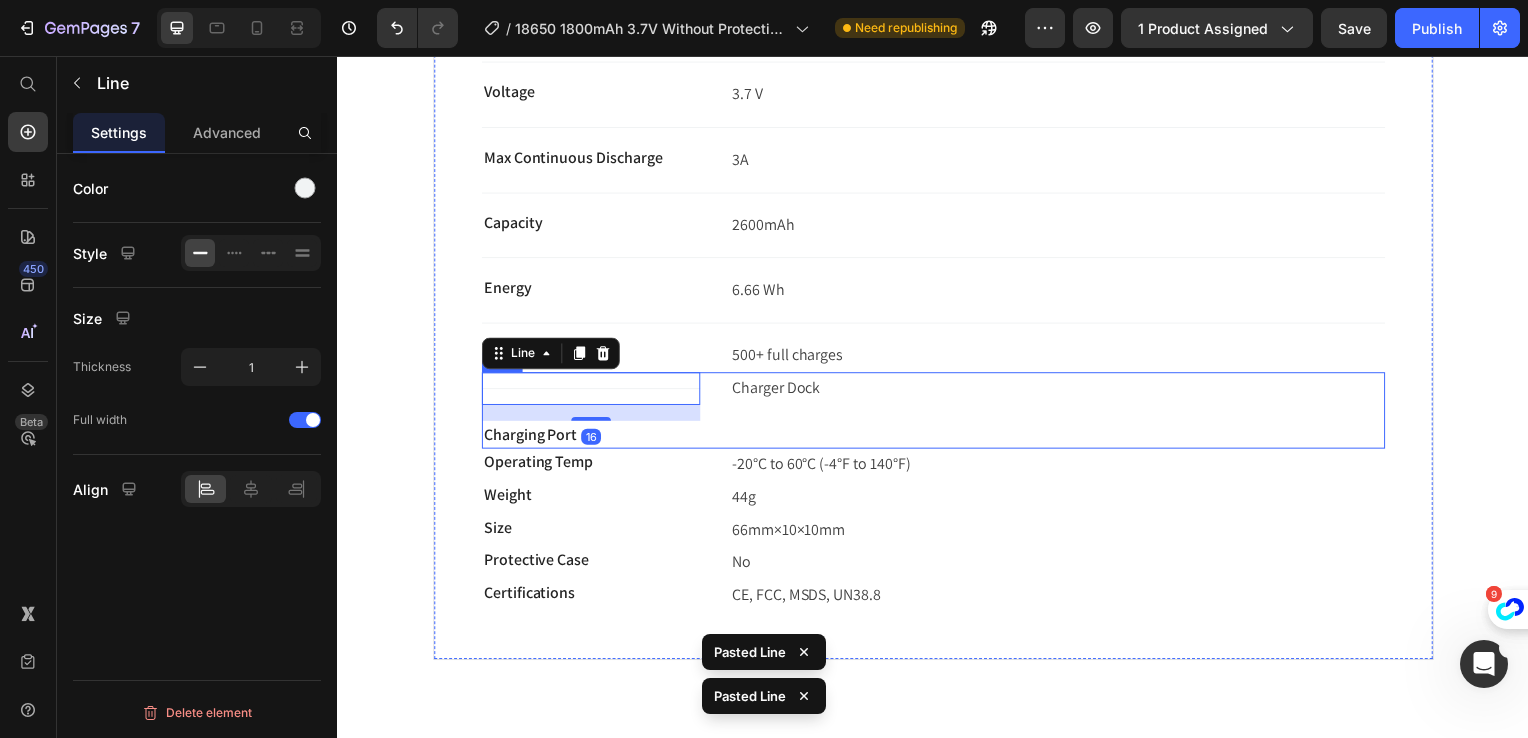 scroll, scrollTop: 900, scrollLeft: 0, axis: vertical 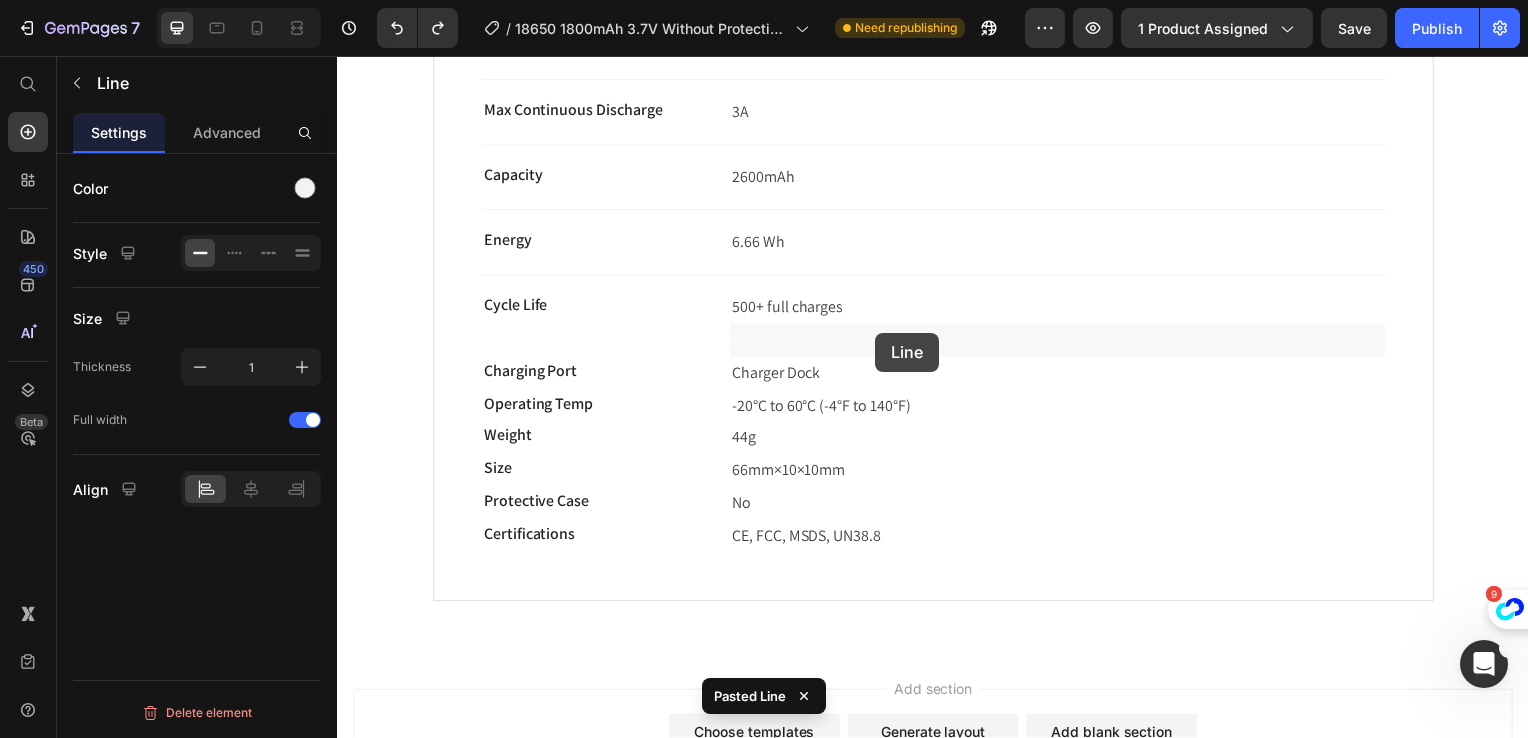 drag, startPoint x: 879, startPoint y: 335, endPoint x: 775, endPoint y: 340, distance: 104.120125 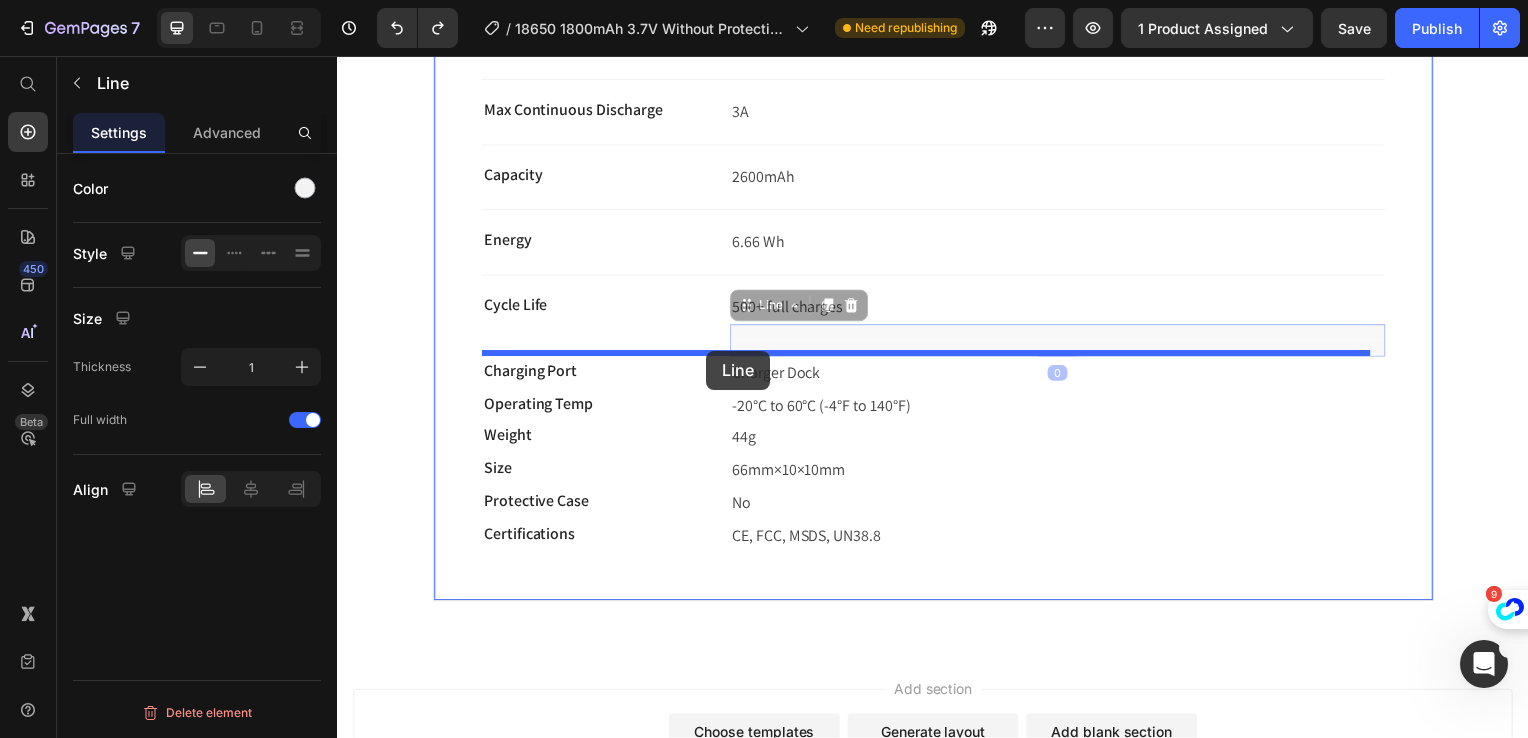 drag, startPoint x: 776, startPoint y: 336, endPoint x: 753, endPoint y: 367, distance: 38.600517 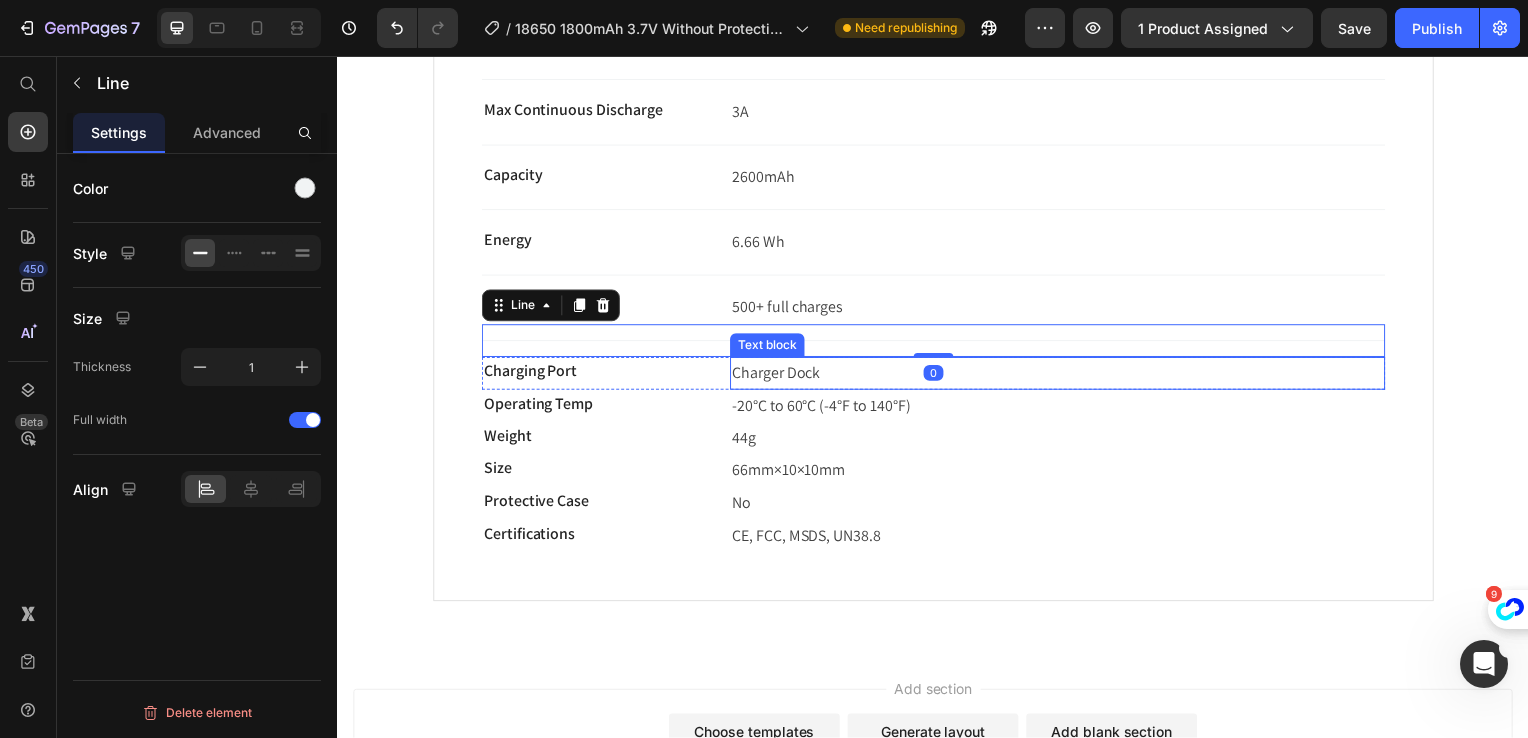 click on "Charger Dock" at bounding box center [1062, 376] 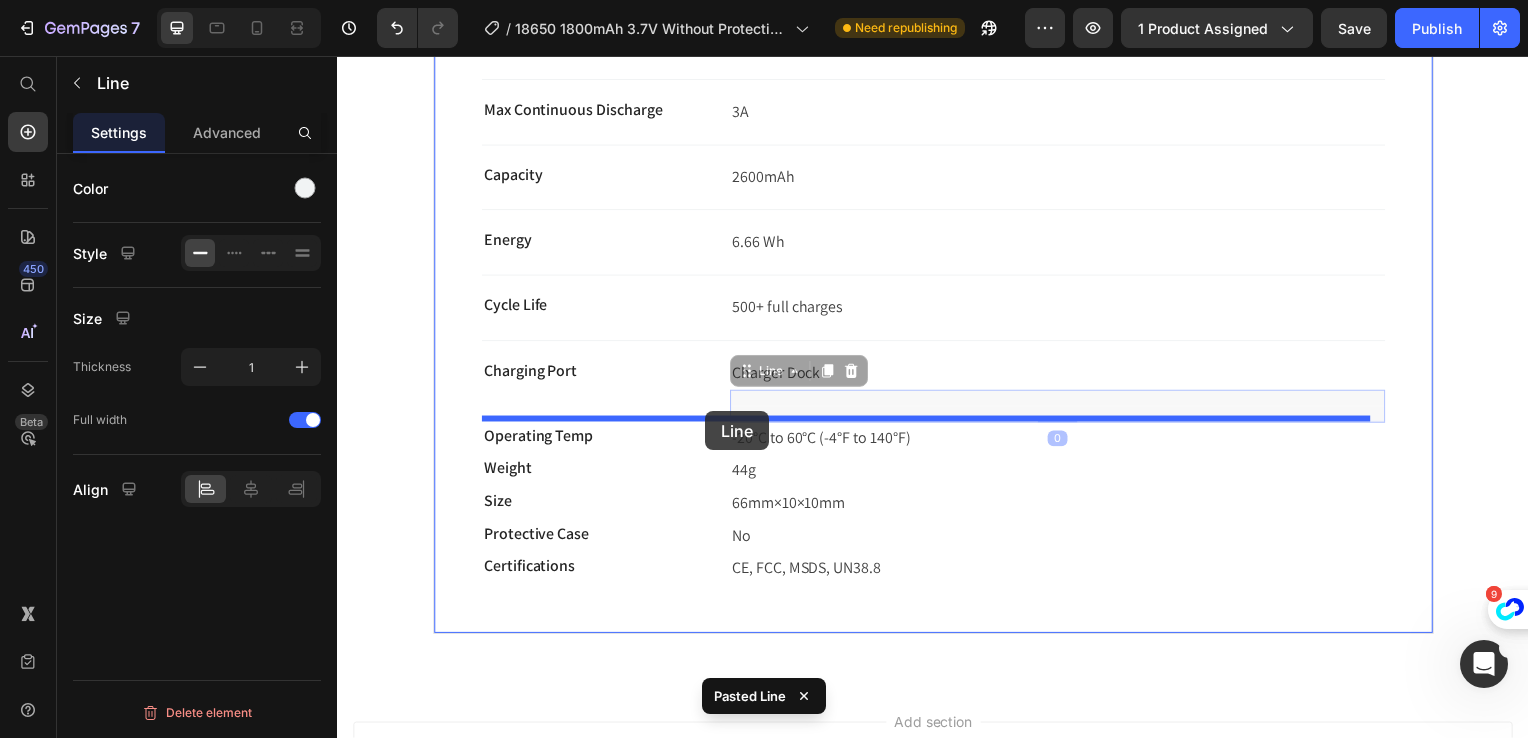 drag, startPoint x: 796, startPoint y: 365, endPoint x: 708, endPoint y: 414, distance: 100.72239 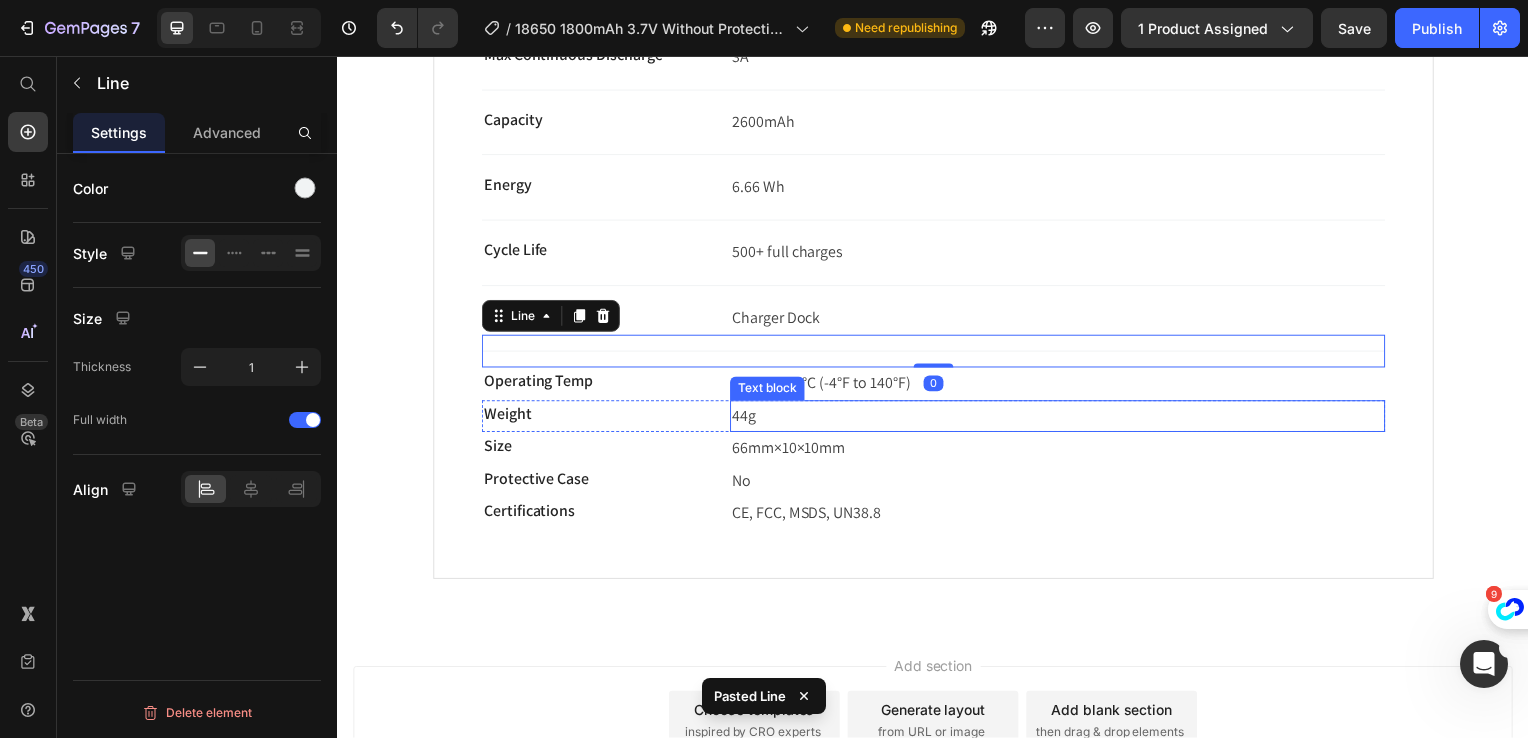 scroll, scrollTop: 1000, scrollLeft: 0, axis: vertical 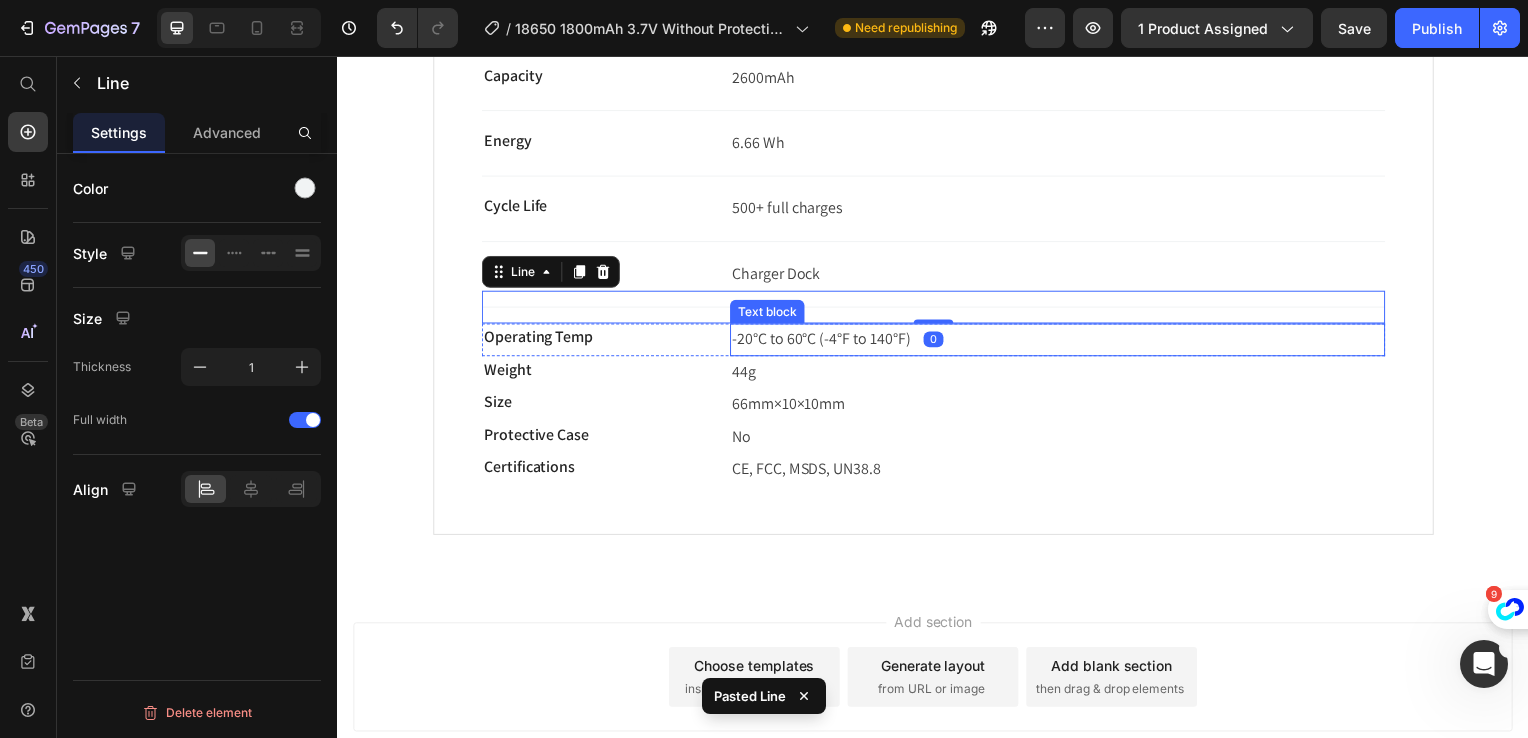 click on "-20°C to 60°C (-4°F to 140°F)" at bounding box center [1062, 342] 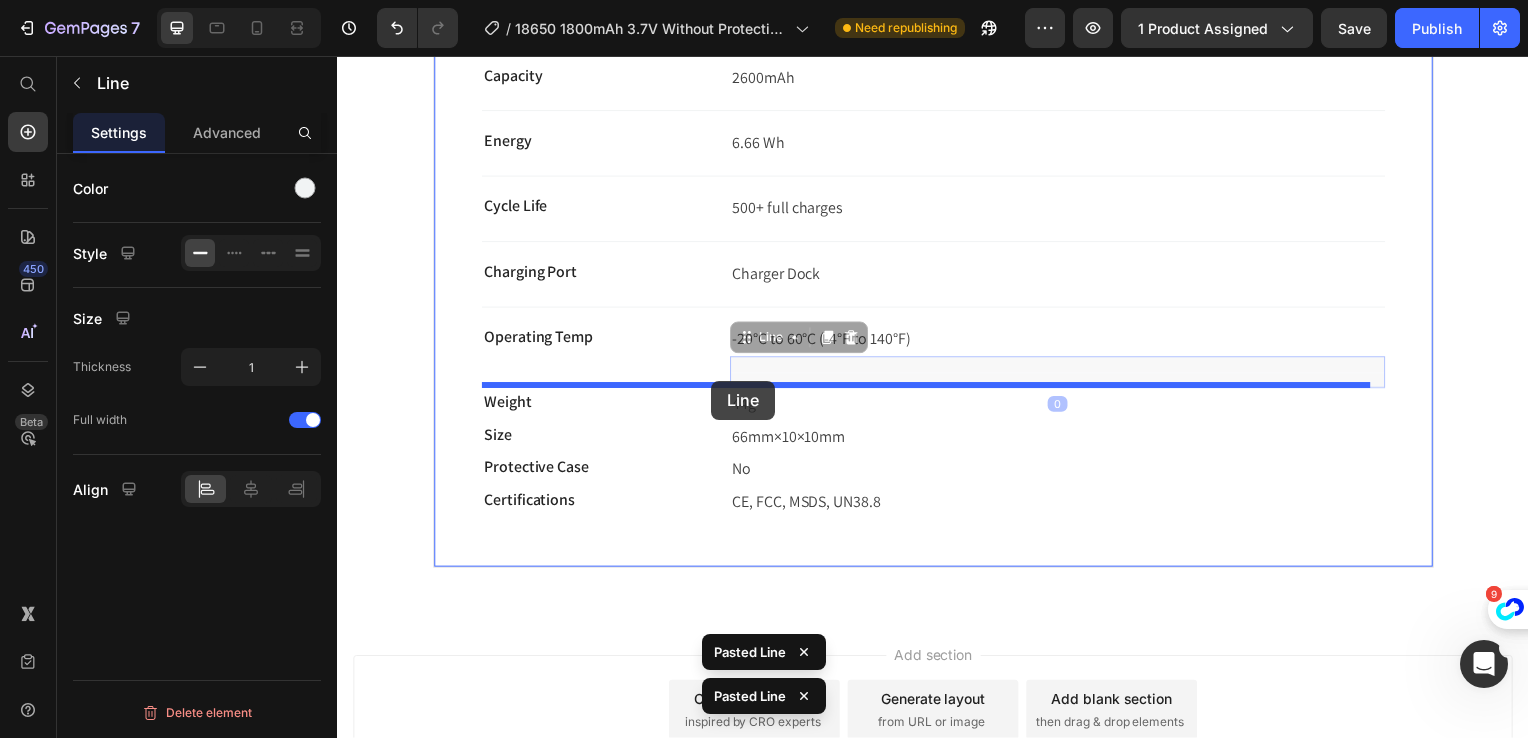 drag, startPoint x: 785, startPoint y: 341, endPoint x: 712, endPoint y: 383, distance: 84.21995 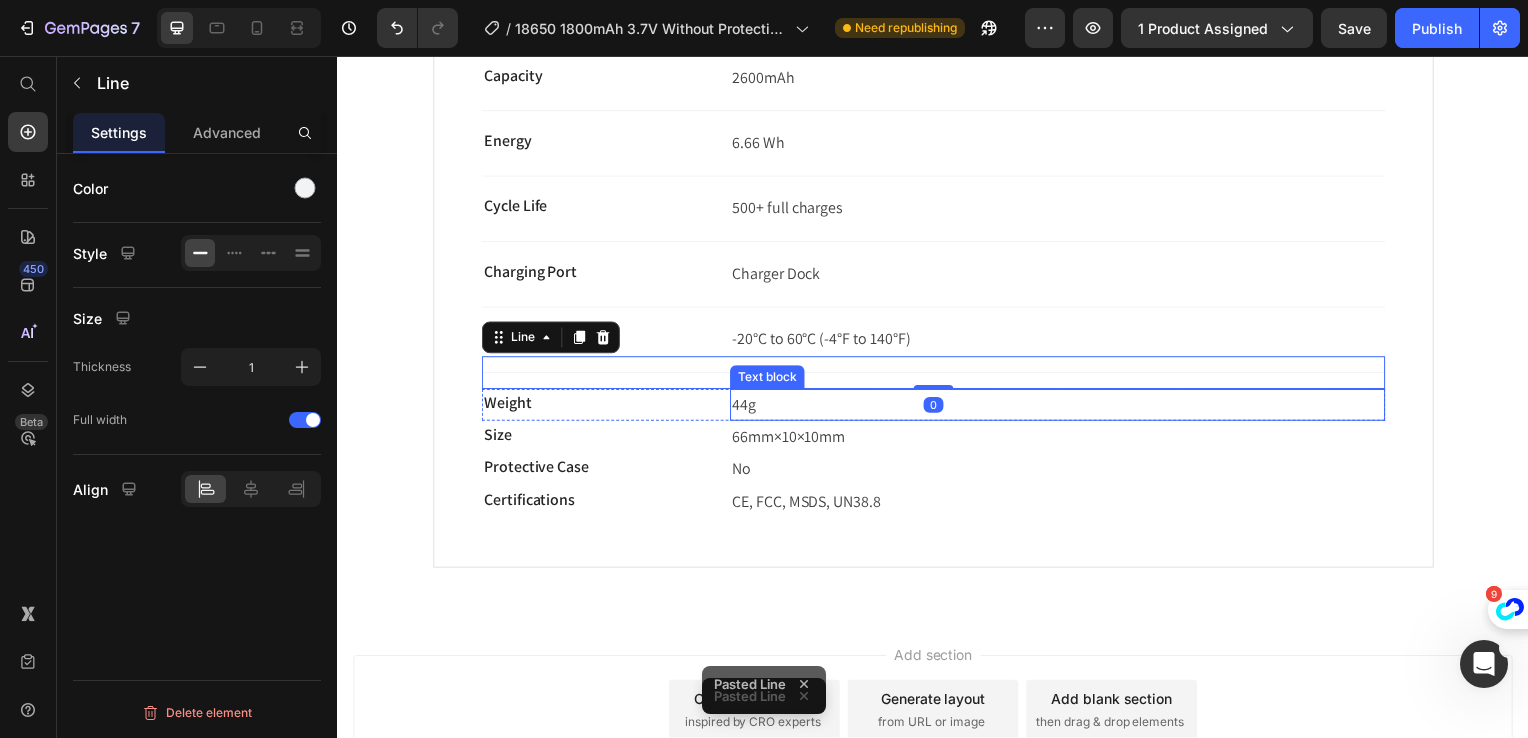 click on "44g" at bounding box center [1062, 408] 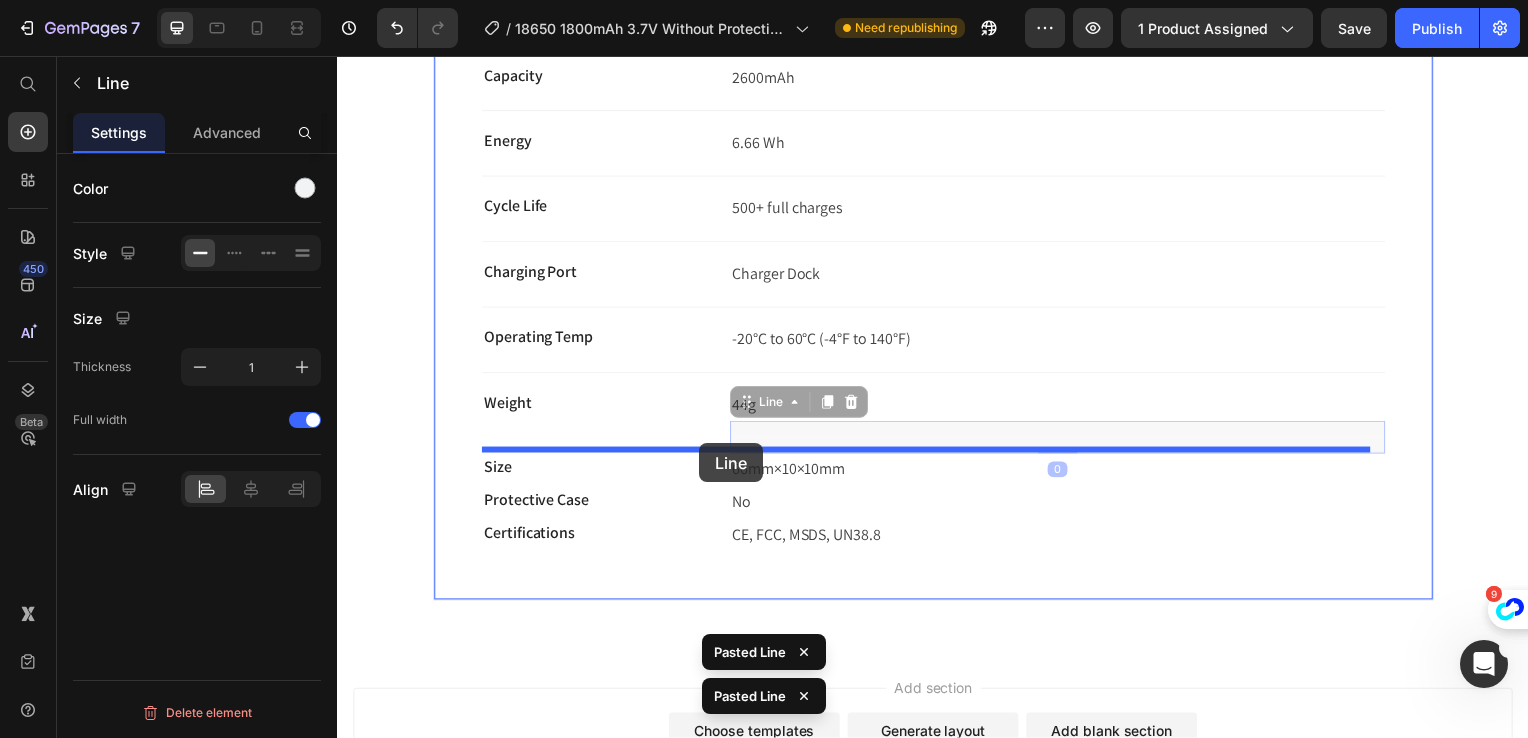 drag, startPoint x: 778, startPoint y: 419, endPoint x: 713, endPoint y: 448, distance: 71.17584 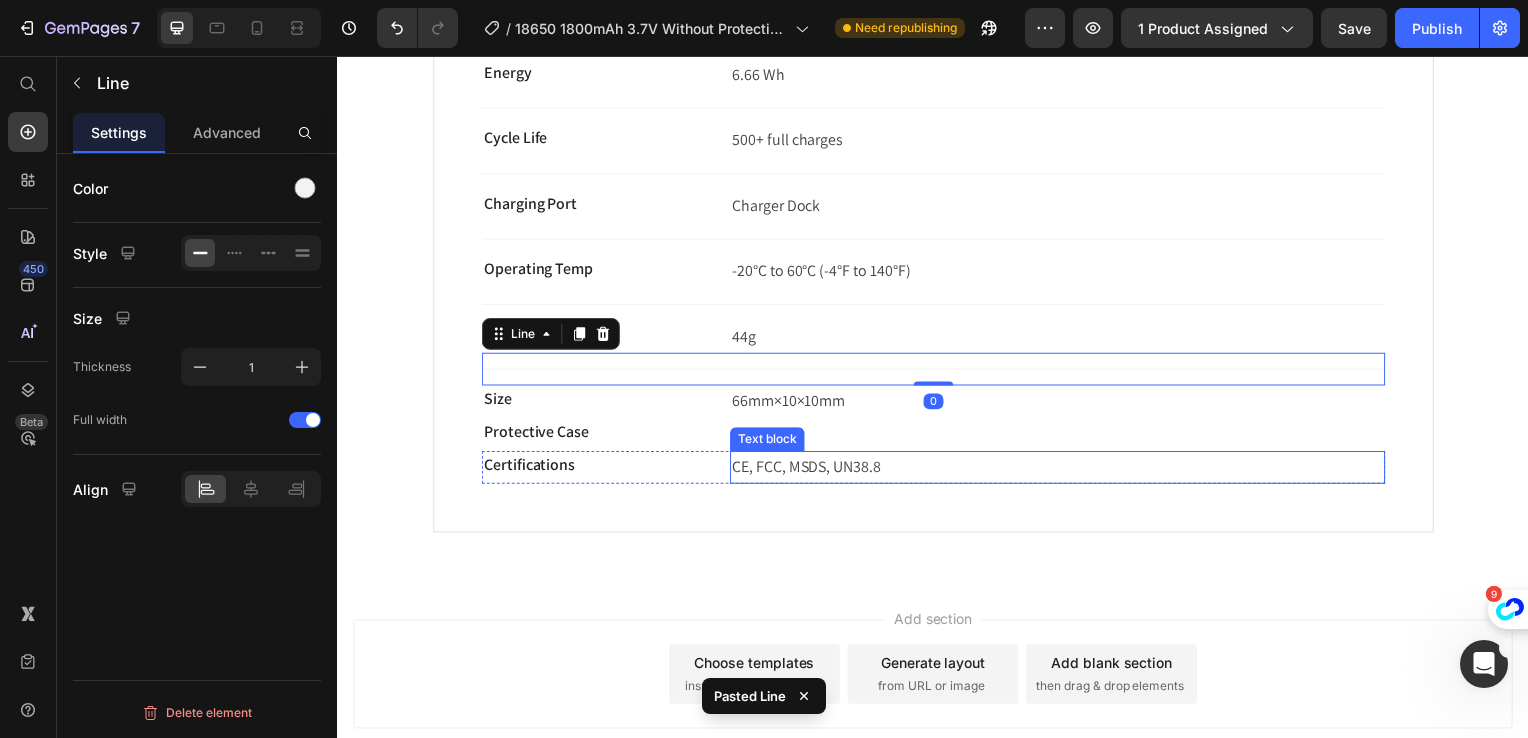 scroll, scrollTop: 1100, scrollLeft: 0, axis: vertical 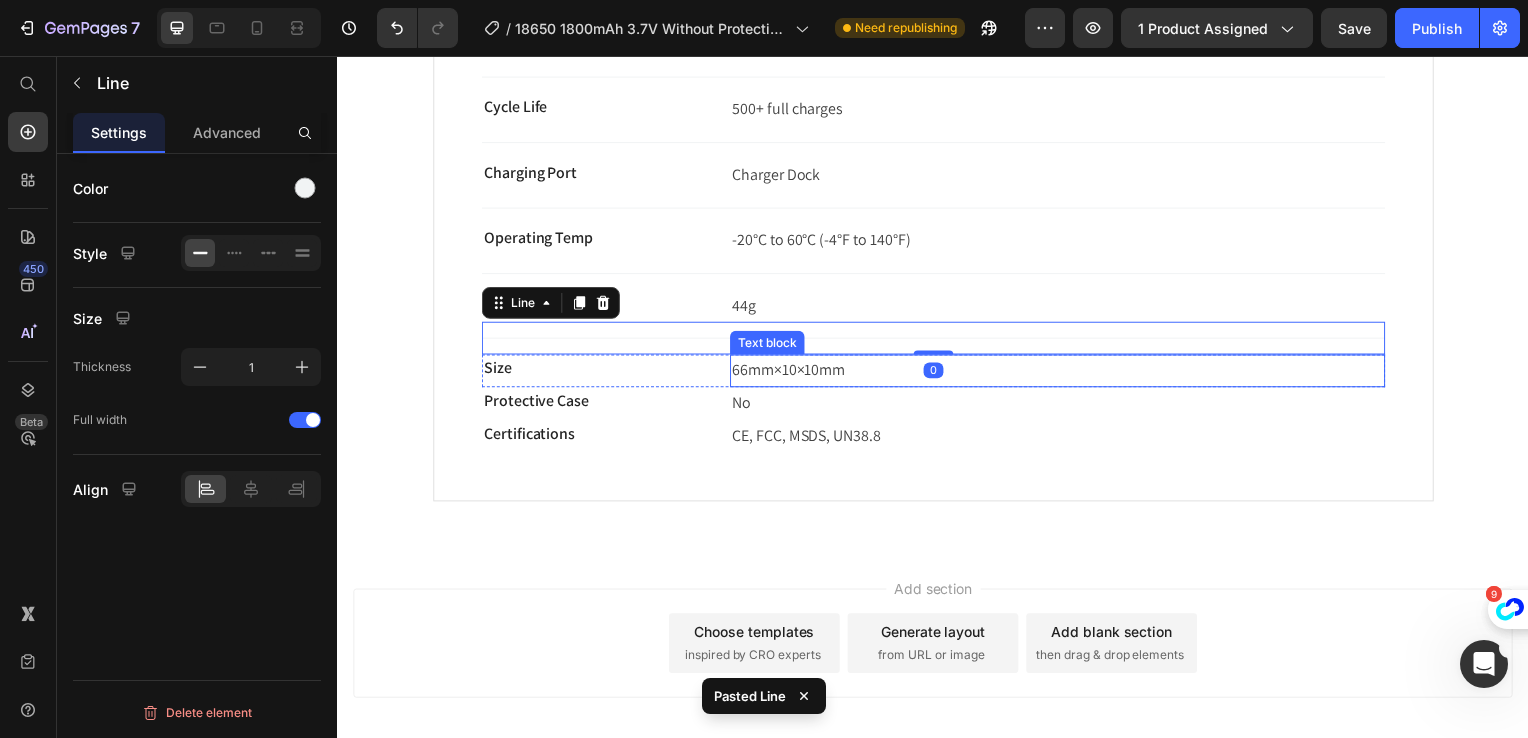 click on "66mm×10×10mm" at bounding box center (1062, 373) 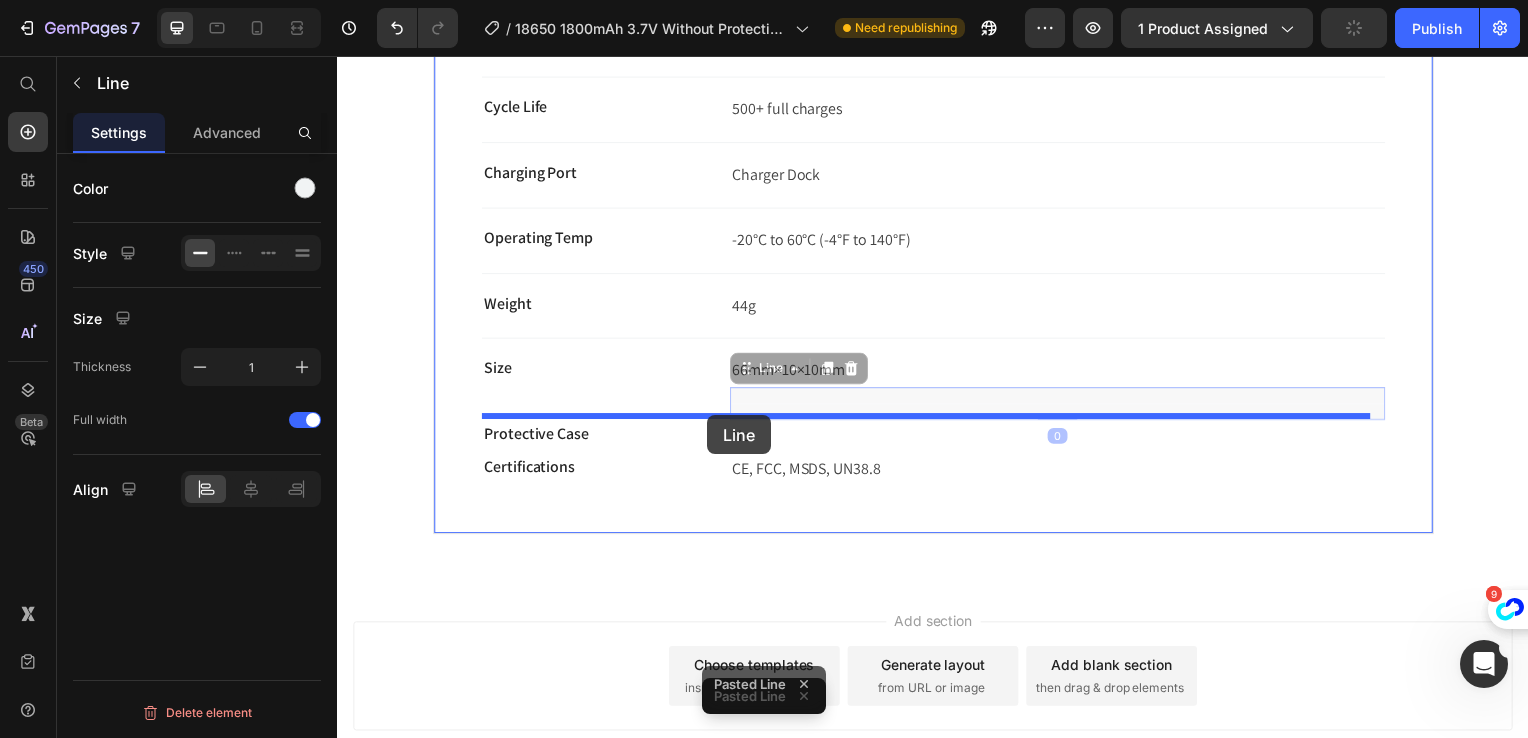 drag, startPoint x: 777, startPoint y: 365, endPoint x: 710, endPoint y: 418, distance: 85.42833 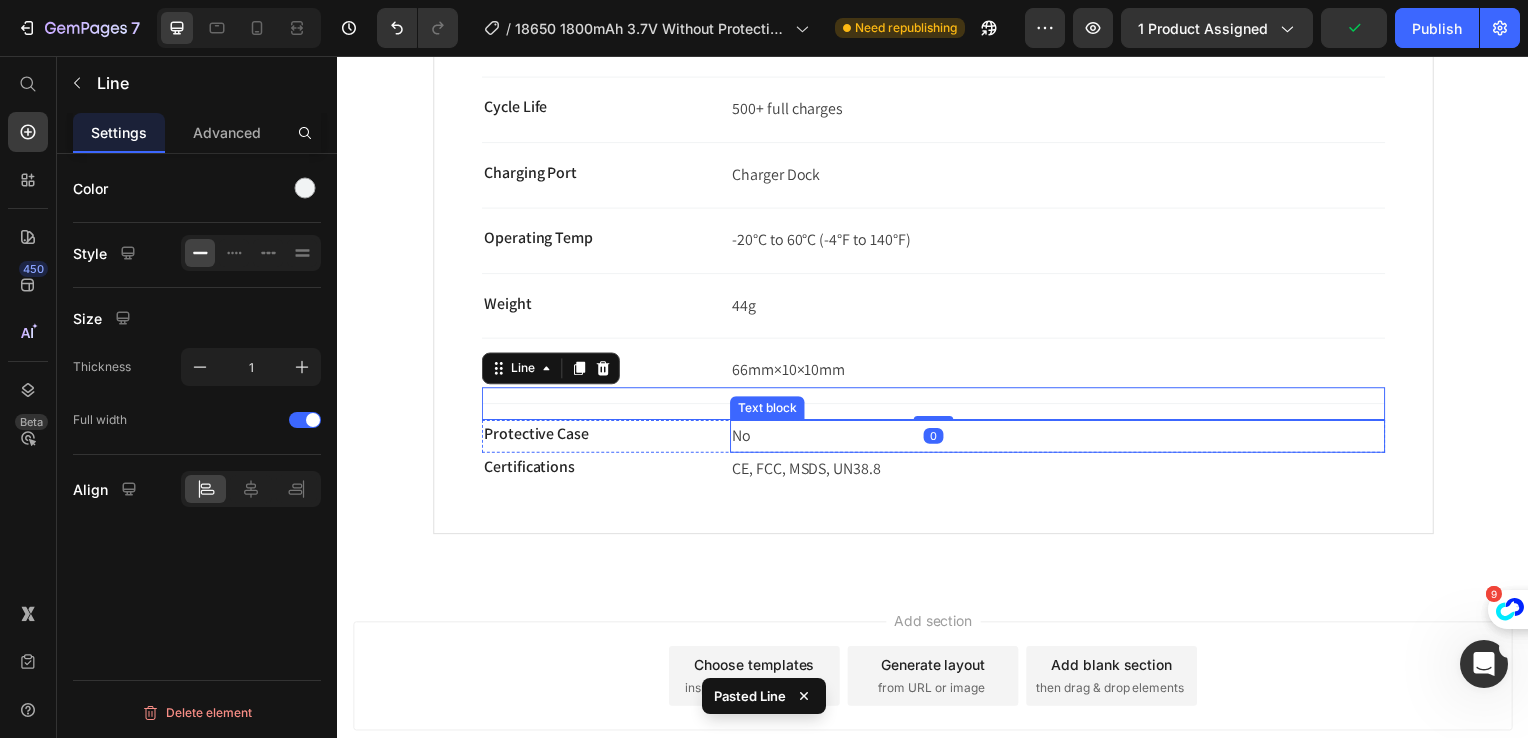 click on "No" at bounding box center (1062, 439) 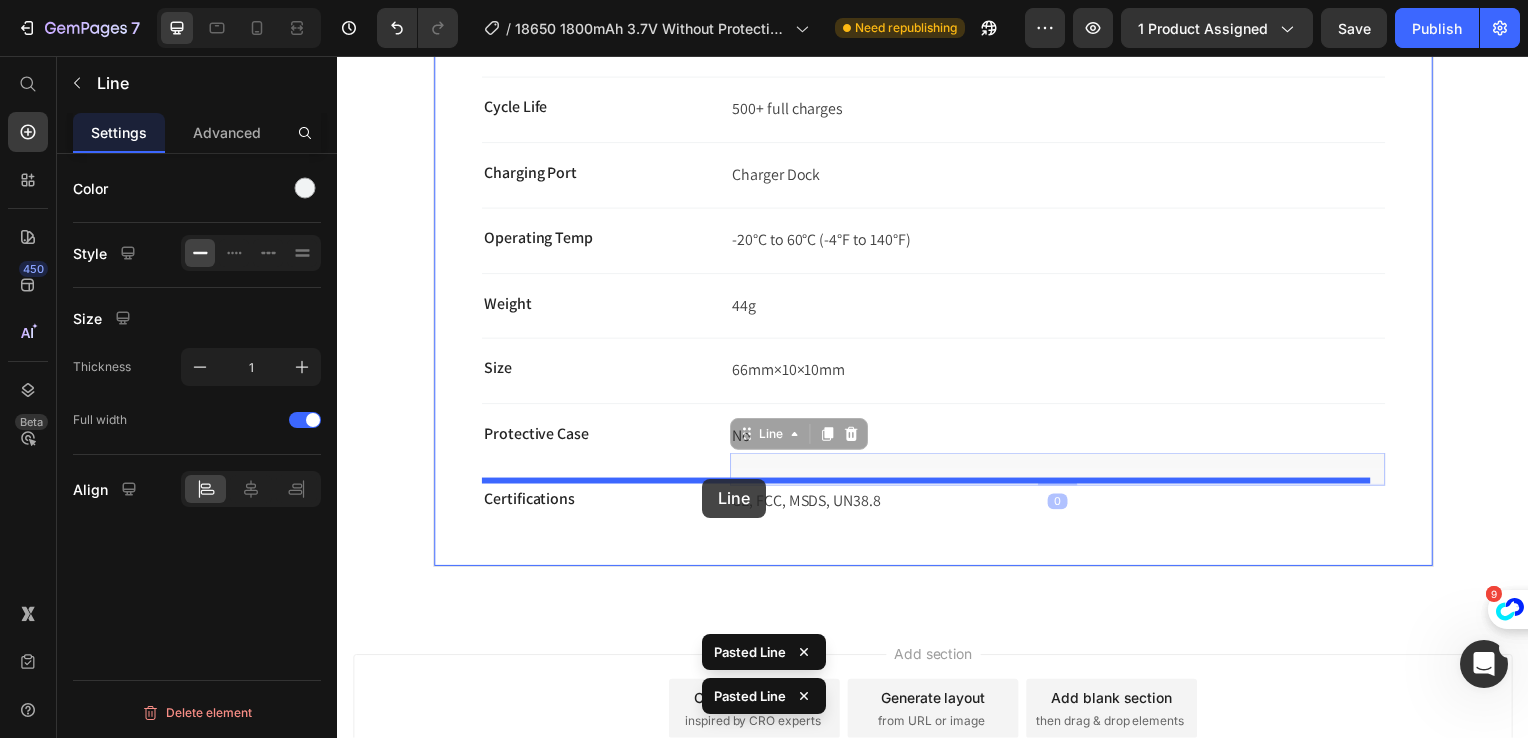 drag, startPoint x: 780, startPoint y: 429, endPoint x: 705, endPoint y: 477, distance: 89.04493 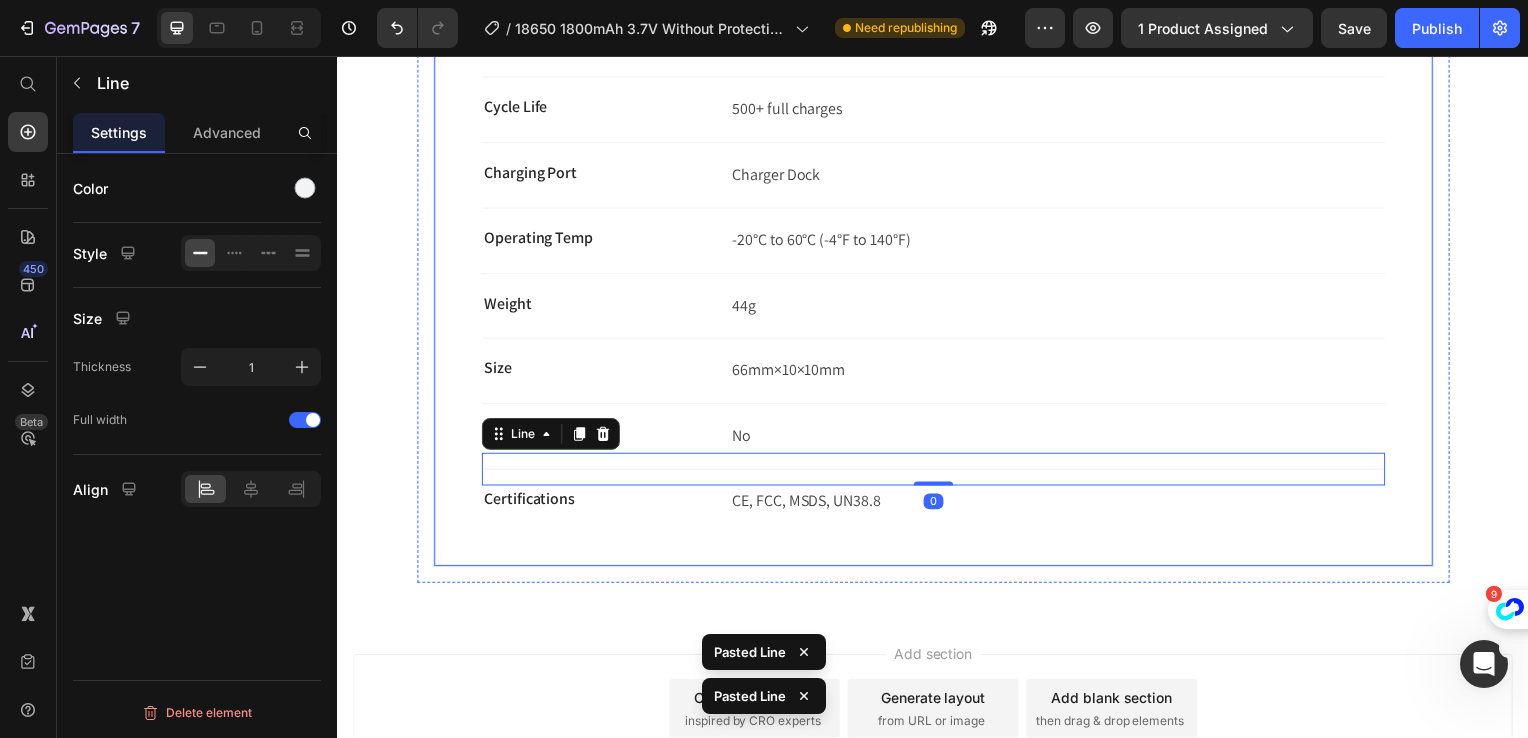 click on "Battery Type Text block 18650 Rechargeable Li-ion Text block Row                Title Line Voltage Text block 3.7 V Text block Row                Title Line Max Continuous Discharge Text block 3A Text block Row                Title Line Capacity Text block 2600mAh Text block Row                Title Line Energy Text block 6.66 Wh Text block Row                Title Line Cycle Life Text block 500+ full charges Text block Row                Title Line Charging Port Text block Charger Dock Text block Row                Title Line Operating Temp Text block -20°C to 60°C (-4°F to 140°F) Text block Row                Title Line Weight Text block 44g Text block Row                Title Line Size Text block 66mm×10×10mm Text block Row                Title Line Protective Case Text block No Text block Row                Title Line   0 Certifications Text block CE, FCC, MSDS, UN38.8 Text block Row Row" at bounding box center (937, 143) 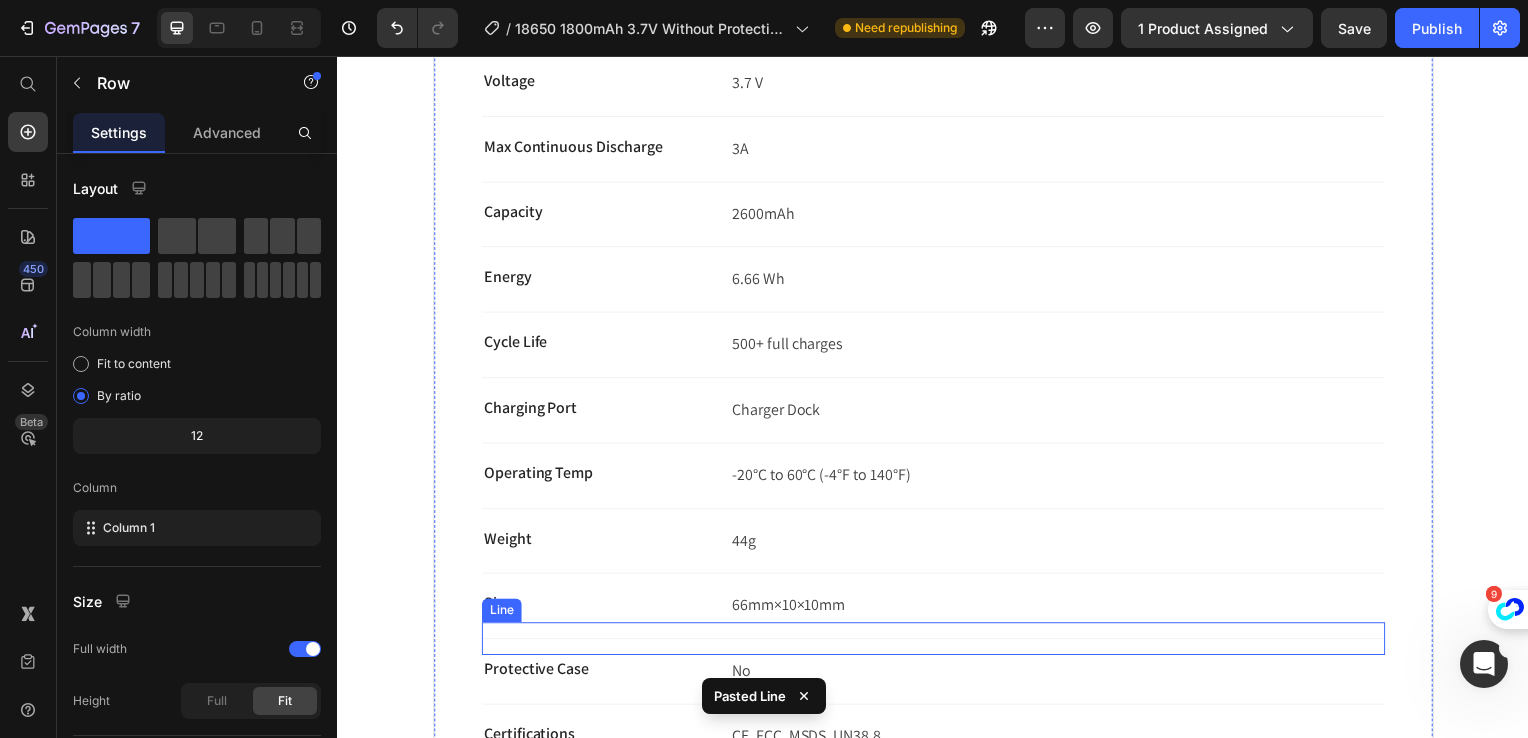 scroll, scrollTop: 600, scrollLeft: 0, axis: vertical 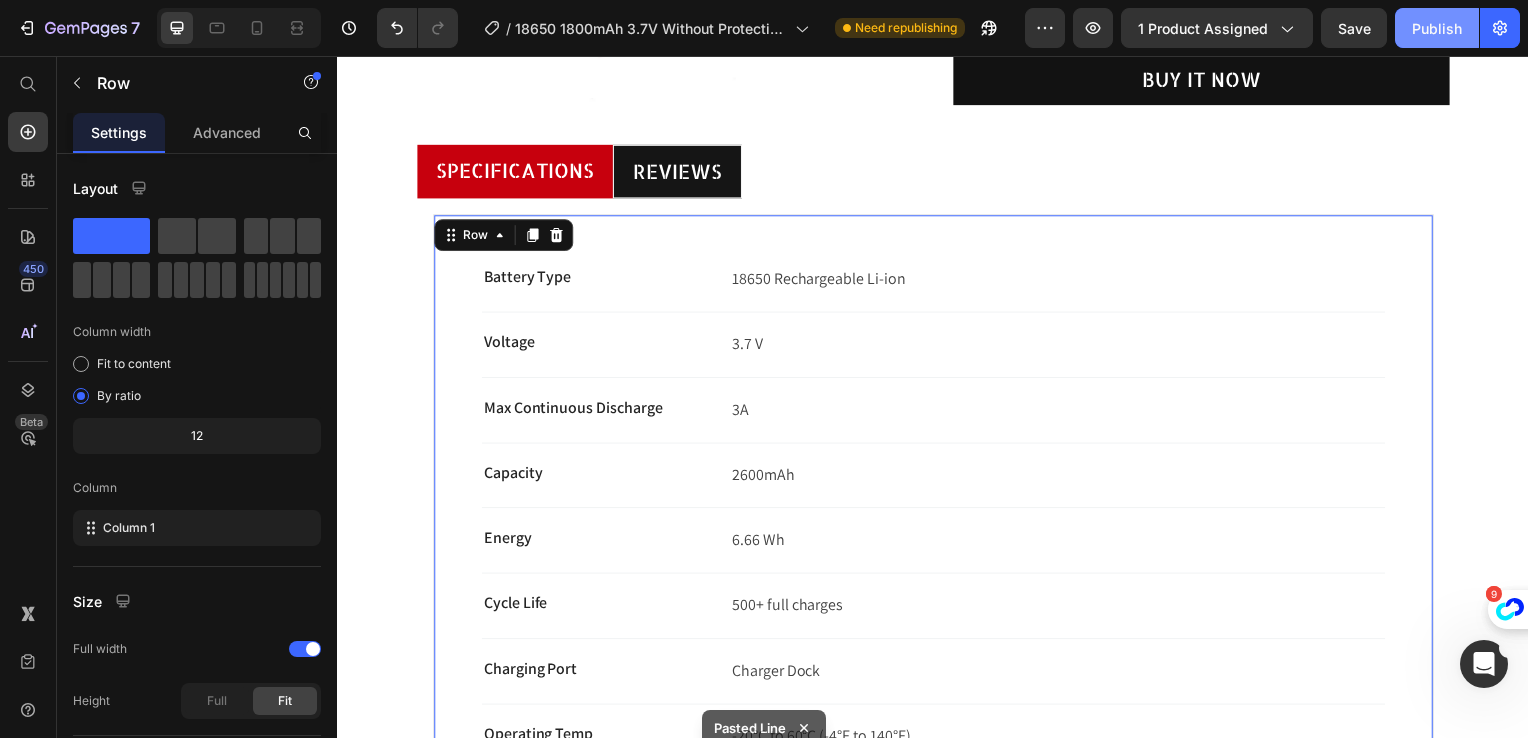 click on "Publish" at bounding box center (1437, 28) 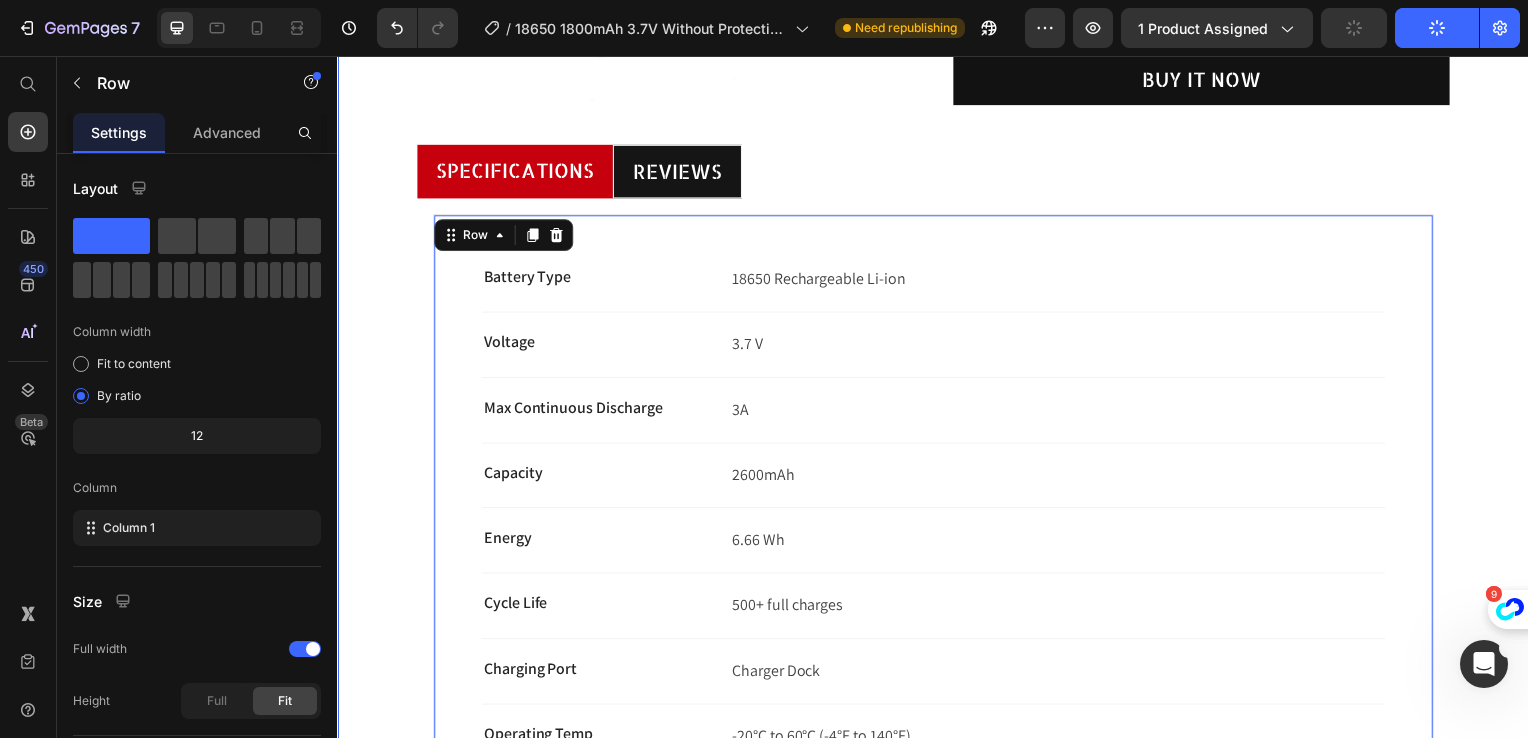 click on "Specifications reviews" at bounding box center [937, 173] 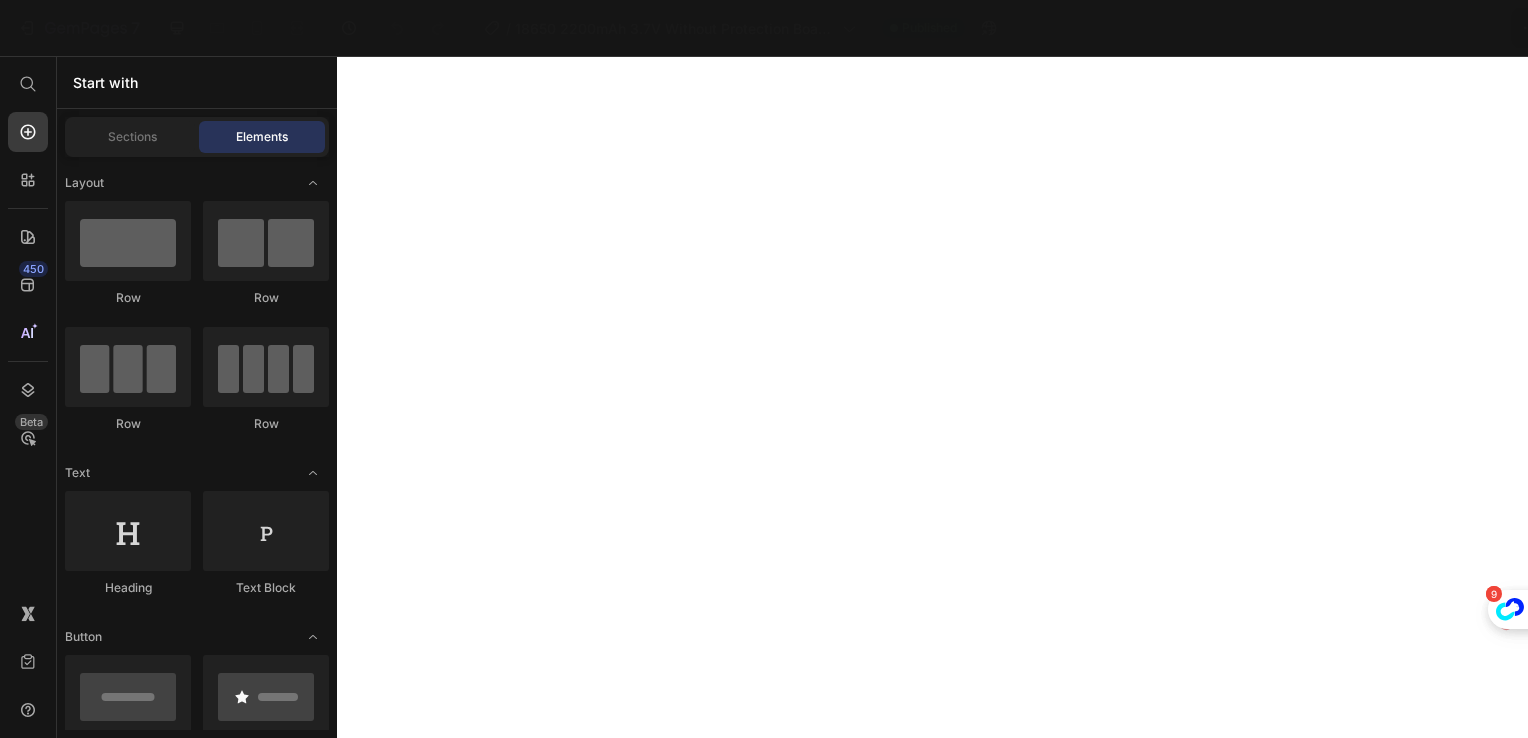scroll, scrollTop: 0, scrollLeft: 0, axis: both 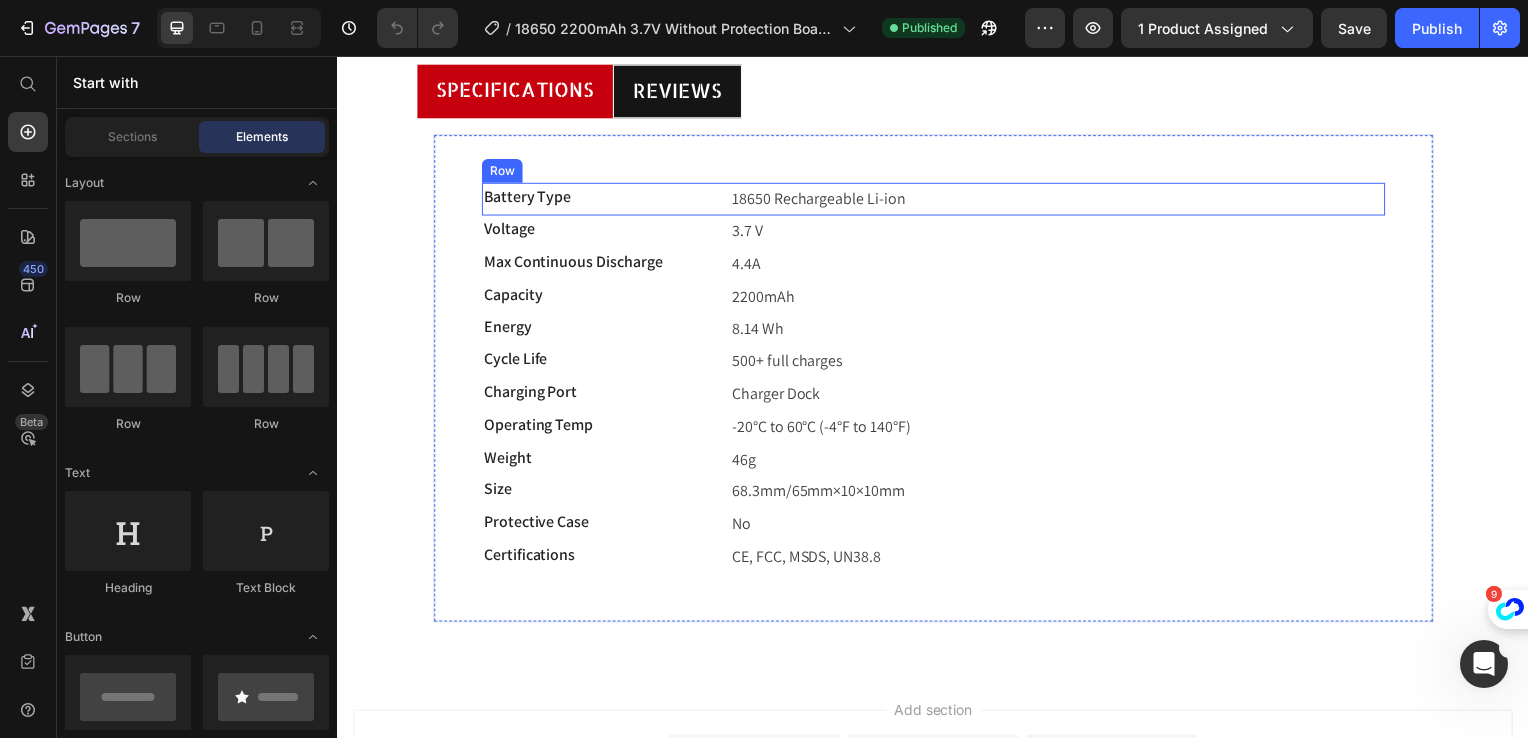 click on "Battery Type Text block 18650 Rechargeable Li-ion Text block Row" at bounding box center [937, 200] 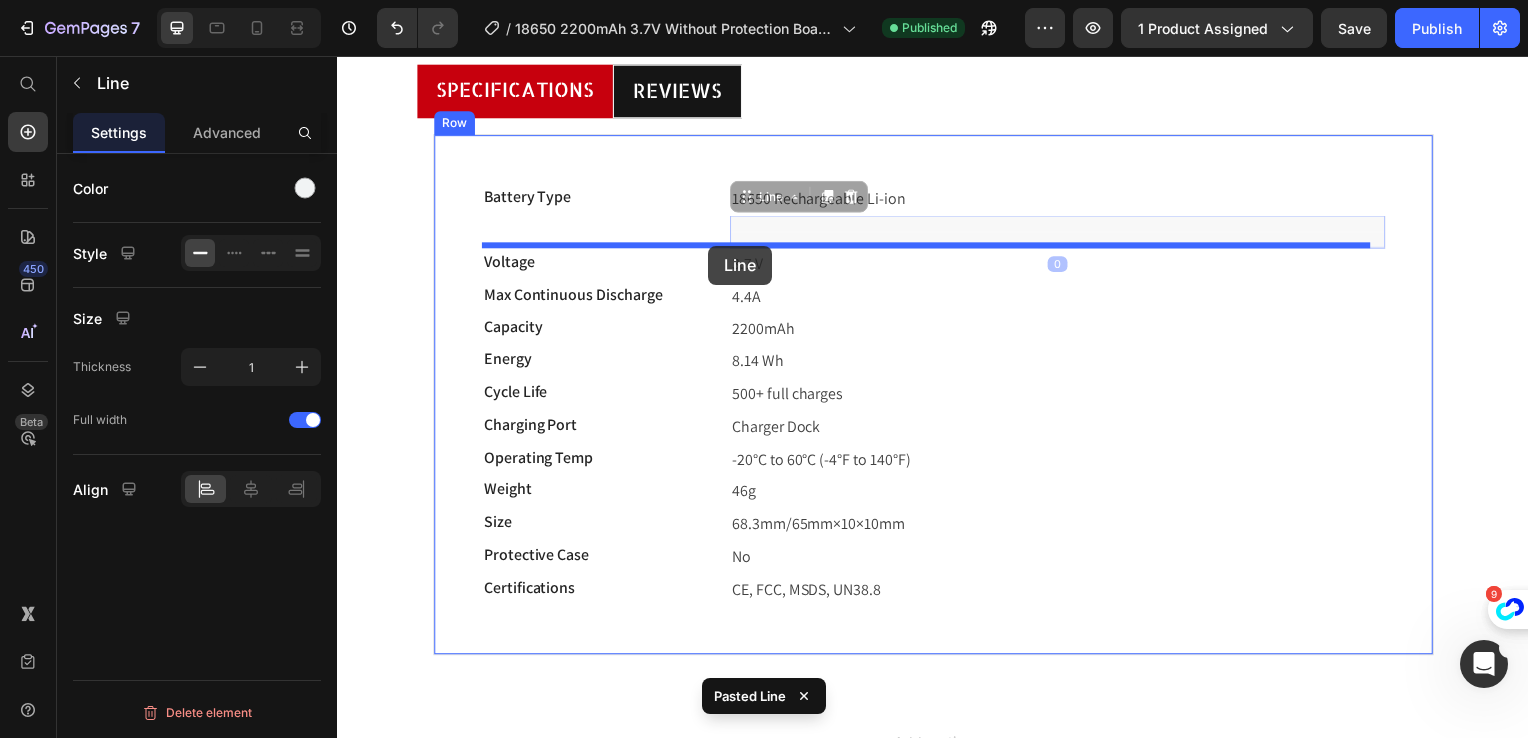 drag, startPoint x: 763, startPoint y: 207, endPoint x: 711, endPoint y: 247, distance: 65.60488 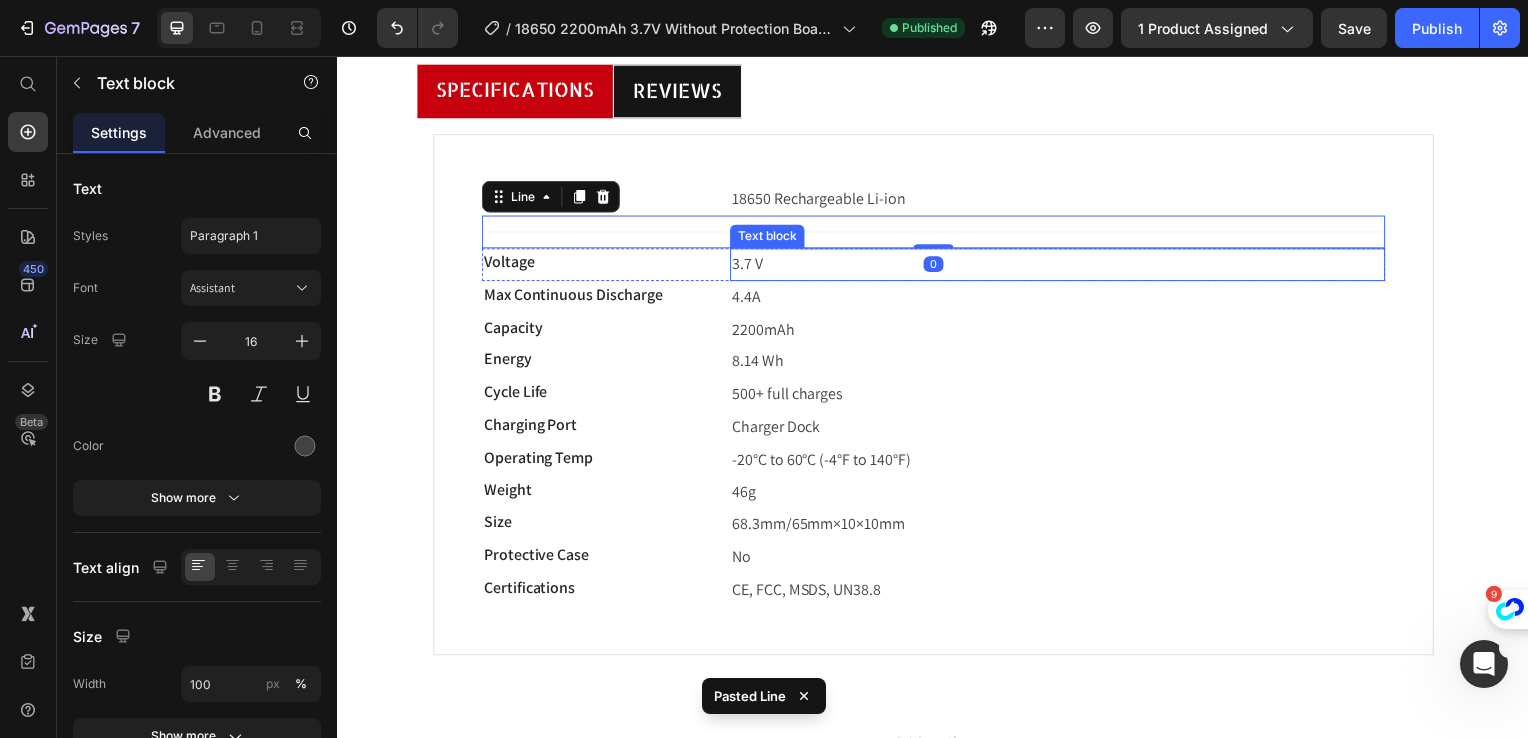 click on "3.7 V" at bounding box center [749, 265] 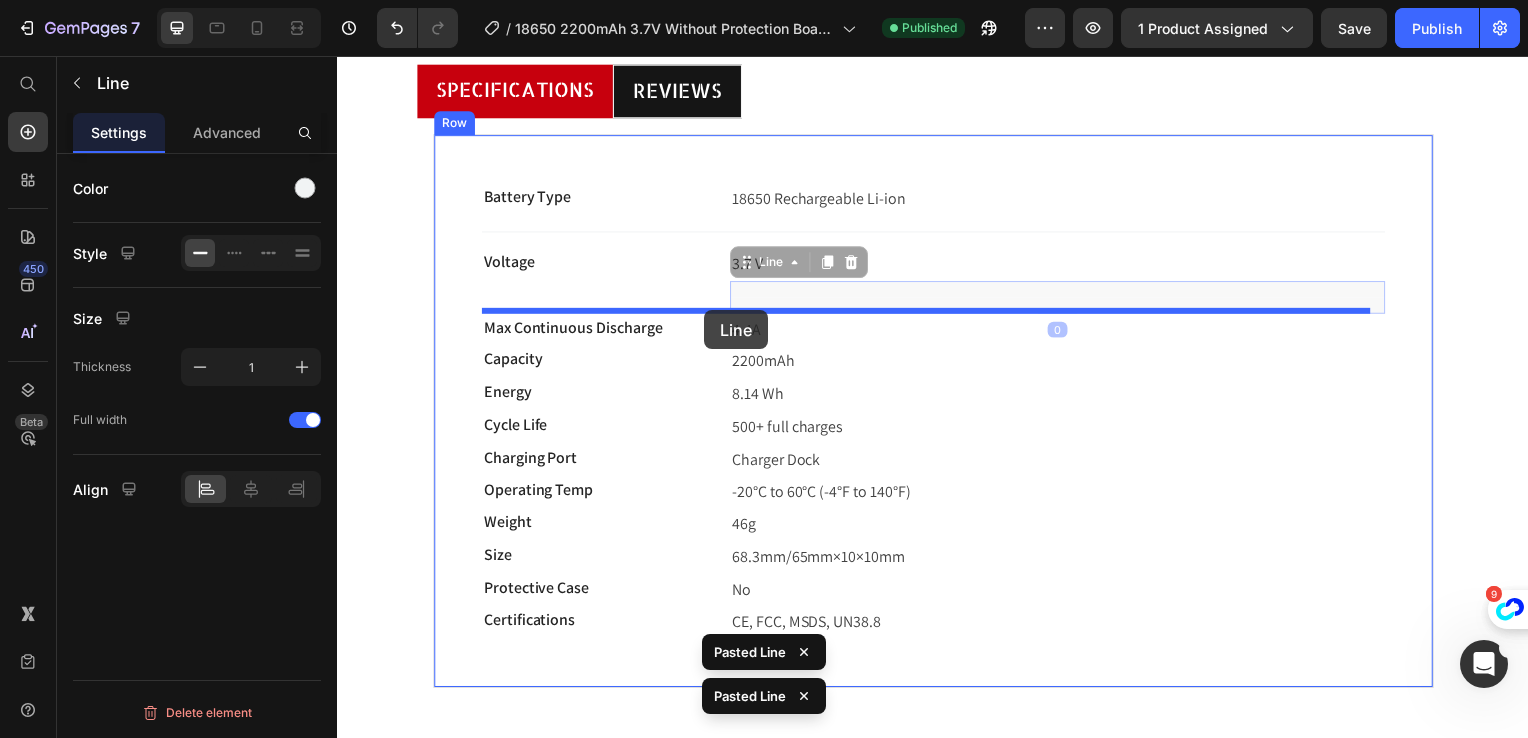 drag, startPoint x: 767, startPoint y: 270, endPoint x: 707, endPoint y: 312, distance: 73.239334 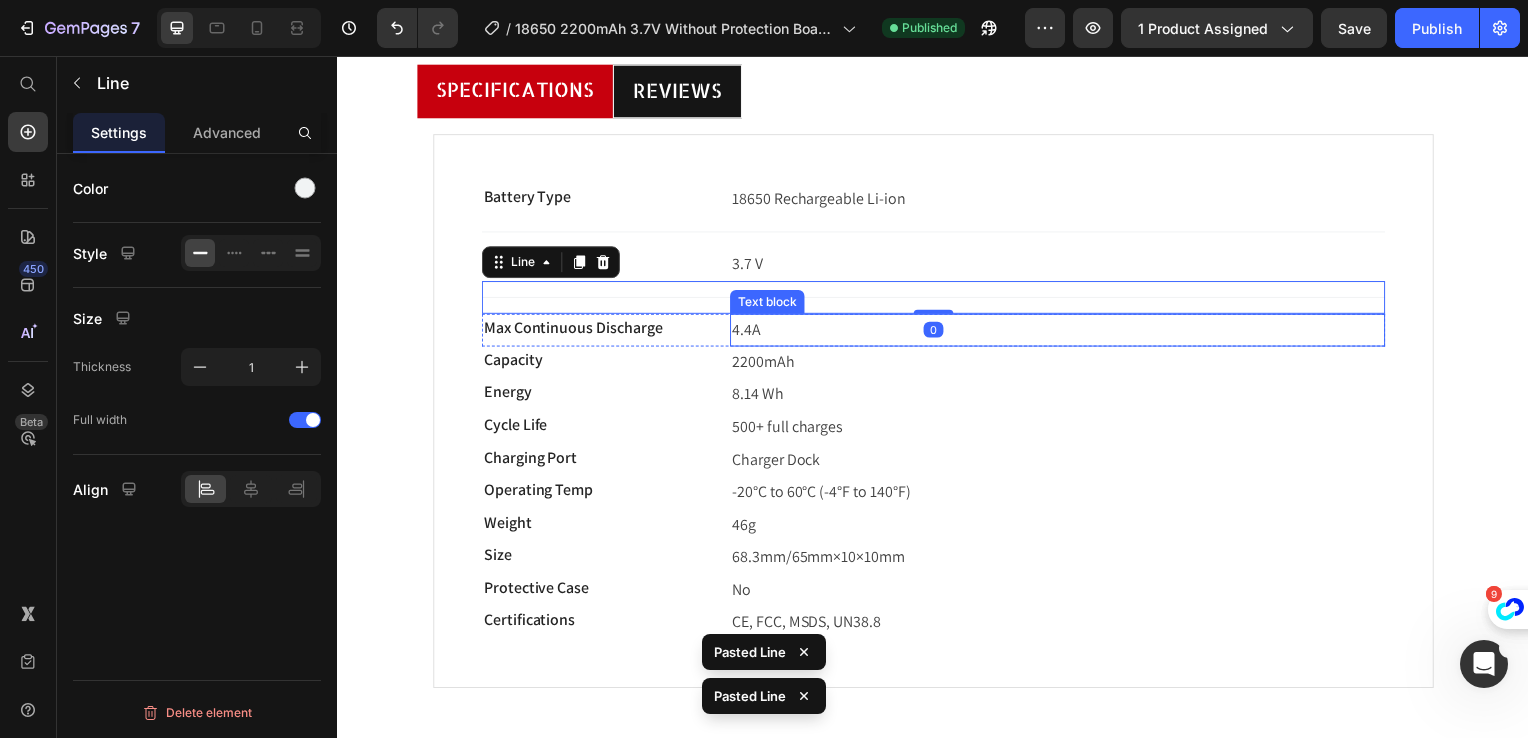click on "4.4A" at bounding box center (1062, 332) 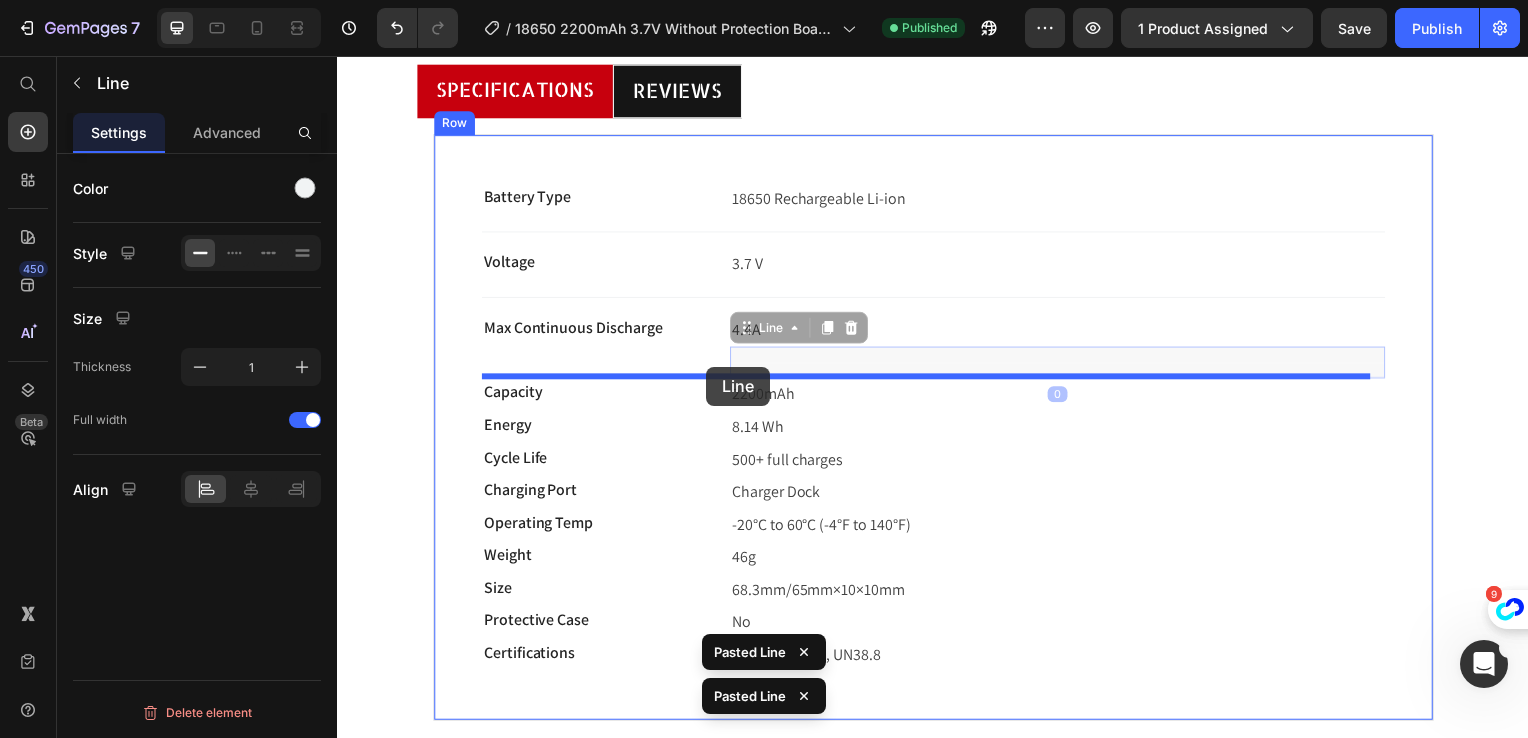drag, startPoint x: 771, startPoint y: 327, endPoint x: 709, endPoint y: 369, distance: 74.88658 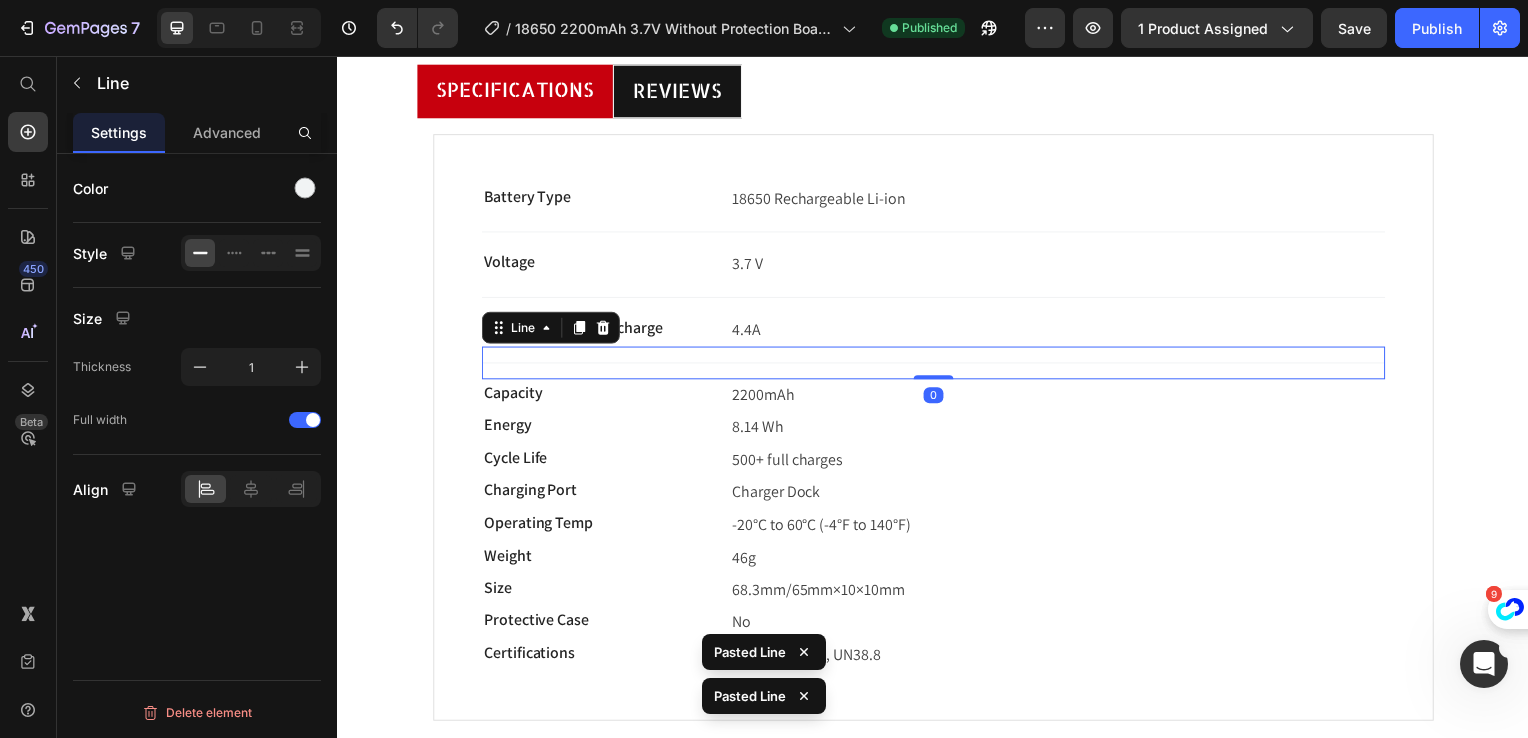 click on "2200mAh" at bounding box center (1062, 398) 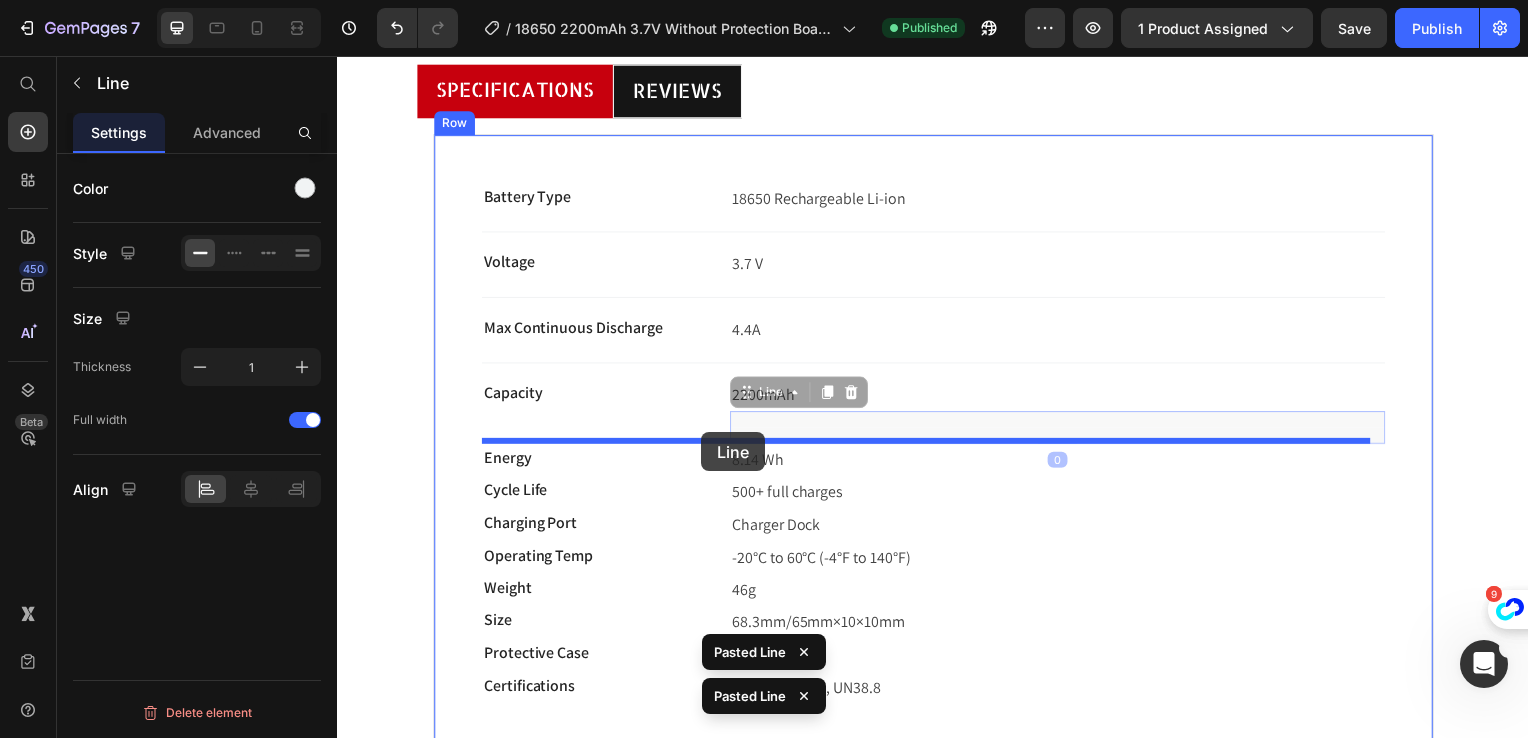 drag, startPoint x: 761, startPoint y: 391, endPoint x: 747, endPoint y: 457, distance: 67.46851 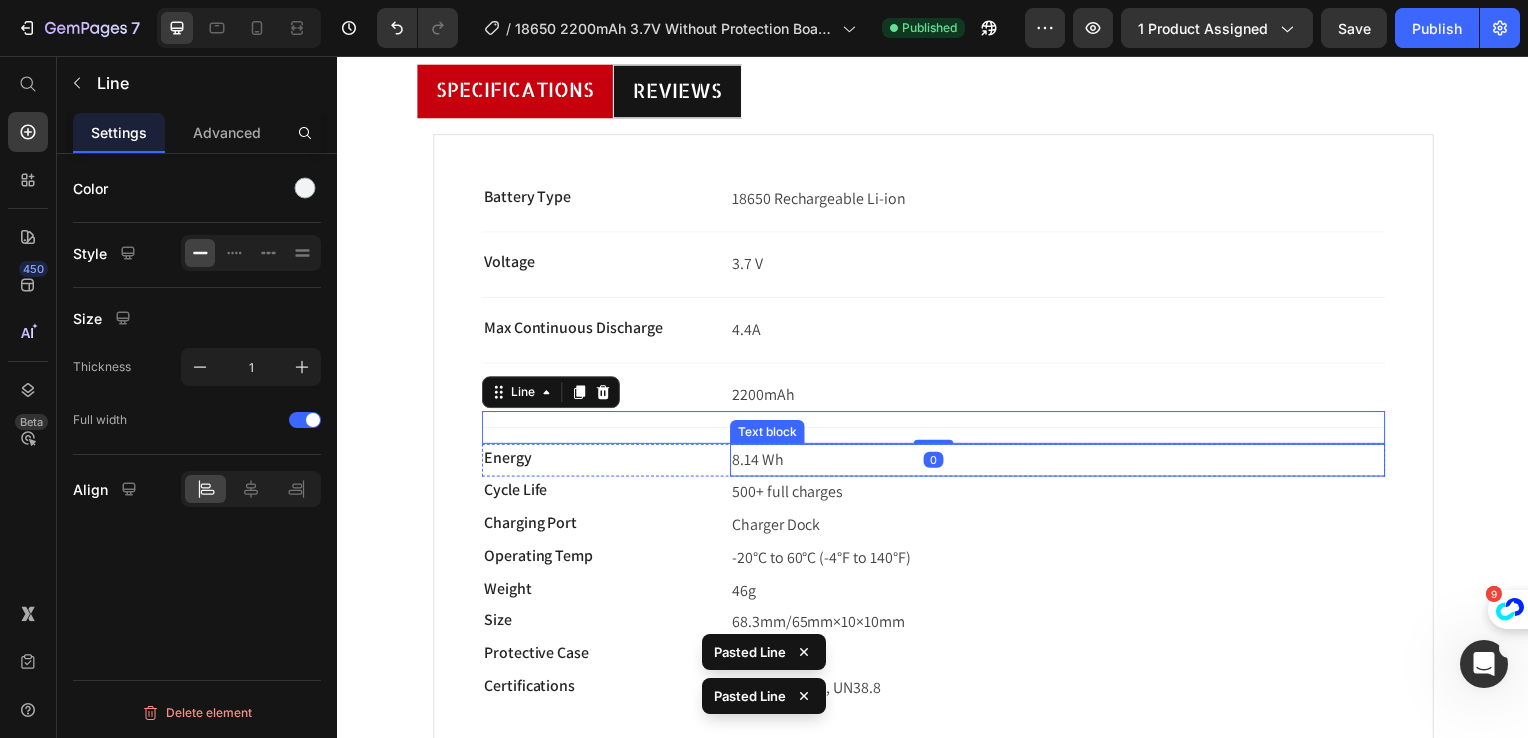 click on "8.14 Wh" at bounding box center (1062, 463) 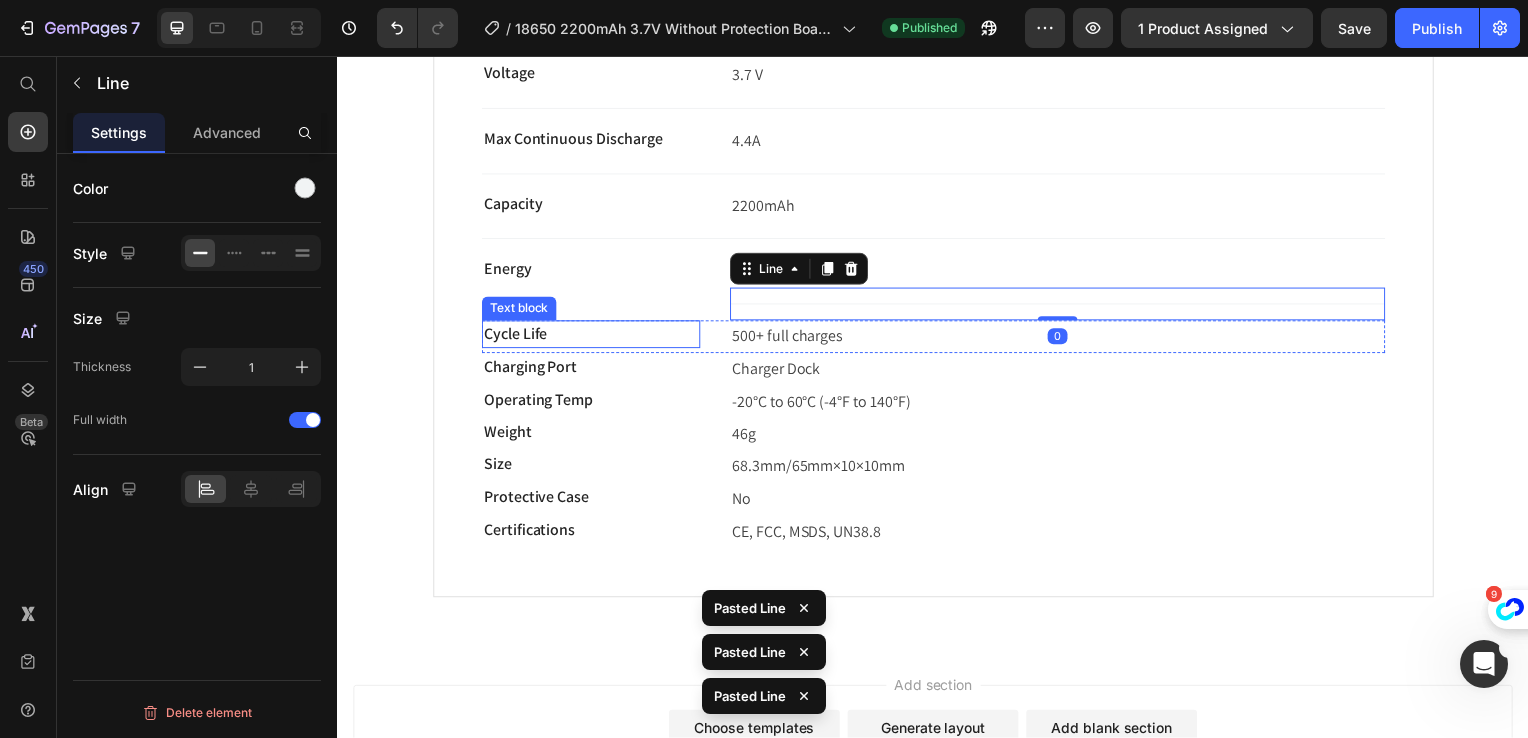 scroll, scrollTop: 900, scrollLeft: 0, axis: vertical 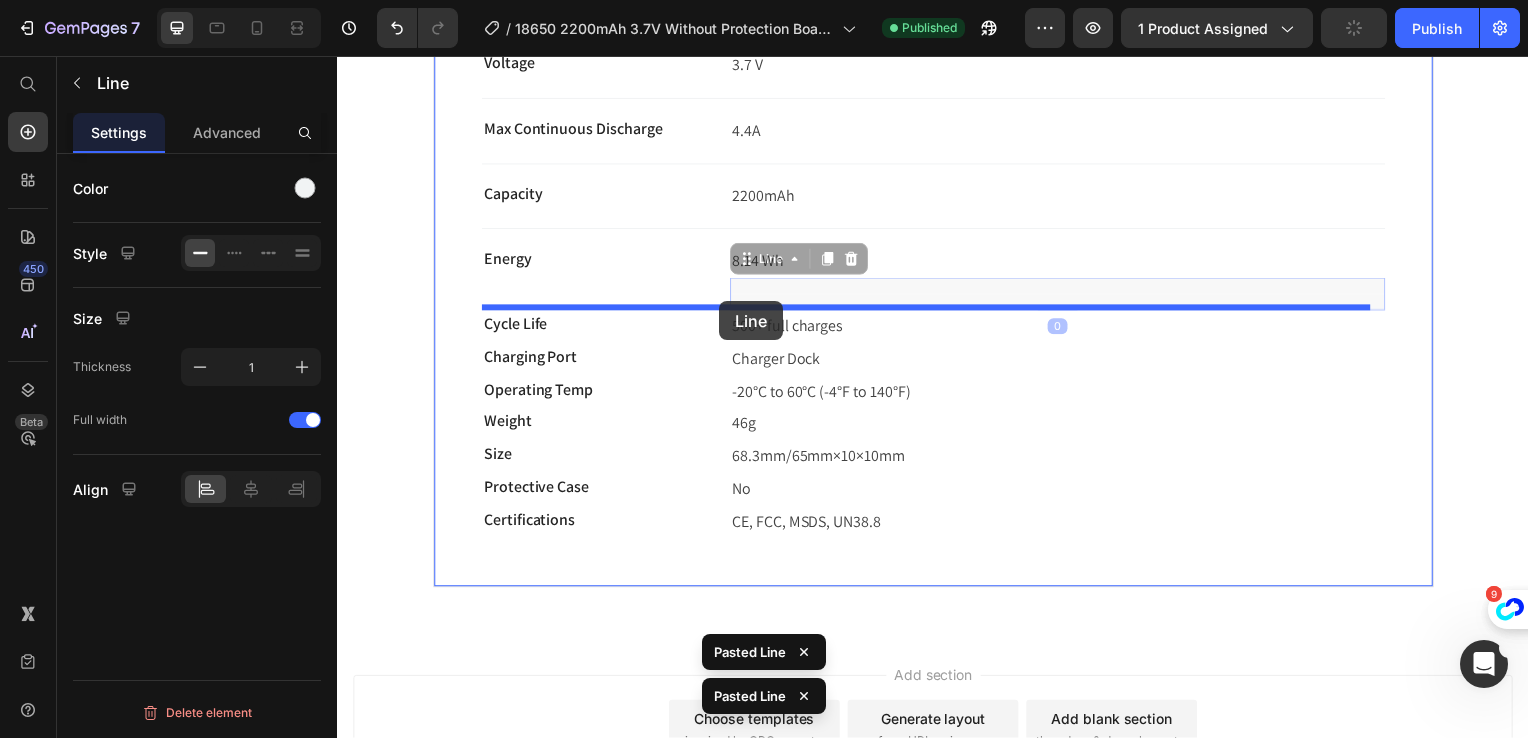 drag, startPoint x: 769, startPoint y: 264, endPoint x: 718, endPoint y: 304, distance: 64.815125 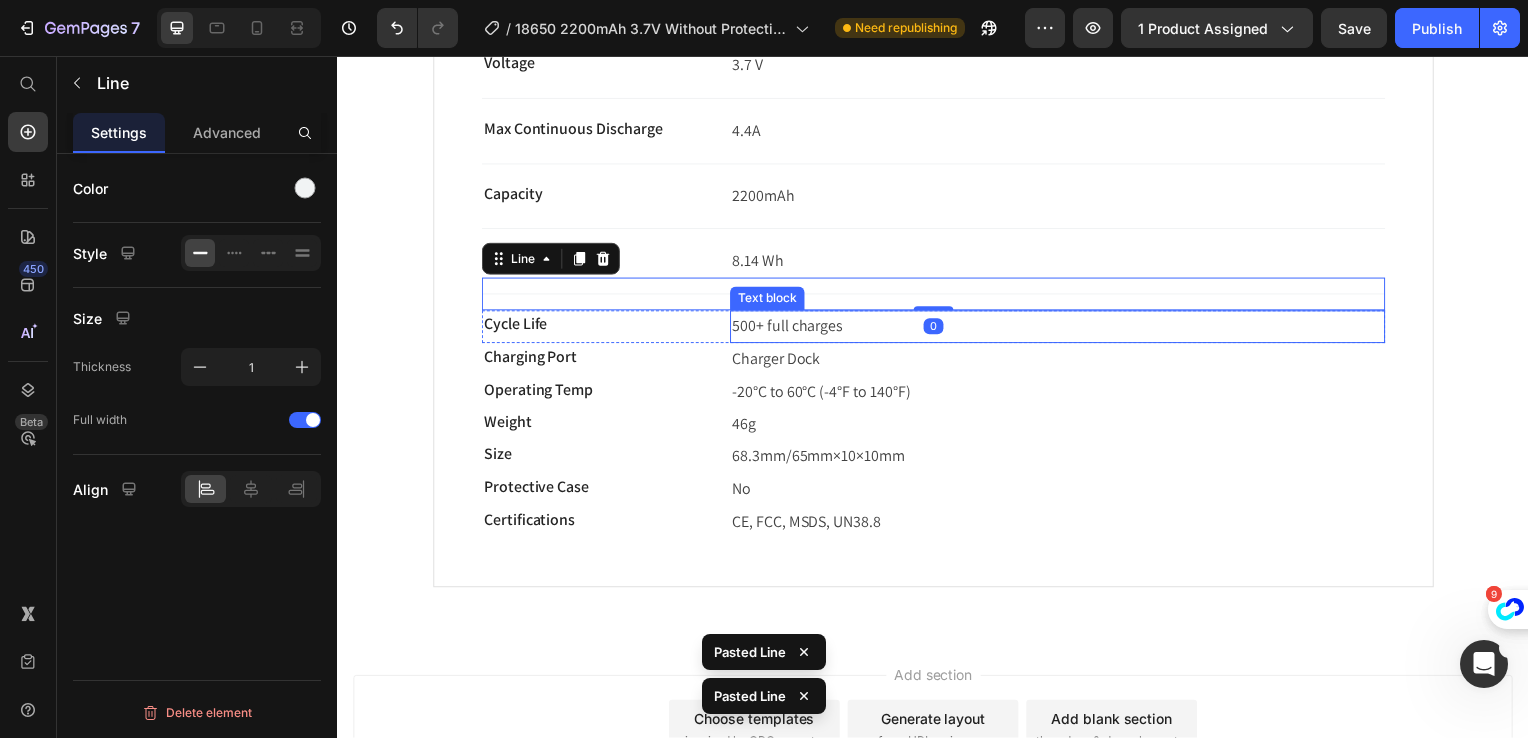 click on "500+ full charges" at bounding box center [1062, 329] 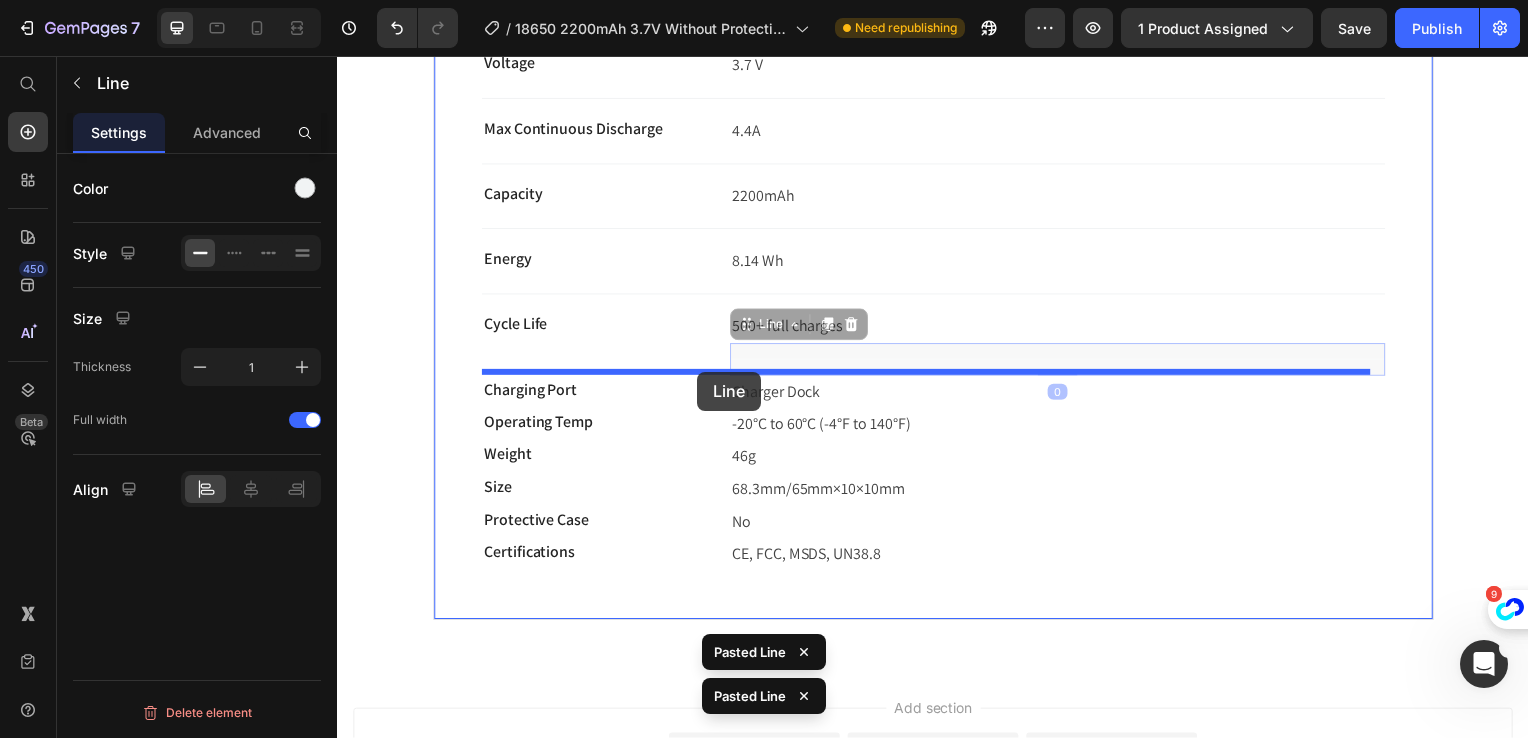 drag, startPoint x: 779, startPoint y: 336, endPoint x: 702, endPoint y: 373, distance: 85.42833 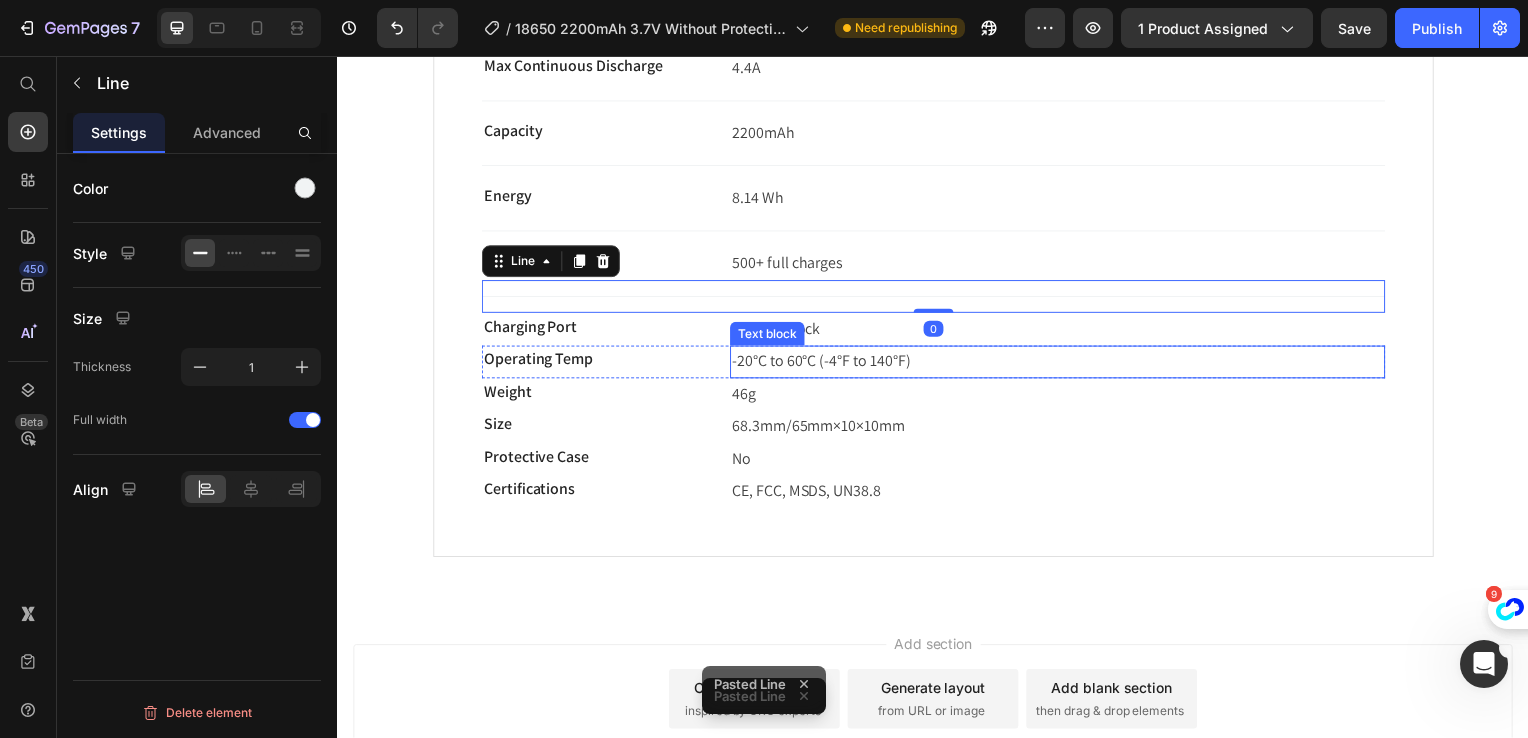 scroll, scrollTop: 1000, scrollLeft: 0, axis: vertical 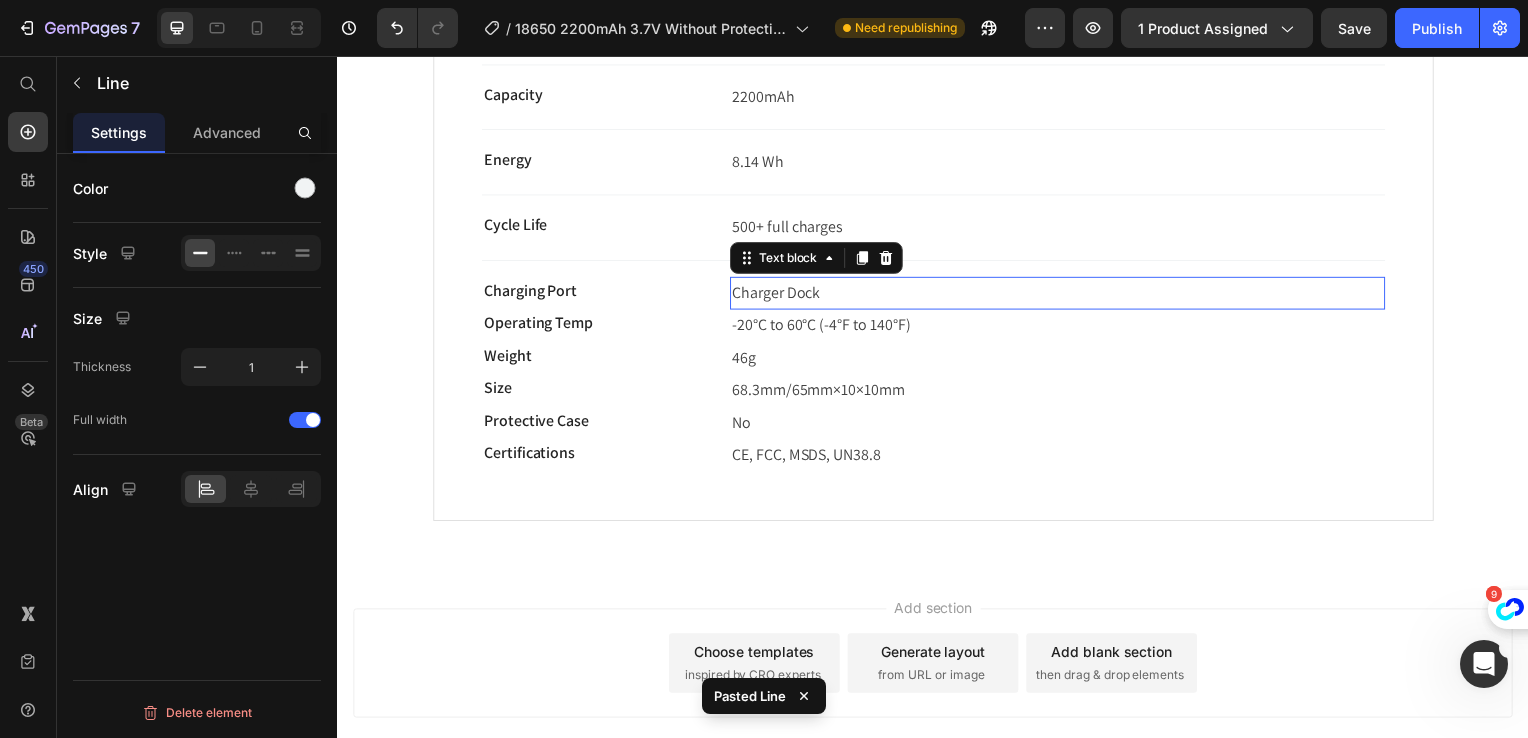 click on "Charger Dock" at bounding box center [1062, 295] 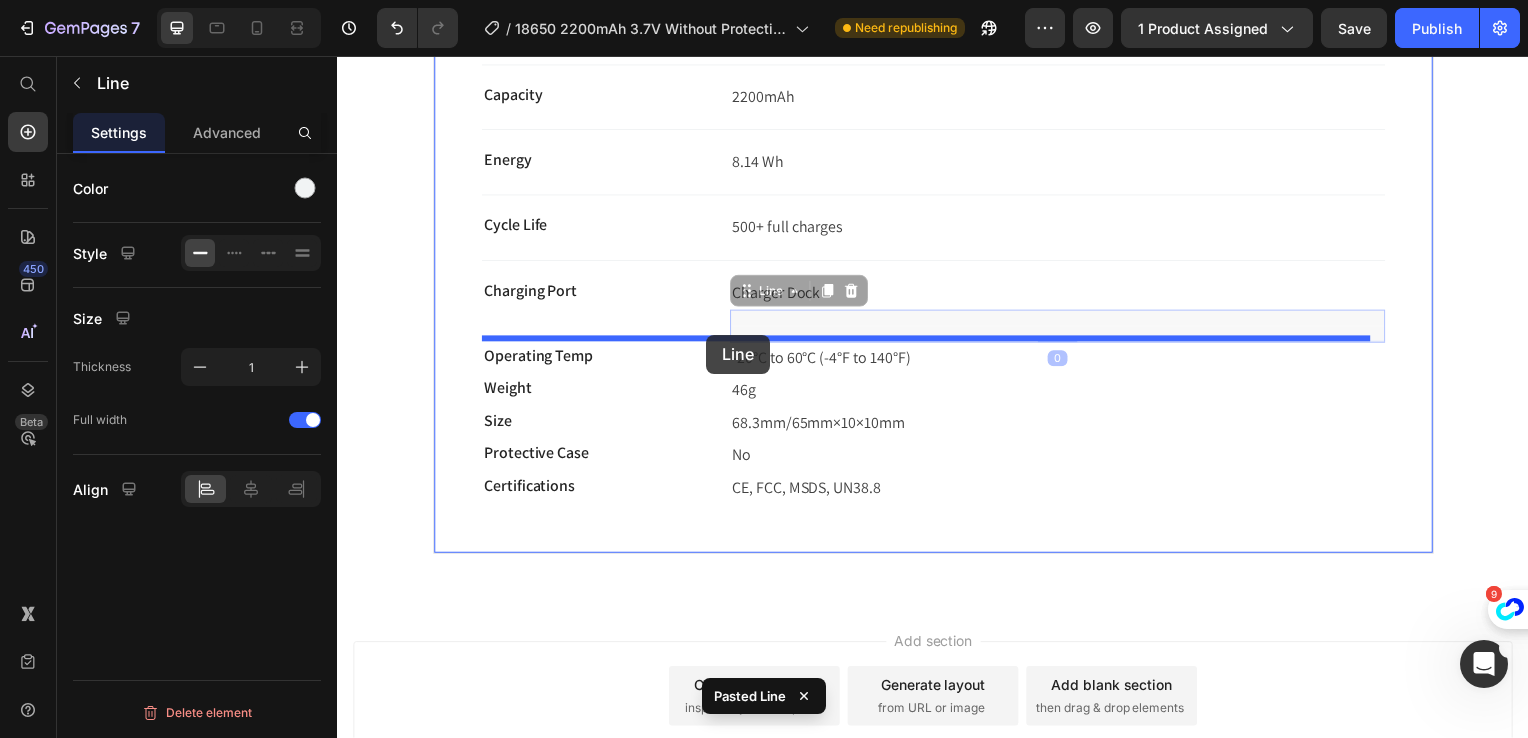 drag, startPoint x: 780, startPoint y: 294, endPoint x: 791, endPoint y: 358, distance: 64.93843 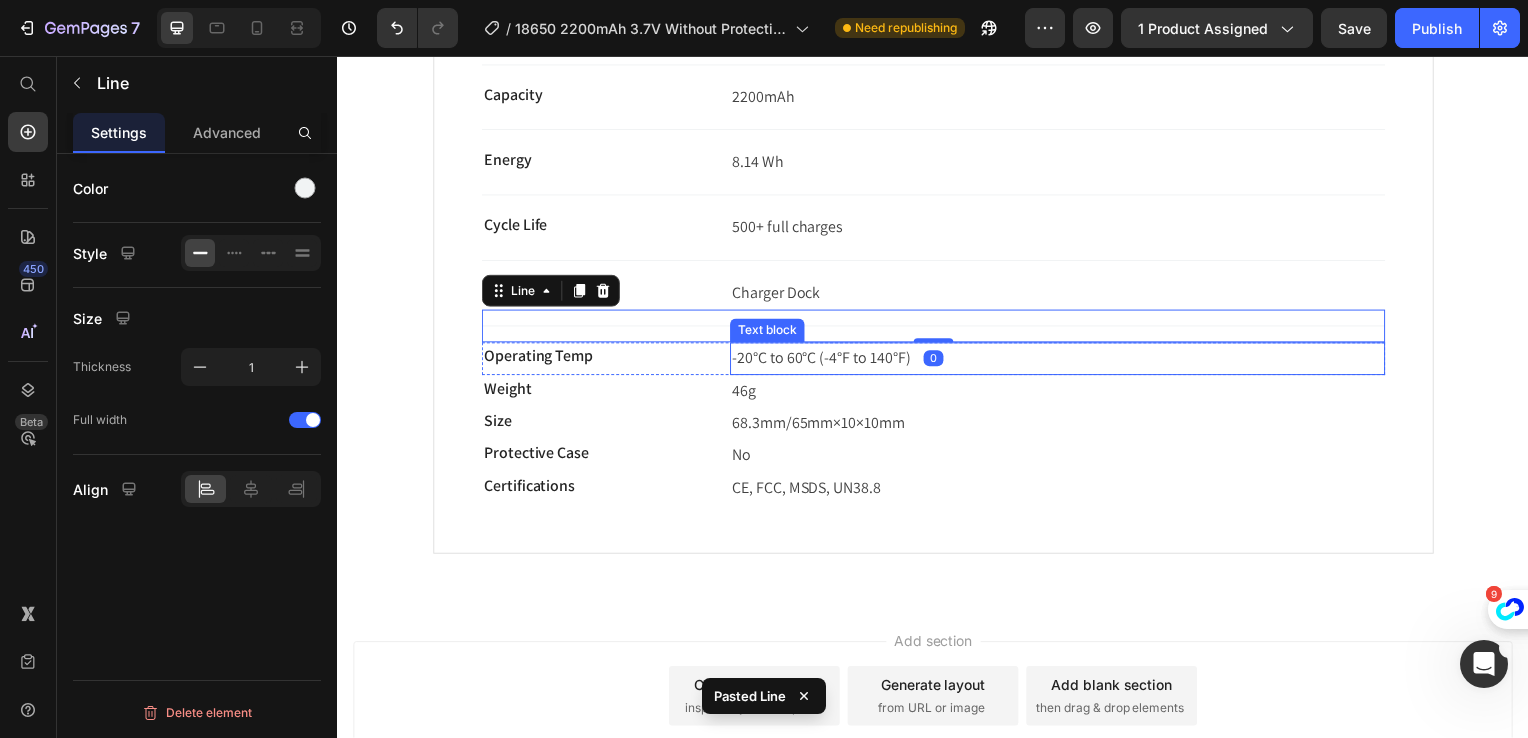 click on "-20°C to 60°C (-4°F to 140°F)" at bounding box center [824, 360] 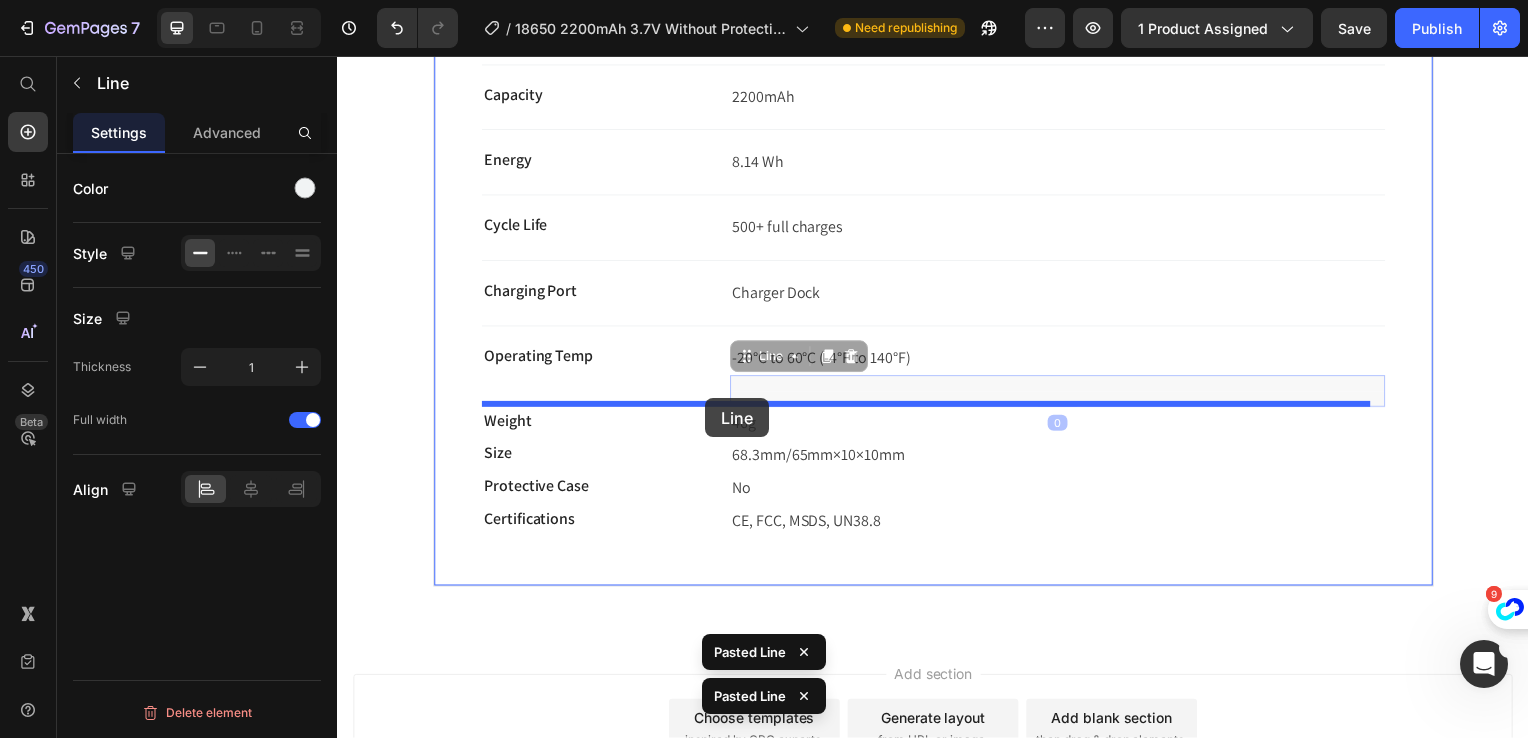 drag, startPoint x: 769, startPoint y: 359, endPoint x: 708, endPoint y: 402, distance: 74.63243 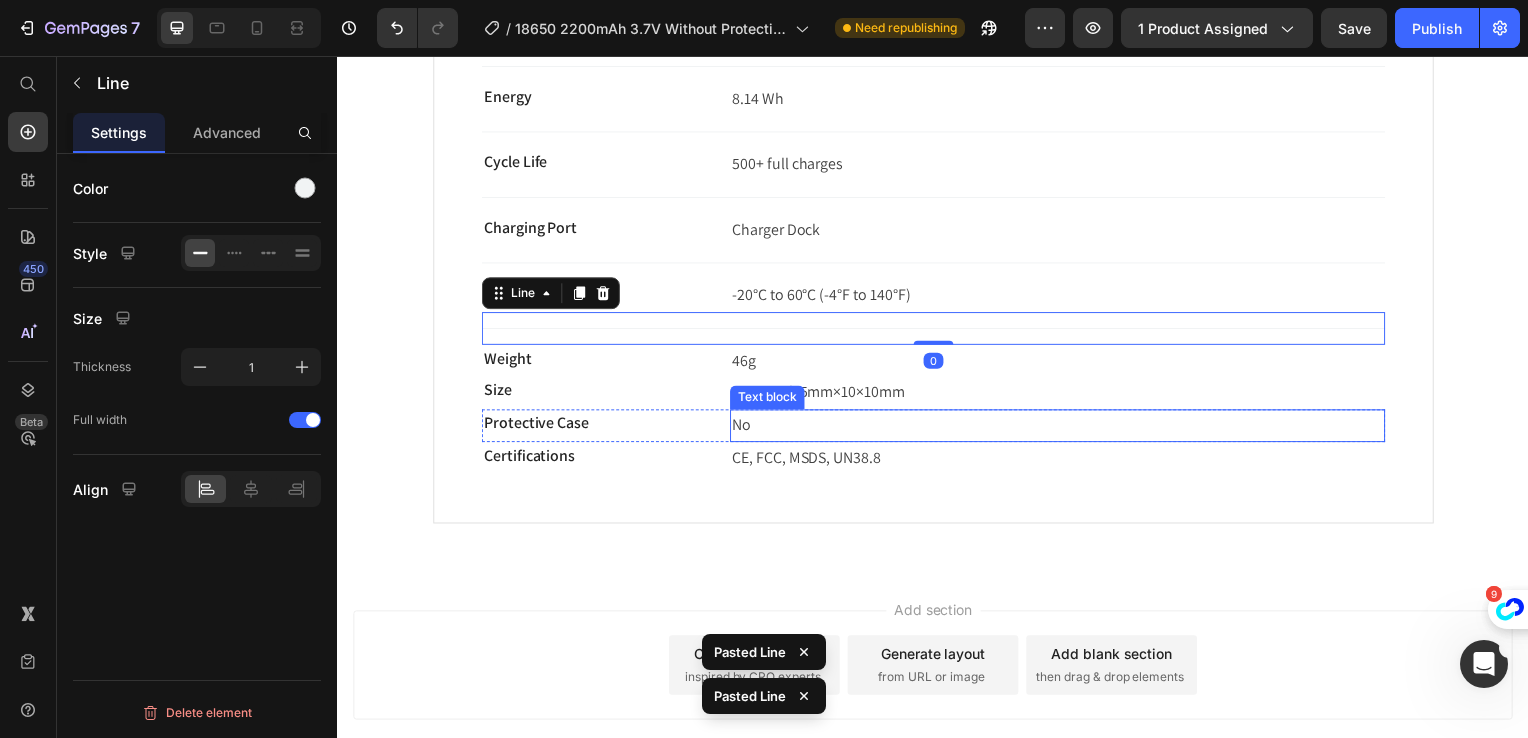 scroll, scrollTop: 1100, scrollLeft: 0, axis: vertical 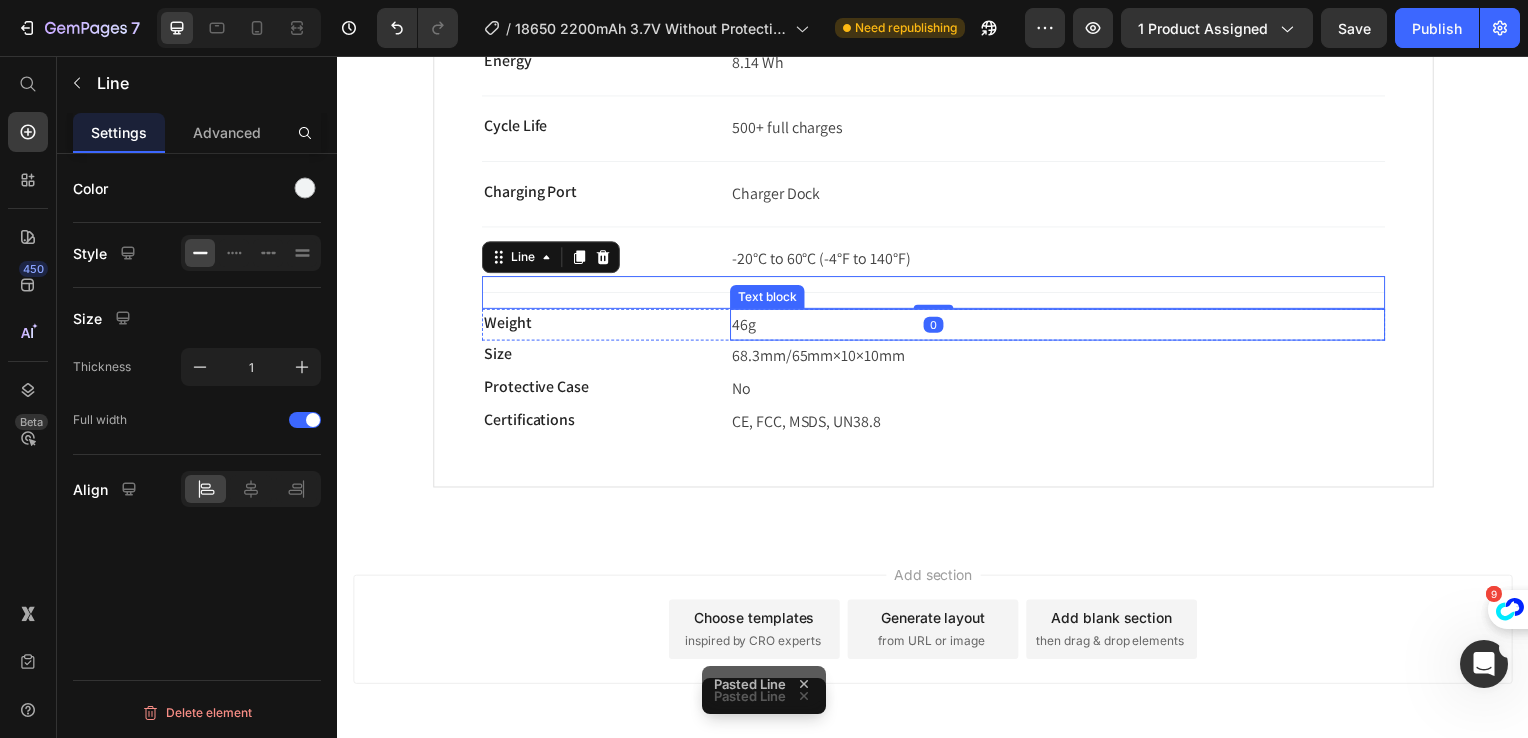 click on "46g" at bounding box center (1062, 327) 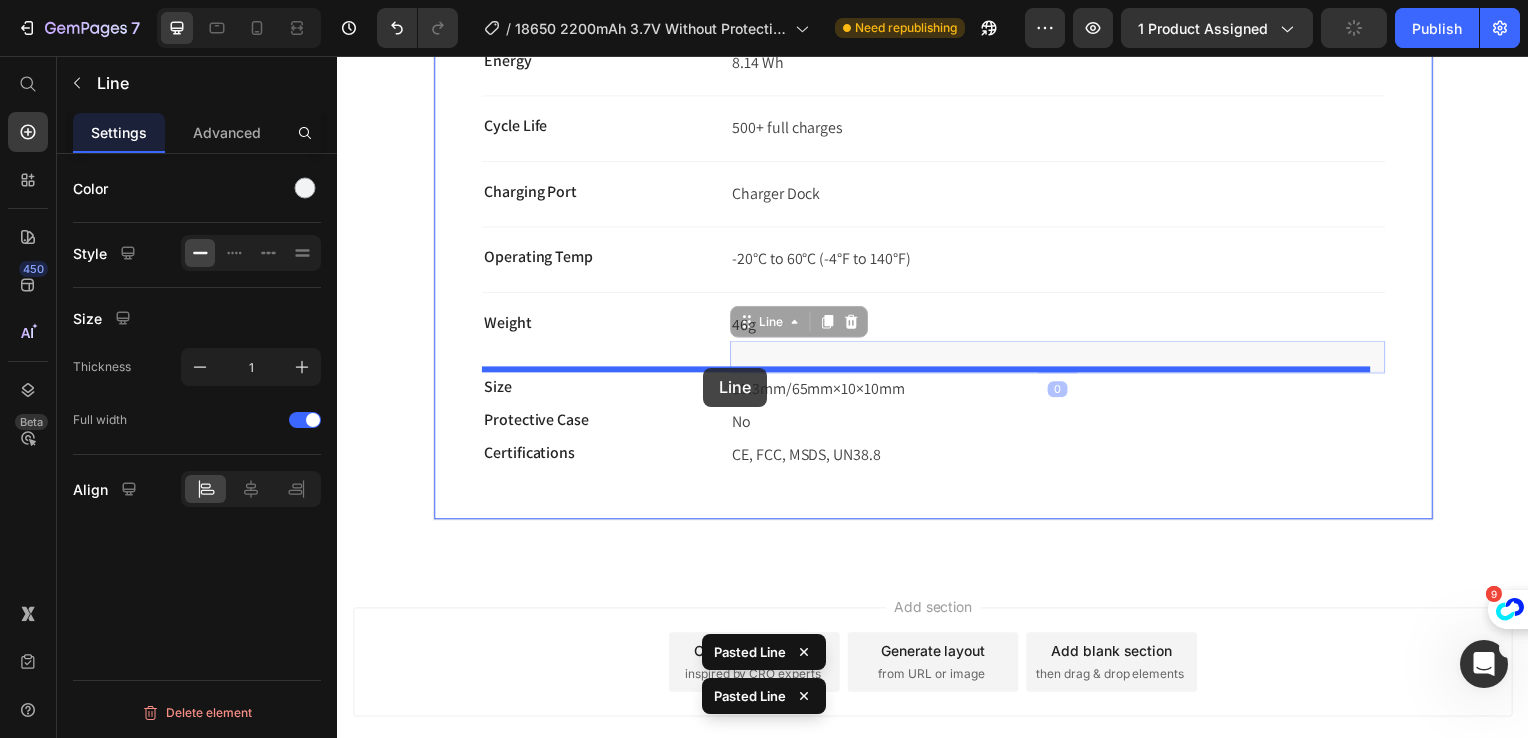 drag, startPoint x: 783, startPoint y: 324, endPoint x: 706, endPoint y: 370, distance: 89.693924 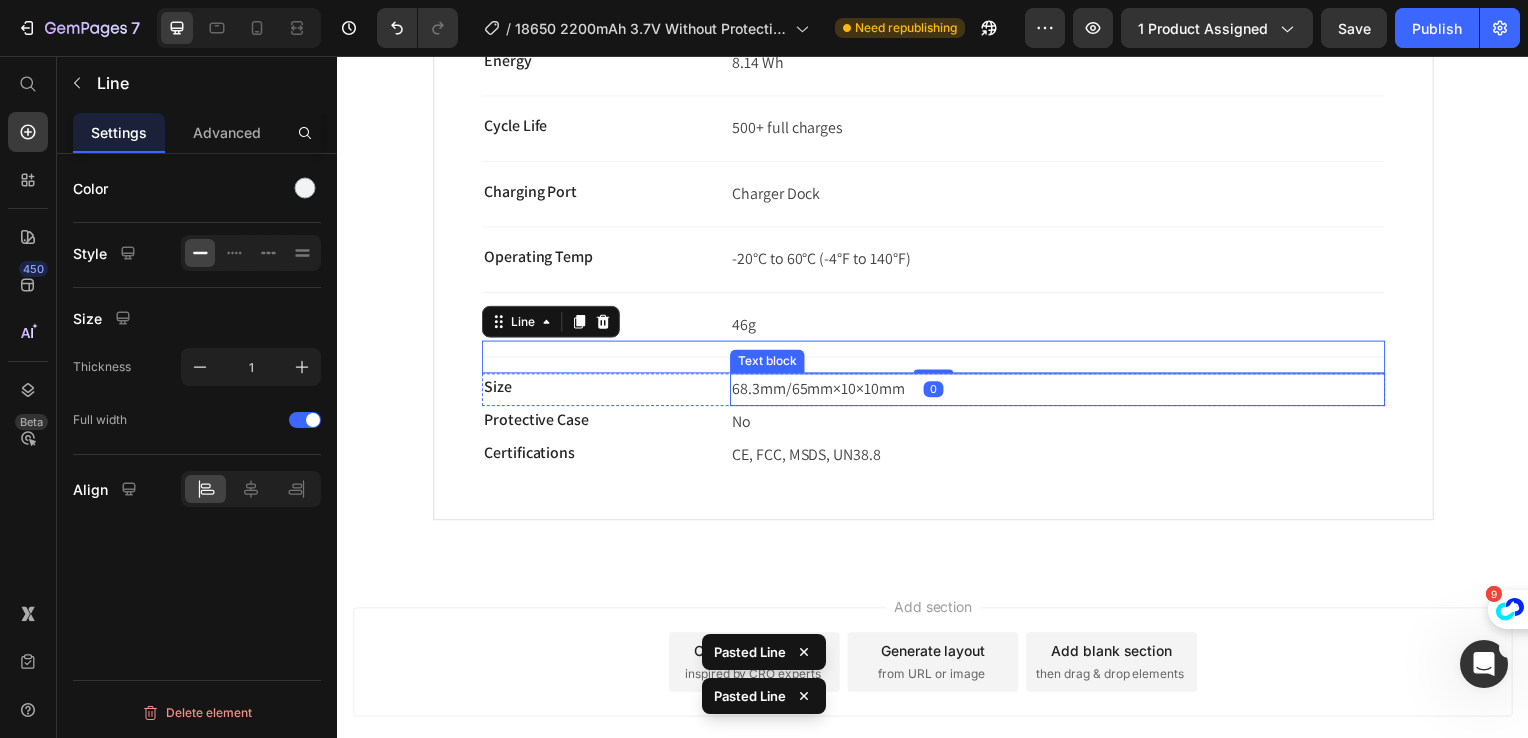 click on "68.3mm/65mm×10×10mm" at bounding box center (821, 391) 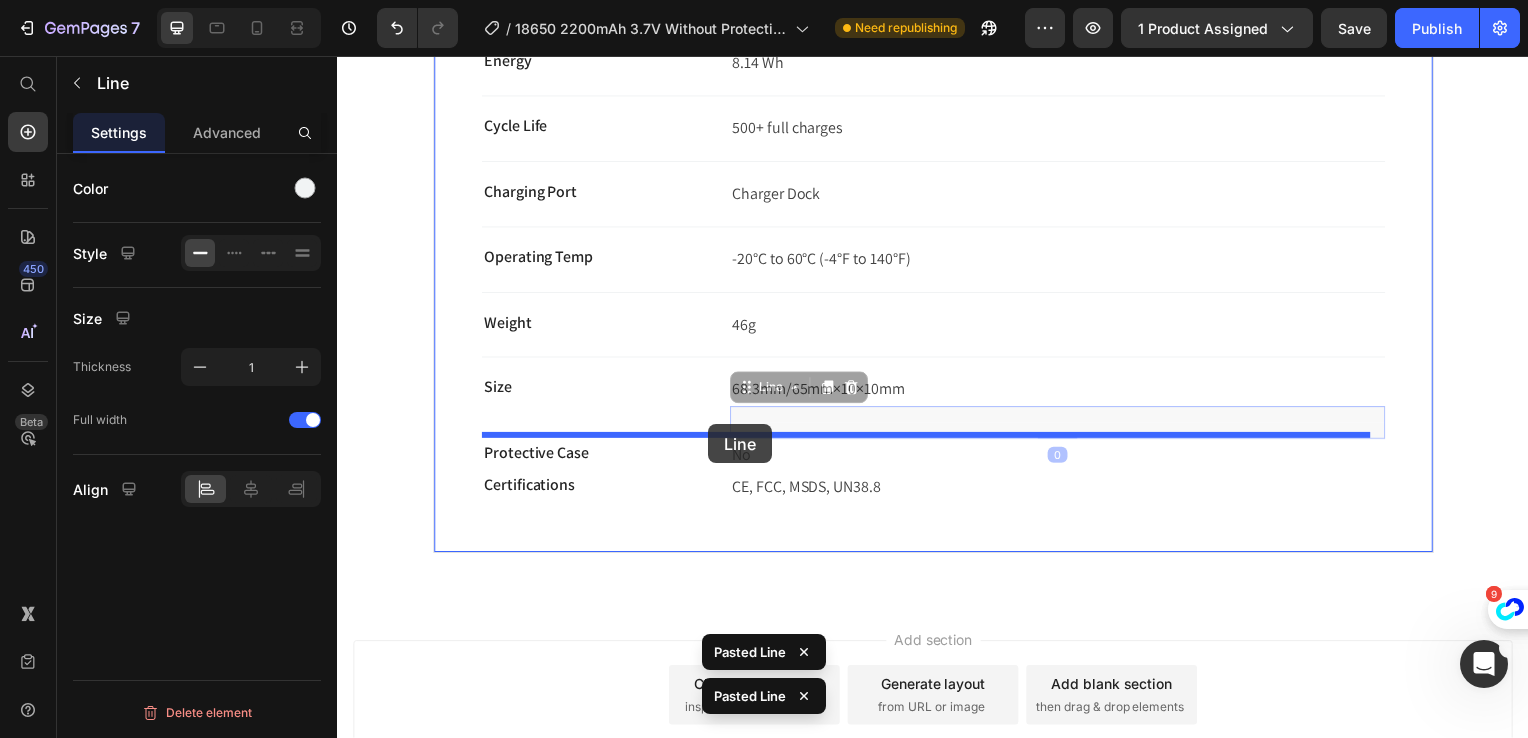 drag, startPoint x: 789, startPoint y: 391, endPoint x: 710, endPoint y: 427, distance: 86.815895 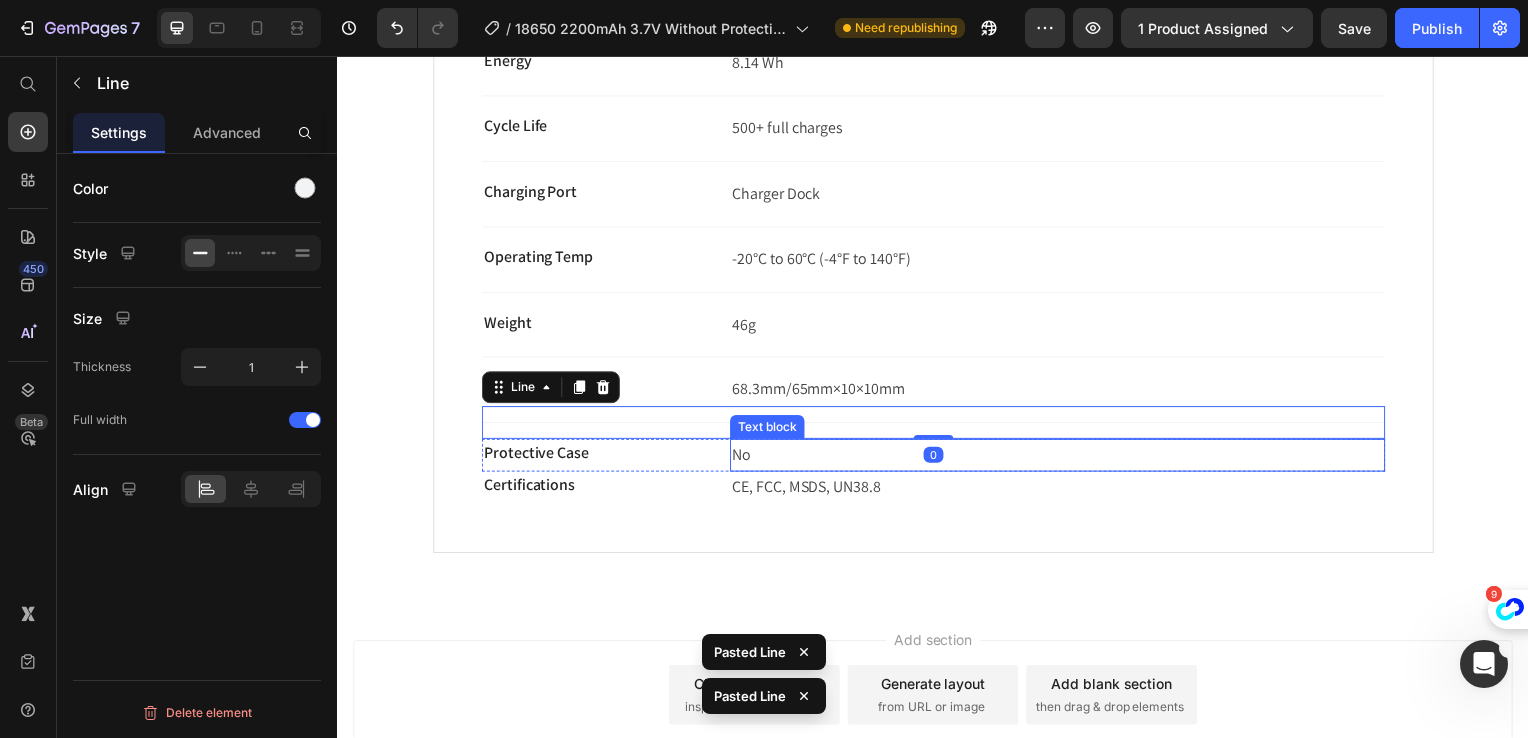 click on "No" at bounding box center (1062, 458) 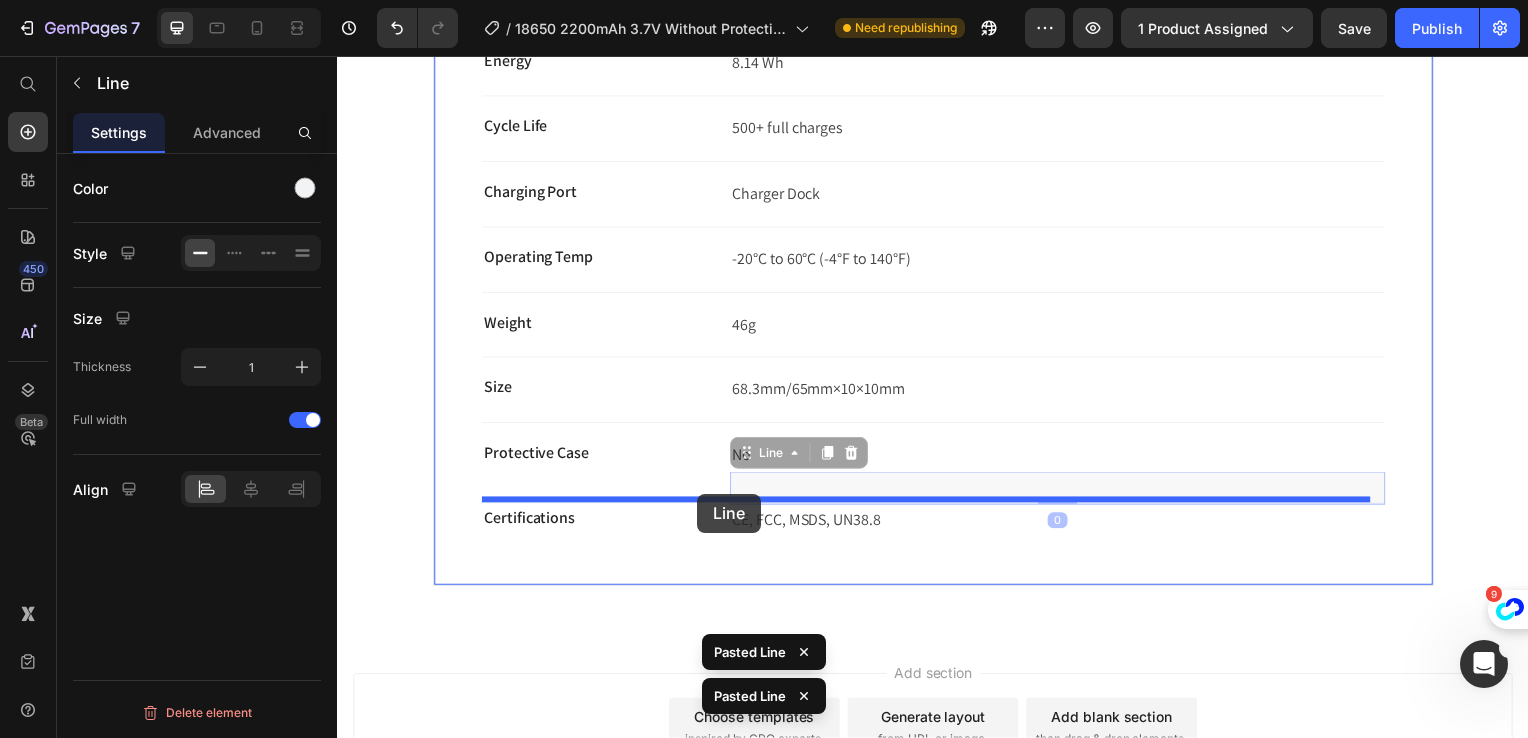 drag, startPoint x: 768, startPoint y: 460, endPoint x: 700, endPoint y: 497, distance: 77.41447 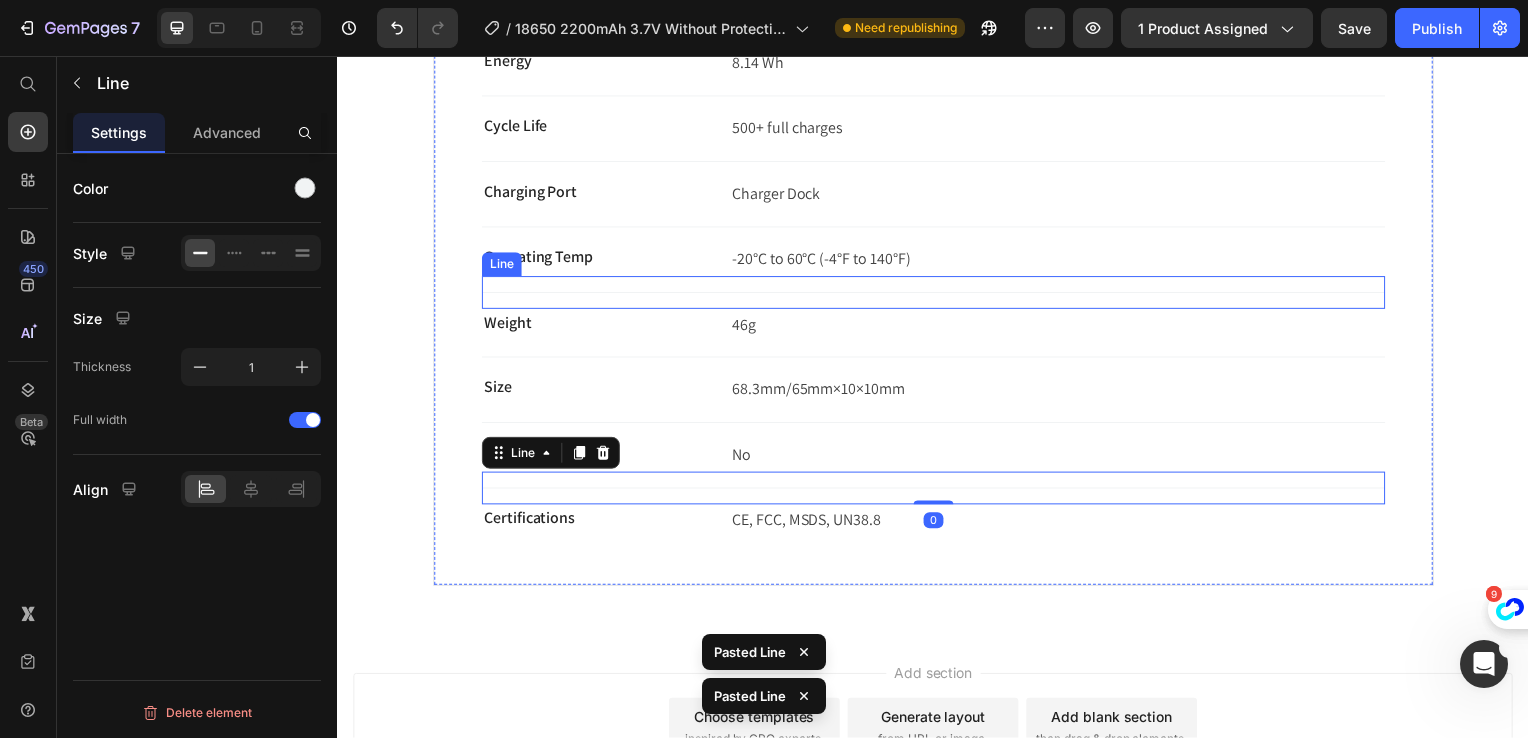 click on "Title Line" at bounding box center [937, 294] 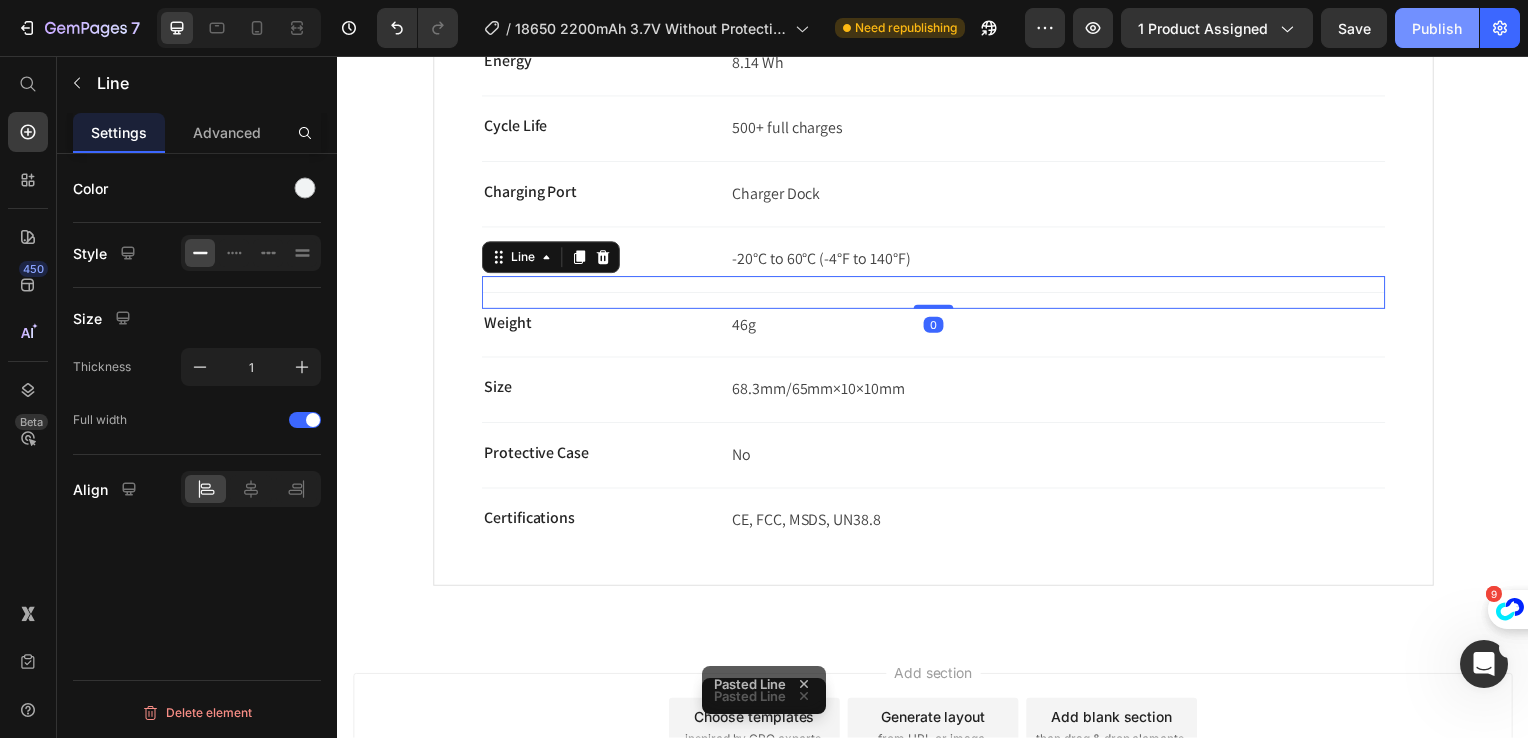 click on "Publish" 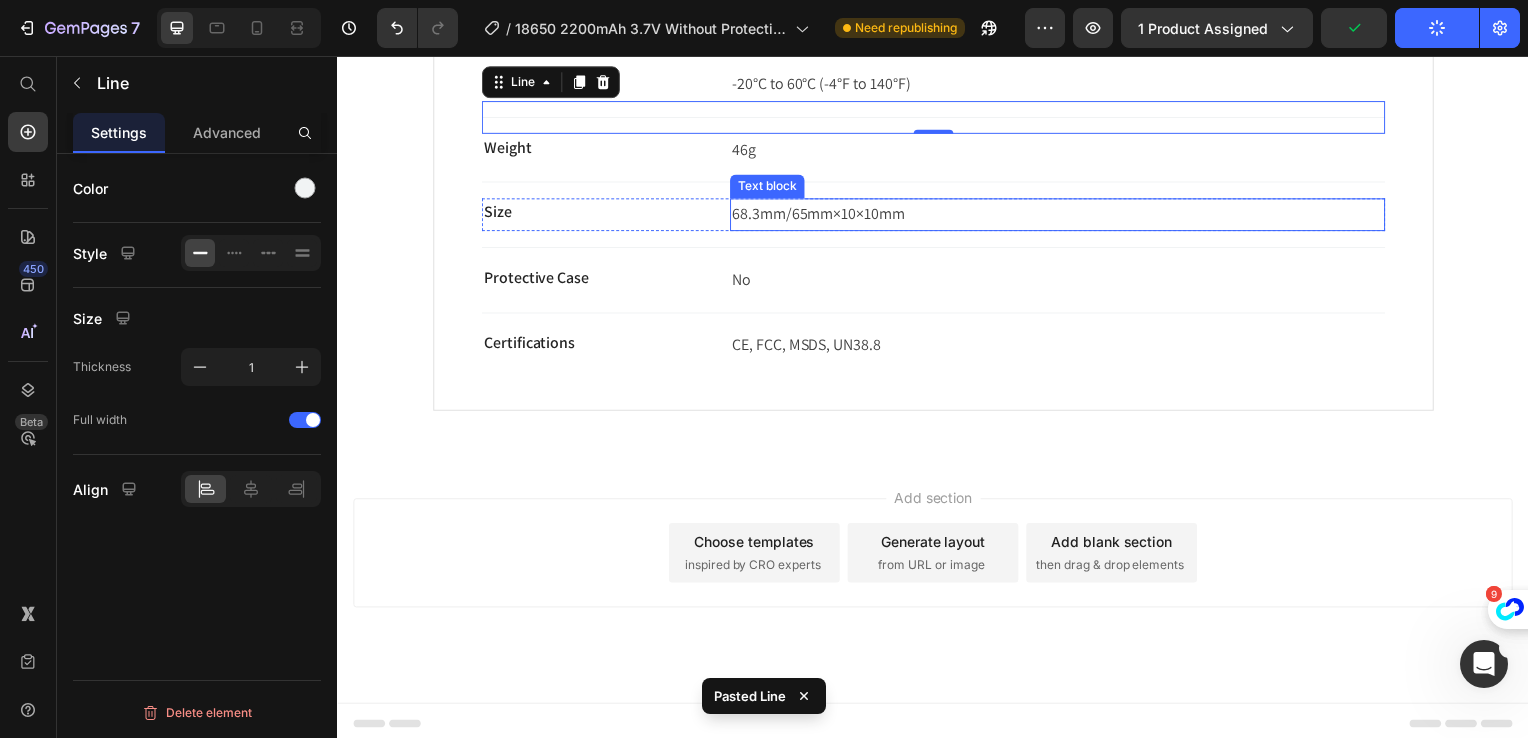 scroll, scrollTop: 976, scrollLeft: 0, axis: vertical 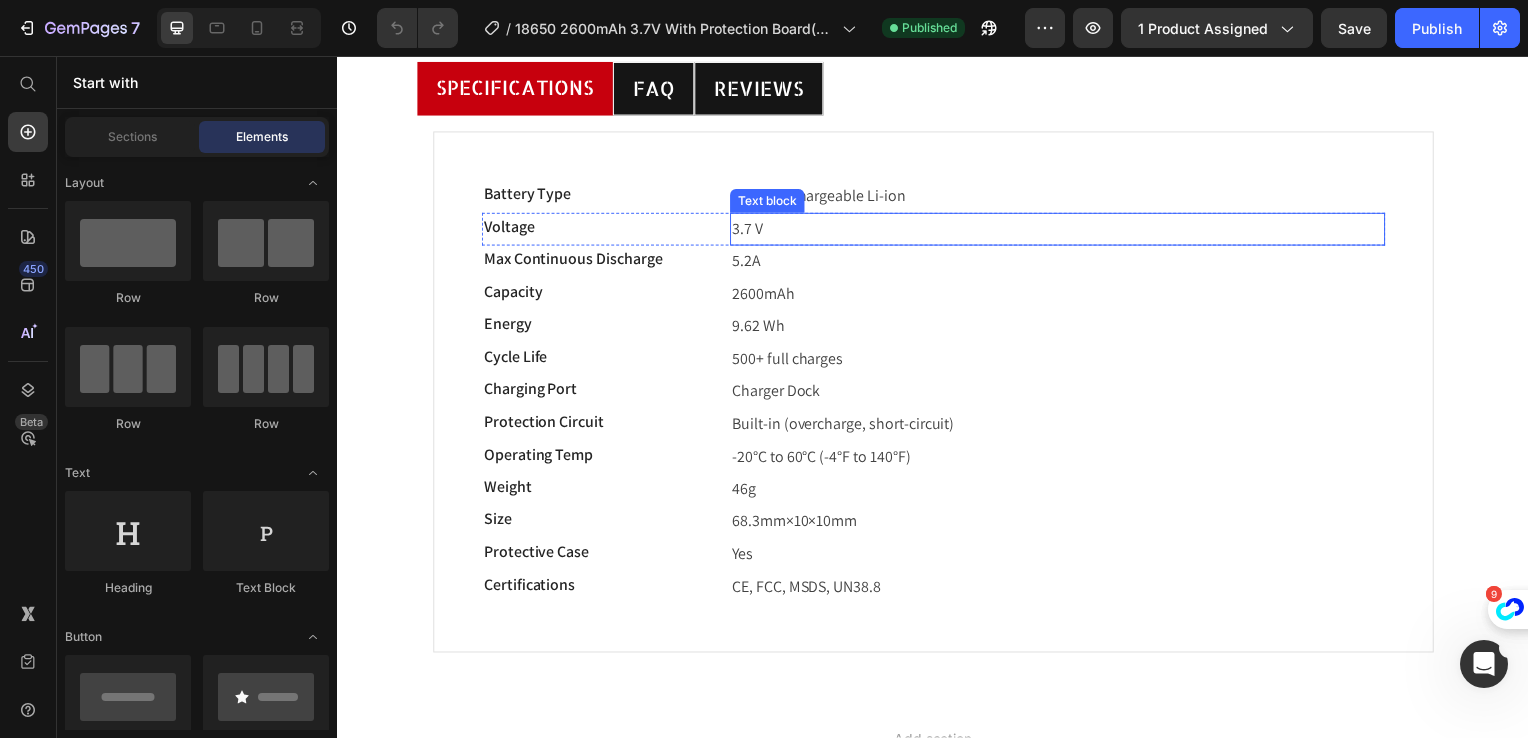 click on "Battery Type Text block 18650 Rechargeable Li-ion Text block Row" at bounding box center (937, 197) 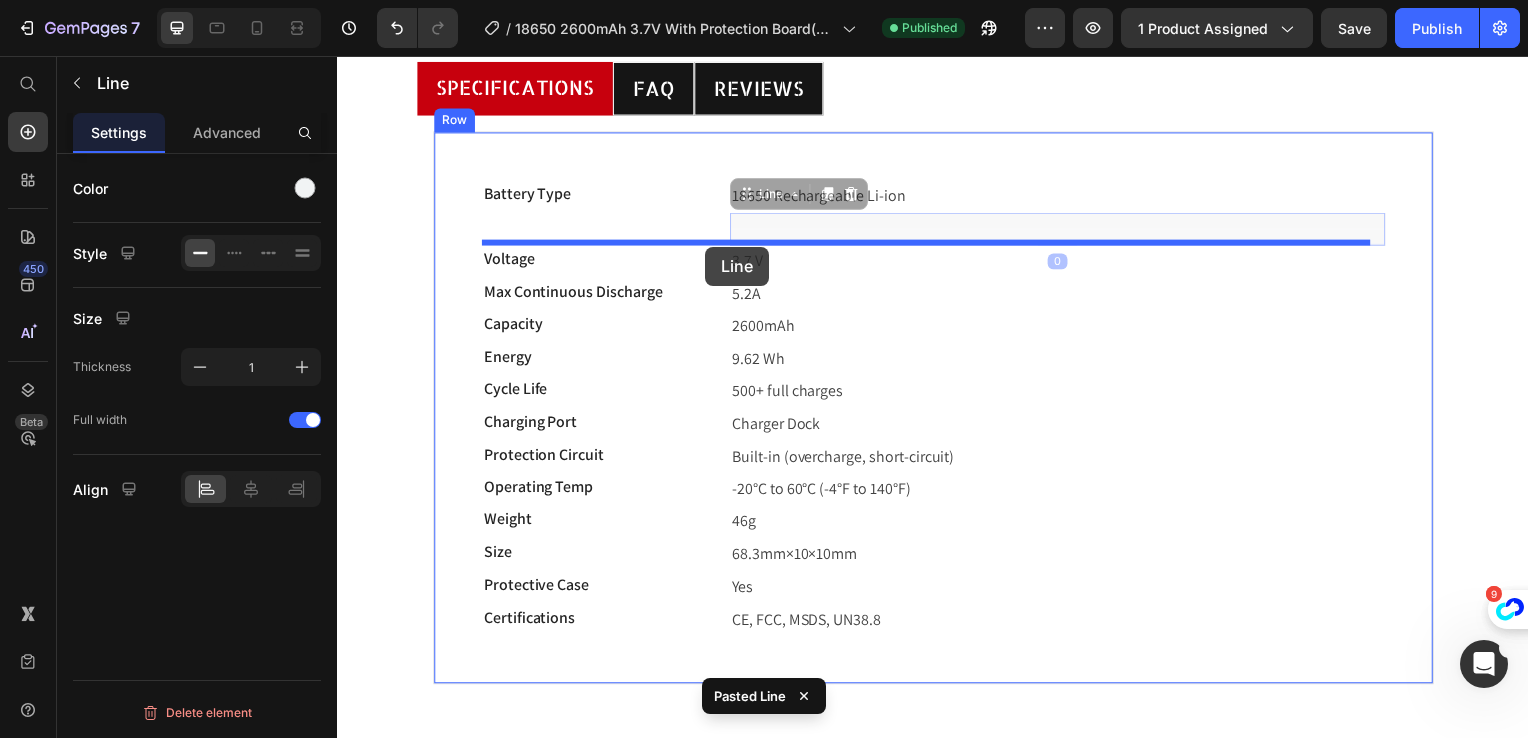 drag, startPoint x: 744, startPoint y: 197, endPoint x: 708, endPoint y: 248, distance: 62.425957 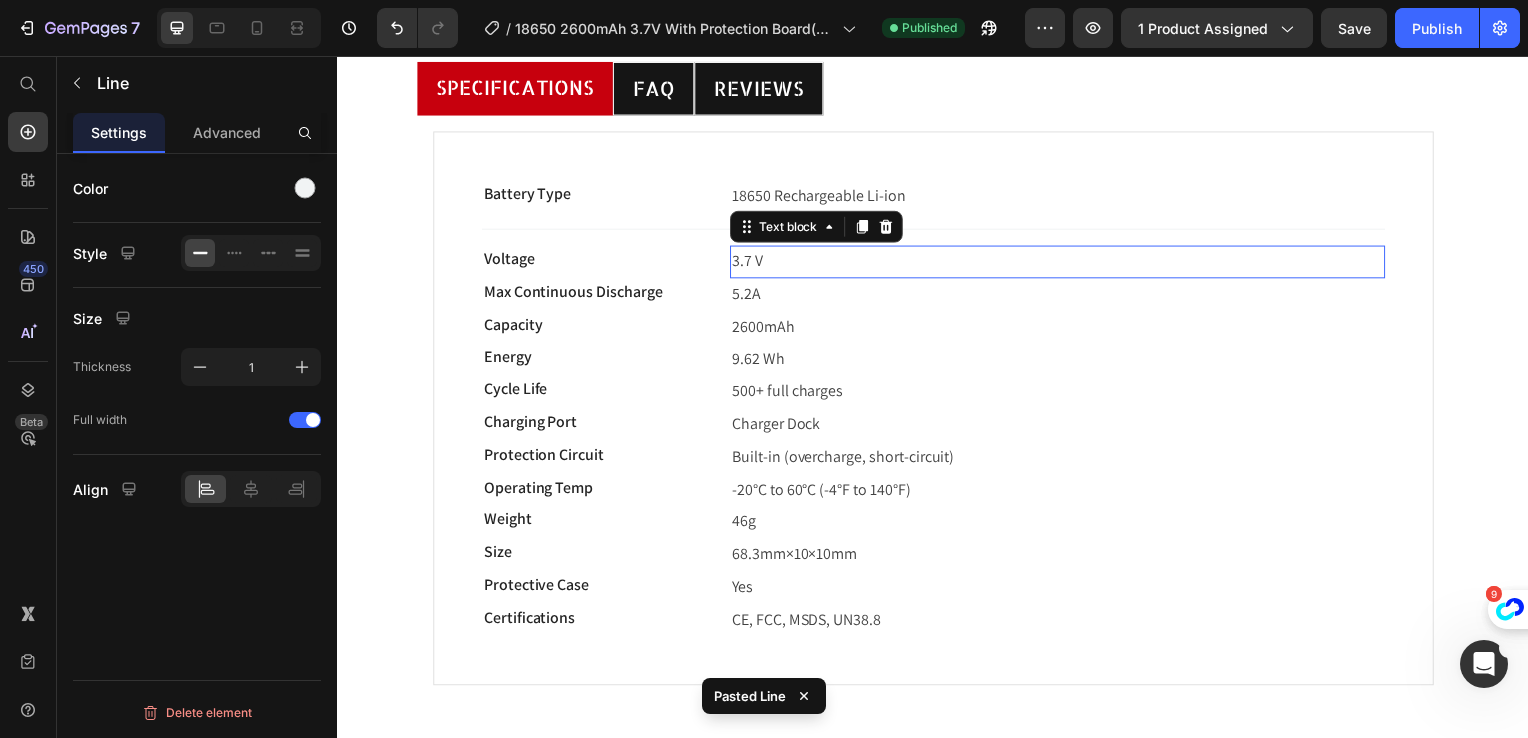 click on "3.7 V" at bounding box center (1062, 263) 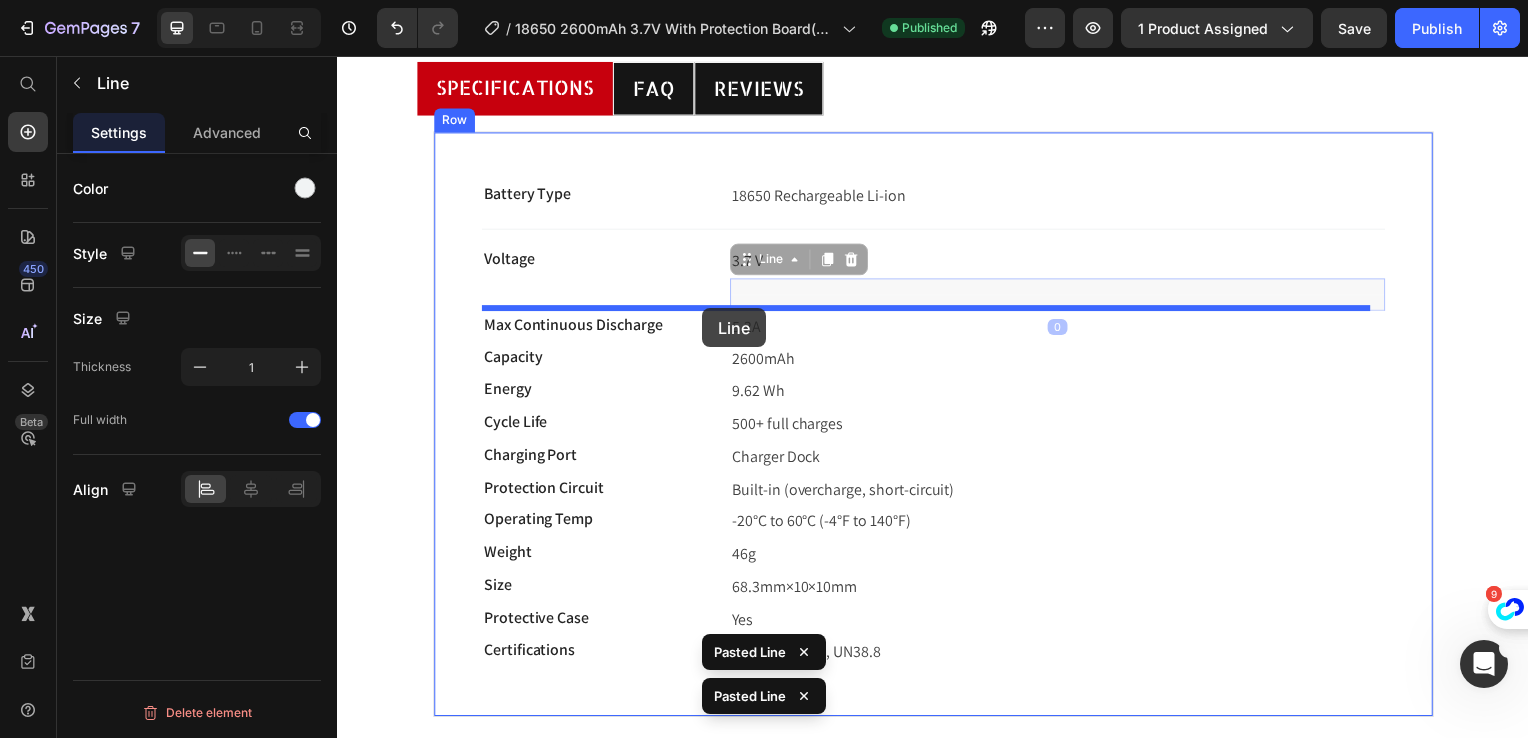 drag, startPoint x: 765, startPoint y: 264, endPoint x: 705, endPoint y: 298, distance: 68.96376 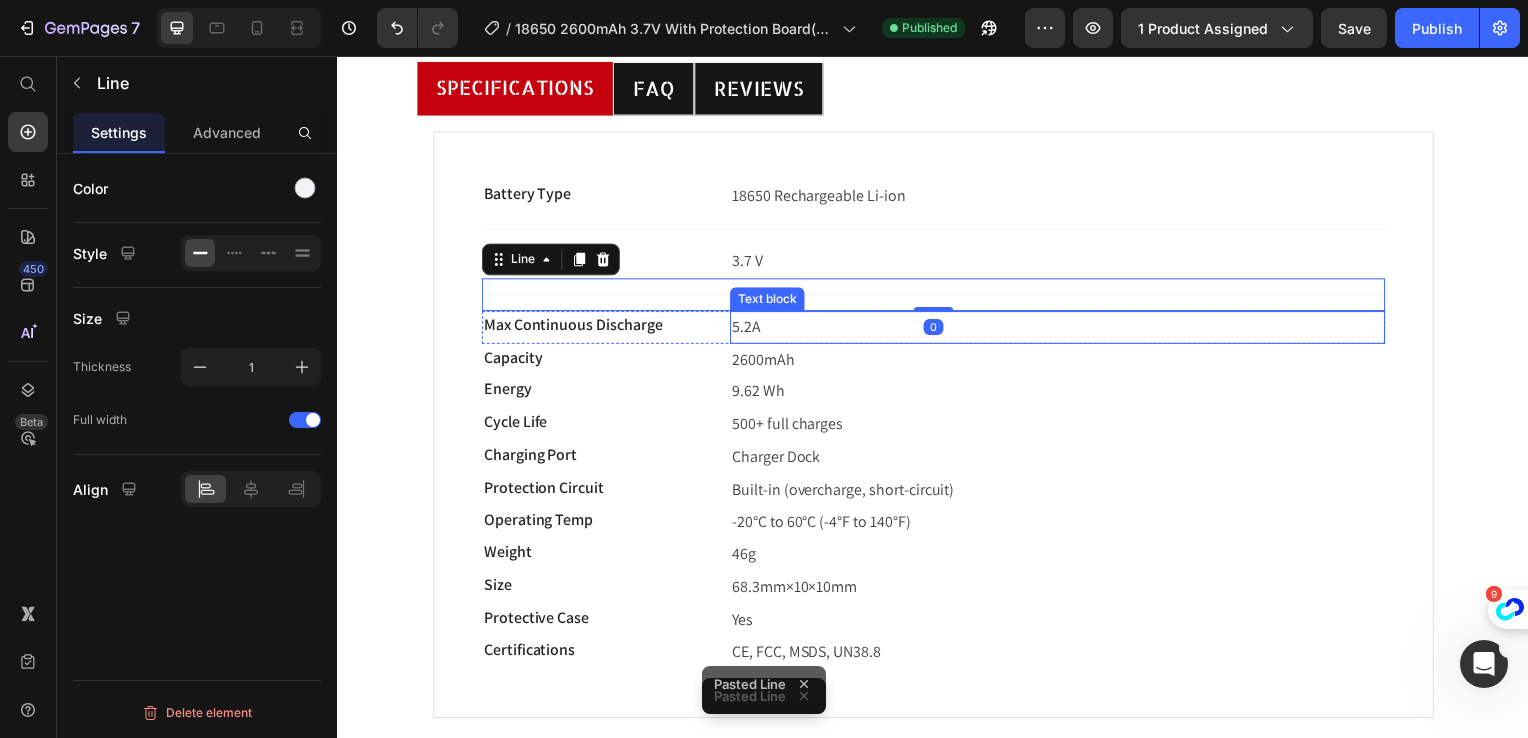 click on "5.2A" at bounding box center [1062, 329] 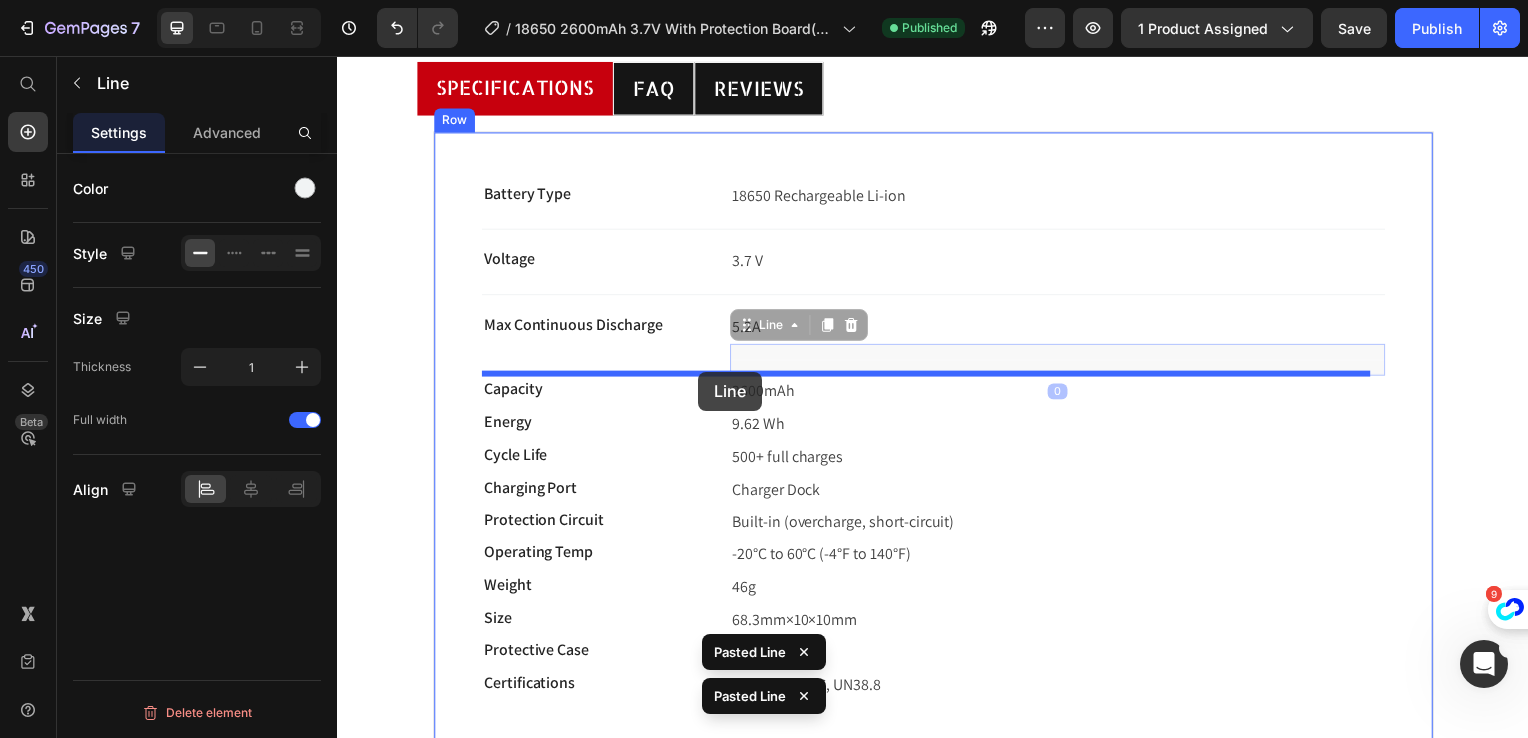 drag, startPoint x: 779, startPoint y: 330, endPoint x: 703, endPoint y: 371, distance: 86.35392 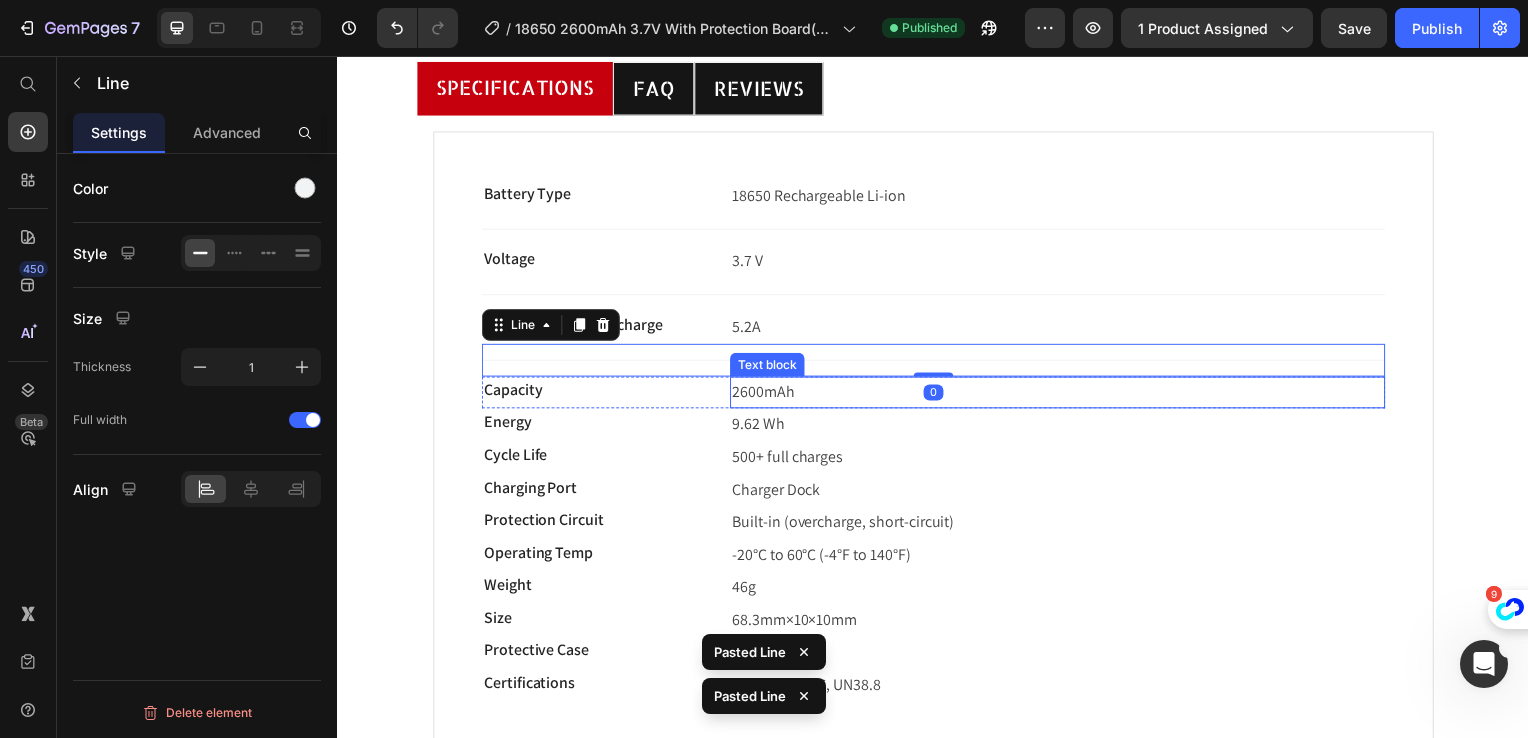 drag, startPoint x: 848, startPoint y: 385, endPoint x: 837, endPoint y: 393, distance: 13.601471 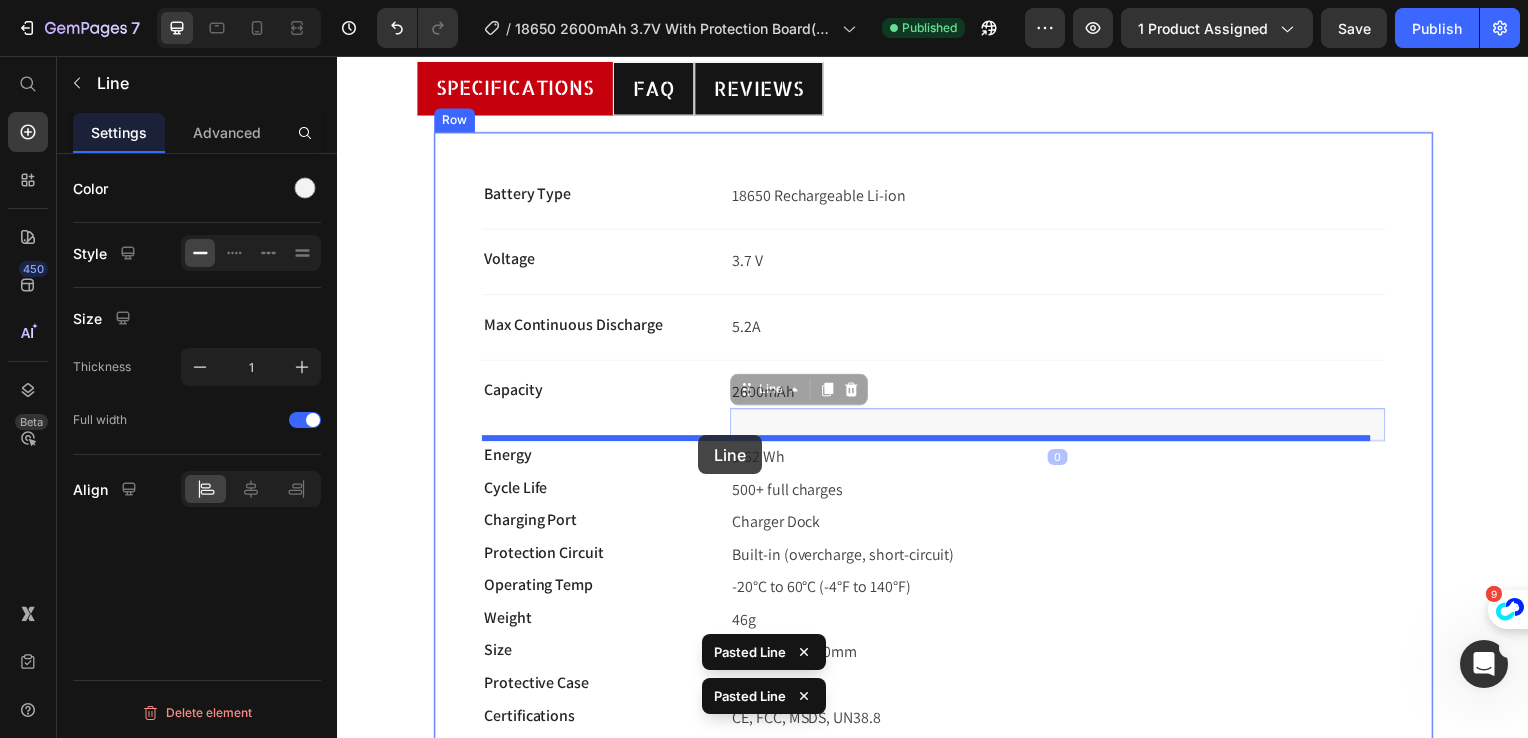 drag, startPoint x: 781, startPoint y: 393, endPoint x: 701, endPoint y: 438, distance: 91.787796 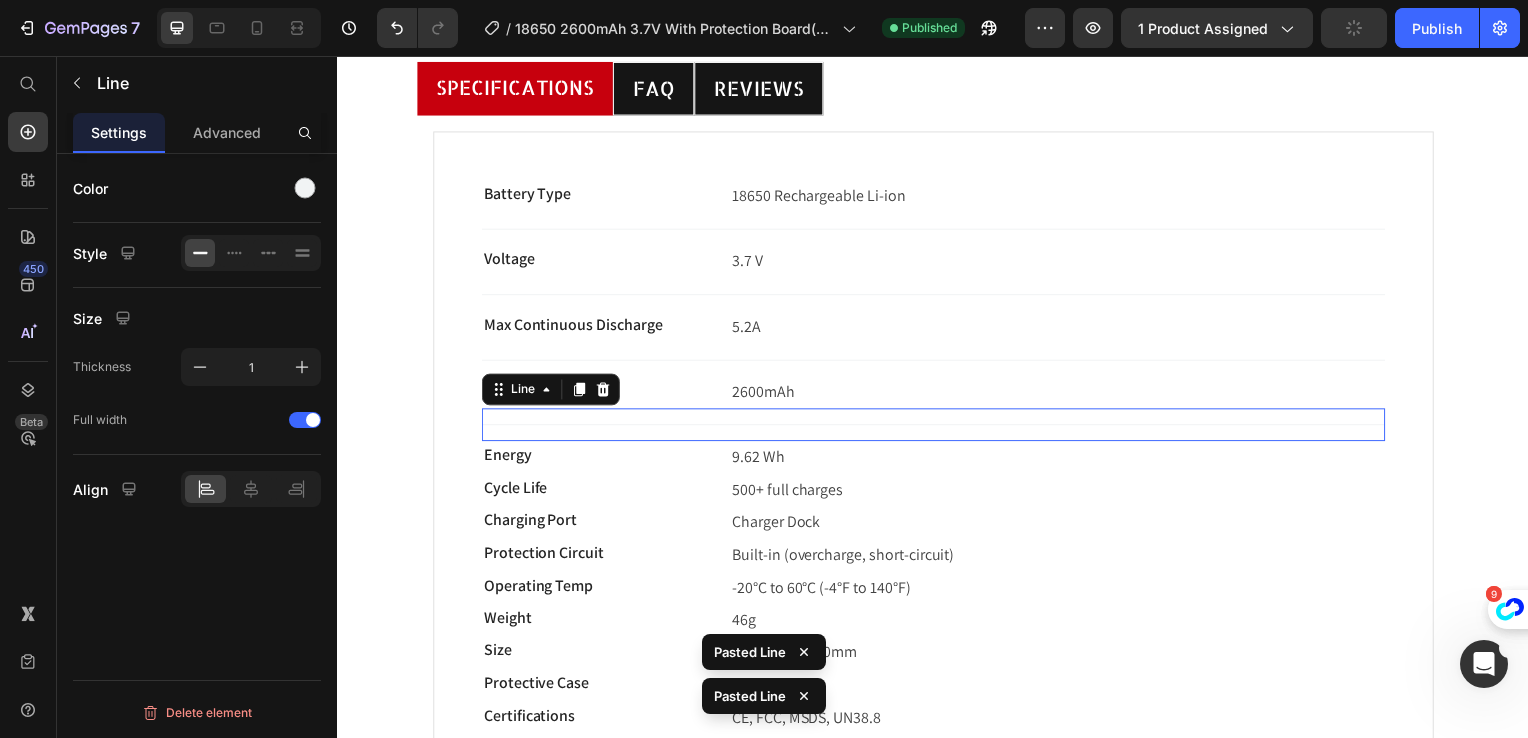 scroll, scrollTop: 900, scrollLeft: 0, axis: vertical 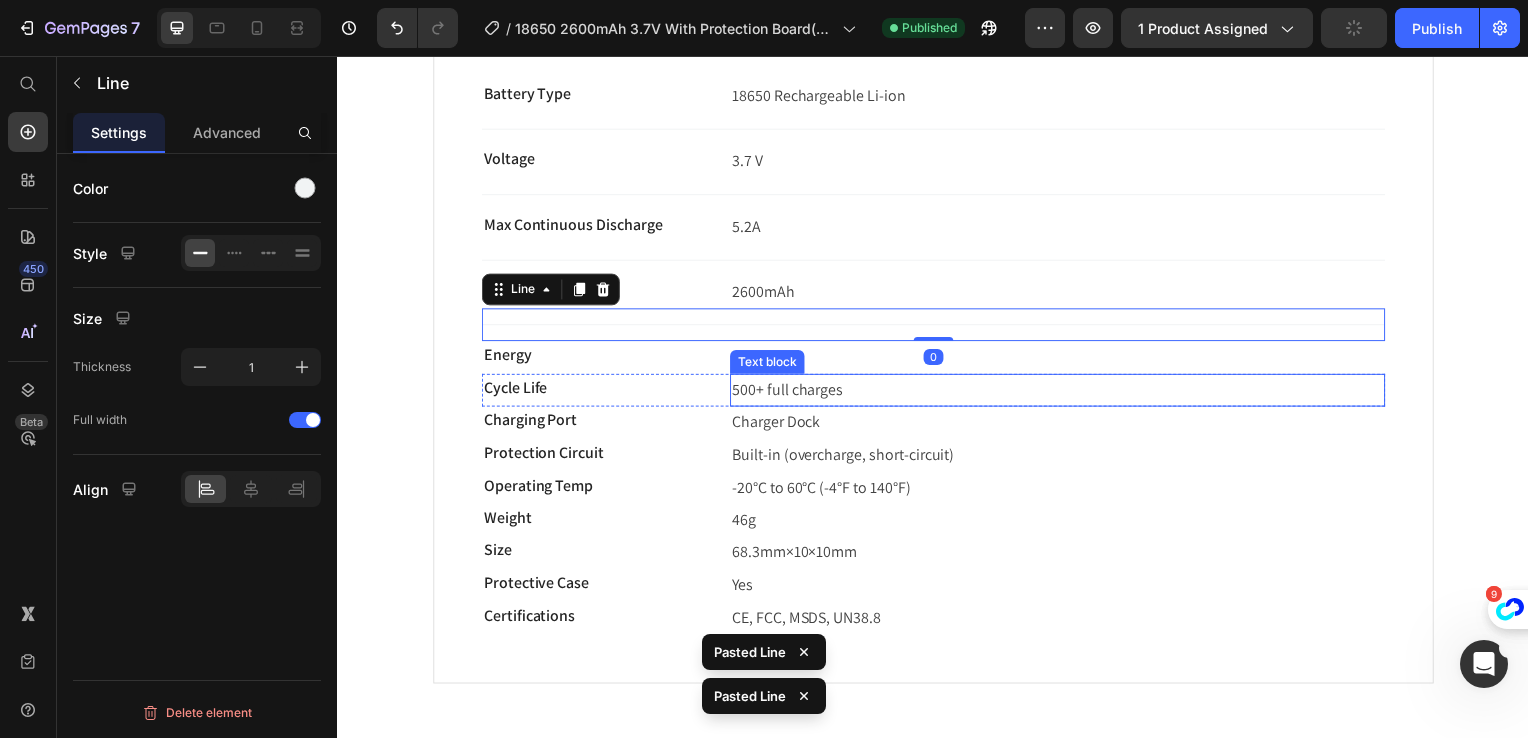 click on "9.62 Wh" at bounding box center (1062, 360) 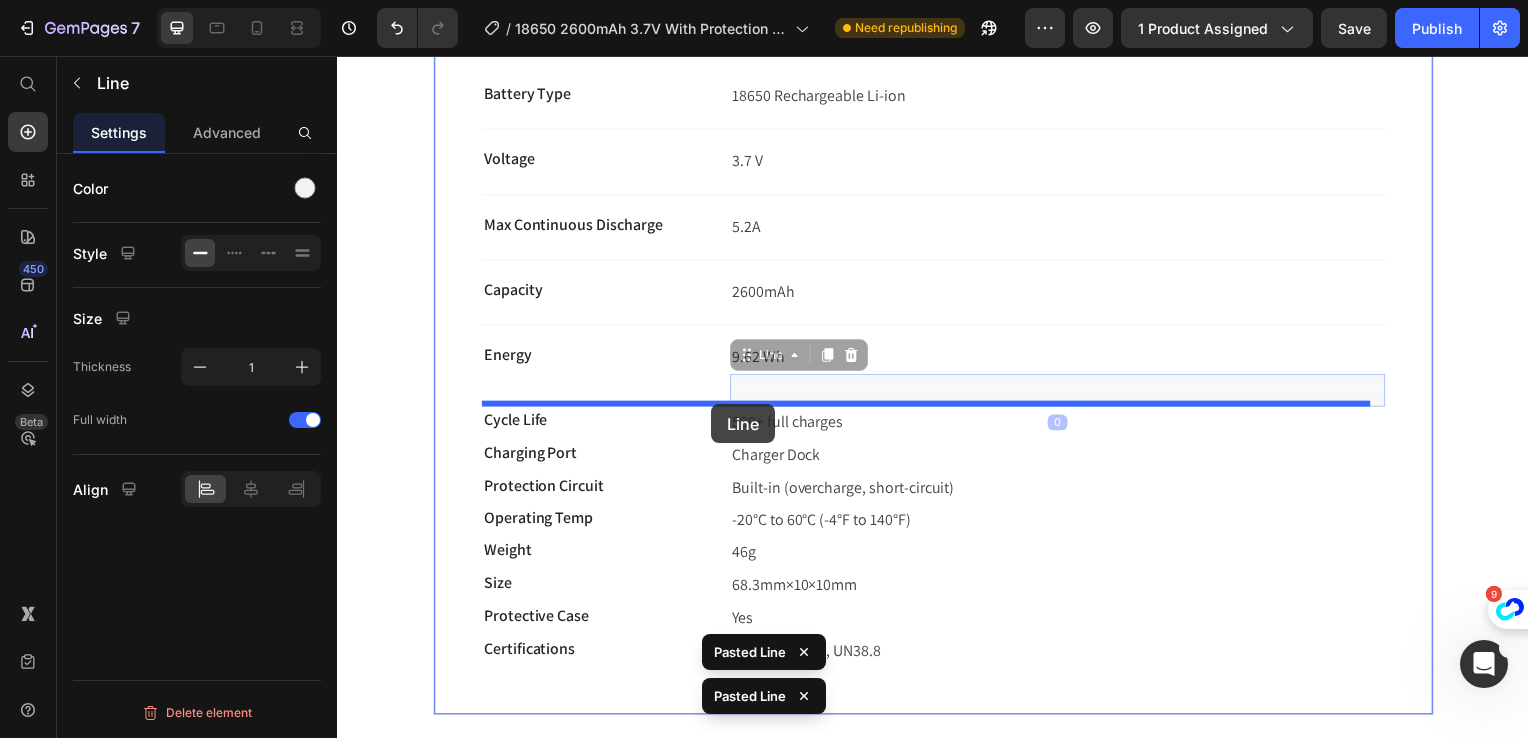 drag, startPoint x: 780, startPoint y: 359, endPoint x: 714, endPoint y: 407, distance: 81.608826 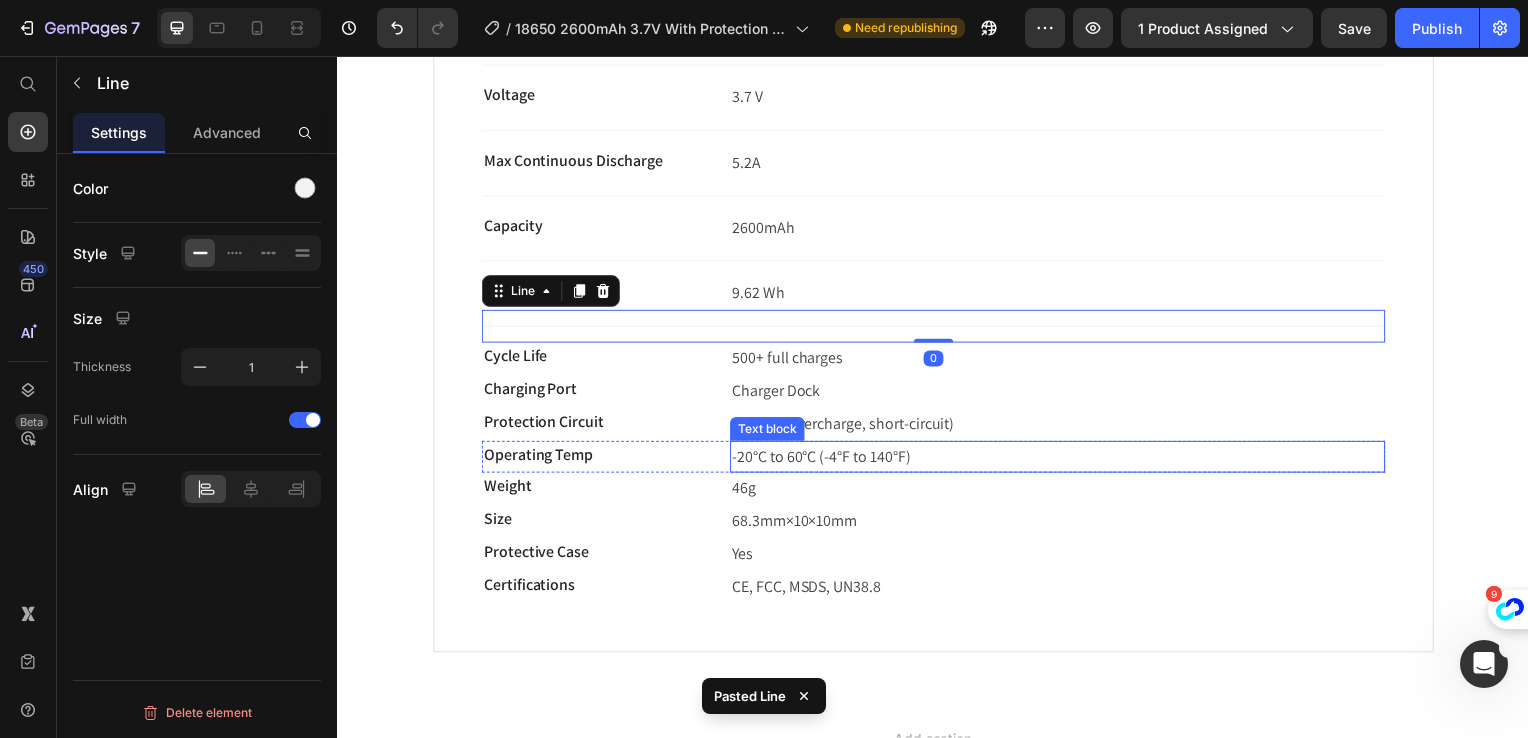 scroll, scrollTop: 1000, scrollLeft: 0, axis: vertical 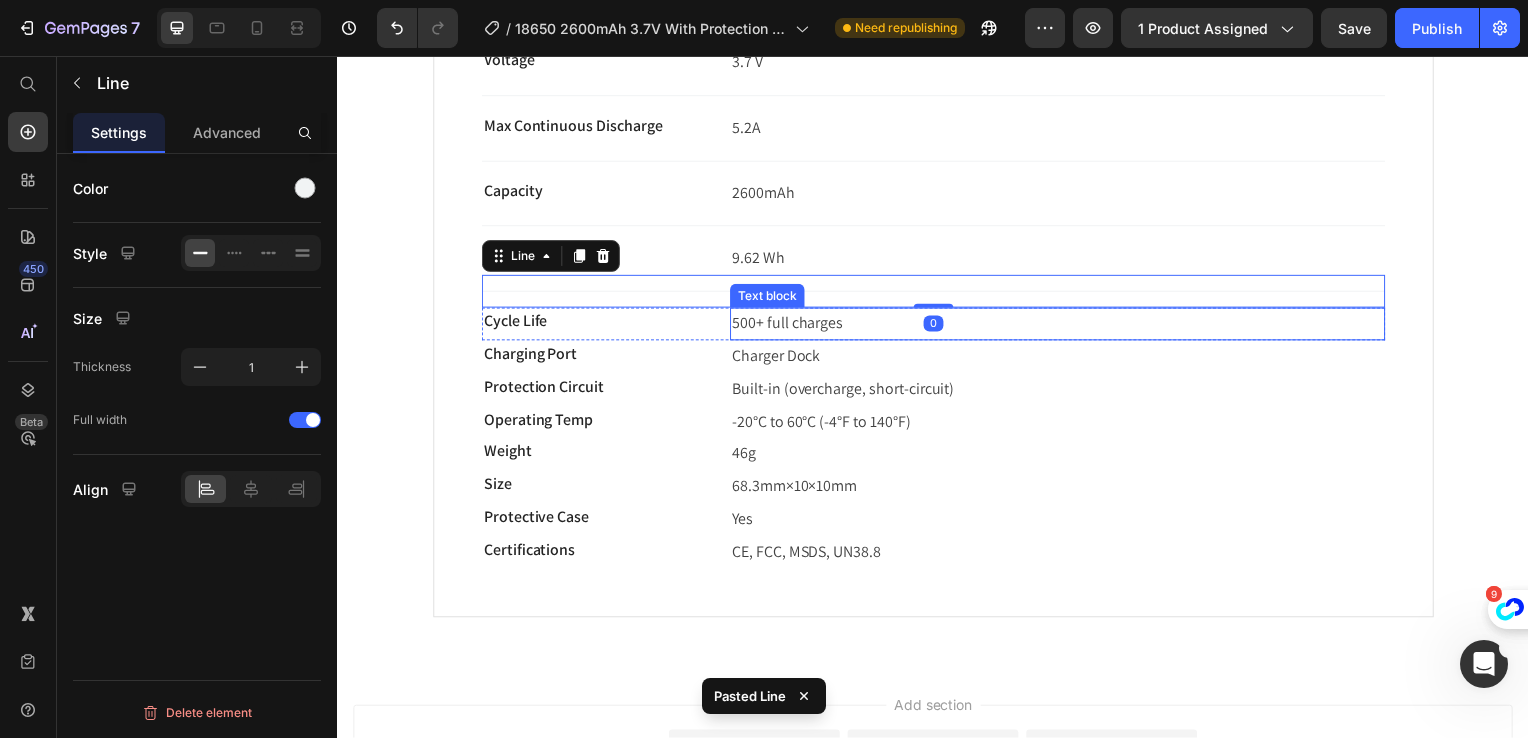 click on "500+ full charges" at bounding box center [1062, 326] 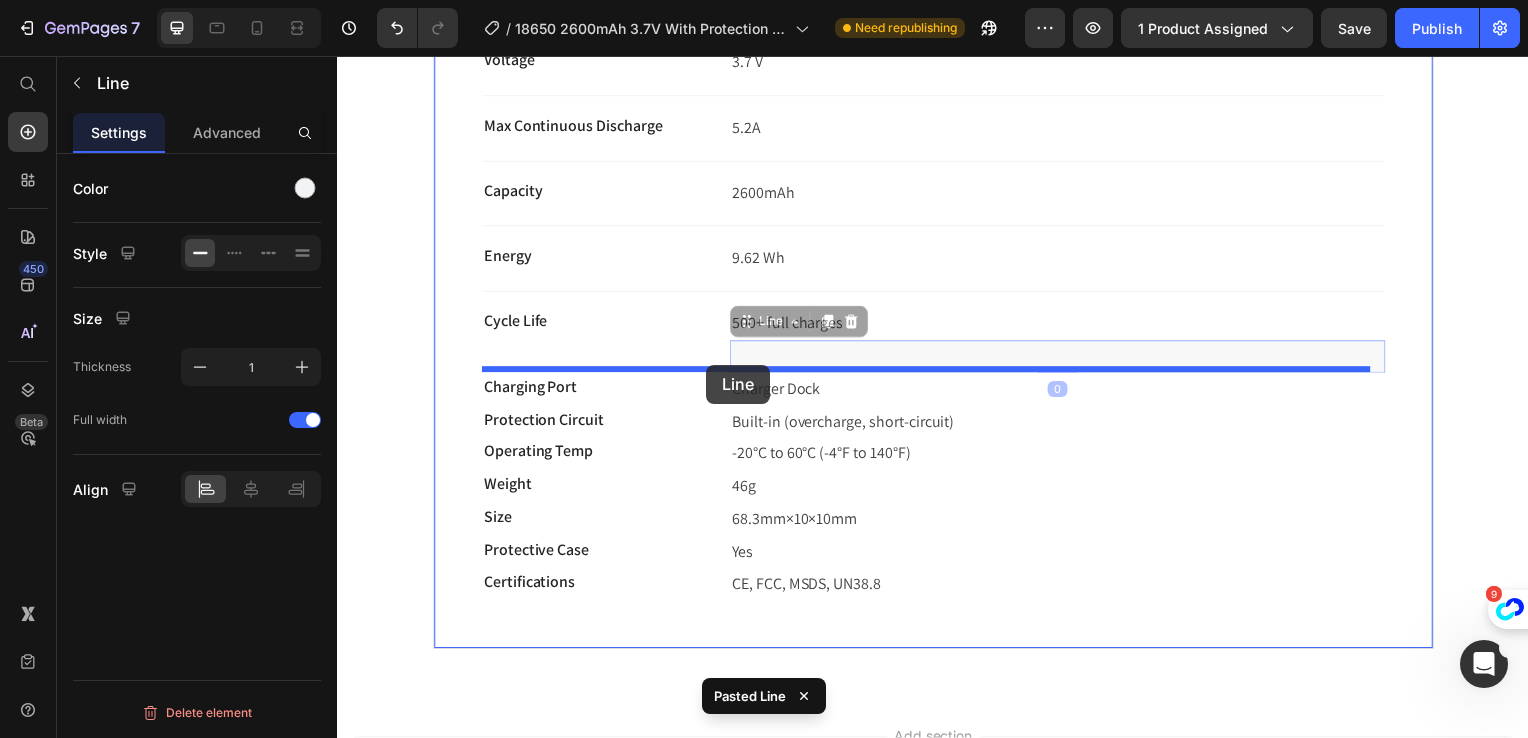 drag, startPoint x: 780, startPoint y: 321, endPoint x: 709, endPoint y: 367, distance: 84.59905 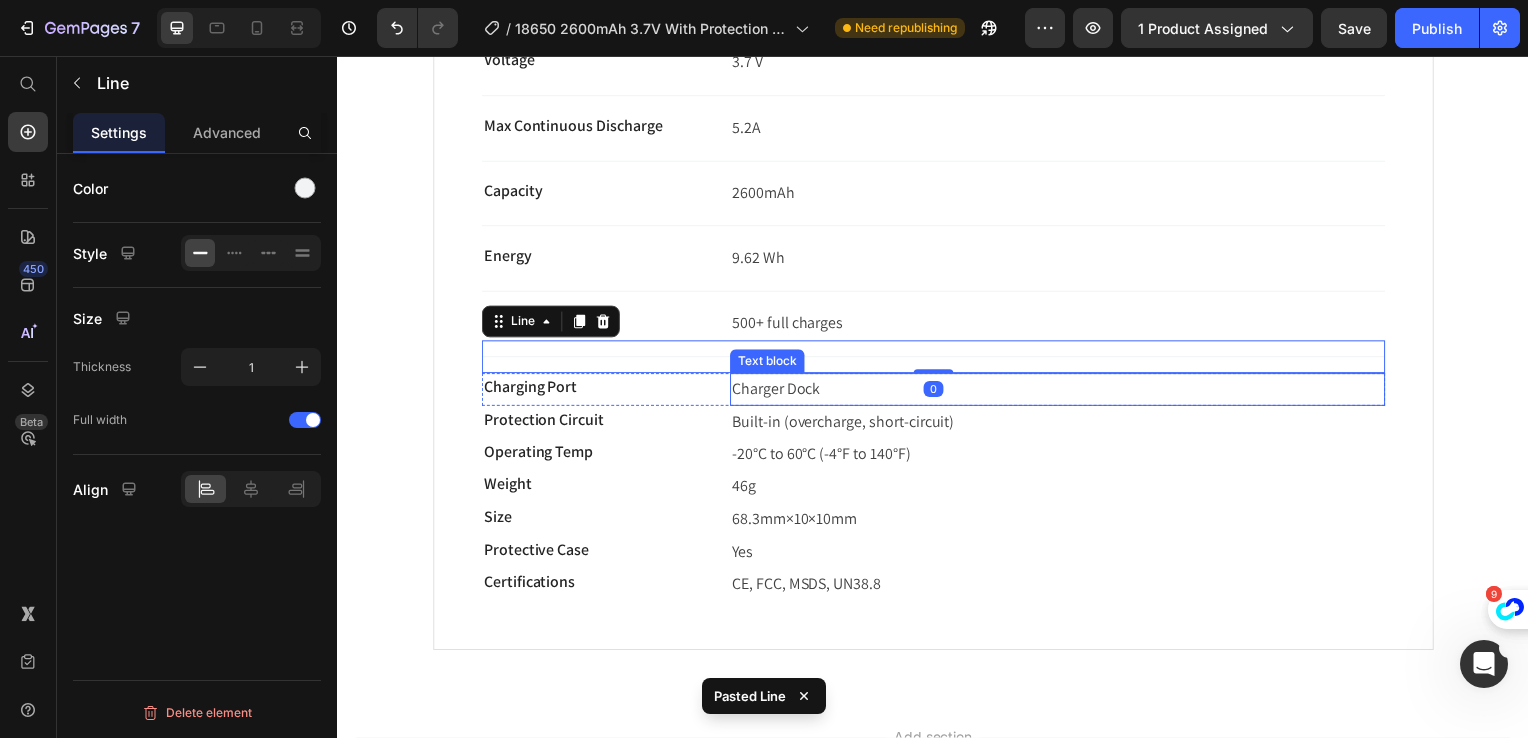 click on "Charger Dock" at bounding box center [1062, 392] 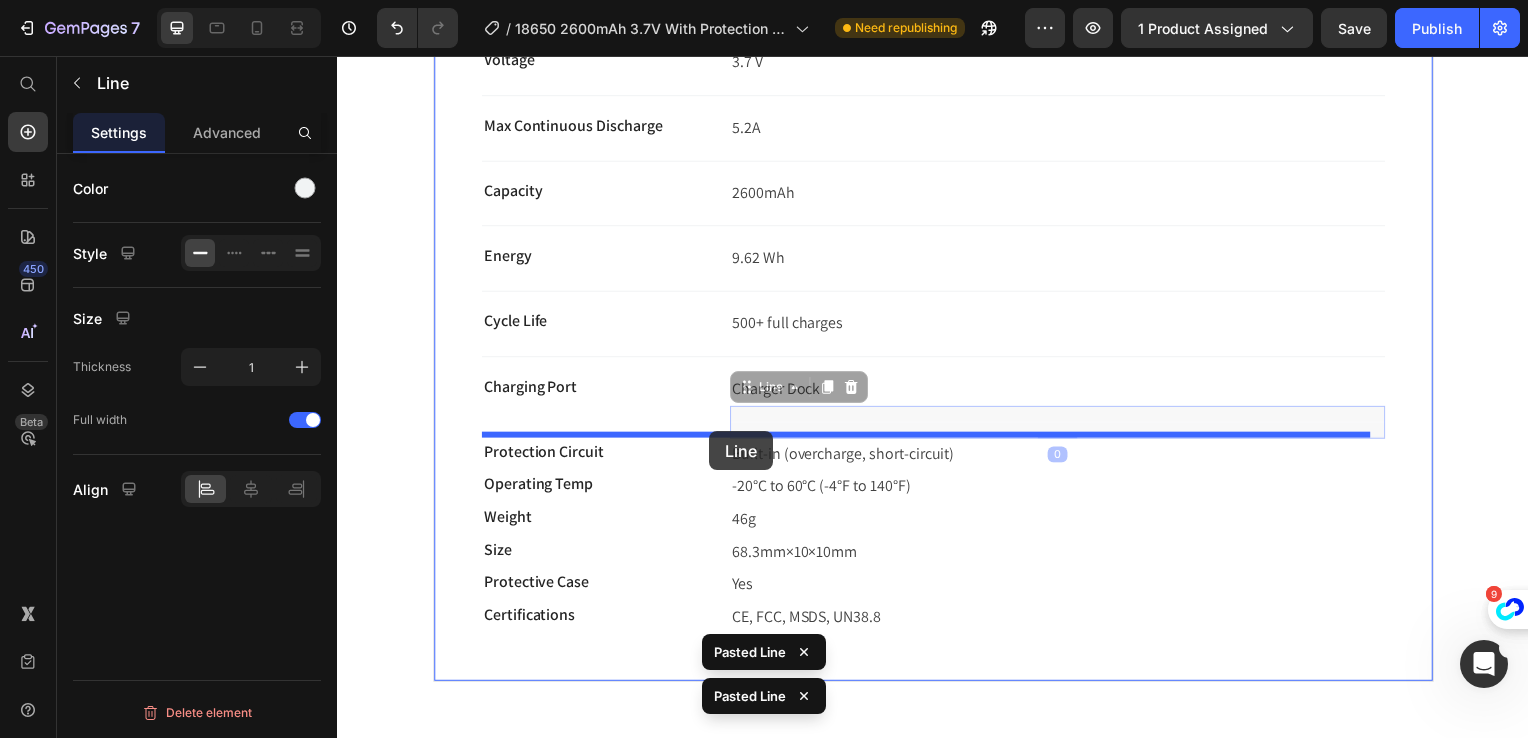 drag, startPoint x: 768, startPoint y: 394, endPoint x: 708, endPoint y: 434, distance: 72.11102 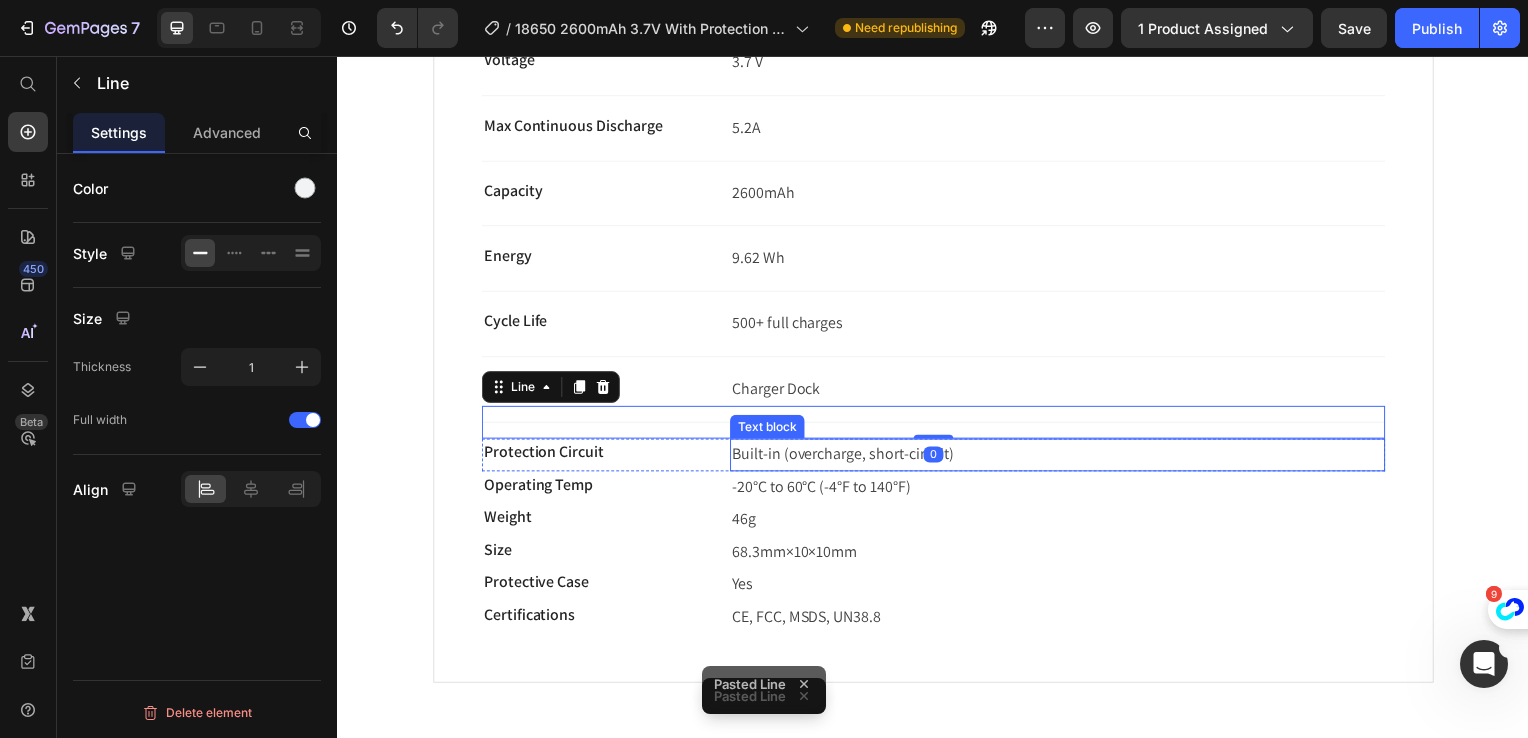 click on "Built-in (overcharge, short-circuit)" at bounding box center (846, 457) 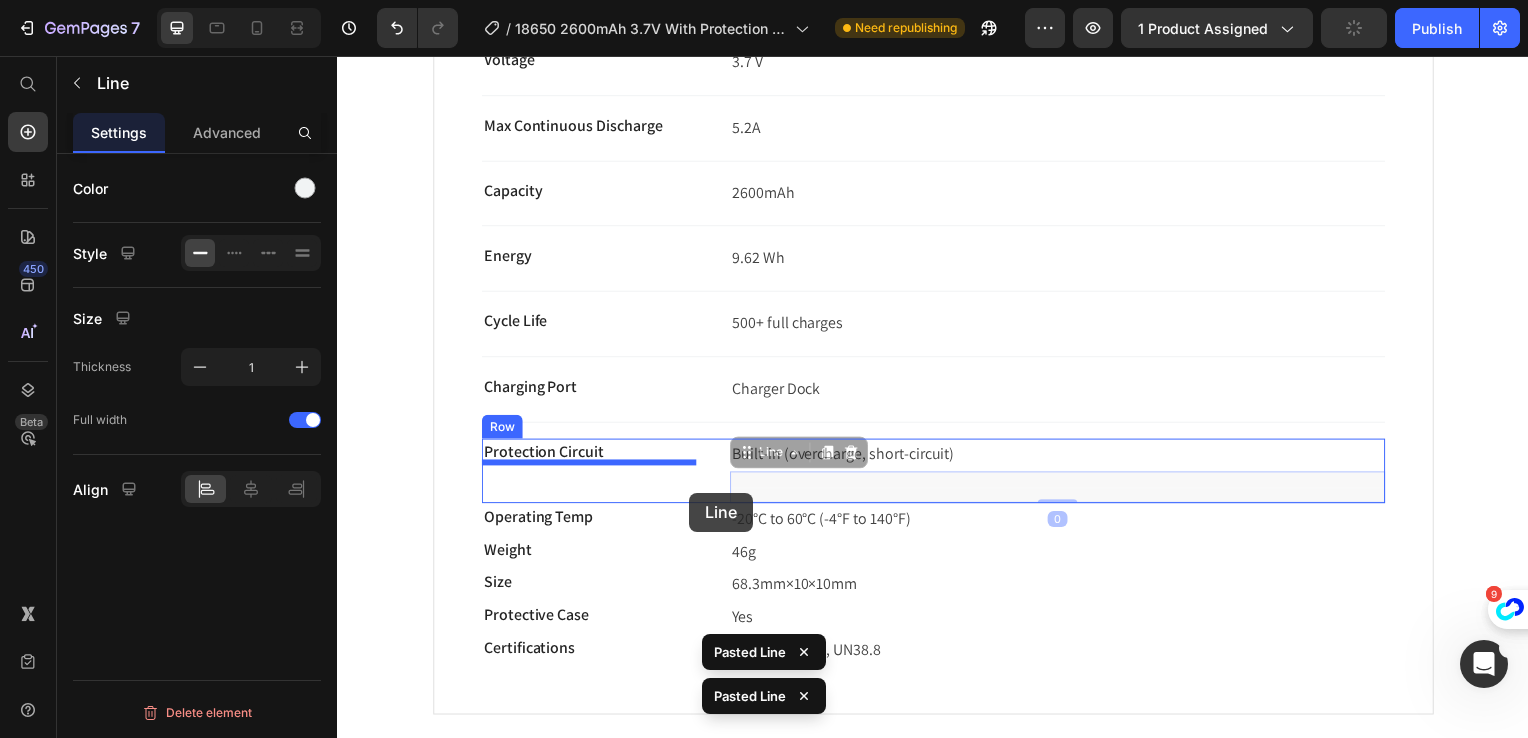 drag, startPoint x: 784, startPoint y: 452, endPoint x: 692, endPoint y: 496, distance: 101.98039 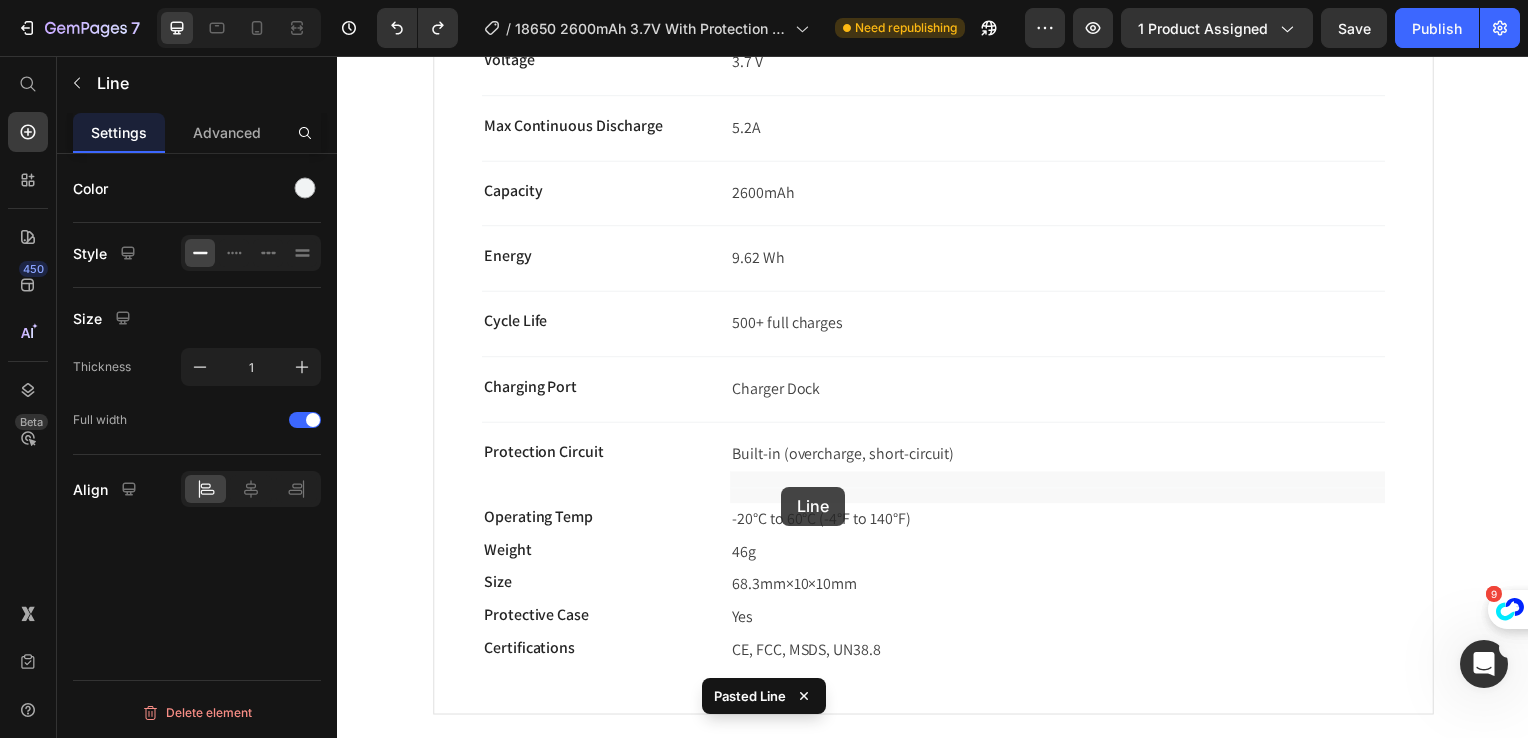 drag, startPoint x: 784, startPoint y: 490, endPoint x: 791, endPoint y: 472, distance: 19.313208 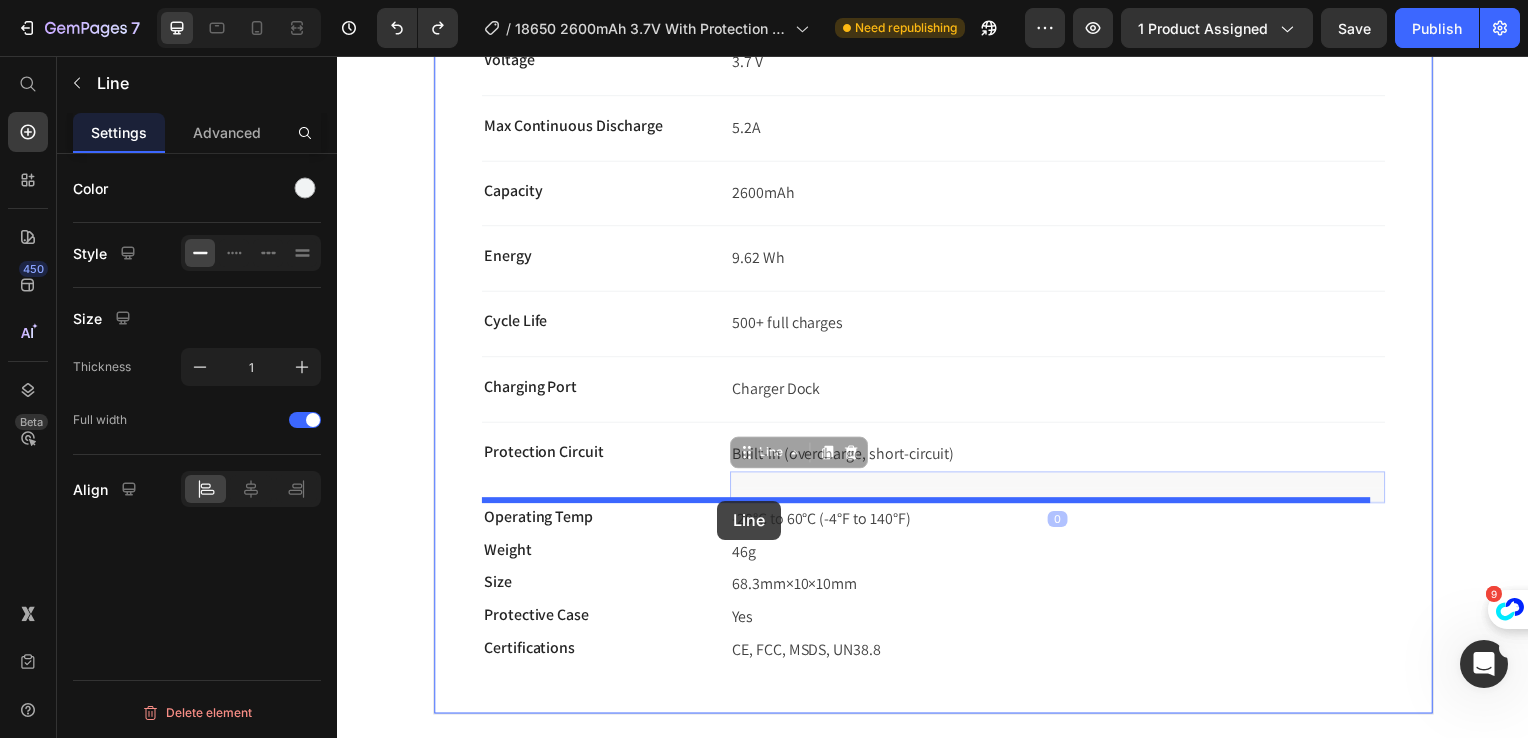 drag, startPoint x: 777, startPoint y: 479, endPoint x: 720, endPoint y: 504, distance: 62.241467 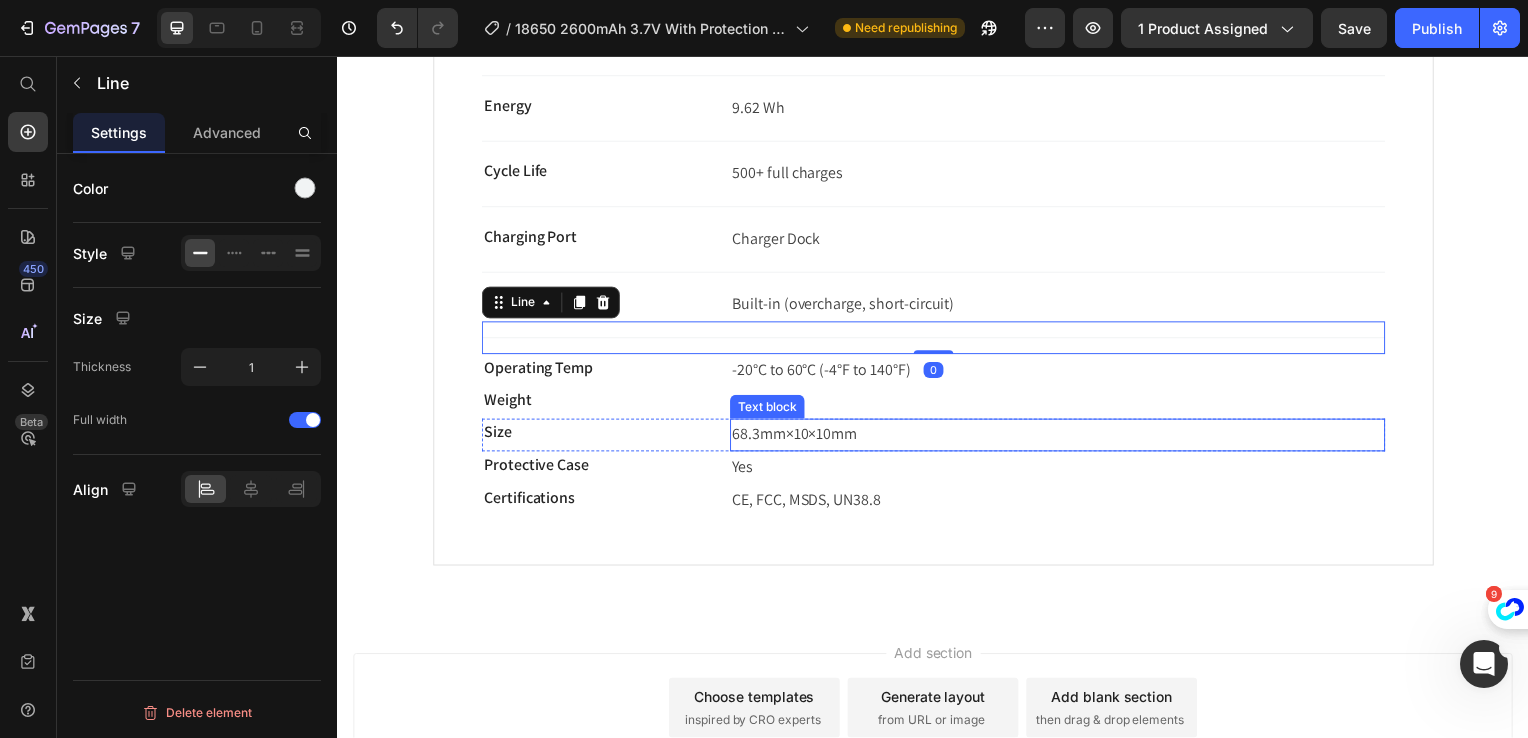 scroll, scrollTop: 1200, scrollLeft: 0, axis: vertical 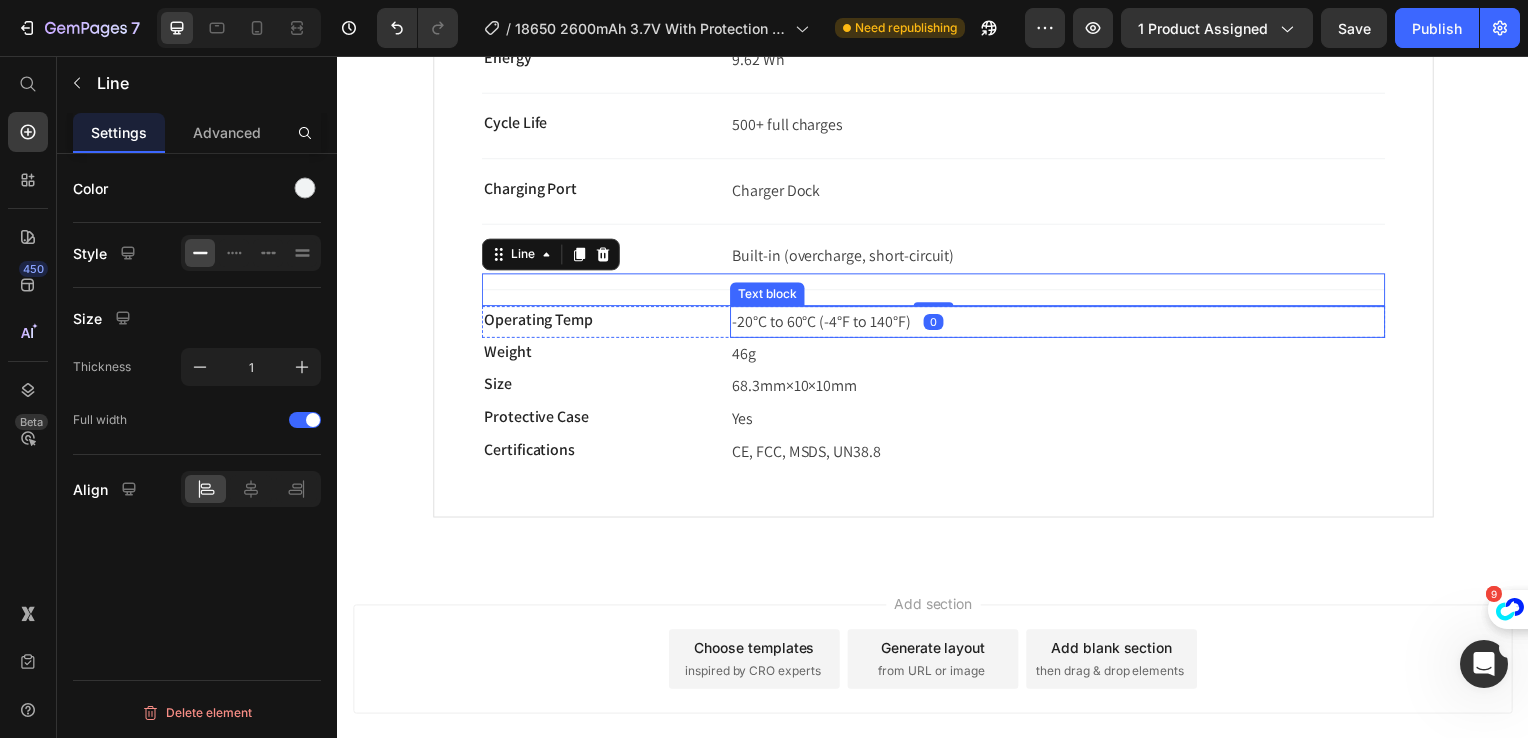 click on "-20°C to 60°C (-4°F to 140°F)" at bounding box center [824, 323] 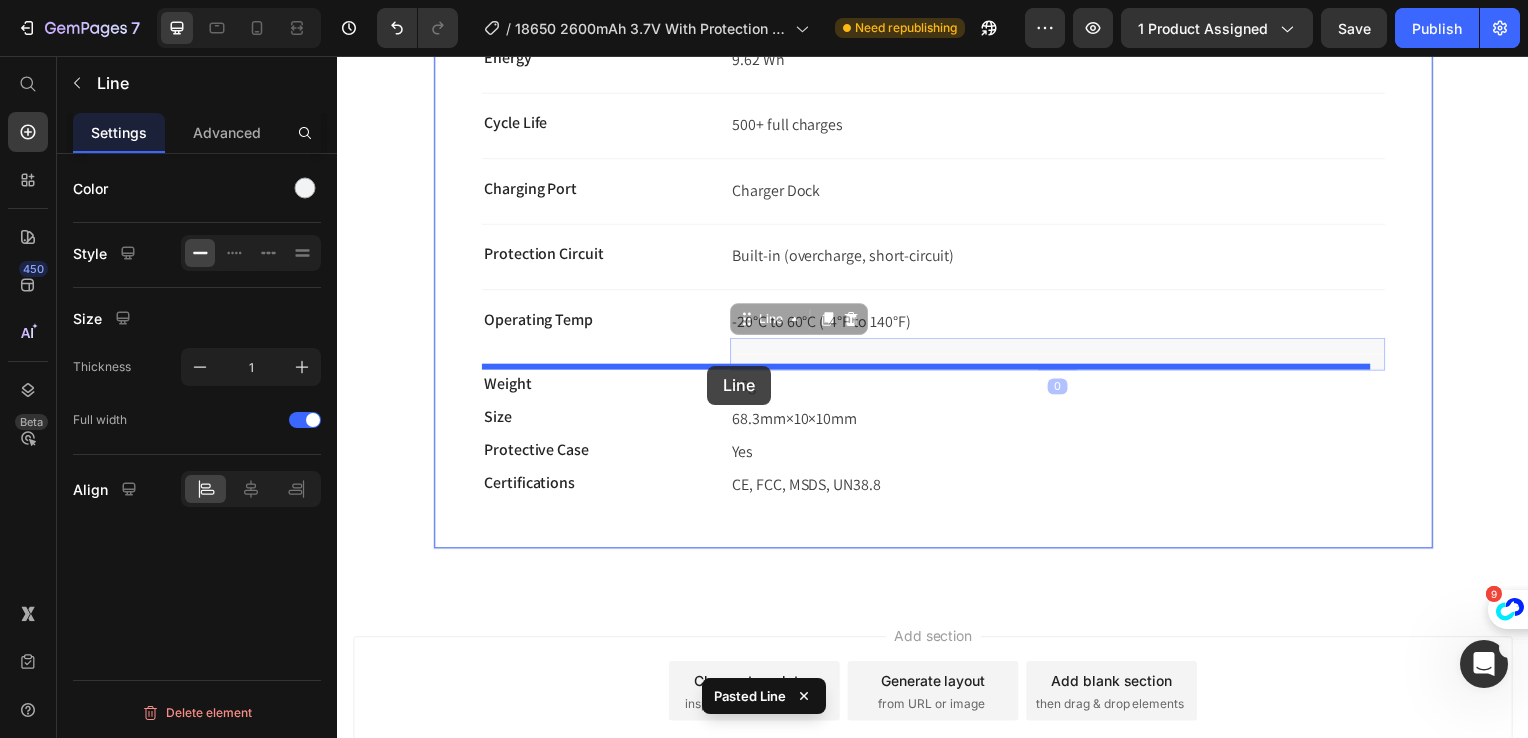 drag, startPoint x: 764, startPoint y: 323, endPoint x: 710, endPoint y: 368, distance: 70.292244 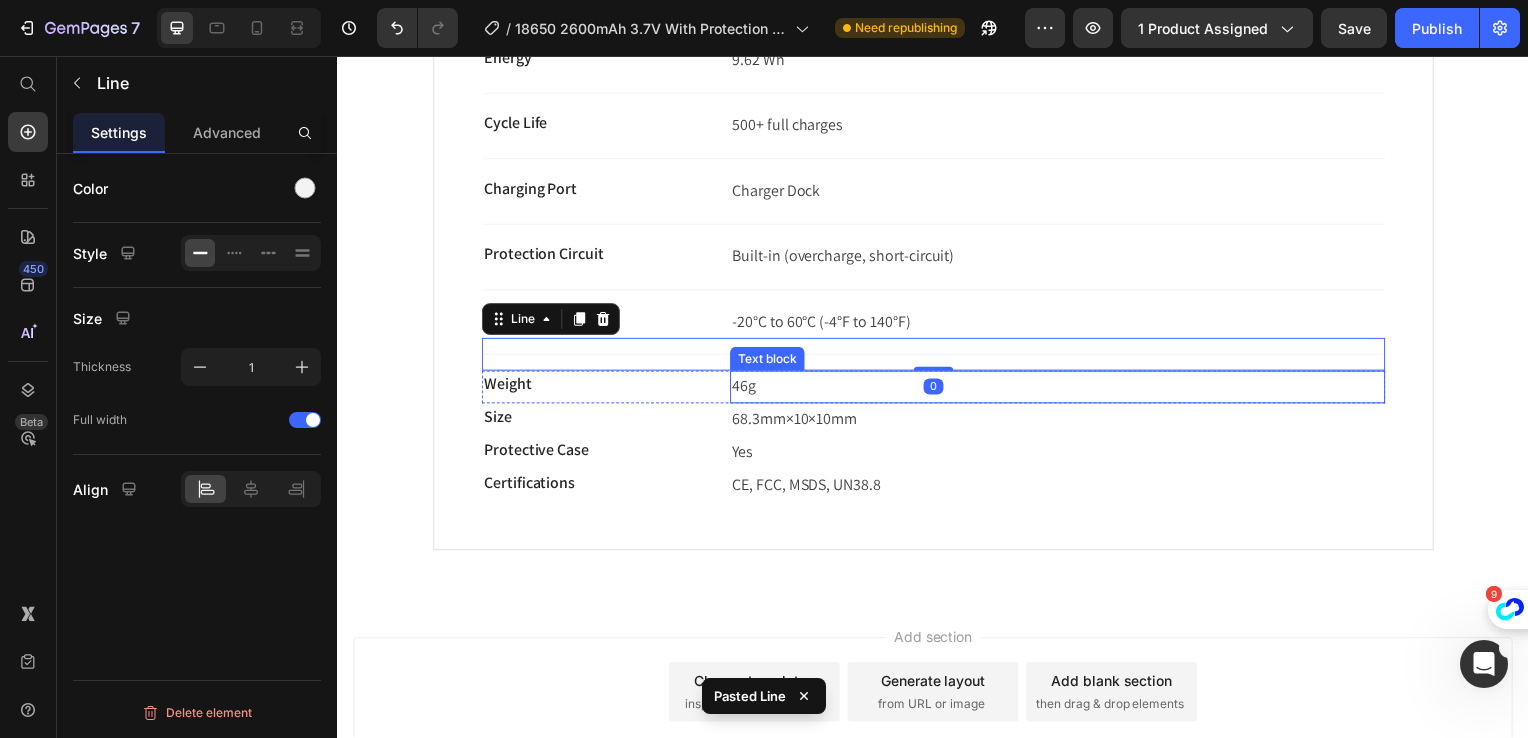click on "46g" at bounding box center (1062, 389) 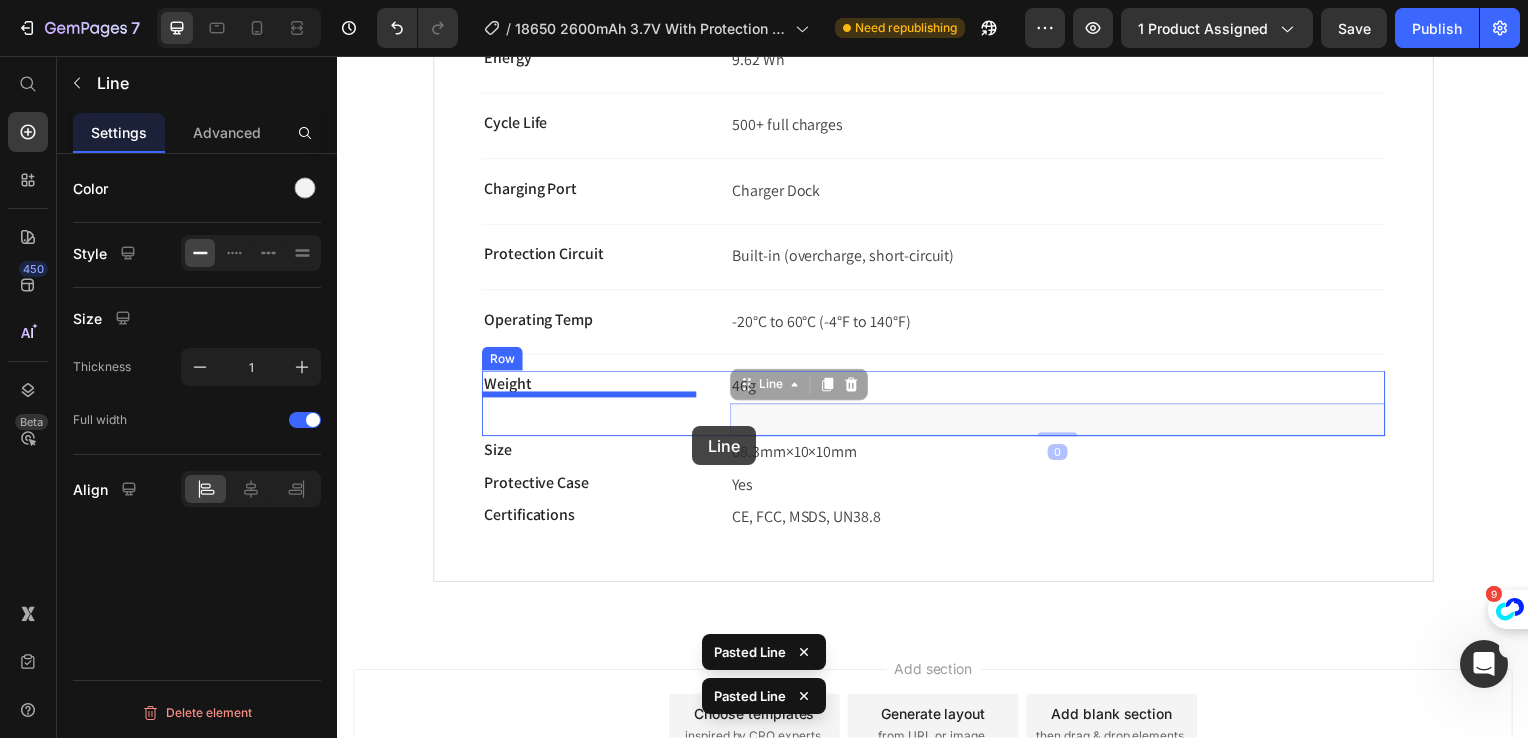 drag, startPoint x: 779, startPoint y: 382, endPoint x: 695, endPoint y: 429, distance: 96.25487 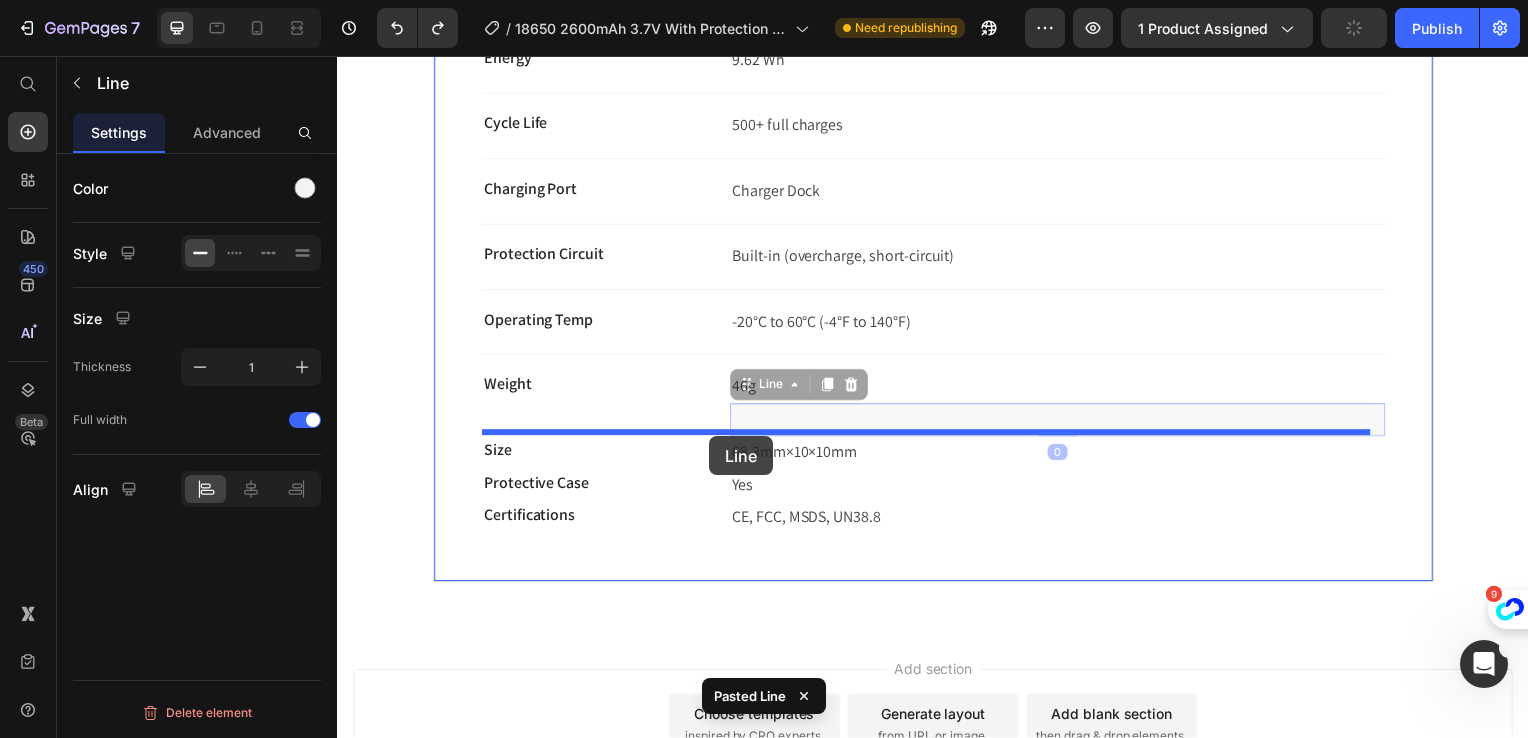drag, startPoint x: 793, startPoint y: 410, endPoint x: 712, endPoint y: 439, distance: 86.034874 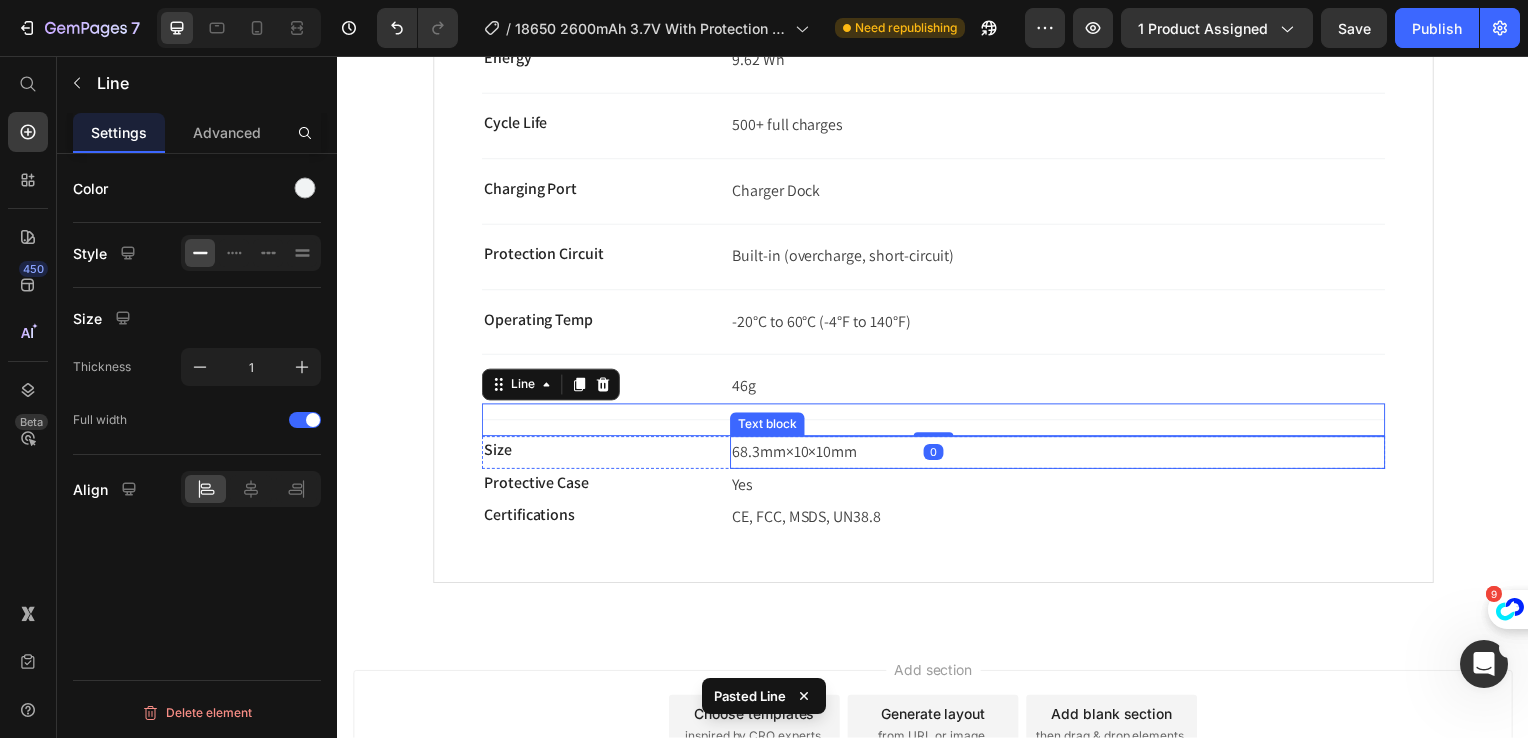 click on "68.3mm×10×10mm" at bounding box center [797, 454] 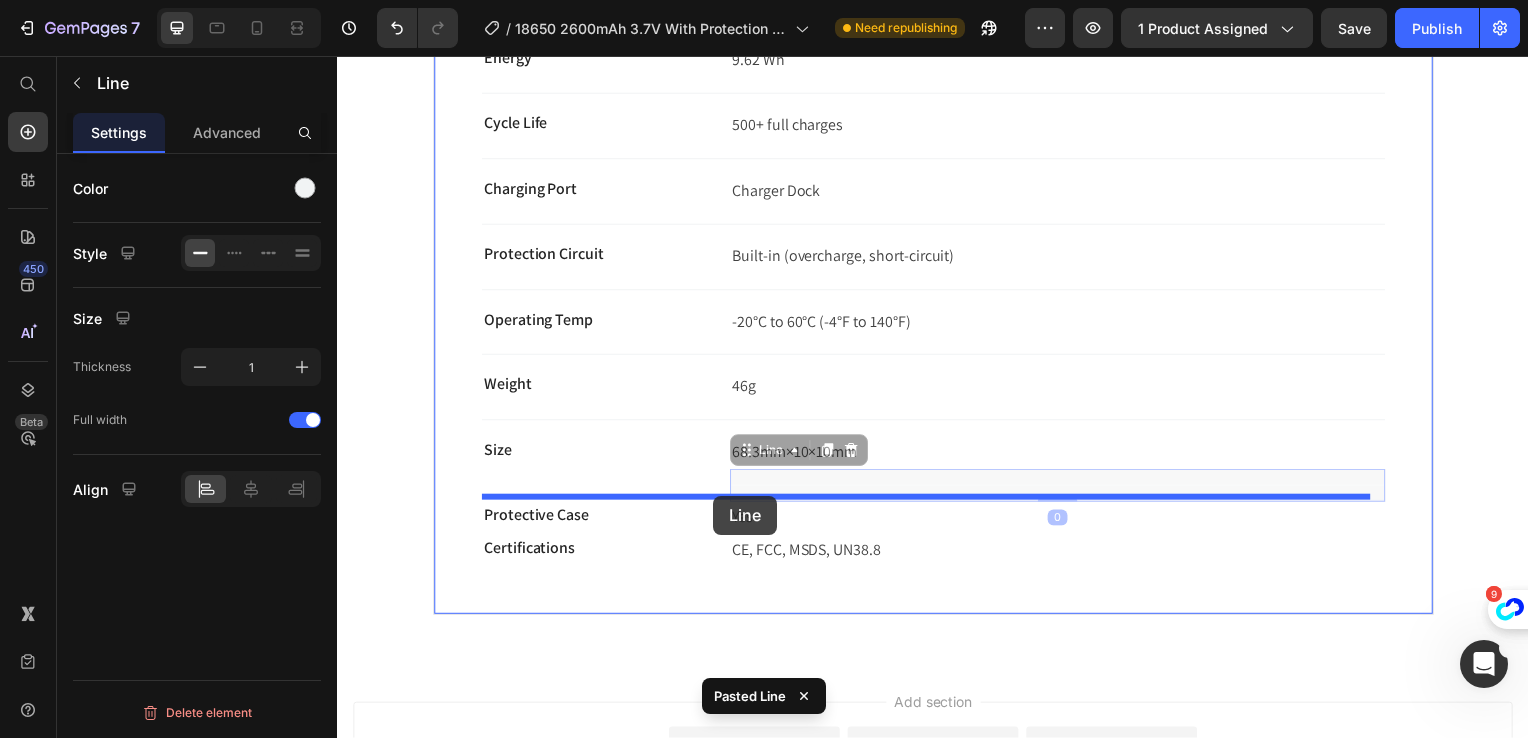 drag, startPoint x: 768, startPoint y: 453, endPoint x: 716, endPoint y: 499, distance: 69.426216 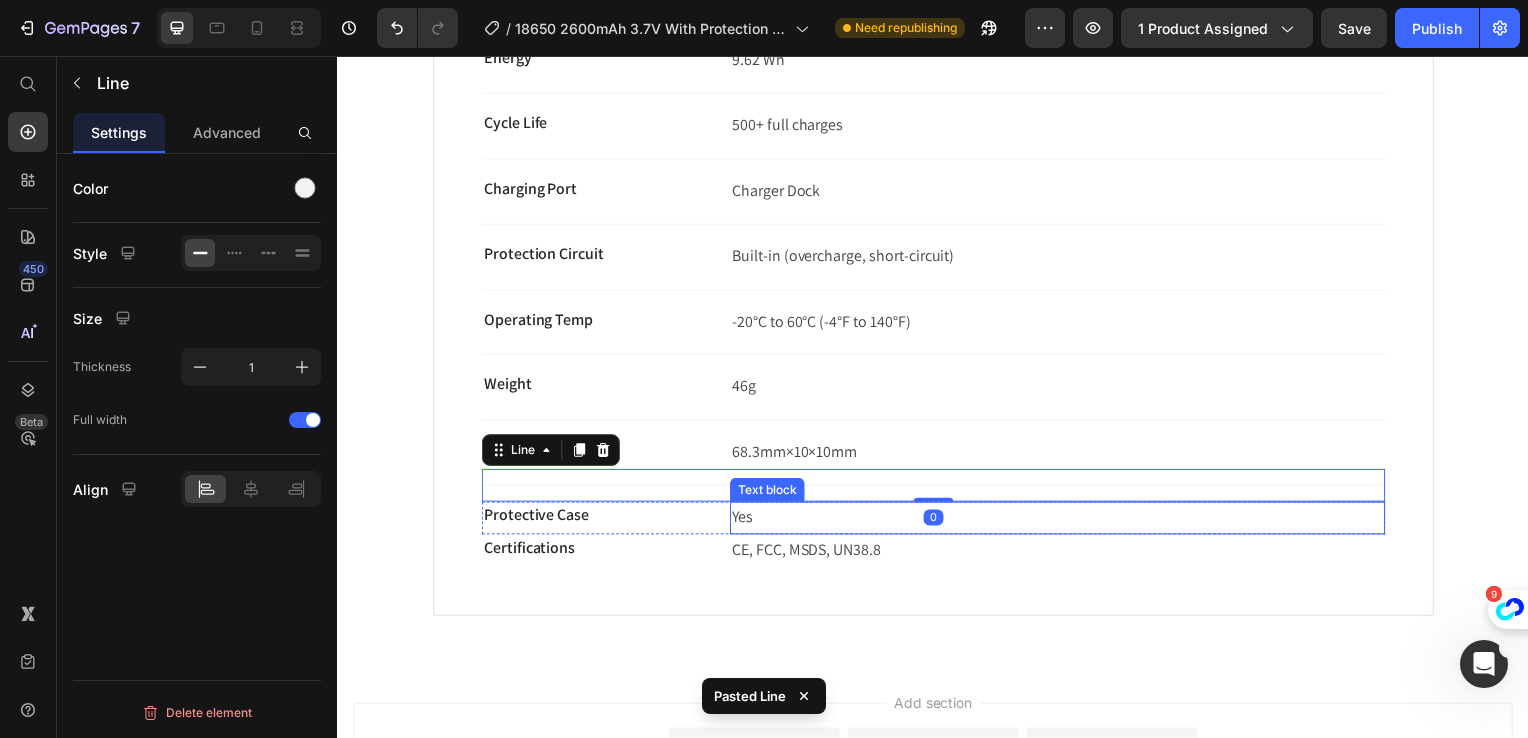 click on "Yes" at bounding box center [1062, 521] 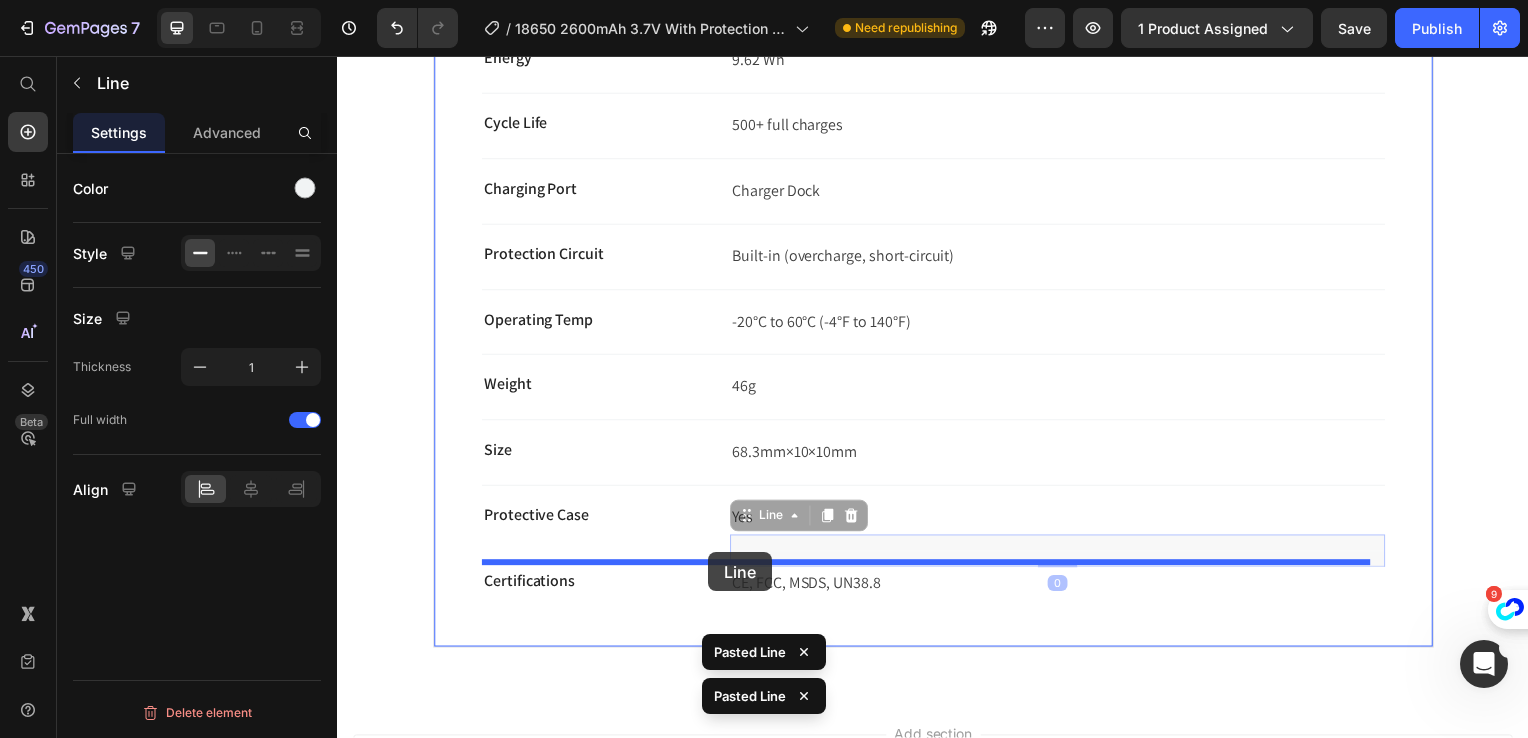 drag, startPoint x: 768, startPoint y: 510, endPoint x: 710, endPoint y: 556, distance: 74.02702 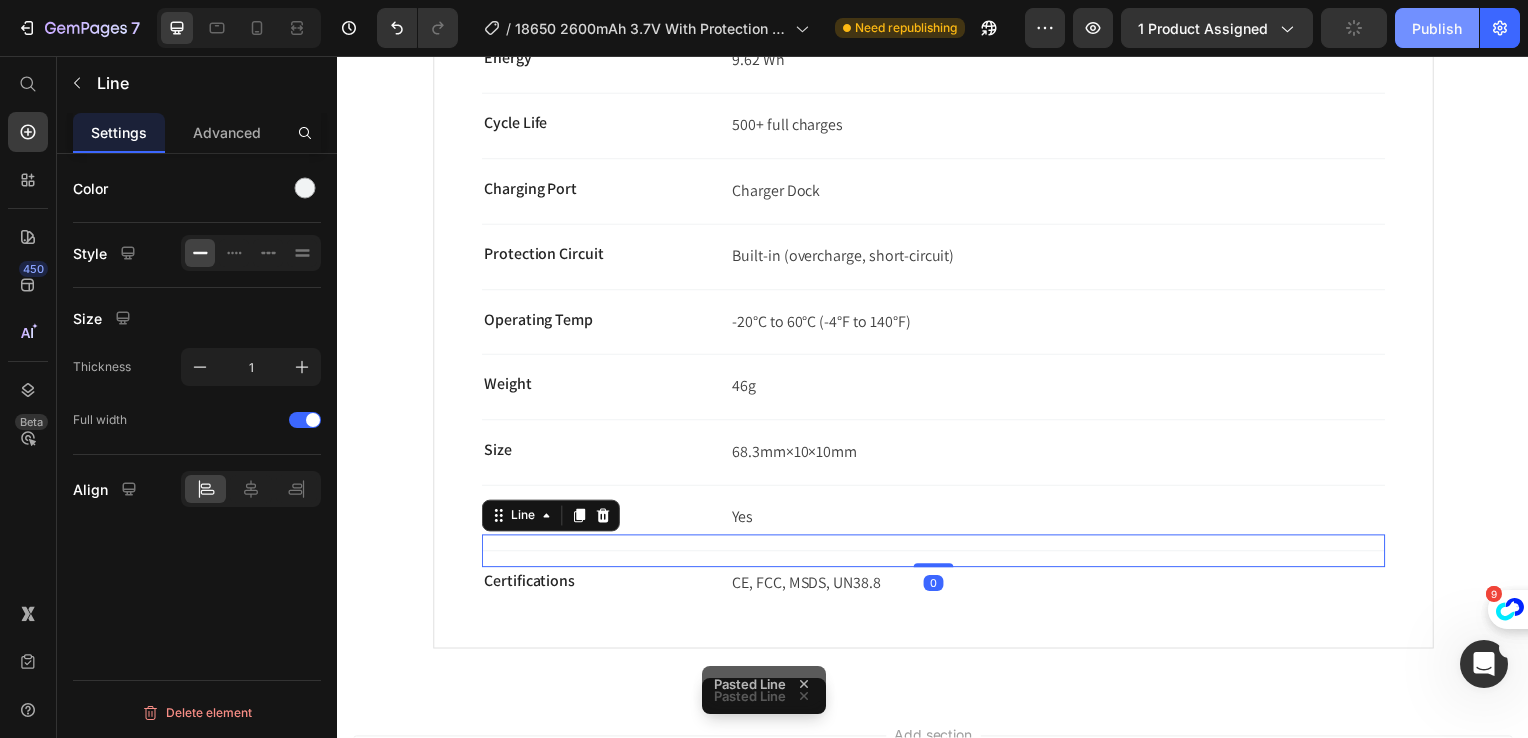 click on "Publish" at bounding box center (1437, 28) 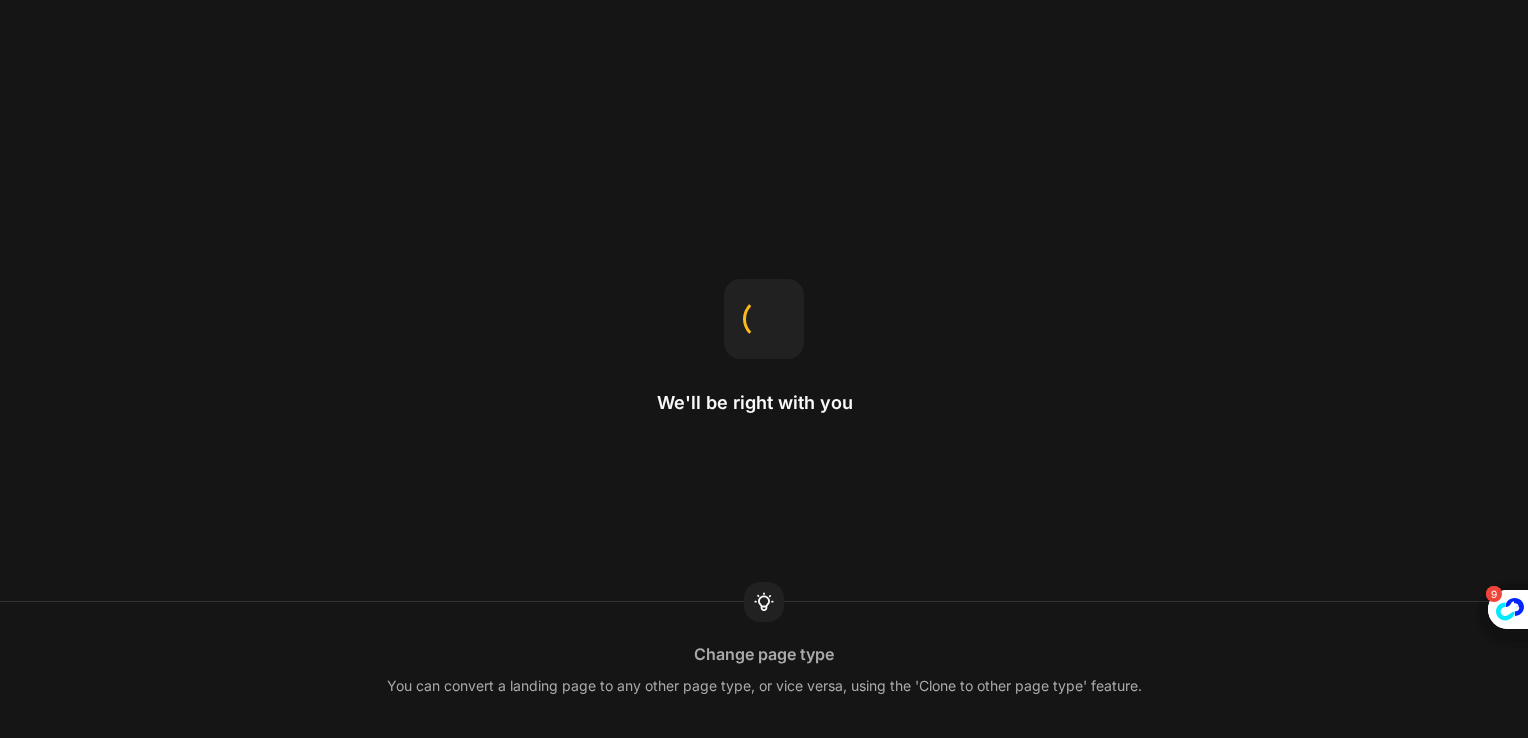 scroll, scrollTop: 0, scrollLeft: 0, axis: both 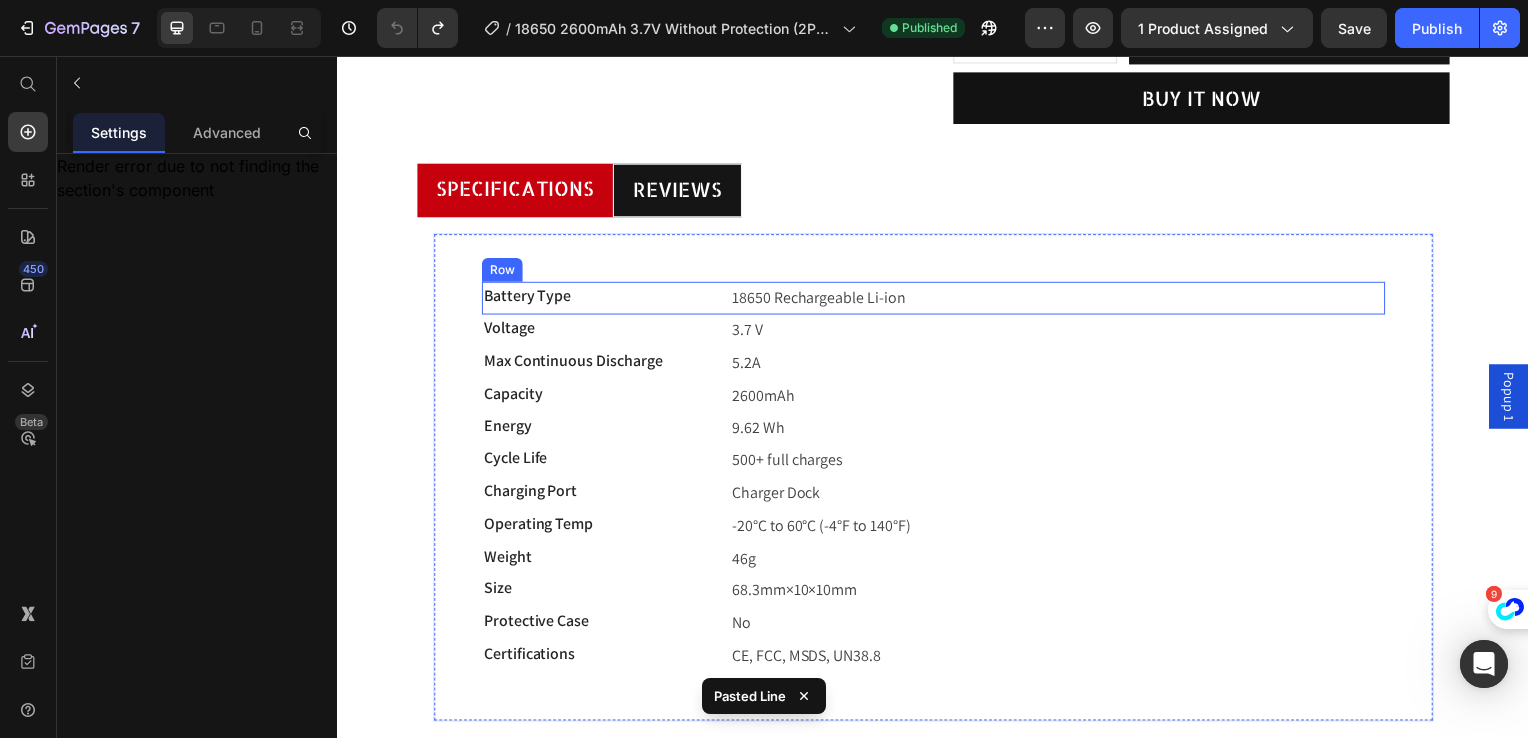 click on "Battery Type Text block 18650 Rechargeable Li-ion Text block Row" at bounding box center (937, 300) 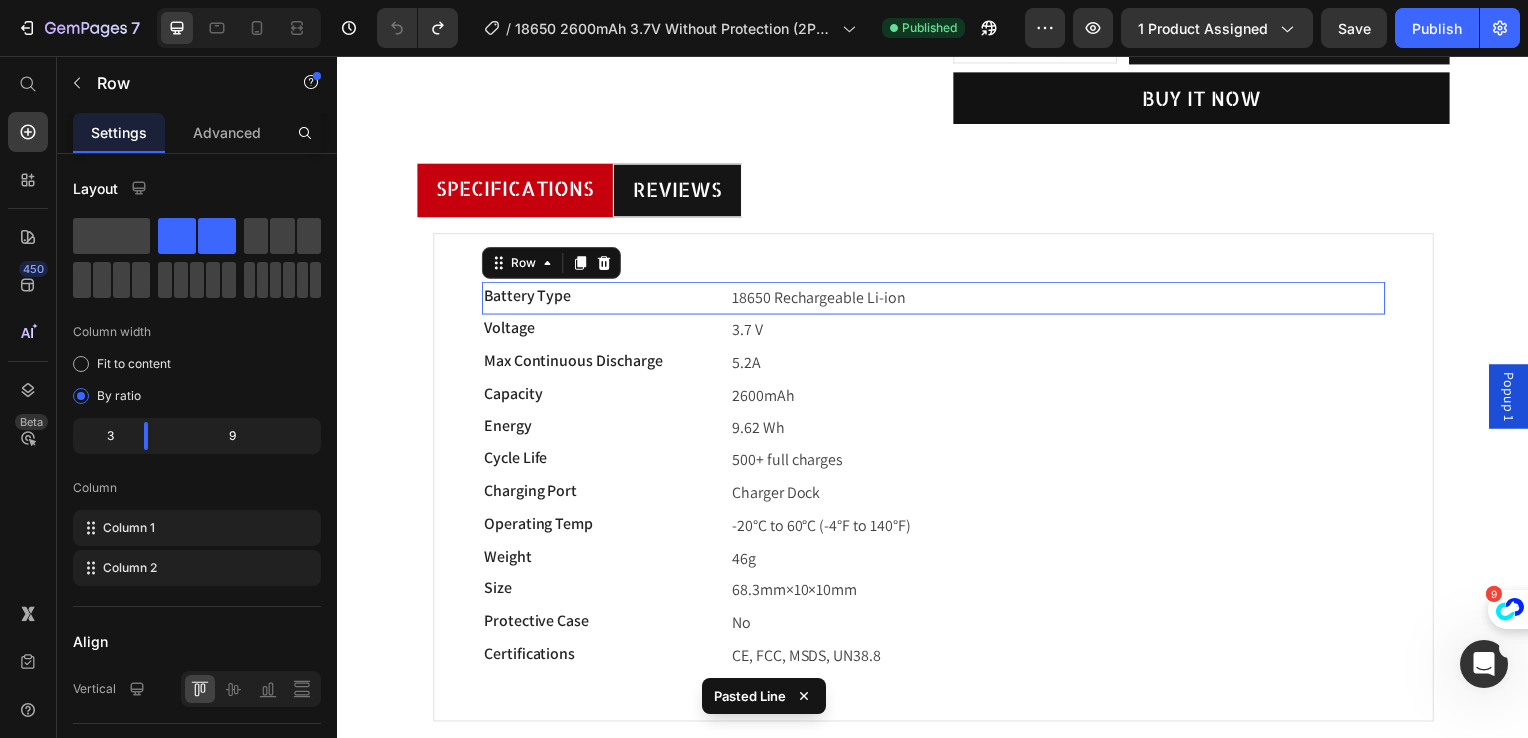scroll, scrollTop: 0, scrollLeft: 0, axis: both 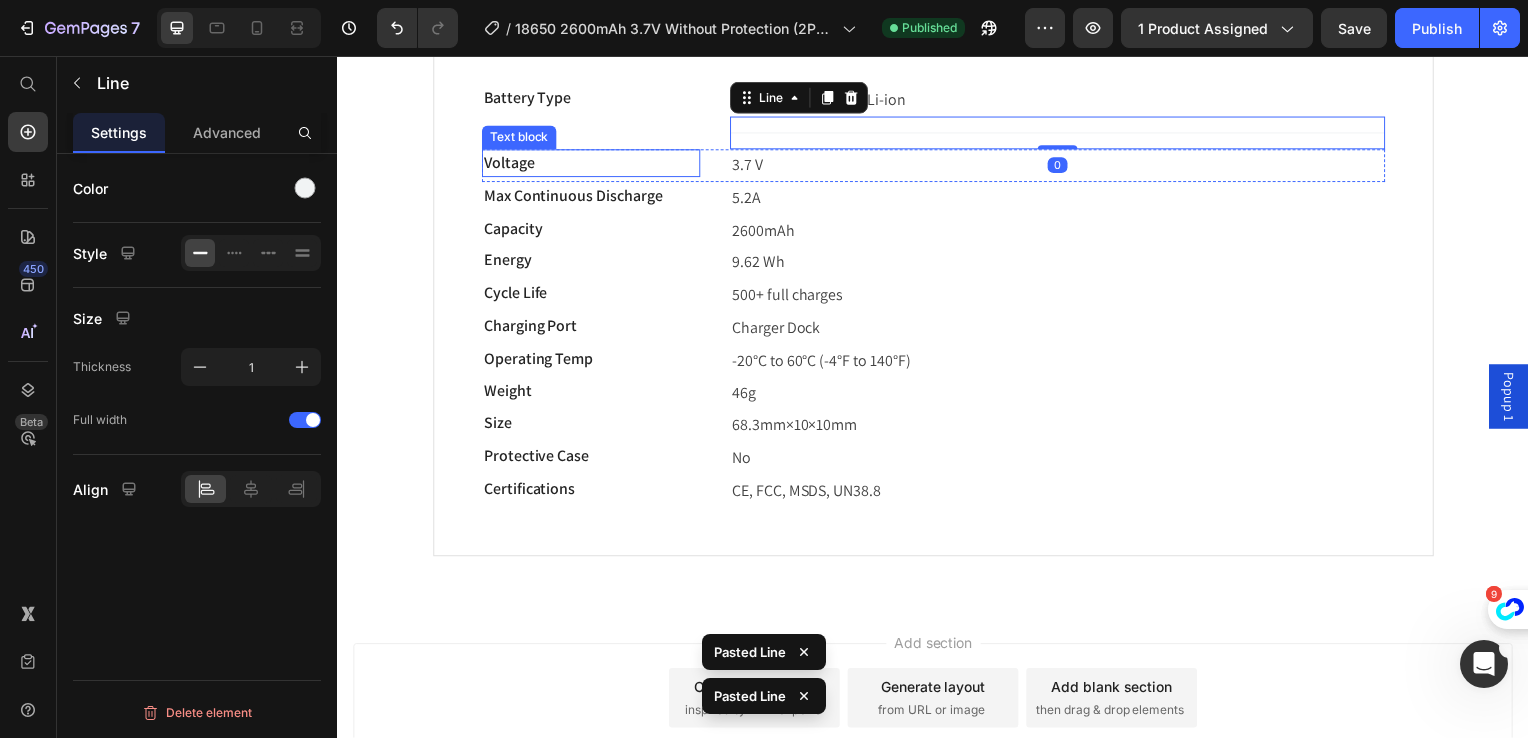 click on "Voltage Text block 3.7 V Text block Row" at bounding box center [937, 166] 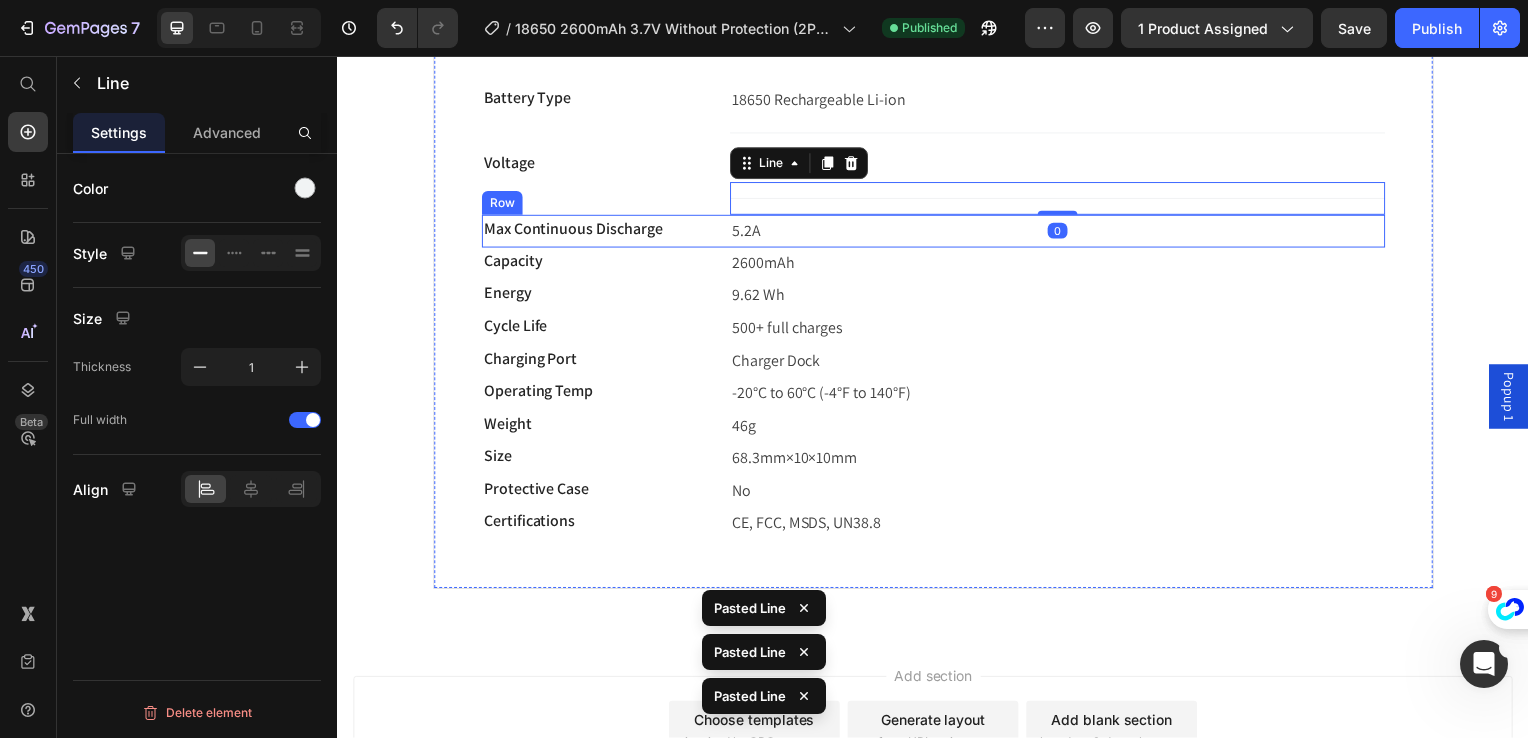 click on "Max Continuous Discharge Text block 5.2A Text block Row" at bounding box center (937, 232) 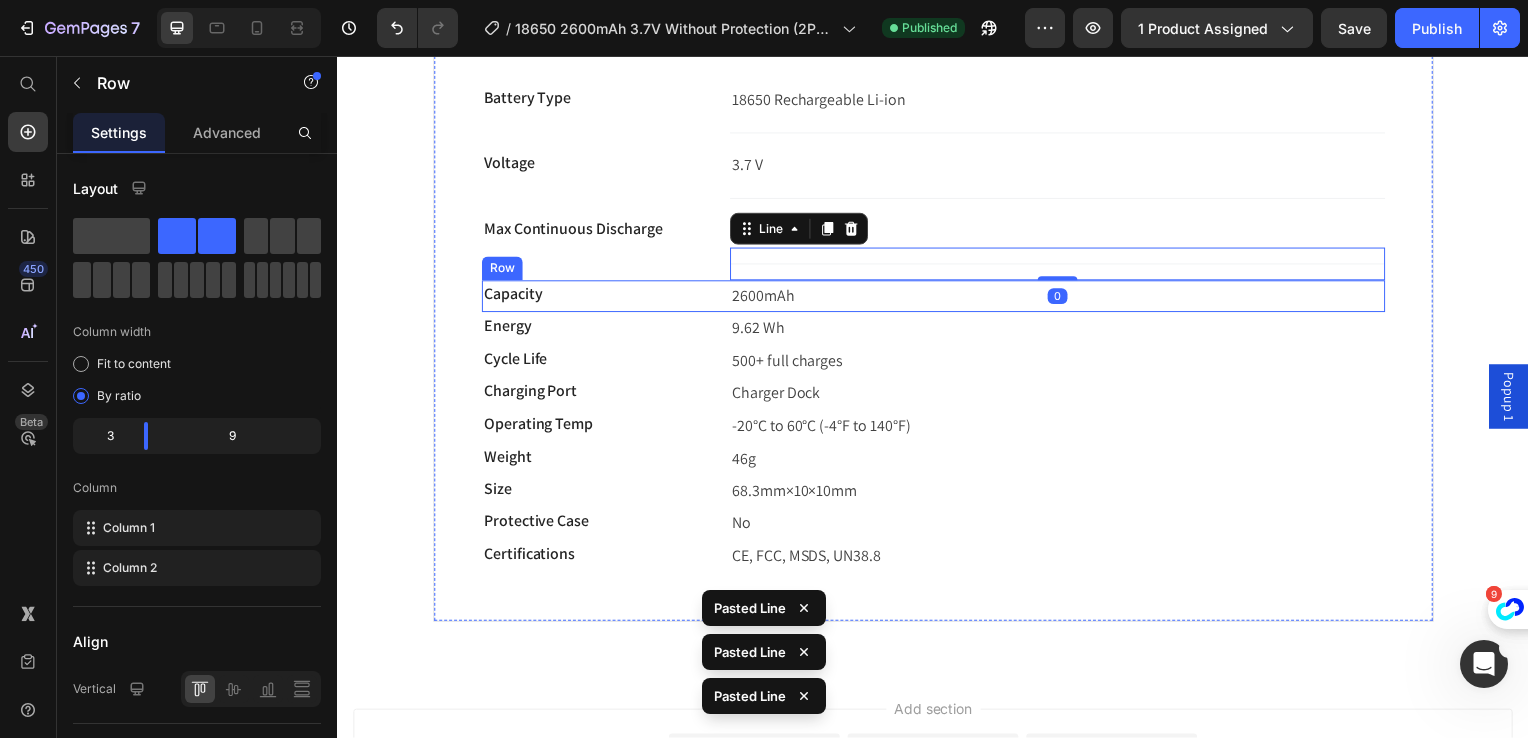 click on "Capacity Text block 2600mAh Text block Row" at bounding box center (937, 298) 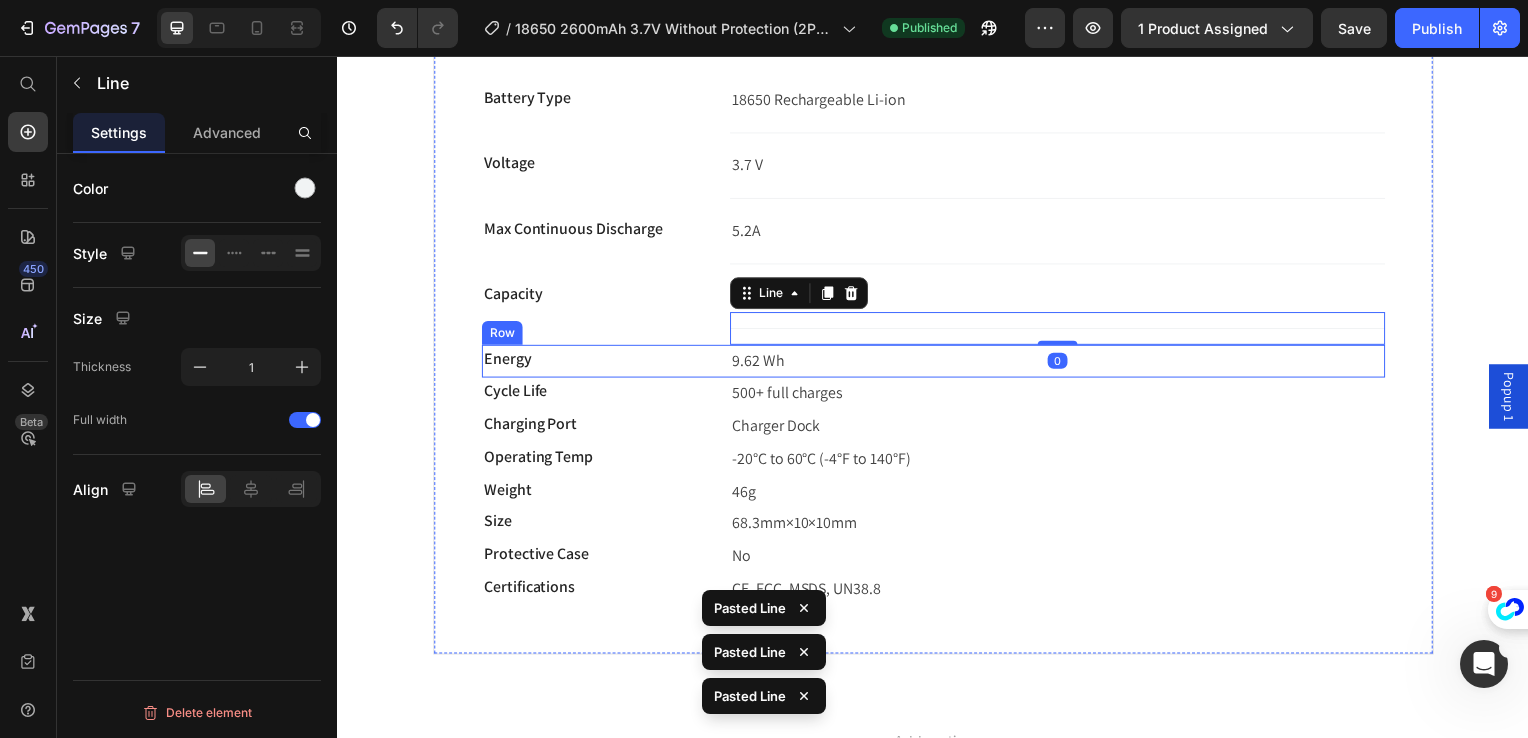 click on "Energy Text block 9.62 Wh Text block Row" at bounding box center (937, 363) 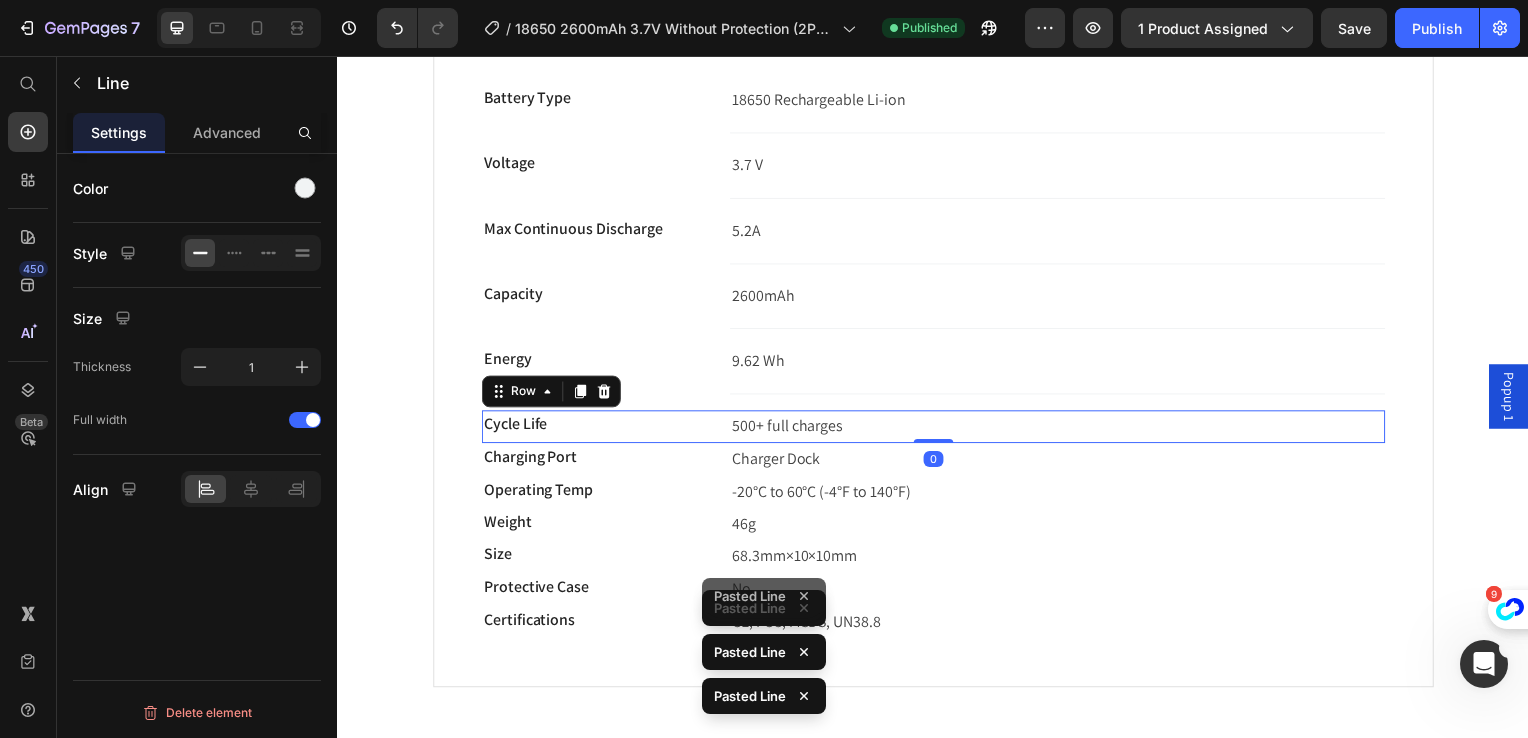 click on "Cycle Life Text block 500+ full charges Text block Row   0" at bounding box center (937, 429) 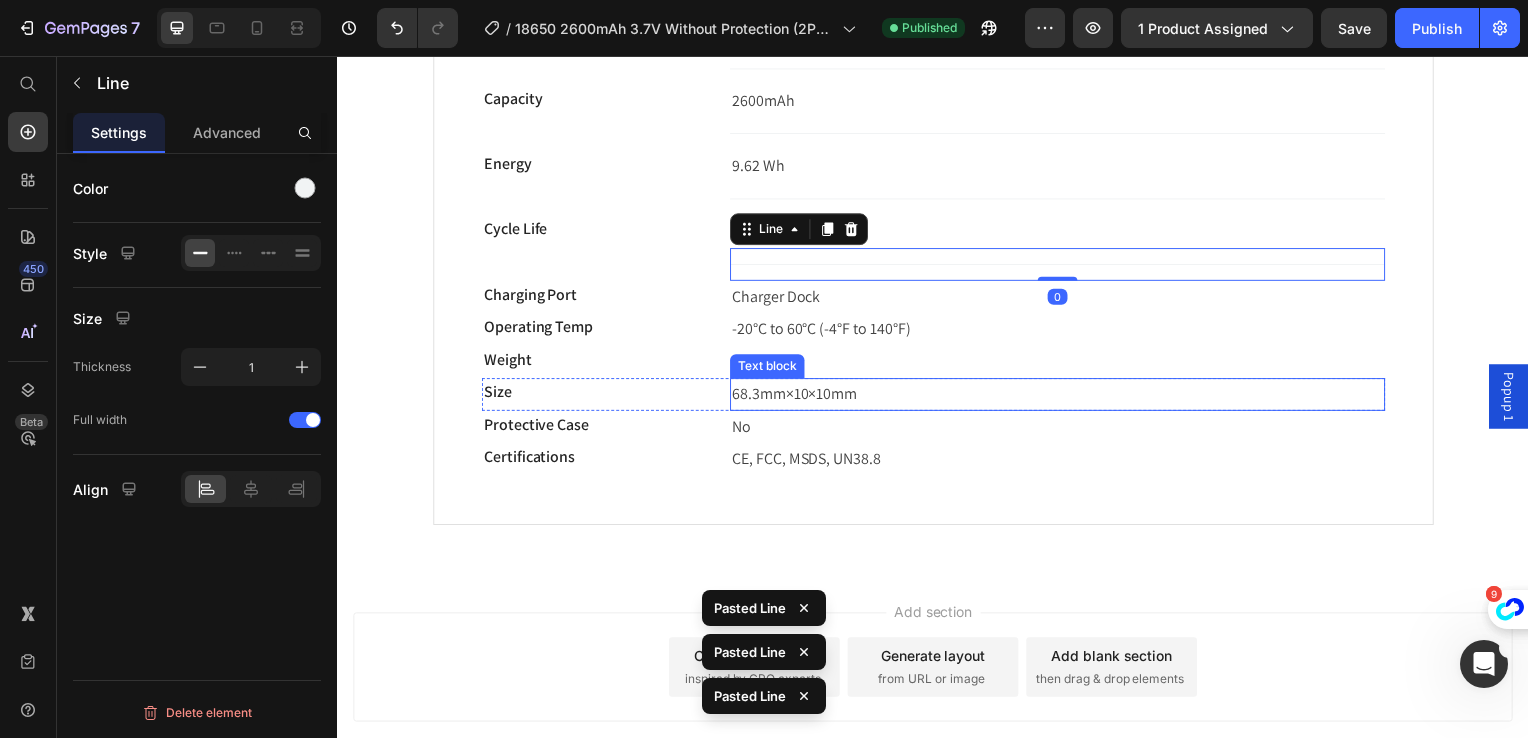 scroll, scrollTop: 1000, scrollLeft: 0, axis: vertical 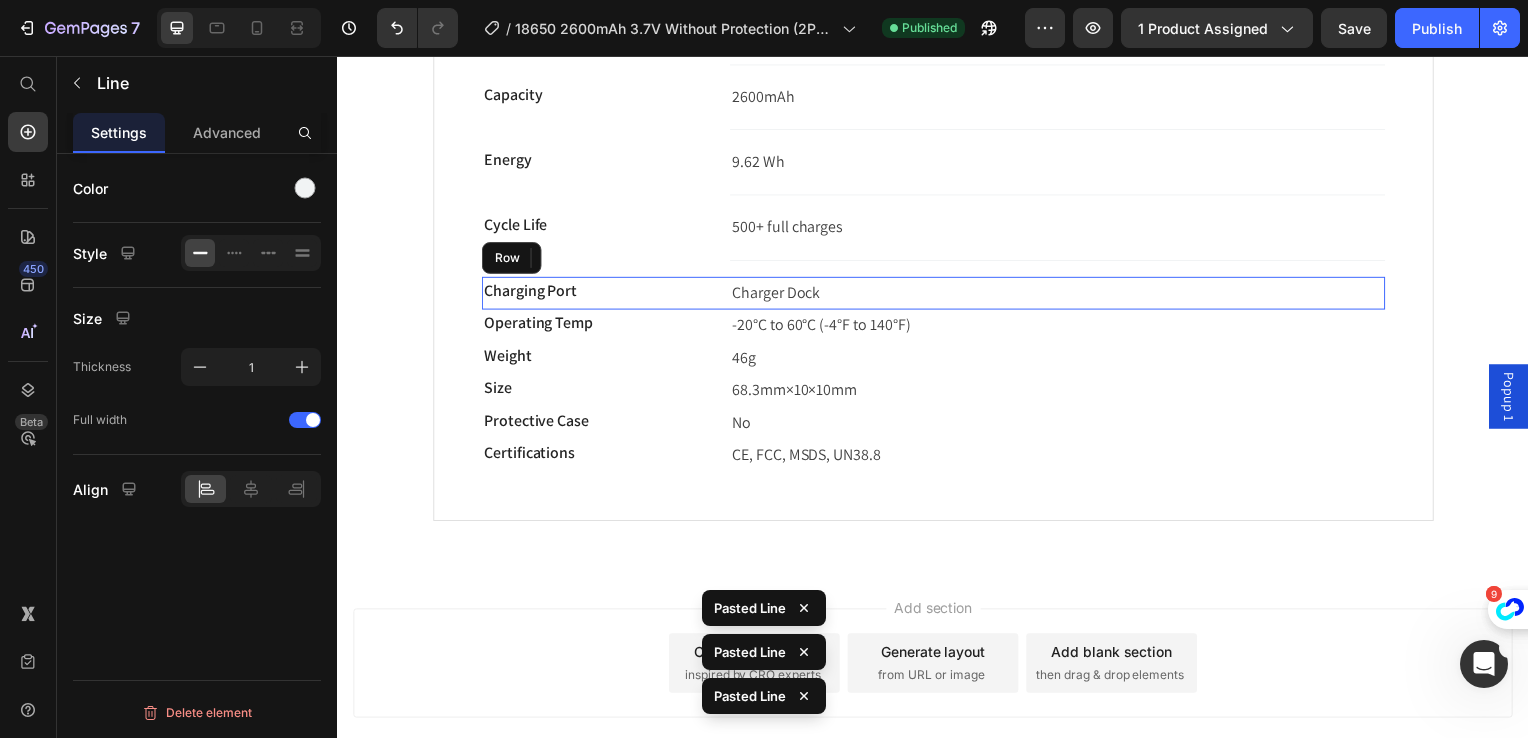 click on "Charging Port Text block Charger Dock Text block Row" at bounding box center (937, 295) 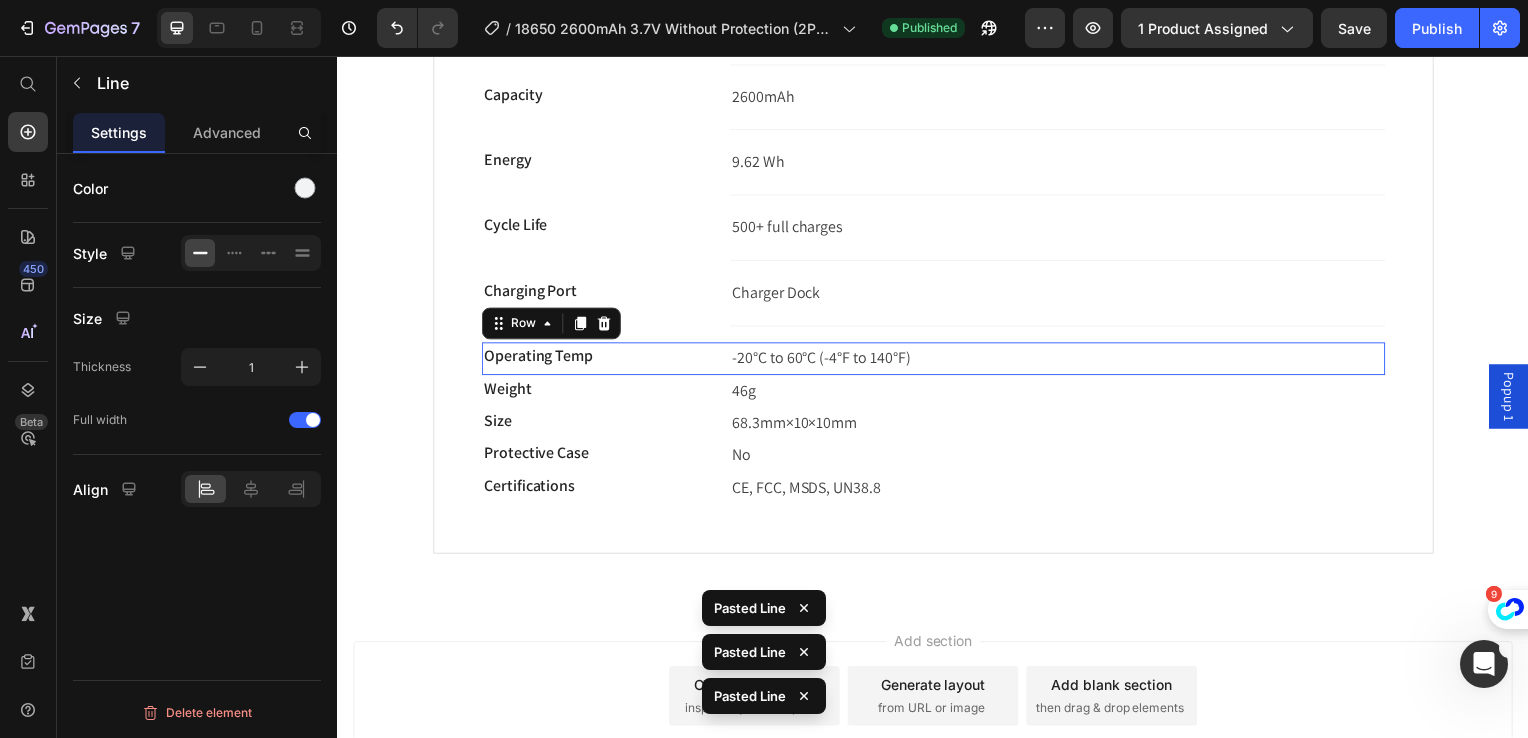 click on "Operating Temp Text block -20°C to 60°C (-4°F to 140°F) Text block Row   0" at bounding box center [937, 361] 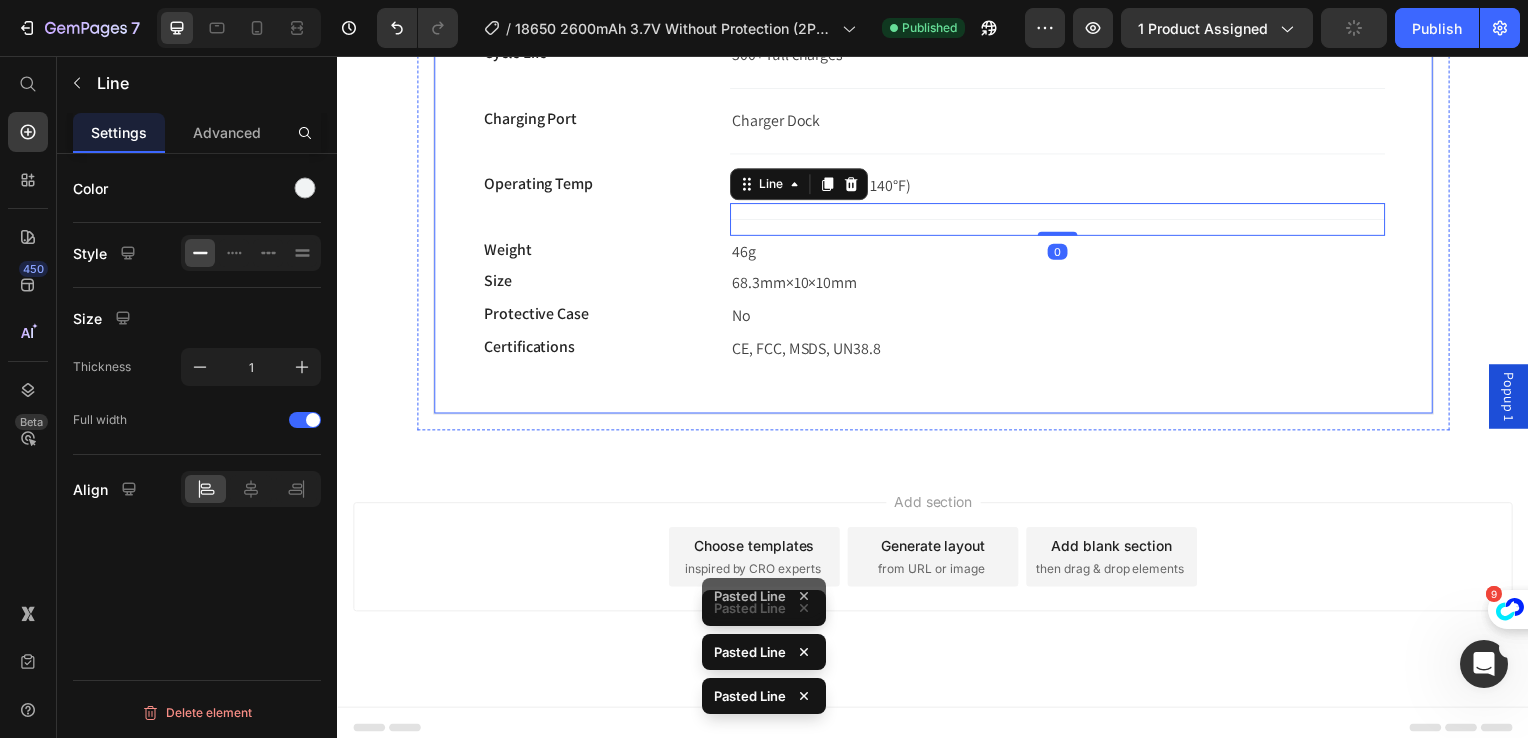 scroll, scrollTop: 1178, scrollLeft: 0, axis: vertical 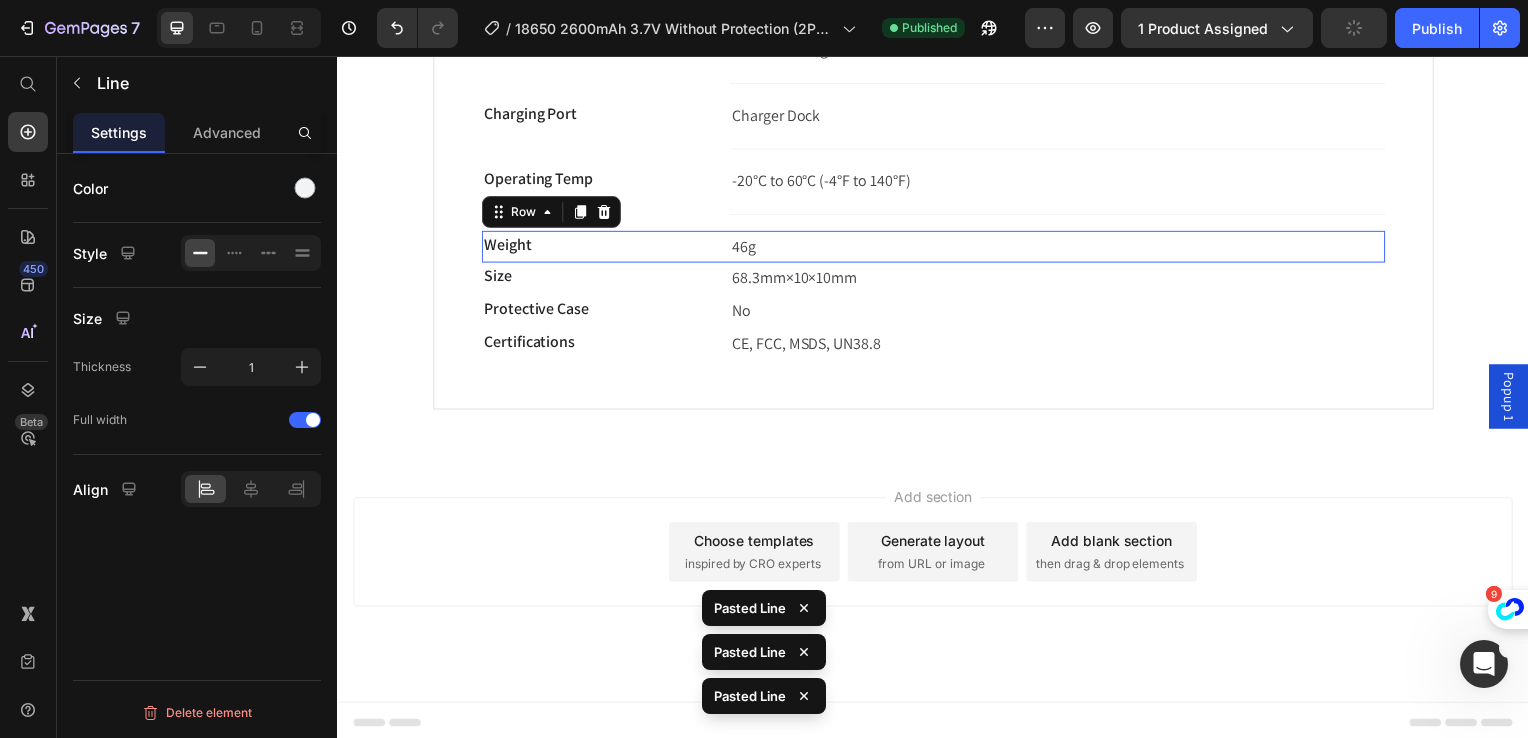 click on "Weight Text block 46g Text block Row   0" at bounding box center (937, 249) 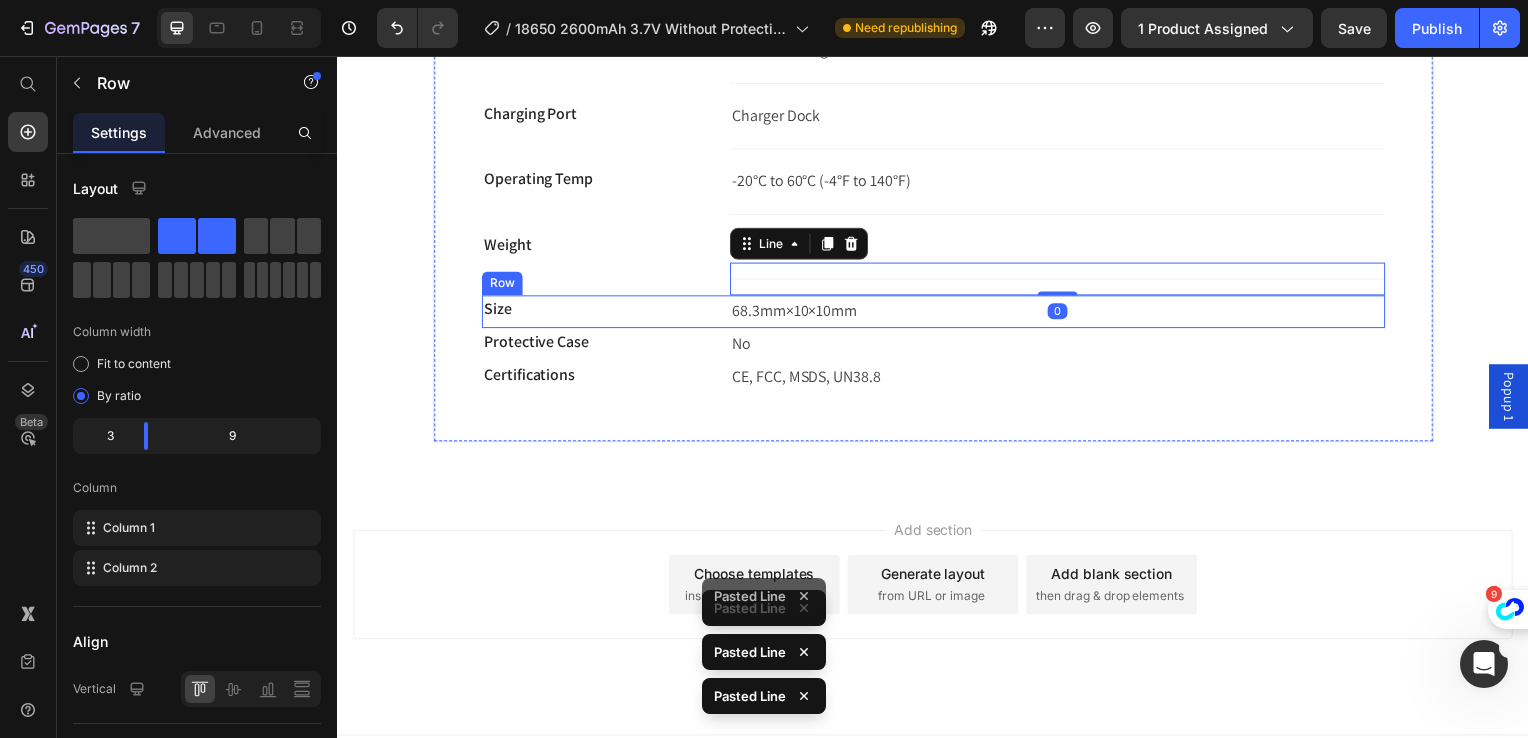click on "Size Text block 68.3mm×10×10mm Text block Row" at bounding box center (937, 314) 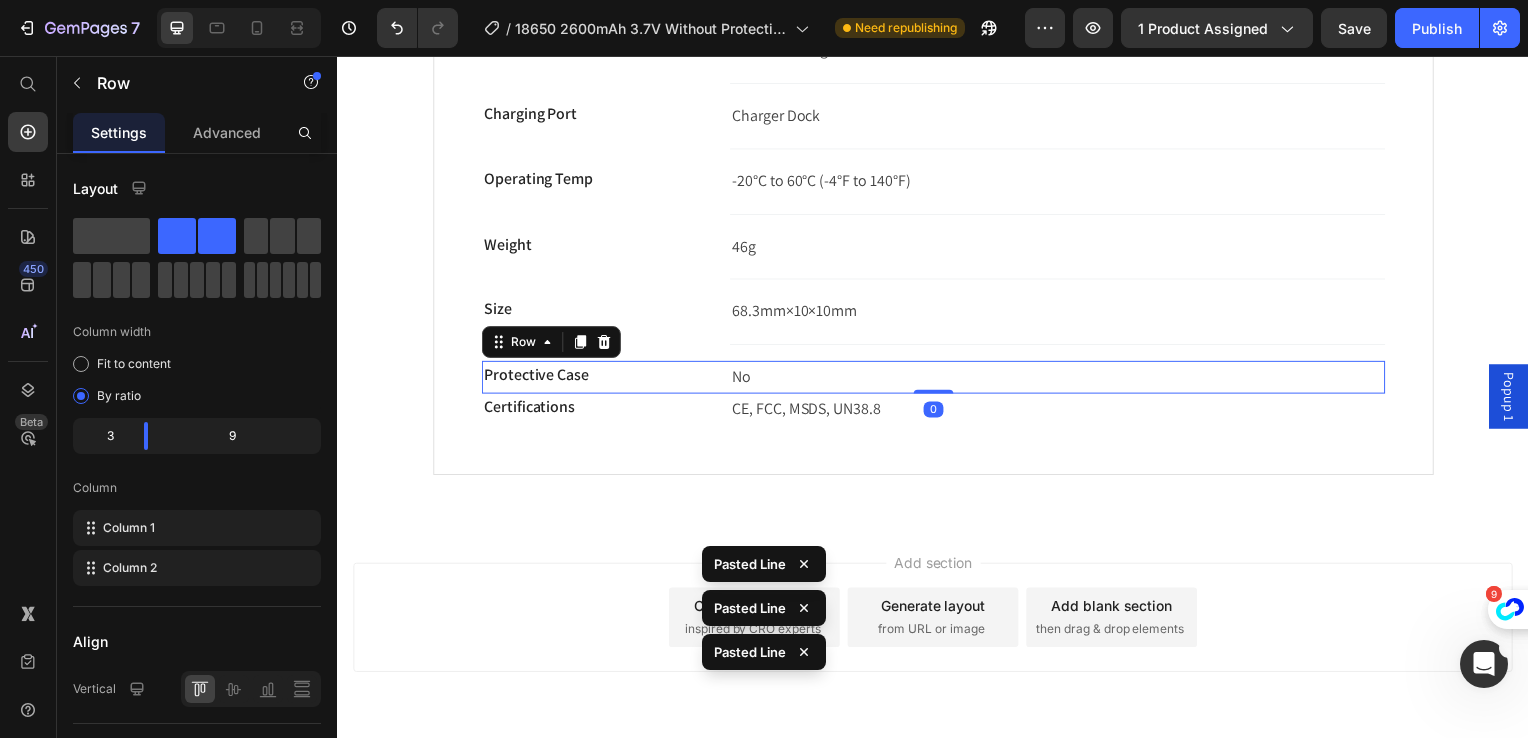 click on "Protective Case Text block No Text block Row   0" at bounding box center [937, 380] 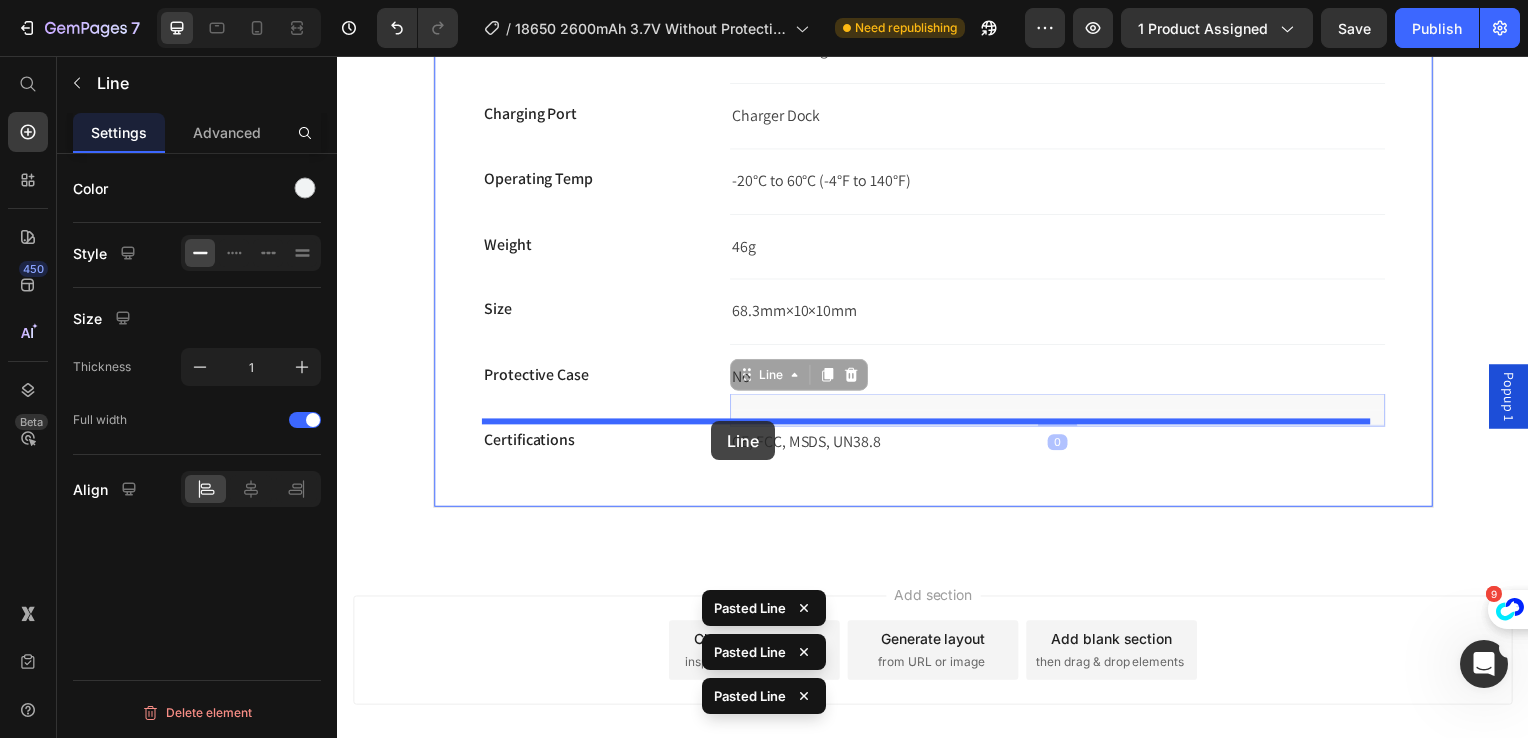 drag, startPoint x: 759, startPoint y: 381, endPoint x: 753, endPoint y: 372, distance: 10.816654 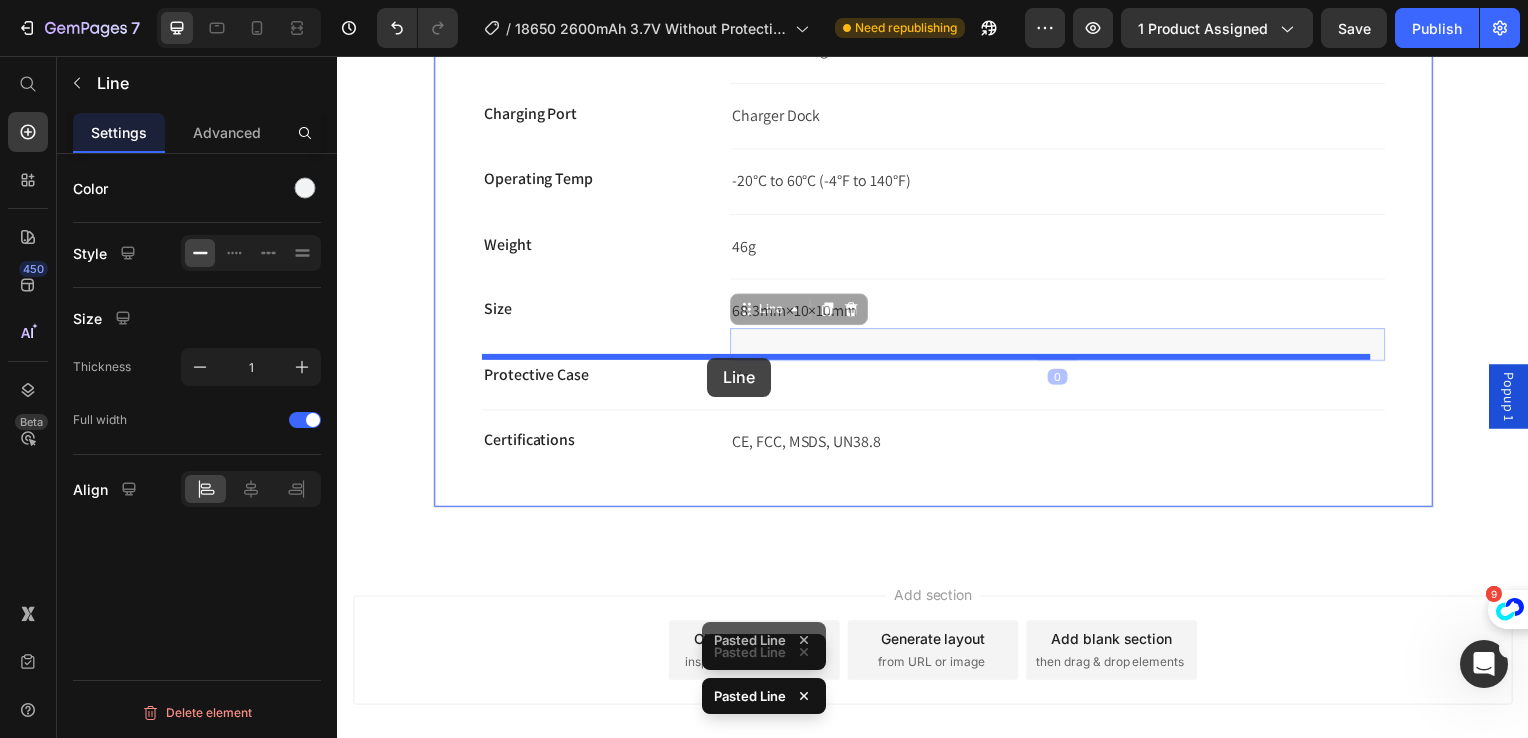 drag, startPoint x: 842, startPoint y: 337, endPoint x: 710, endPoint y: 360, distance: 133.9888 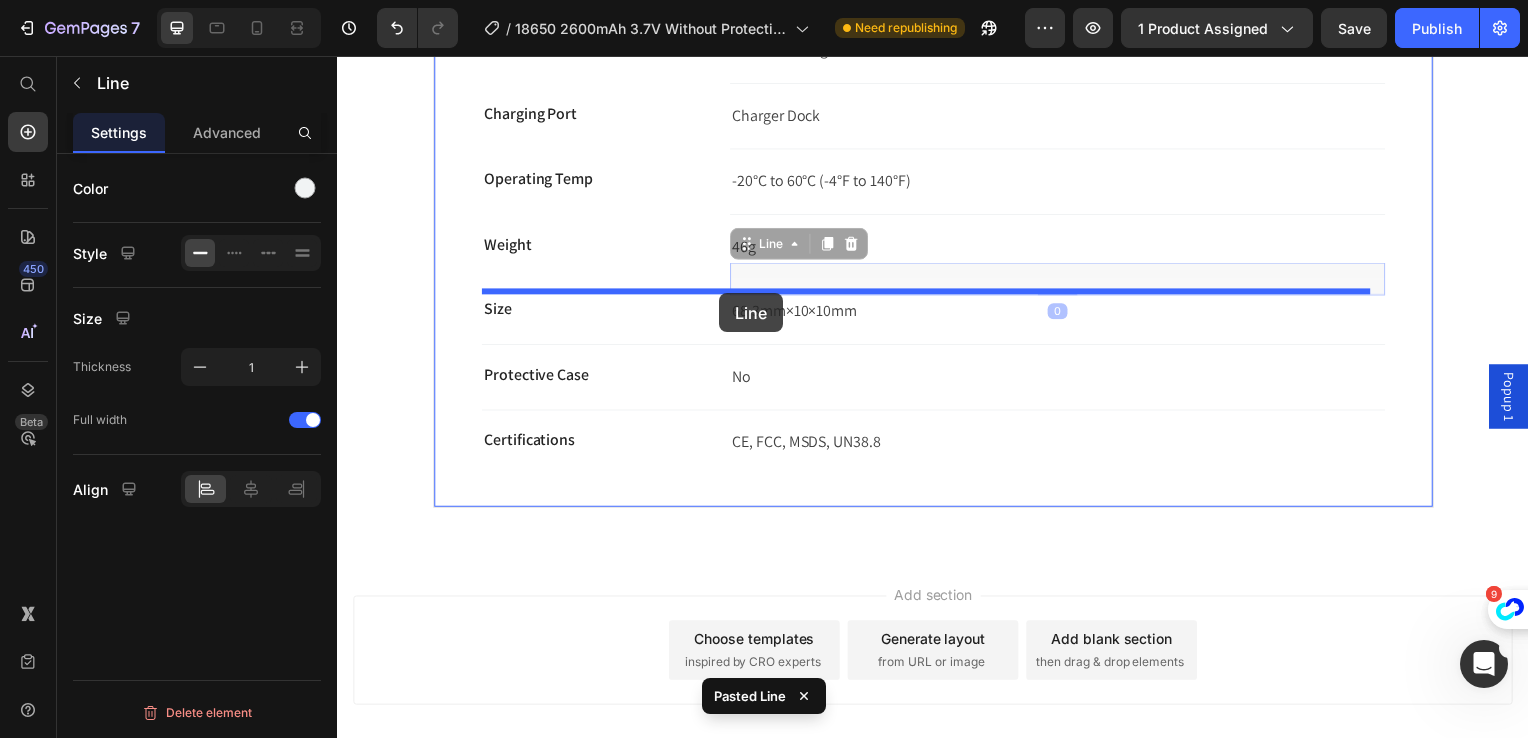 drag, startPoint x: 859, startPoint y: 274, endPoint x: 718, endPoint y: 294, distance: 142.41138 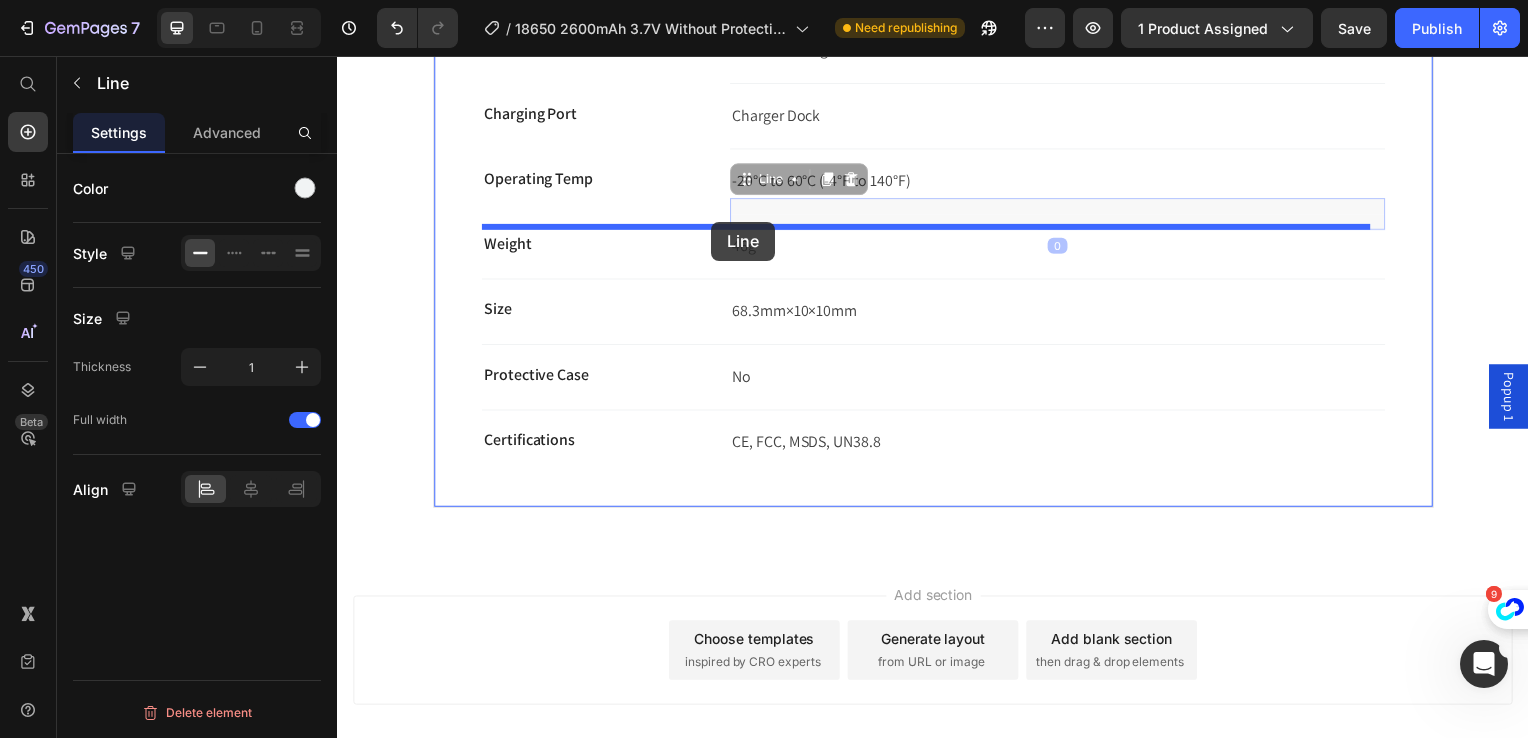 drag, startPoint x: 831, startPoint y: 205, endPoint x: 714, endPoint y: 223, distance: 118.37652 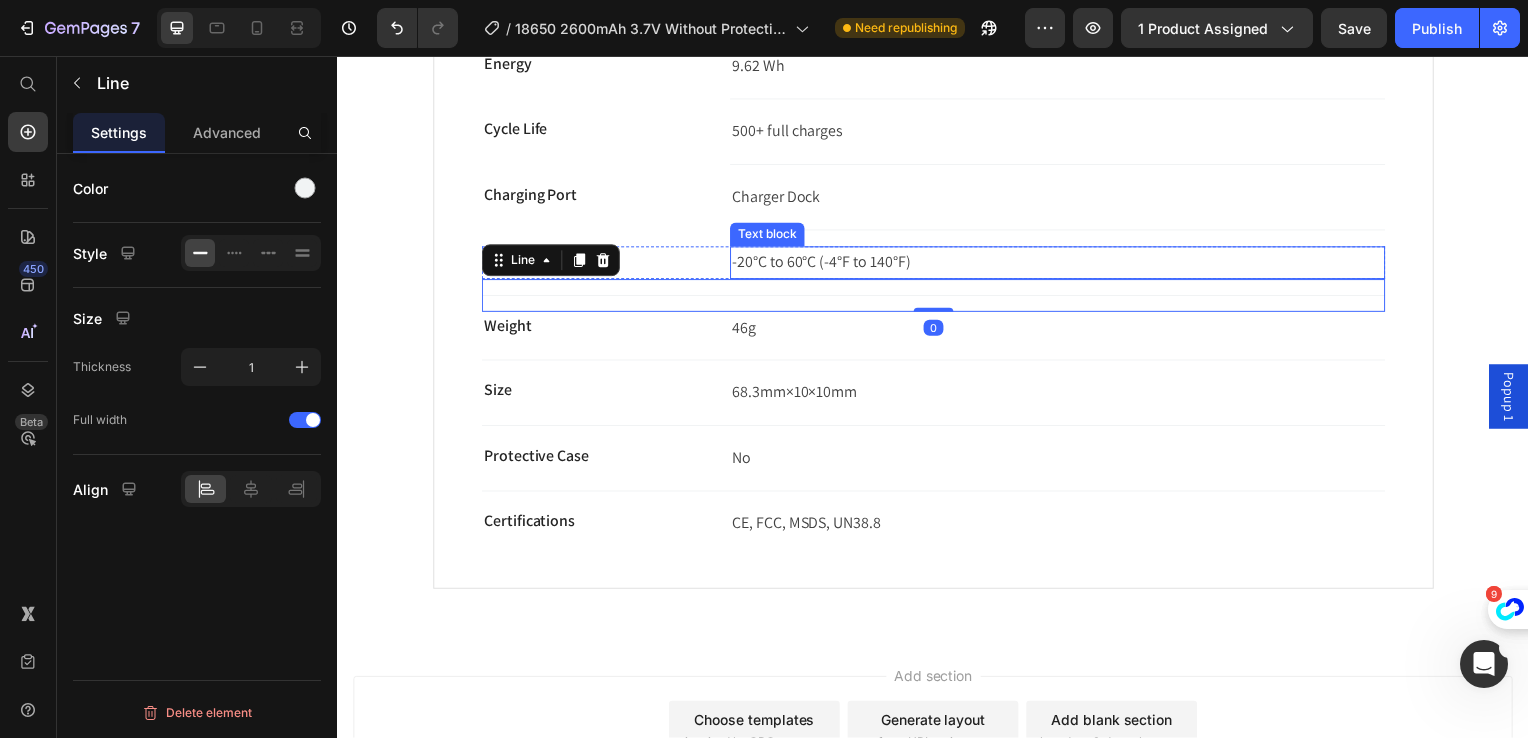 scroll, scrollTop: 978, scrollLeft: 0, axis: vertical 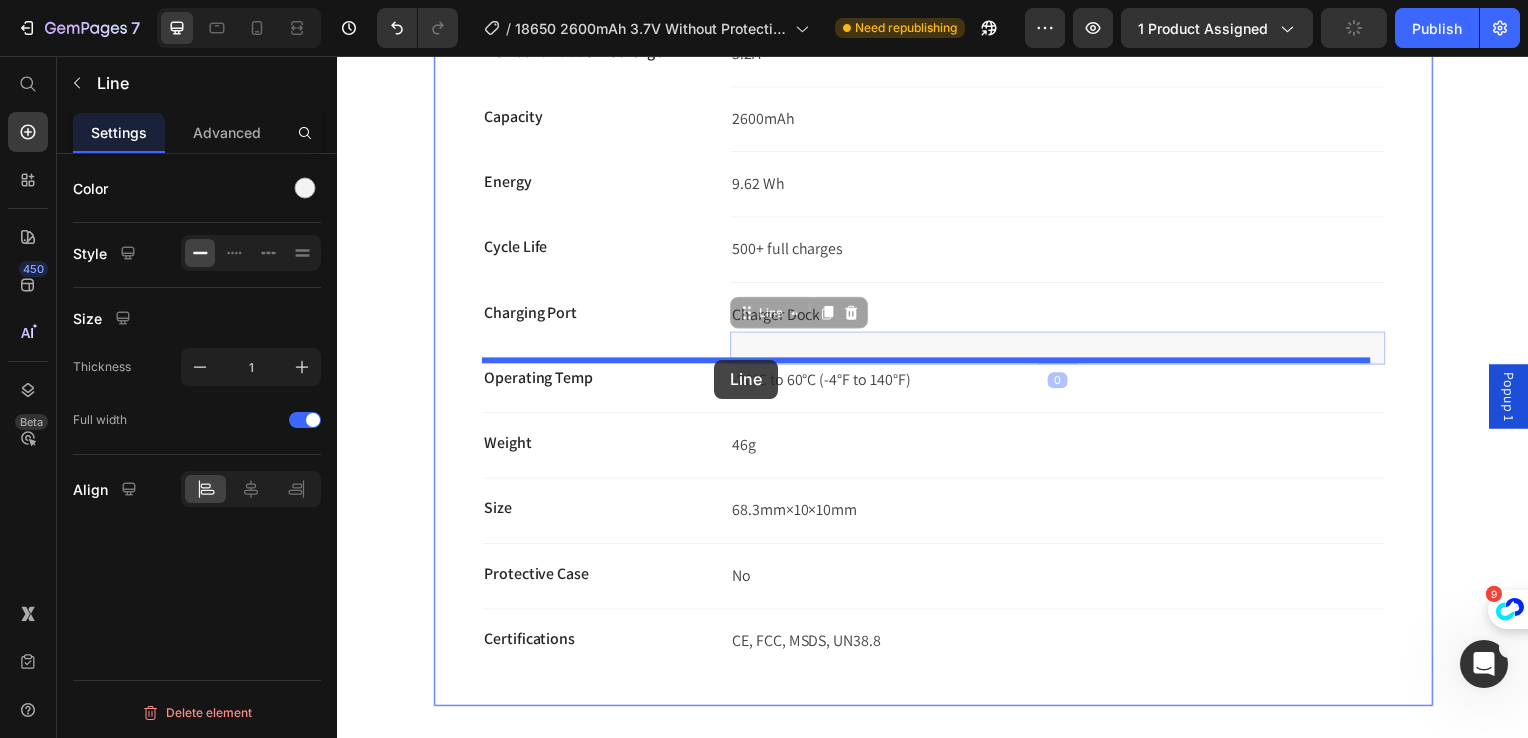 drag, startPoint x: 806, startPoint y: 338, endPoint x: 717, endPoint y: 362, distance: 92.17918 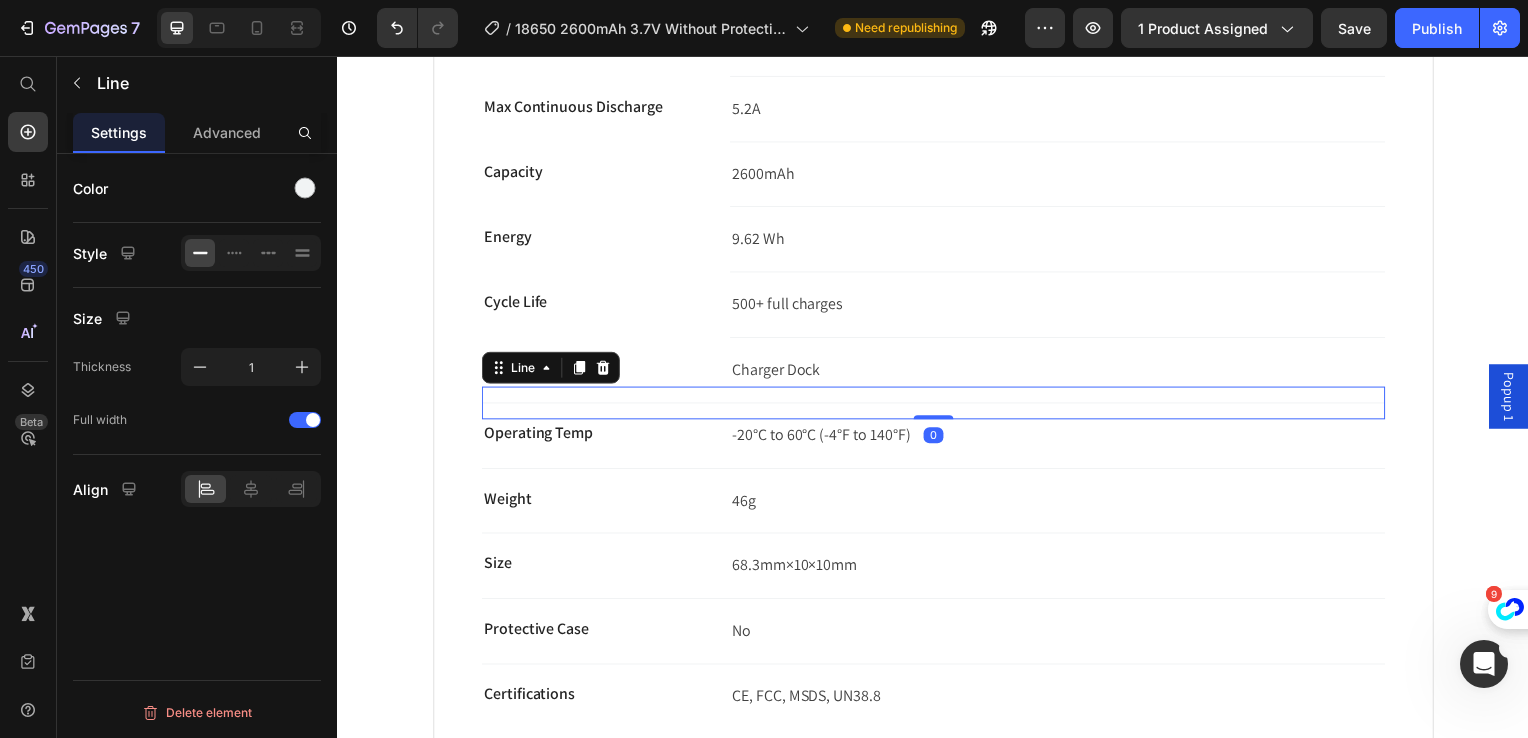 scroll, scrollTop: 878, scrollLeft: 0, axis: vertical 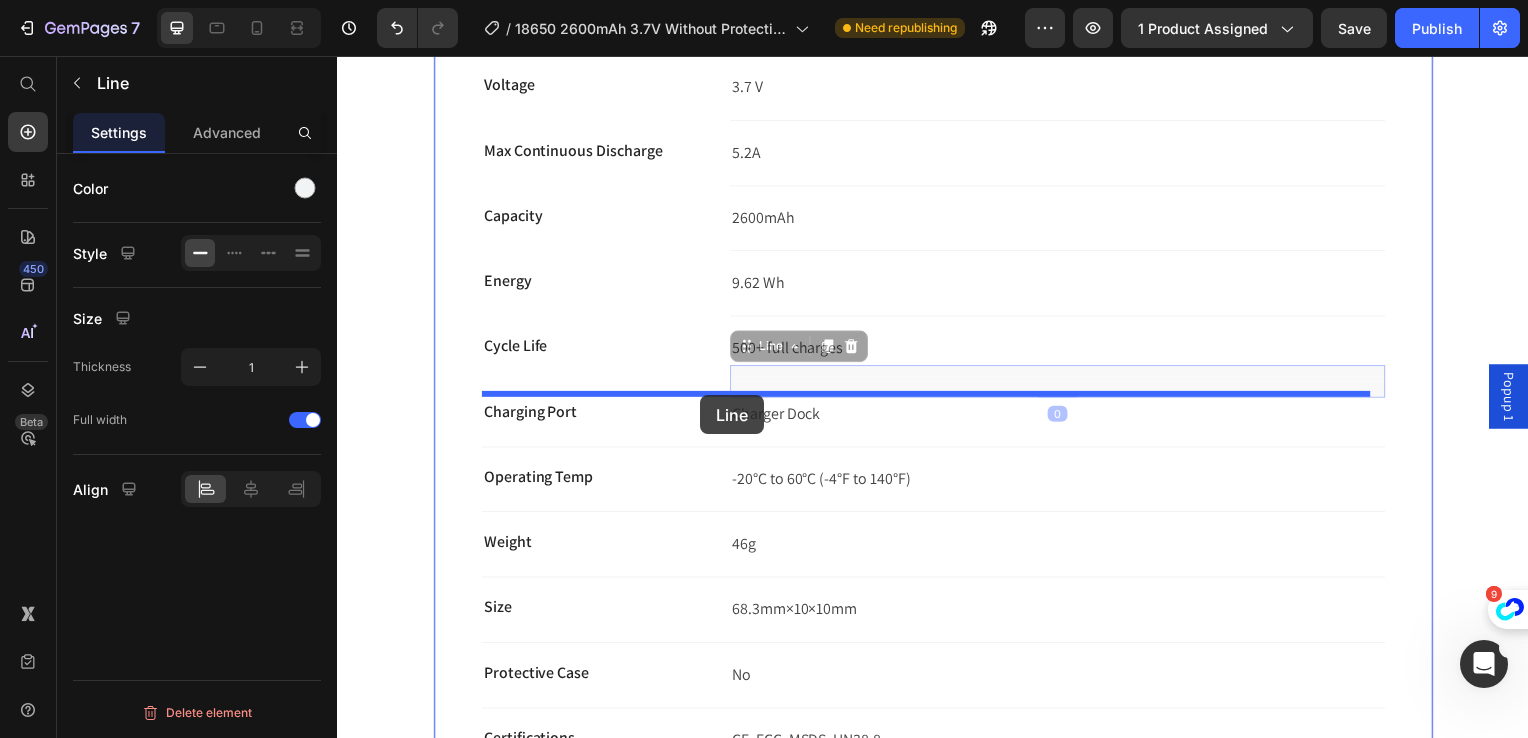 drag, startPoint x: 784, startPoint y: 369, endPoint x: 738, endPoint y: 361, distance: 46.69047 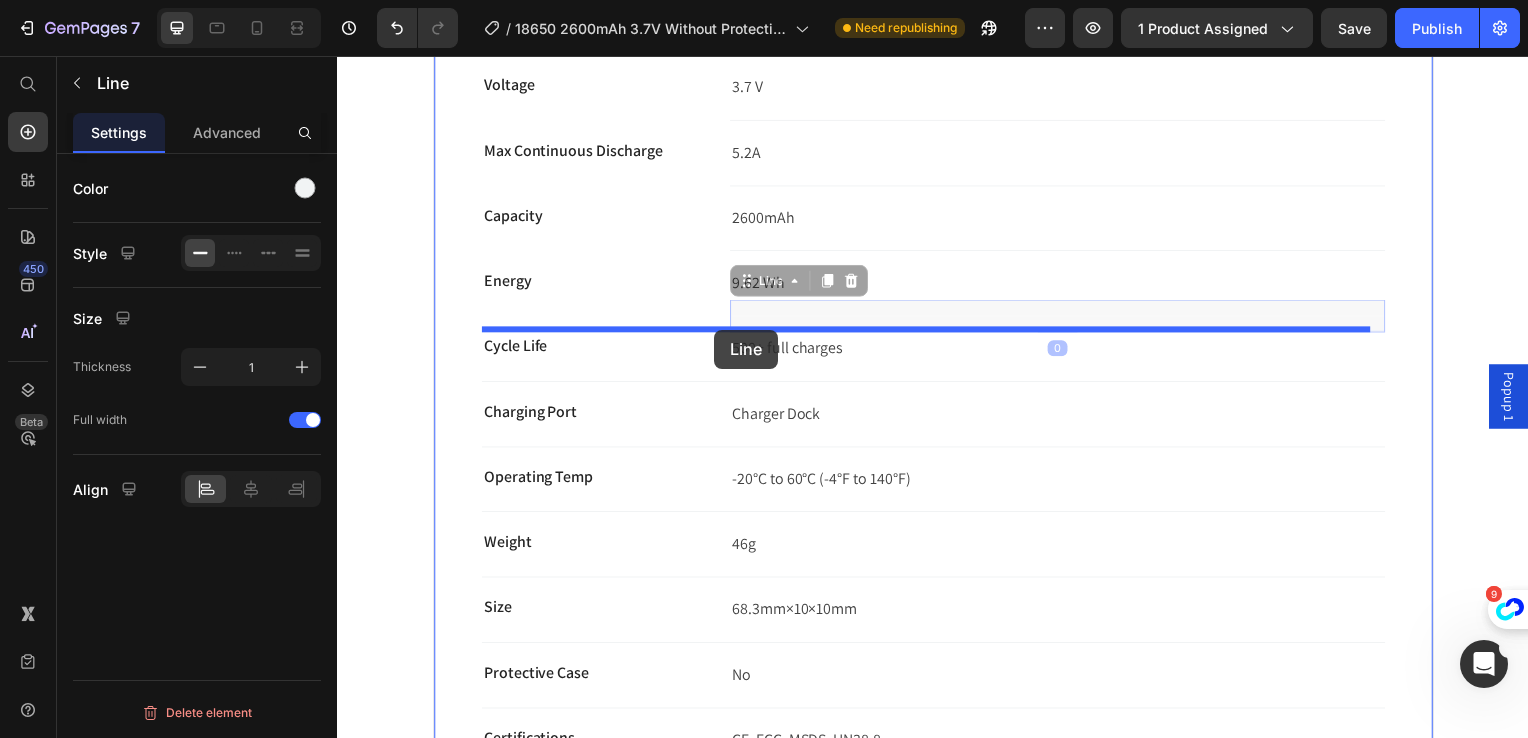 drag, startPoint x: 847, startPoint y: 301, endPoint x: 717, endPoint y: 332, distance: 133.64505 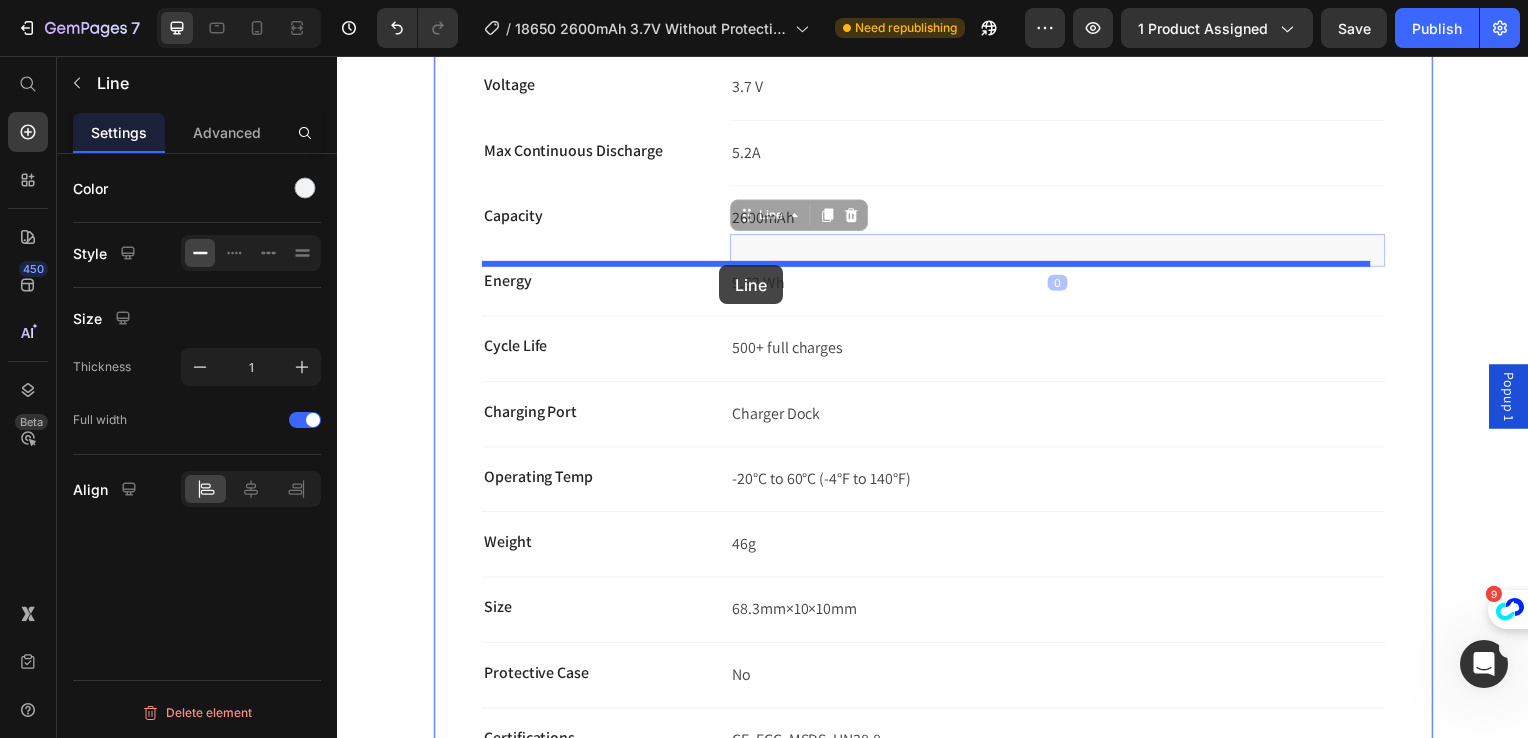 drag, startPoint x: 813, startPoint y: 247, endPoint x: 719, endPoint y: 266, distance: 95.90099 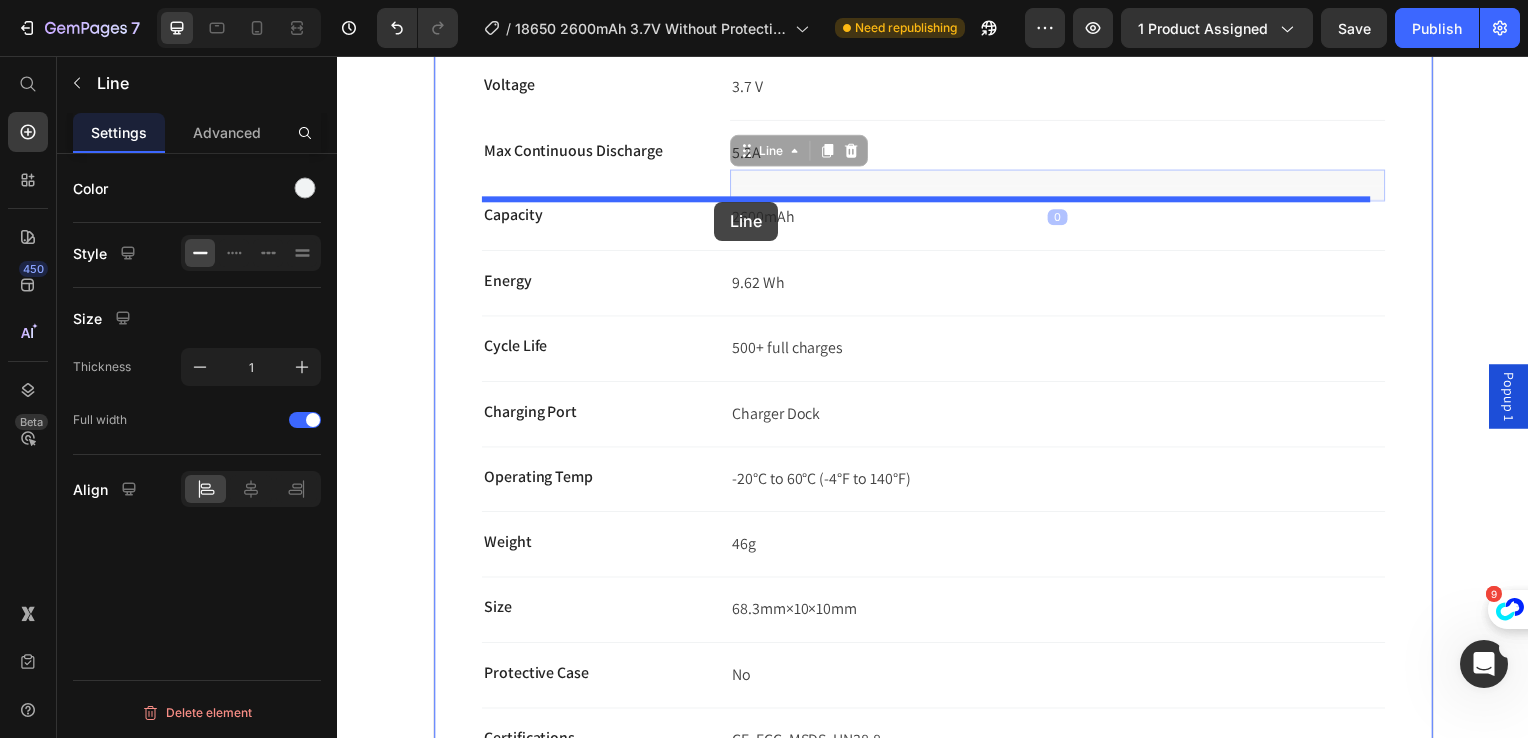 drag, startPoint x: 846, startPoint y: 182, endPoint x: 717, endPoint y: 203, distance: 130.69812 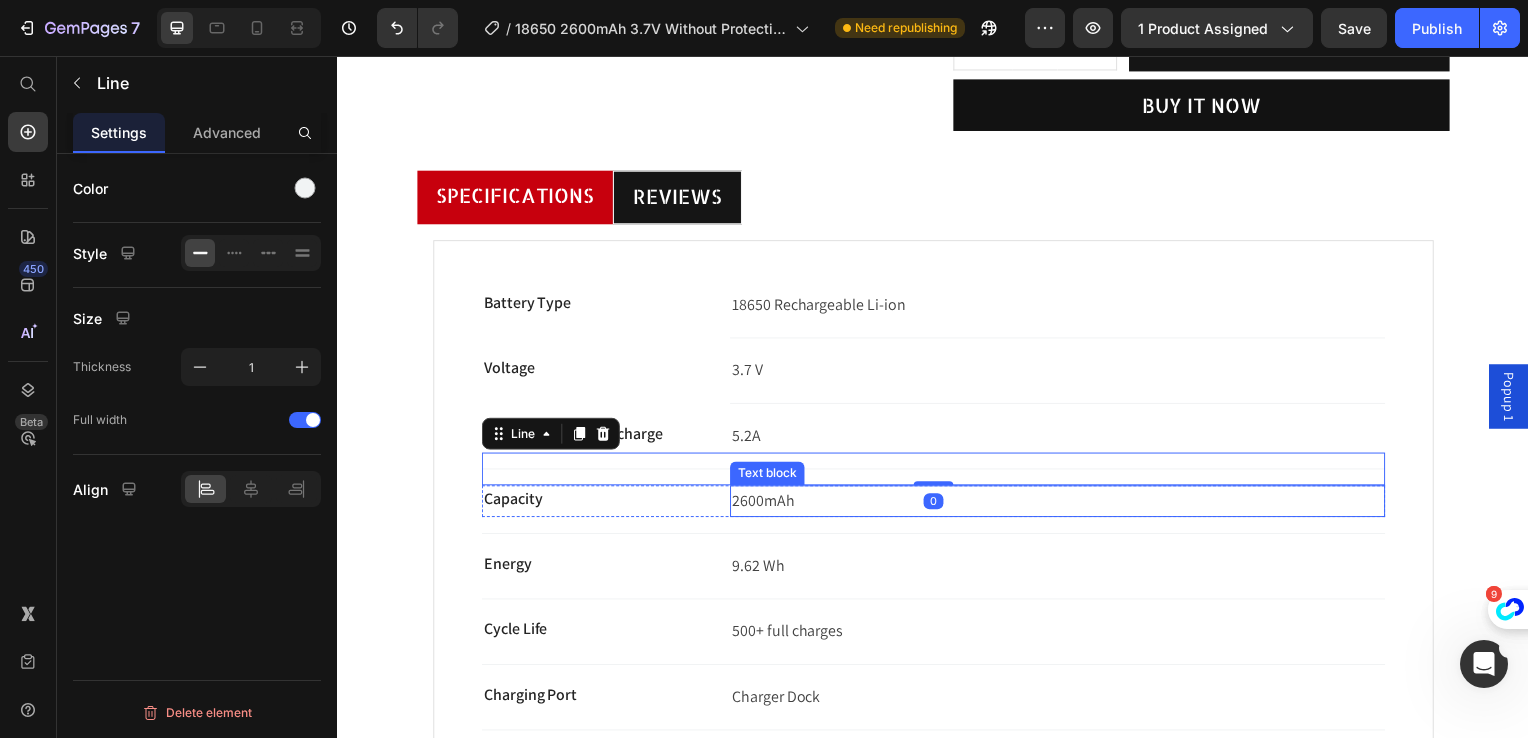 scroll, scrollTop: 578, scrollLeft: 0, axis: vertical 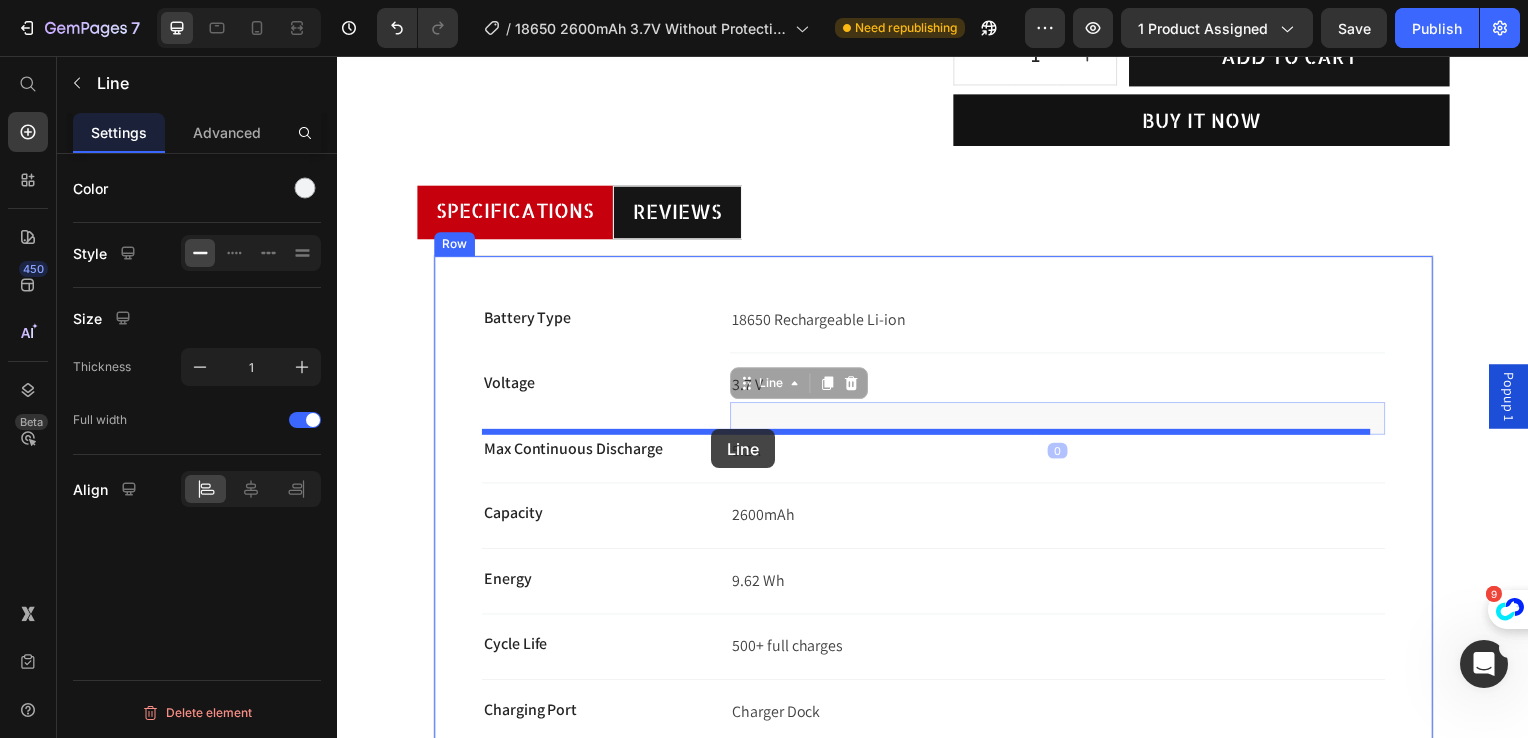 drag, startPoint x: 792, startPoint y: 414, endPoint x: 714, endPoint y: 432, distance: 80.04999 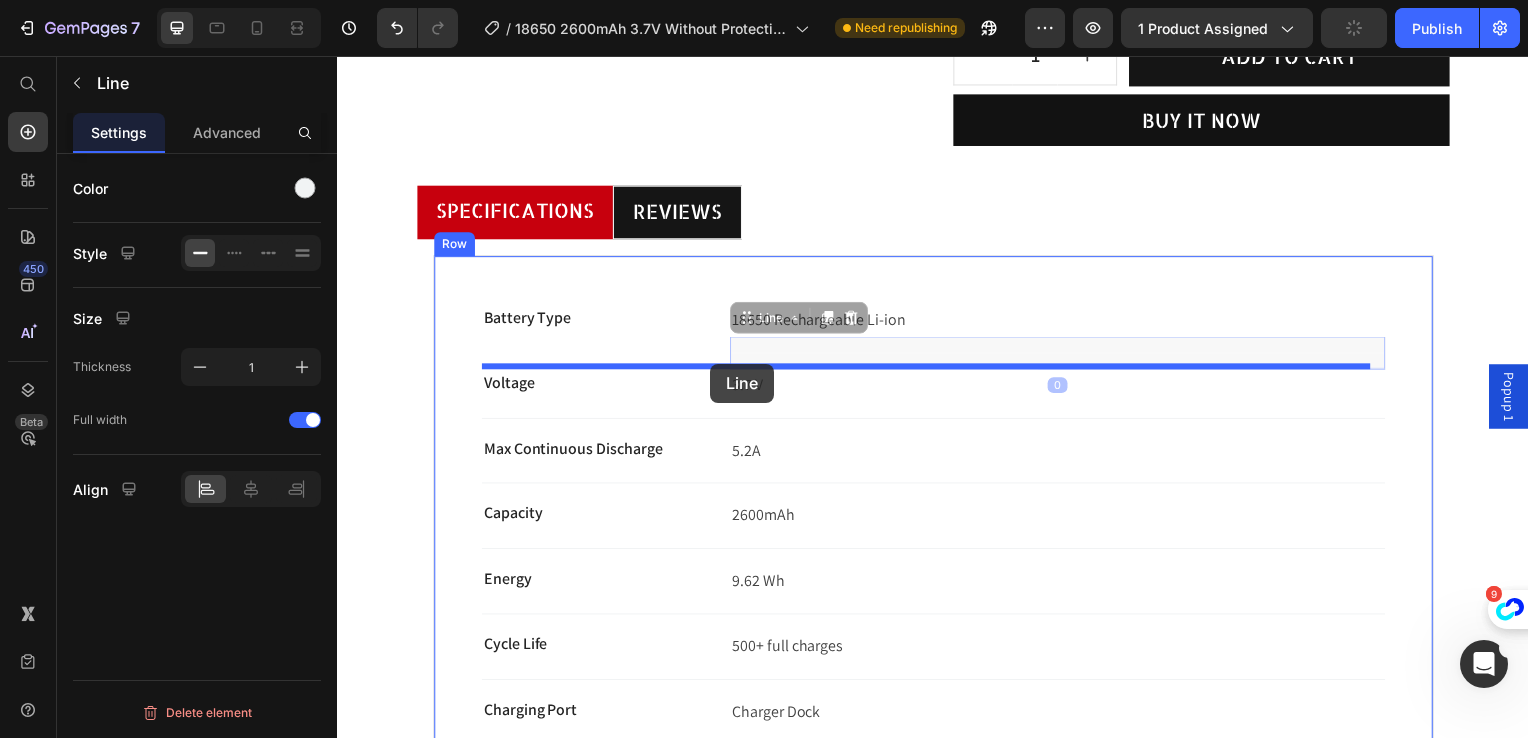 drag, startPoint x: 839, startPoint y: 337, endPoint x: 712, endPoint y: 366, distance: 130.26895 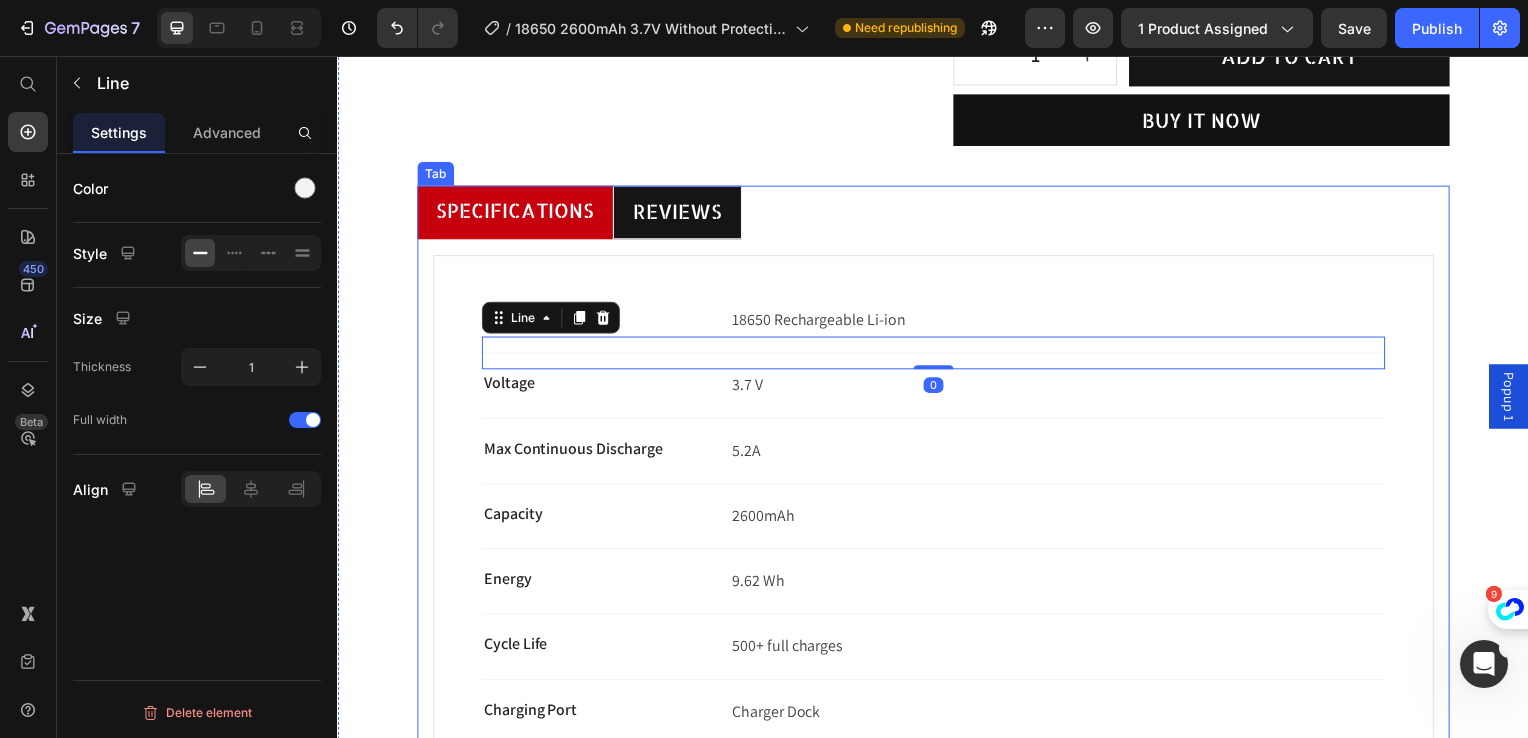 click on "Battery Type Text block 18650 Rechargeable Li-ion Text block Row                Title Line   0 Voltage Text block 3.7 V Text block Row                Title Line Max Continuous Discharge Text block 5.2A Text block Row                Title Line Capacity Text block 2600mAh Text block Row                Title Line Energy Text block 9.62 Wh Text block Row                Title Line Cycle Life Text block 500+ full charges Text block Row                Title Line Charging Port Text block Charger Dock Text block Row                Title Line Operating Temp Text block -20°C to 60°C (-4°F to 140°F) Text block Row                Title Line Weight Text block 46g Text block Row                Title Line Size Text block 68.3mm×10×10mm Text block Row                Title Line Protective Case Text block No Text block Row                Title Line Certifications Text block CE, FCC, MSDS, UN38.8 Text block Row Row Judge.me - Review Widget Judge.me" at bounding box center [937, 676] 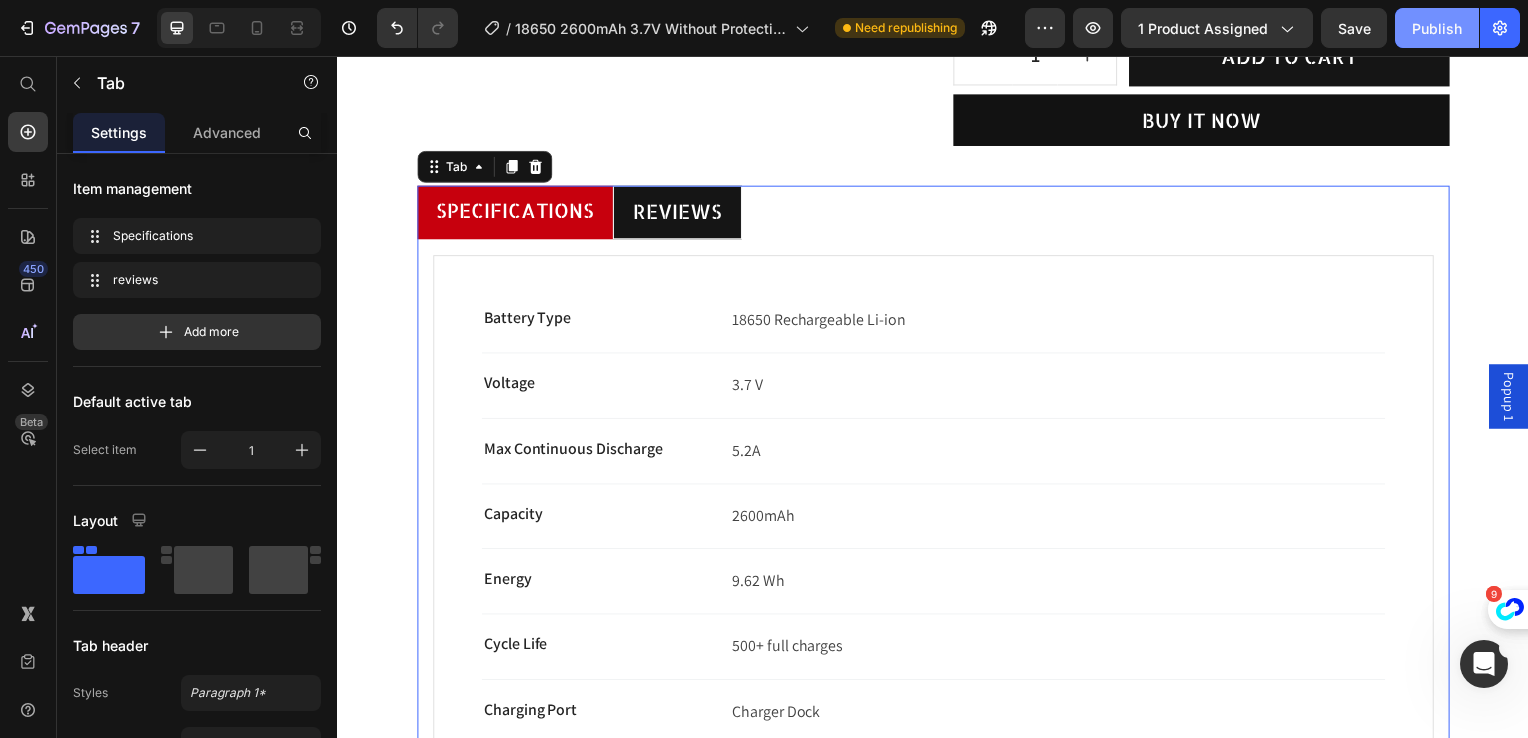 click on "Publish" at bounding box center [1437, 28] 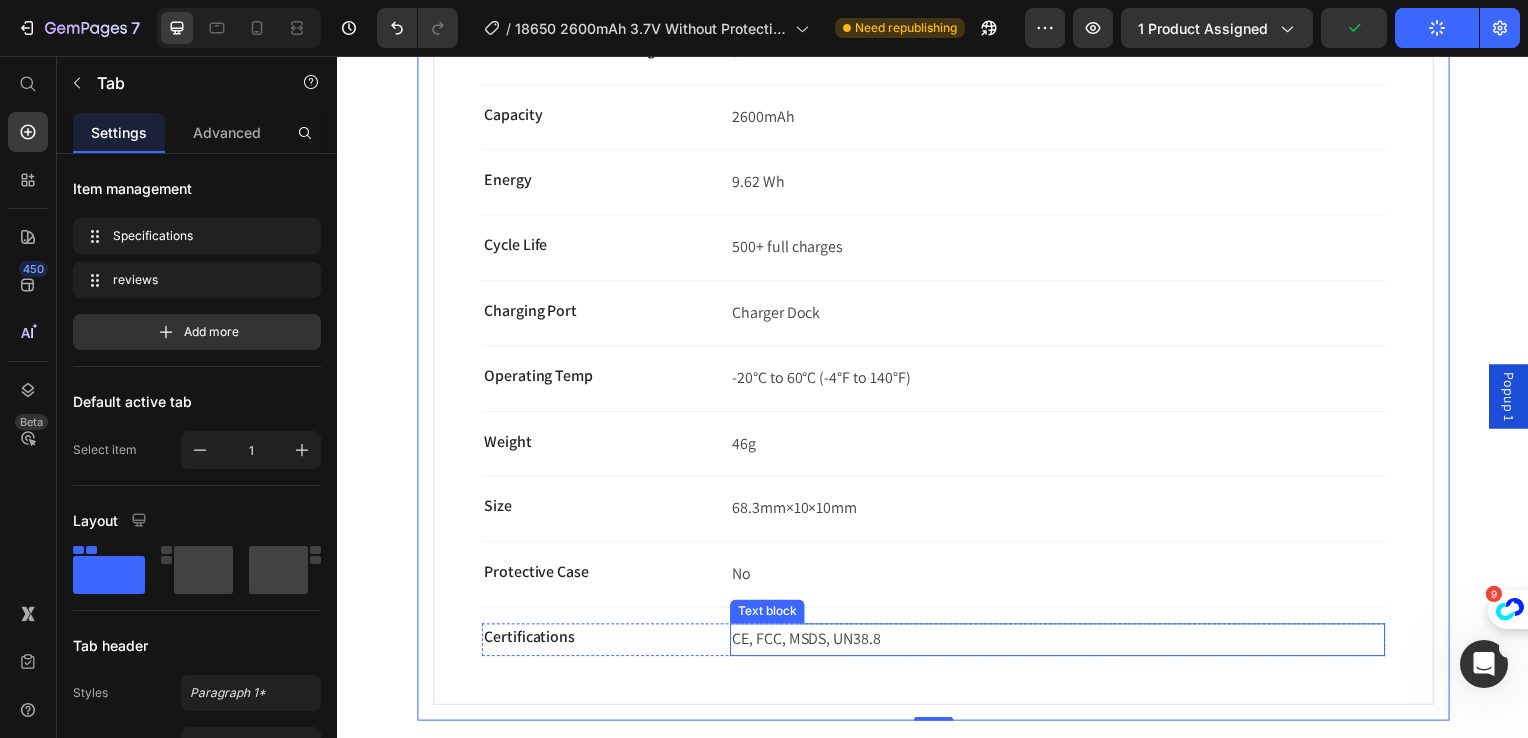 scroll, scrollTop: 1276, scrollLeft: 0, axis: vertical 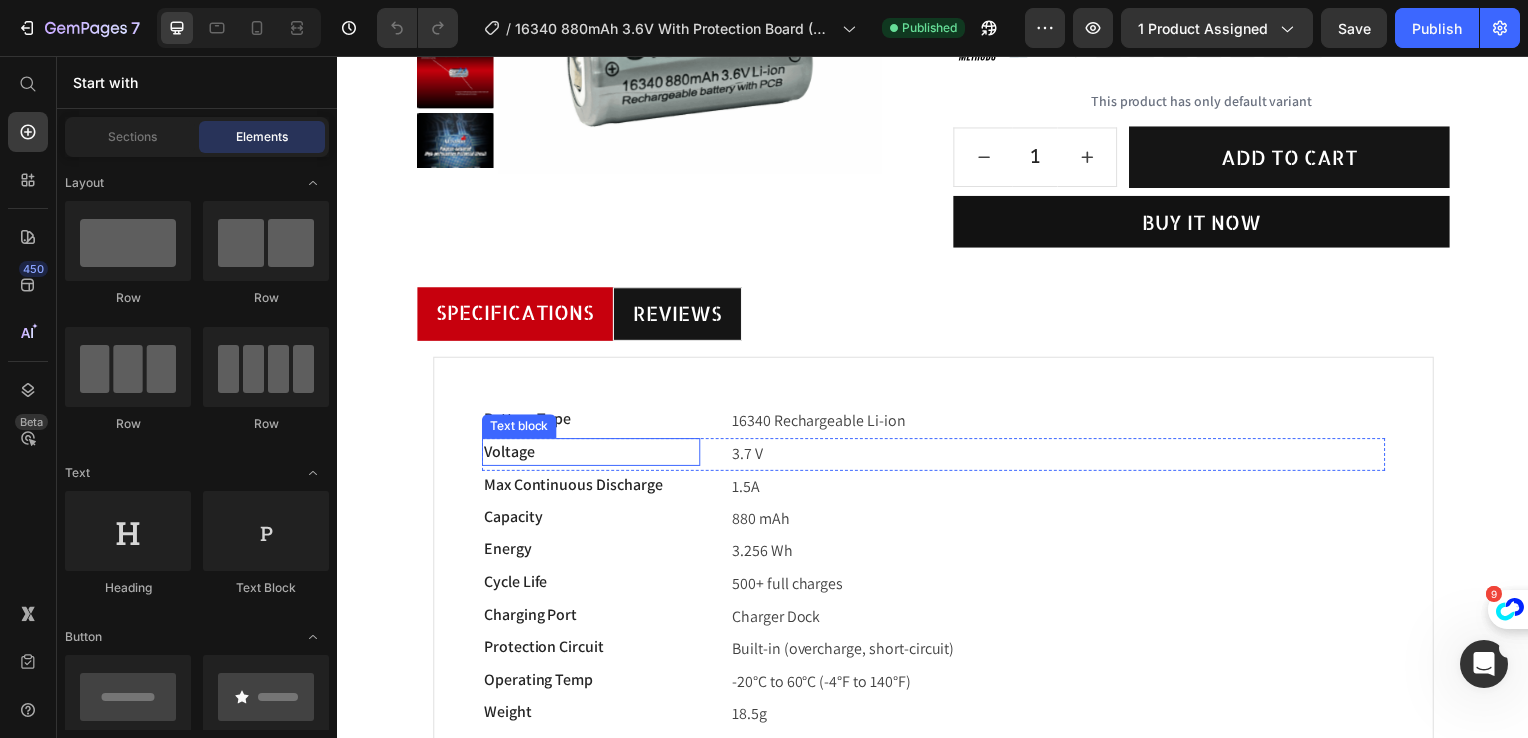 click on "Battery Type Text block 16340 Rechargeable Li-ion Text block Row" at bounding box center (937, 424) 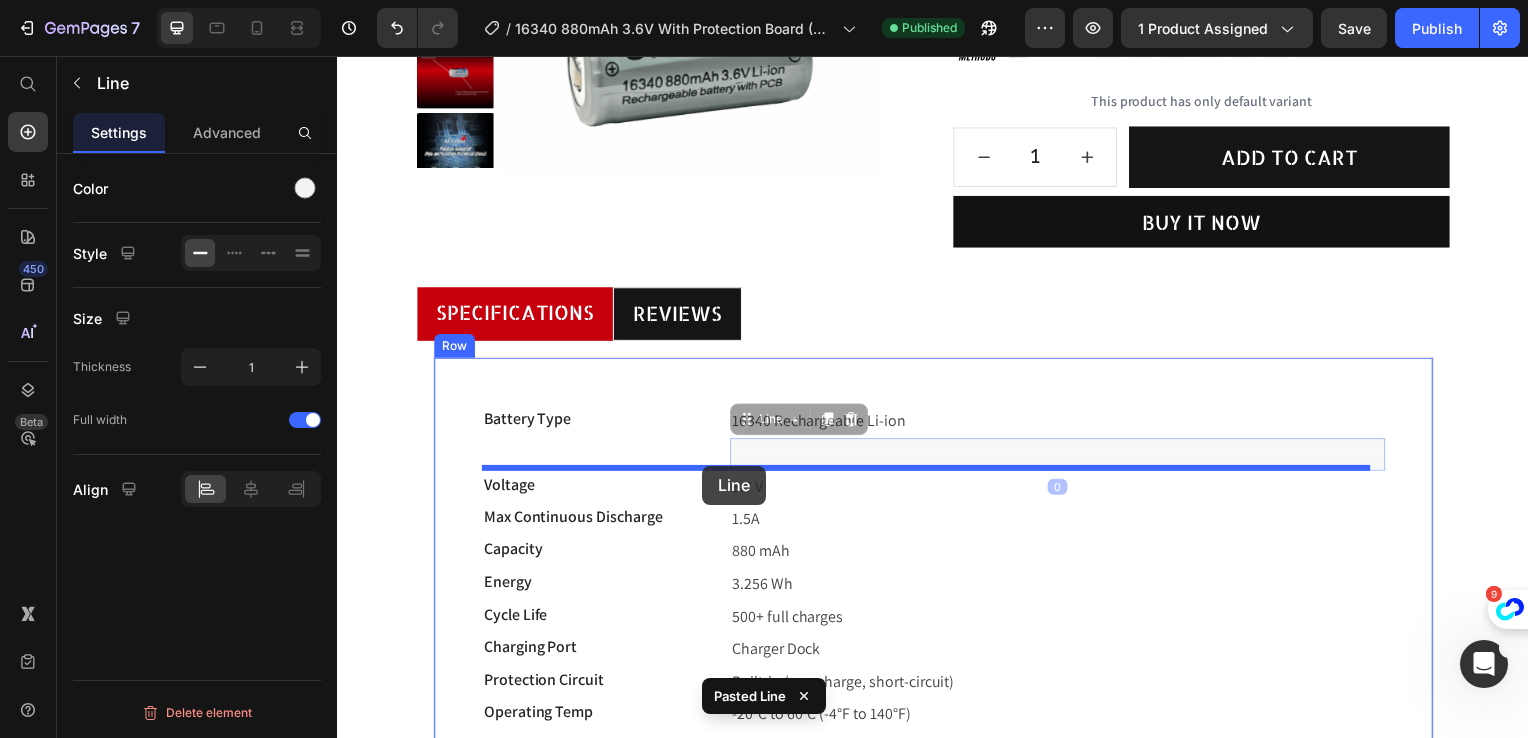 drag, startPoint x: 751, startPoint y: 419, endPoint x: 705, endPoint y: 469, distance: 67.941154 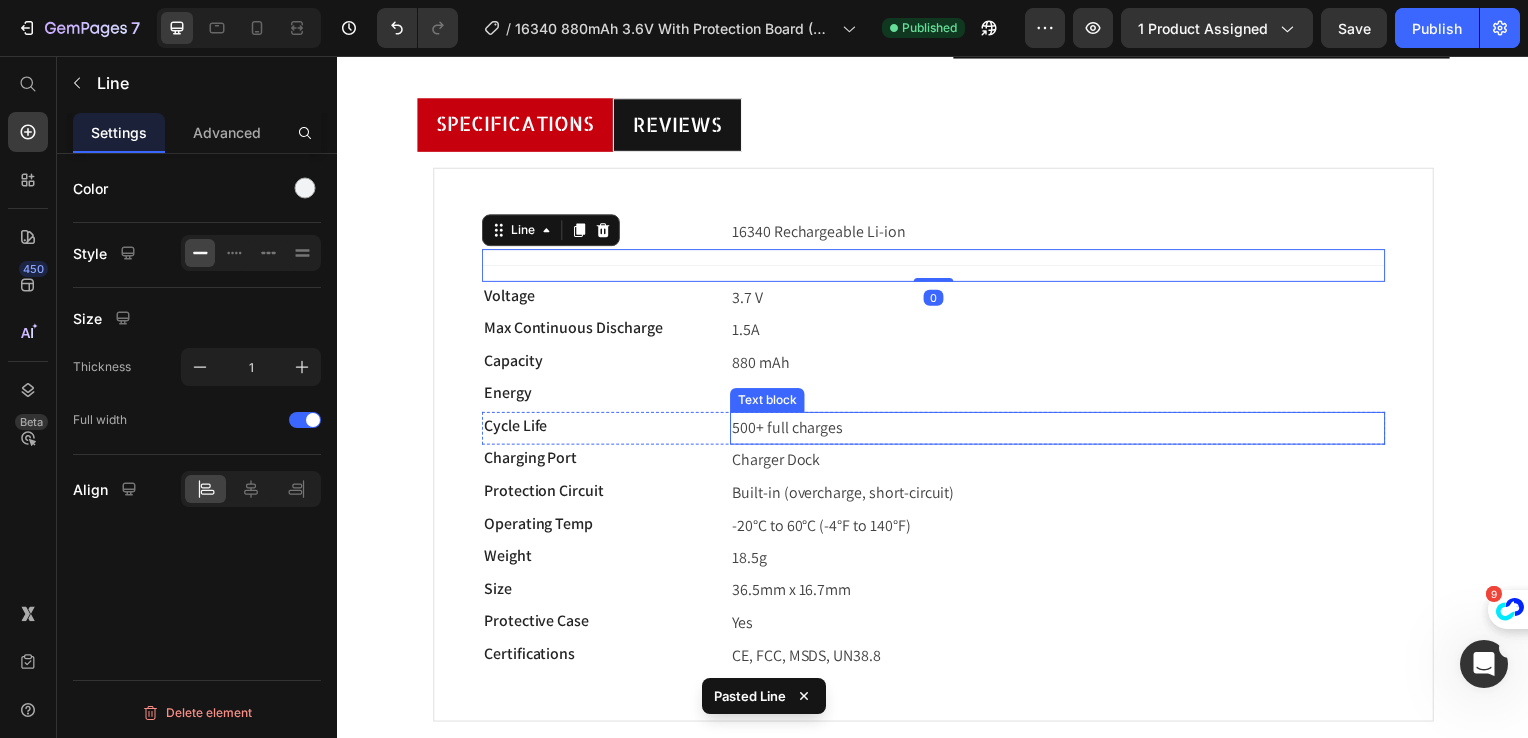 scroll, scrollTop: 600, scrollLeft: 0, axis: vertical 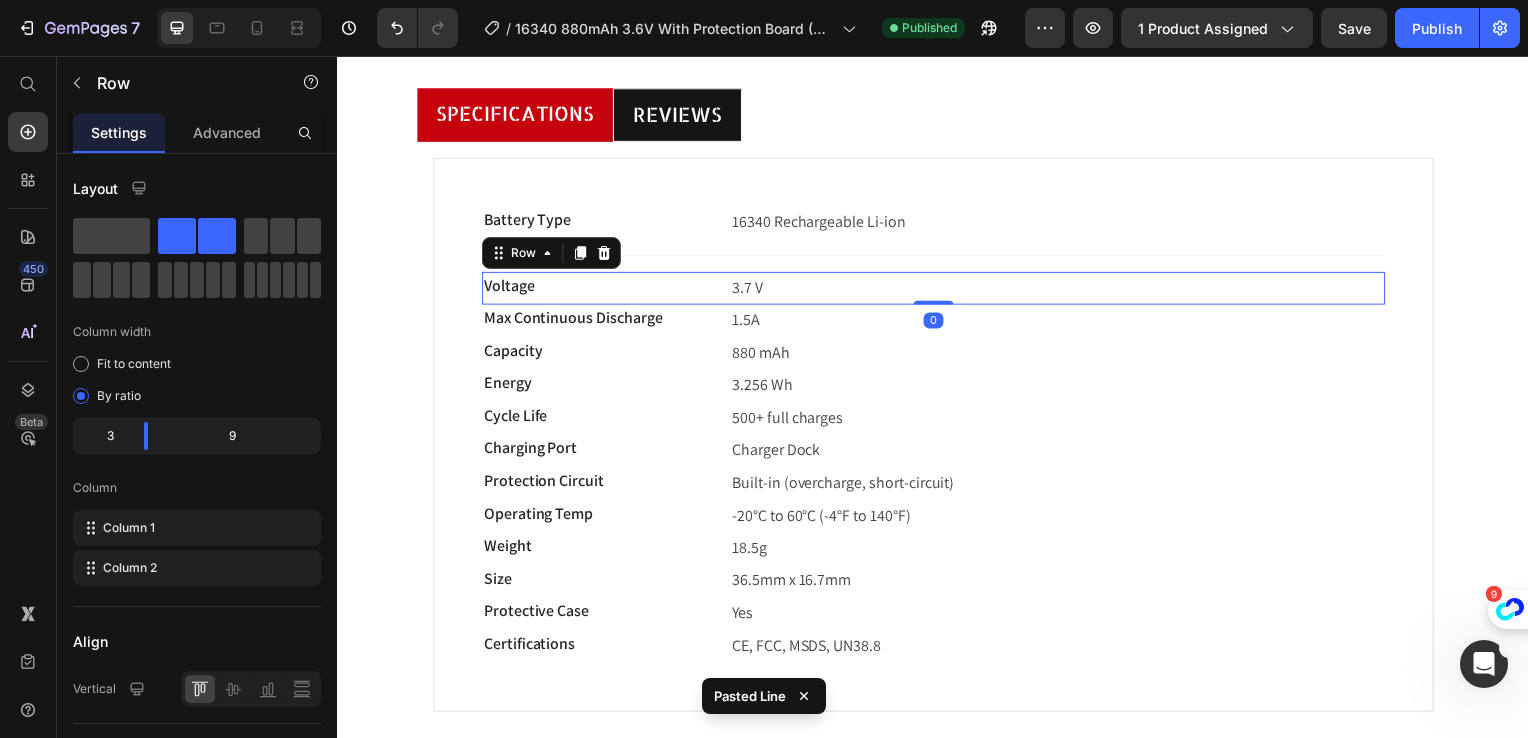 click on "Voltage Text block 3.7 V Text block Row   0" at bounding box center (937, 290) 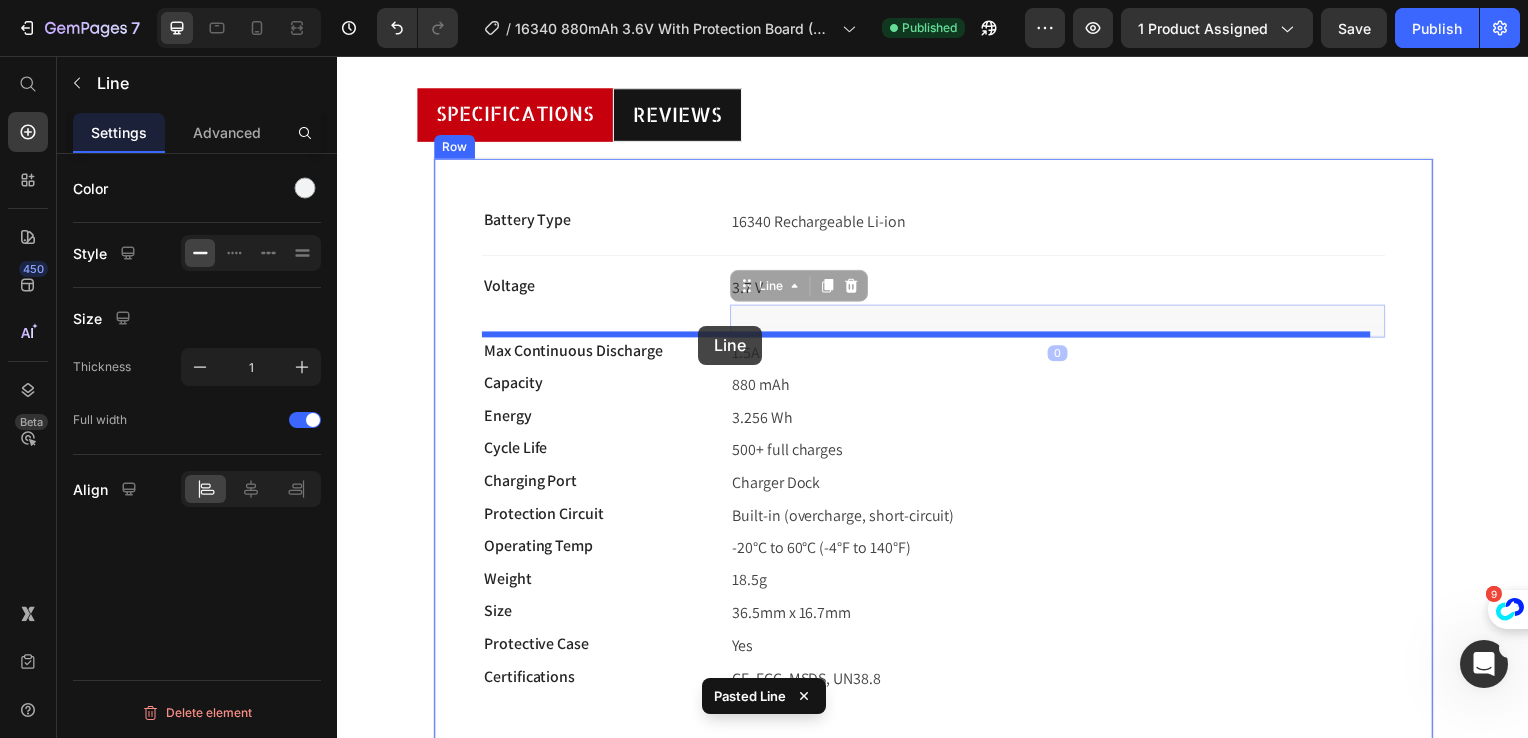 drag, startPoint x: 774, startPoint y: 286, endPoint x: 701, endPoint y: 328, distance: 84.21995 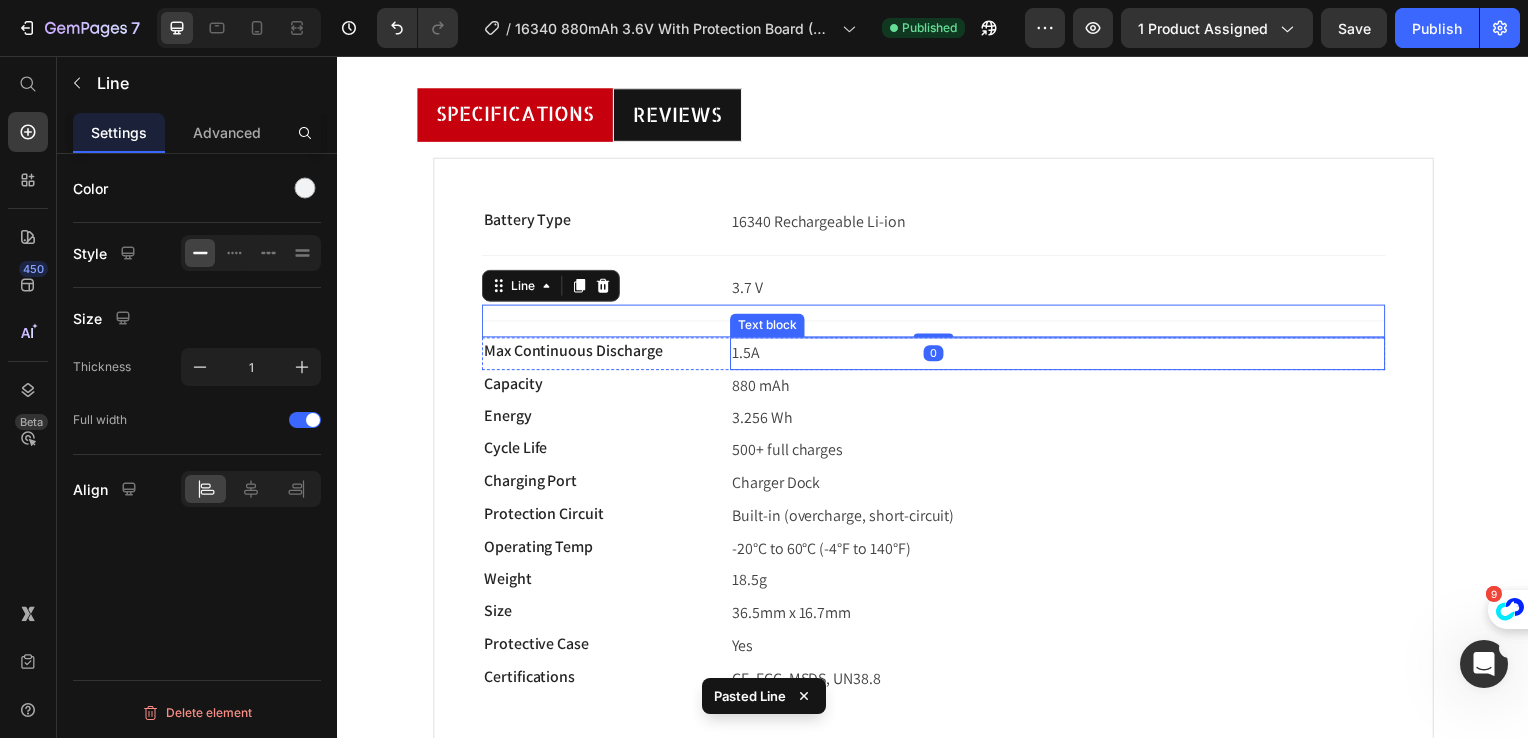 click on "1.5A" at bounding box center [1062, 356] 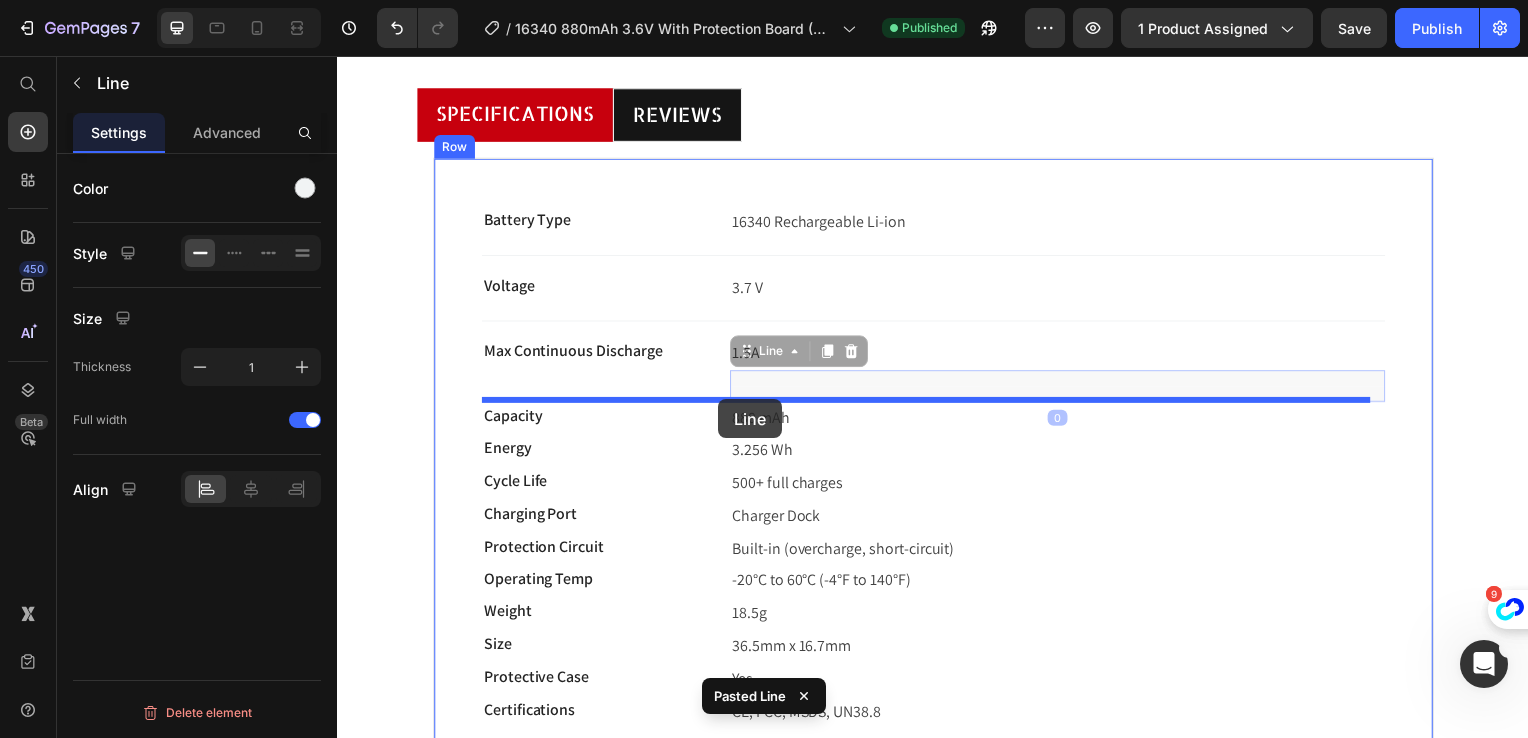 drag, startPoint x: 777, startPoint y: 352, endPoint x: 729, endPoint y: 404, distance: 70.76723 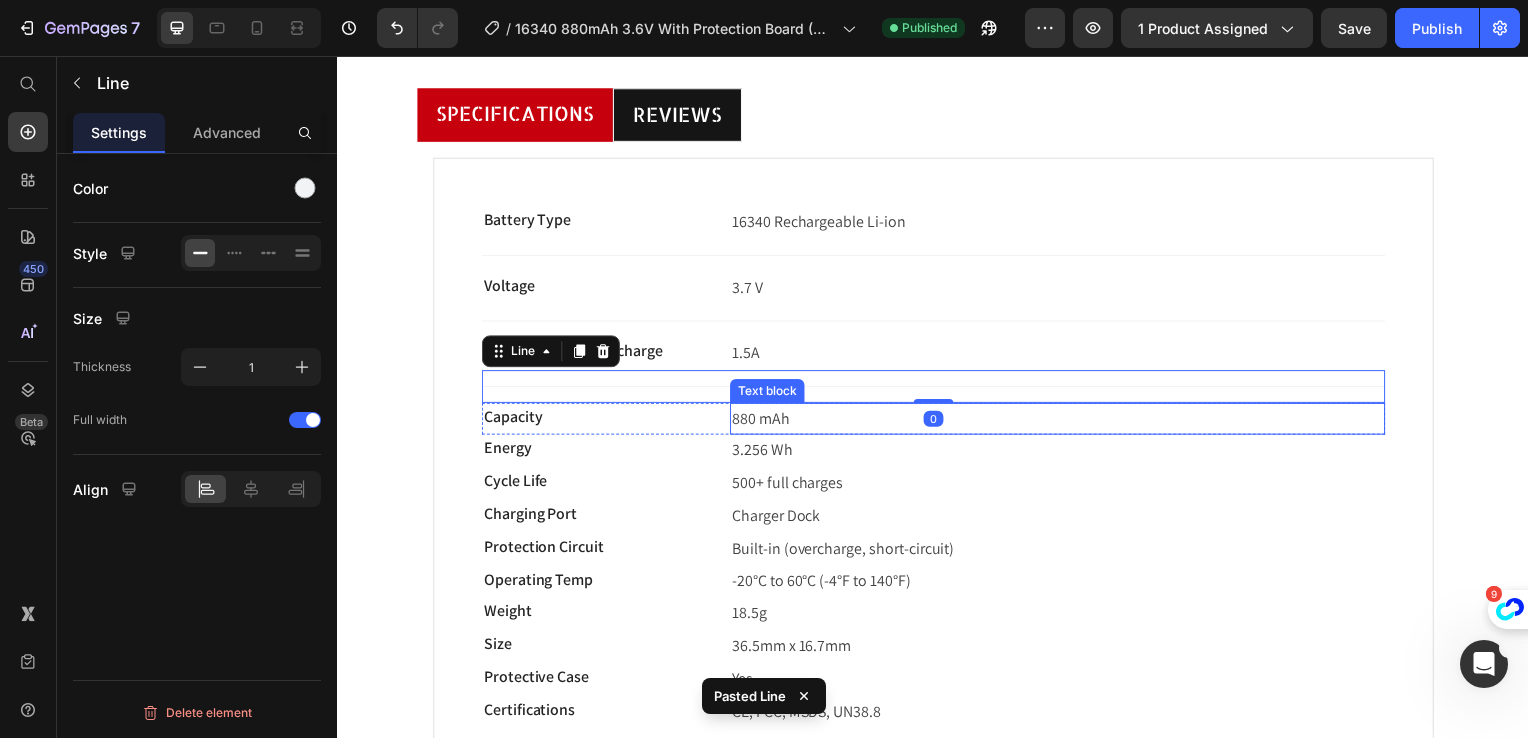 click on "880 mAh" at bounding box center (1062, 422) 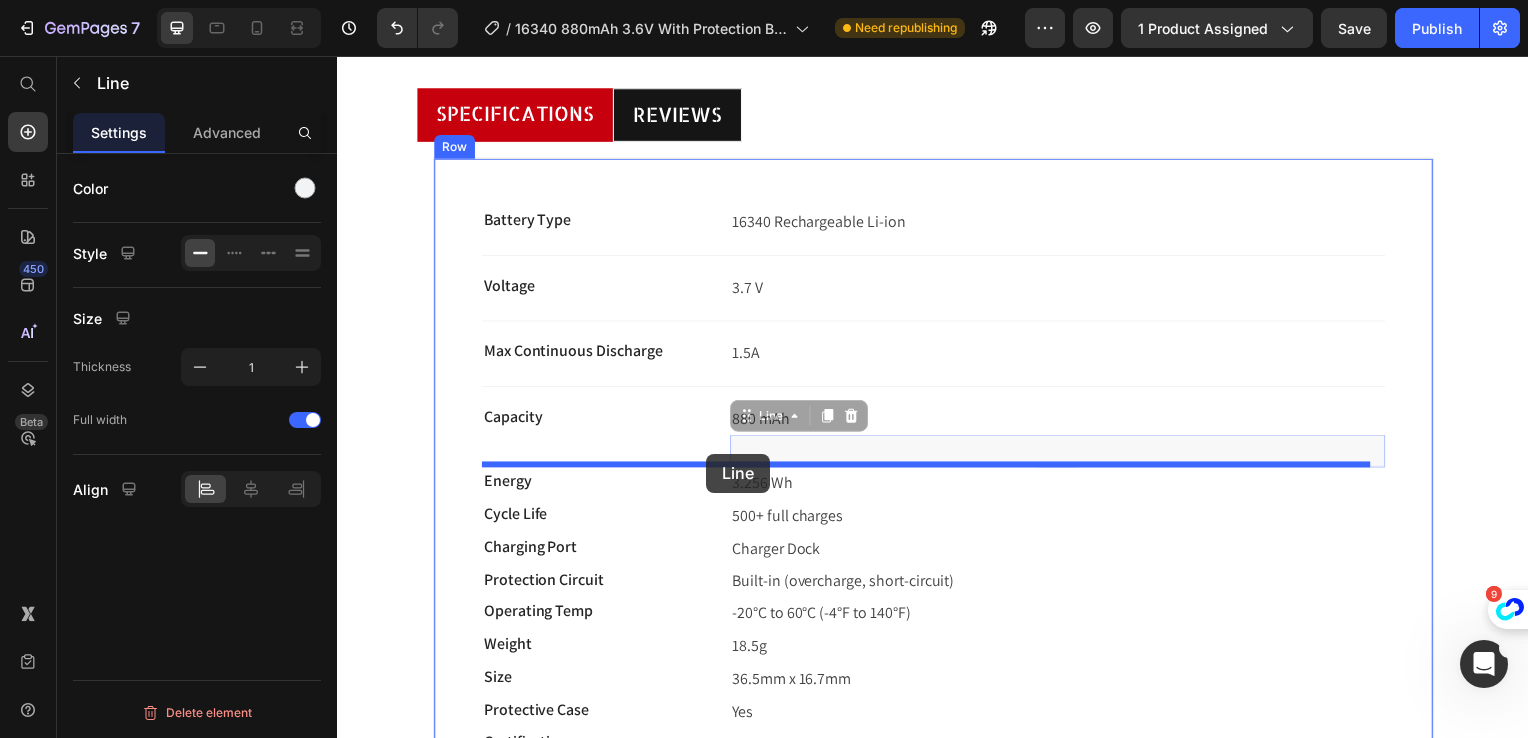 drag, startPoint x: 763, startPoint y: 419, endPoint x: 709, endPoint y: 457, distance: 66.0303 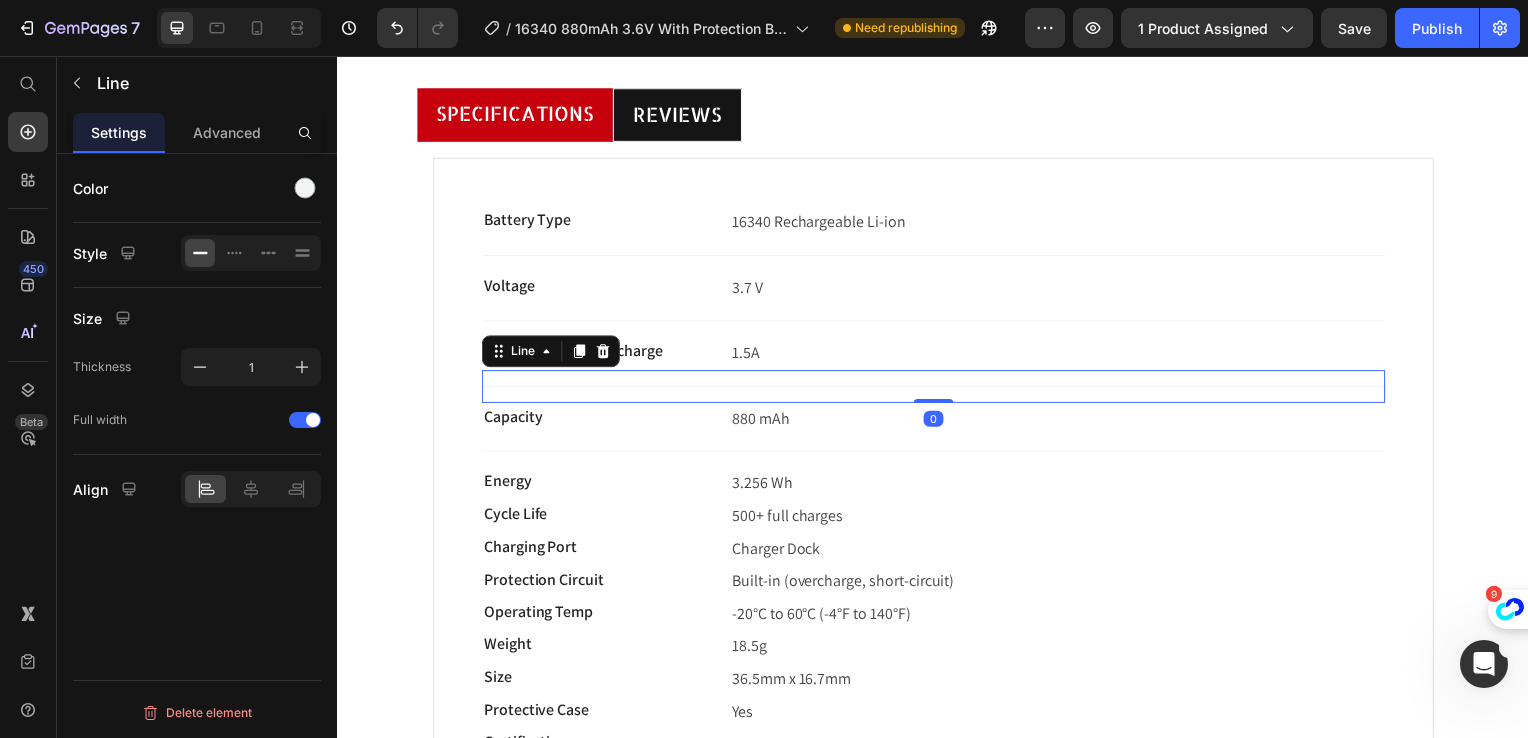 click on "Title Line   0" at bounding box center [937, 389] 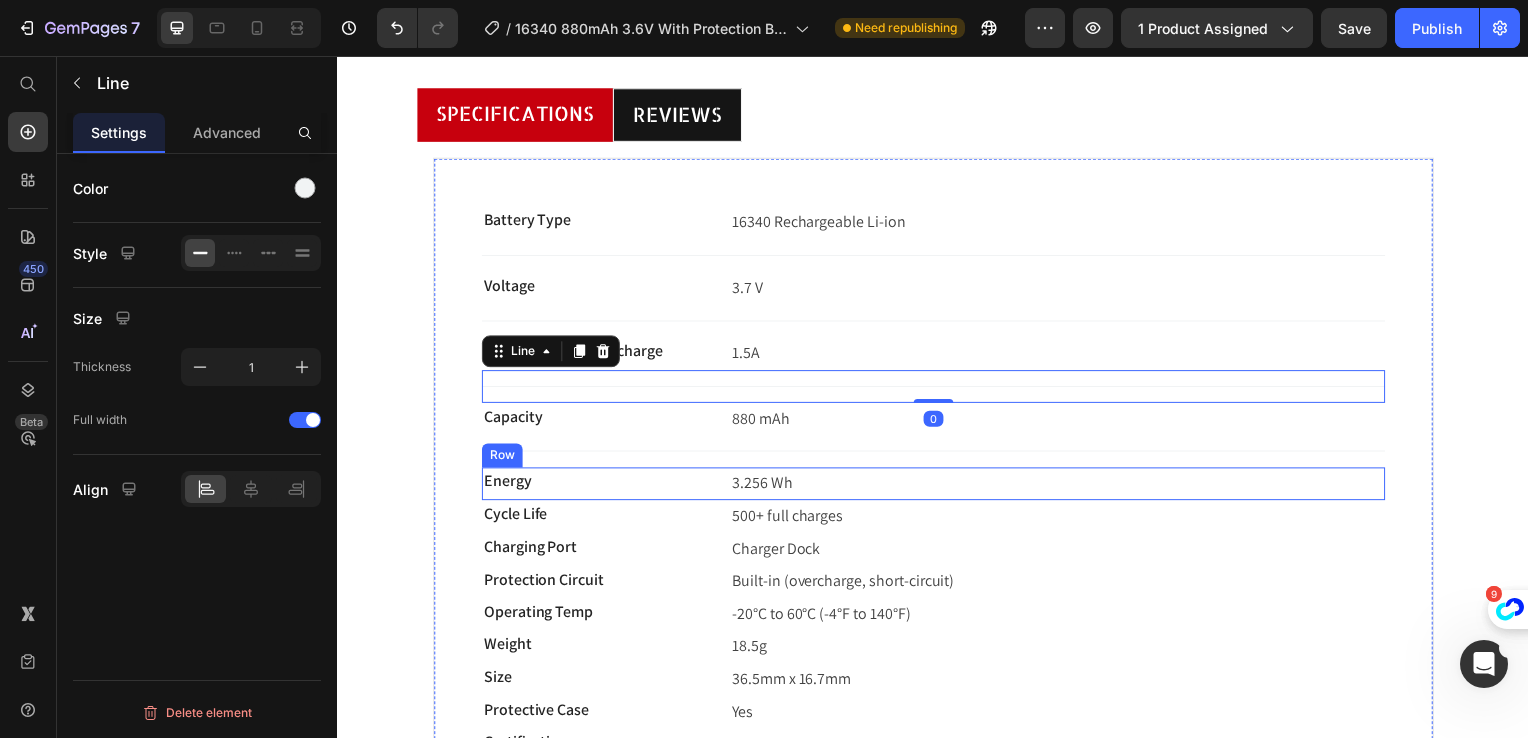 click on "Energy Text block 3.256 Wh Text block Row" at bounding box center (937, 487) 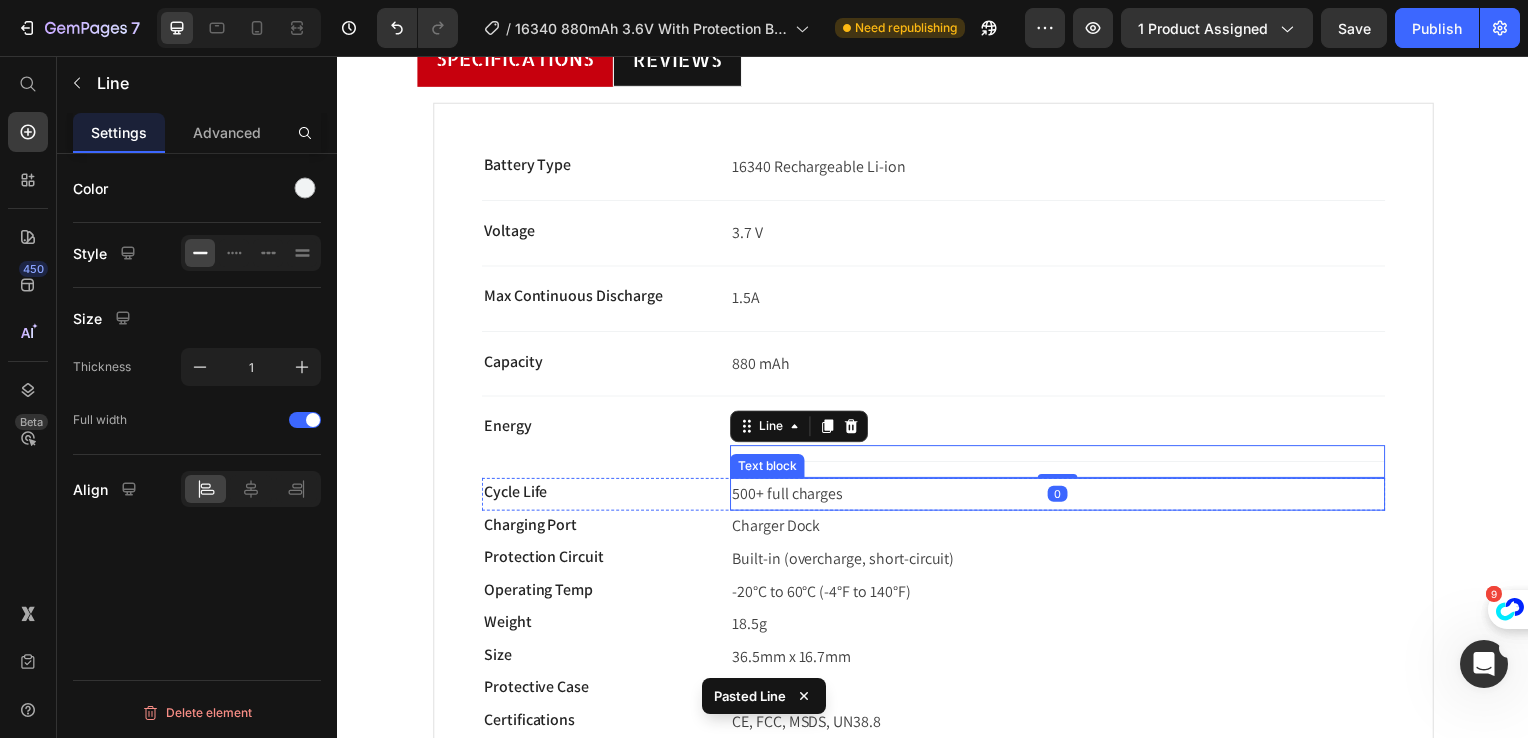 scroll, scrollTop: 700, scrollLeft: 0, axis: vertical 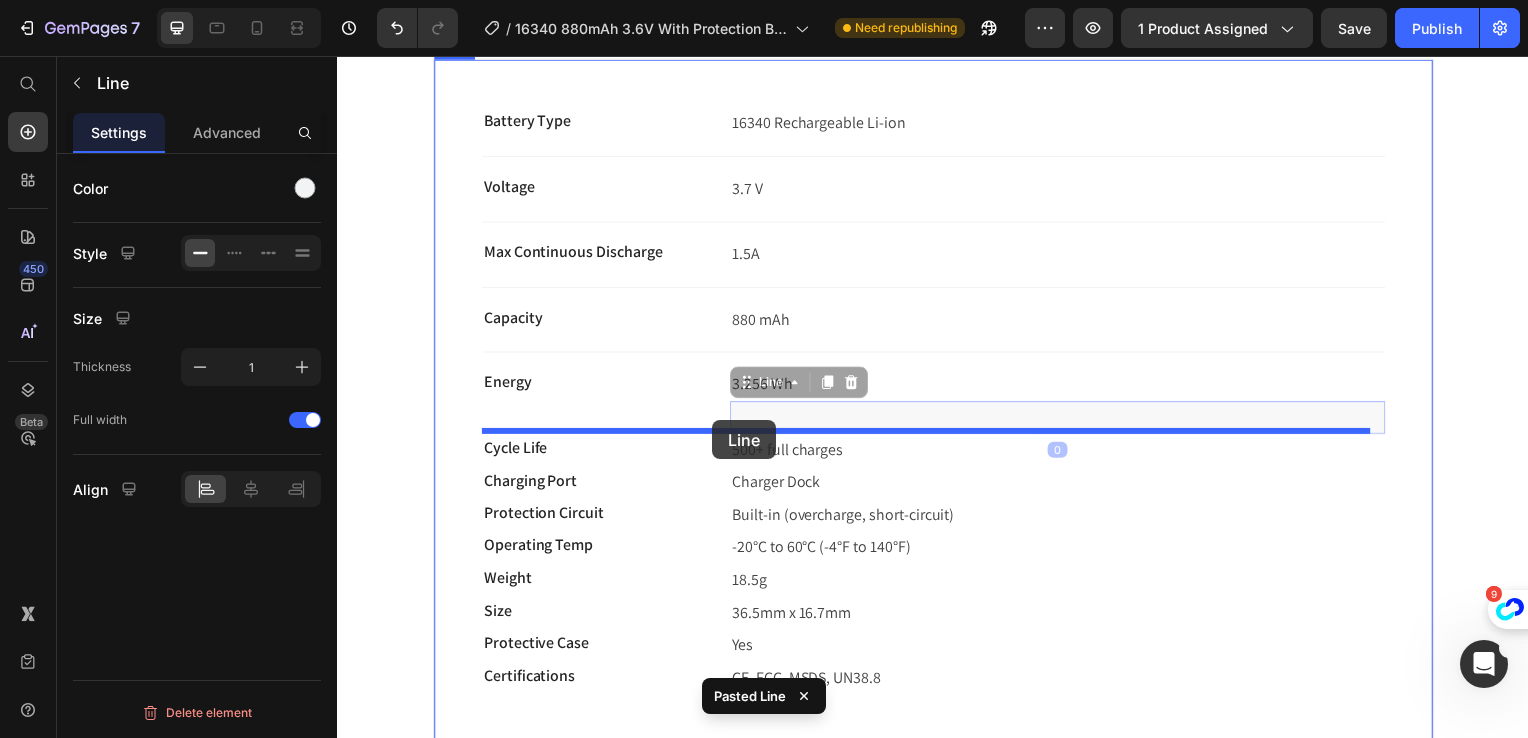 drag, startPoint x: 763, startPoint y: 378, endPoint x: 715, endPoint y: 423, distance: 65.795135 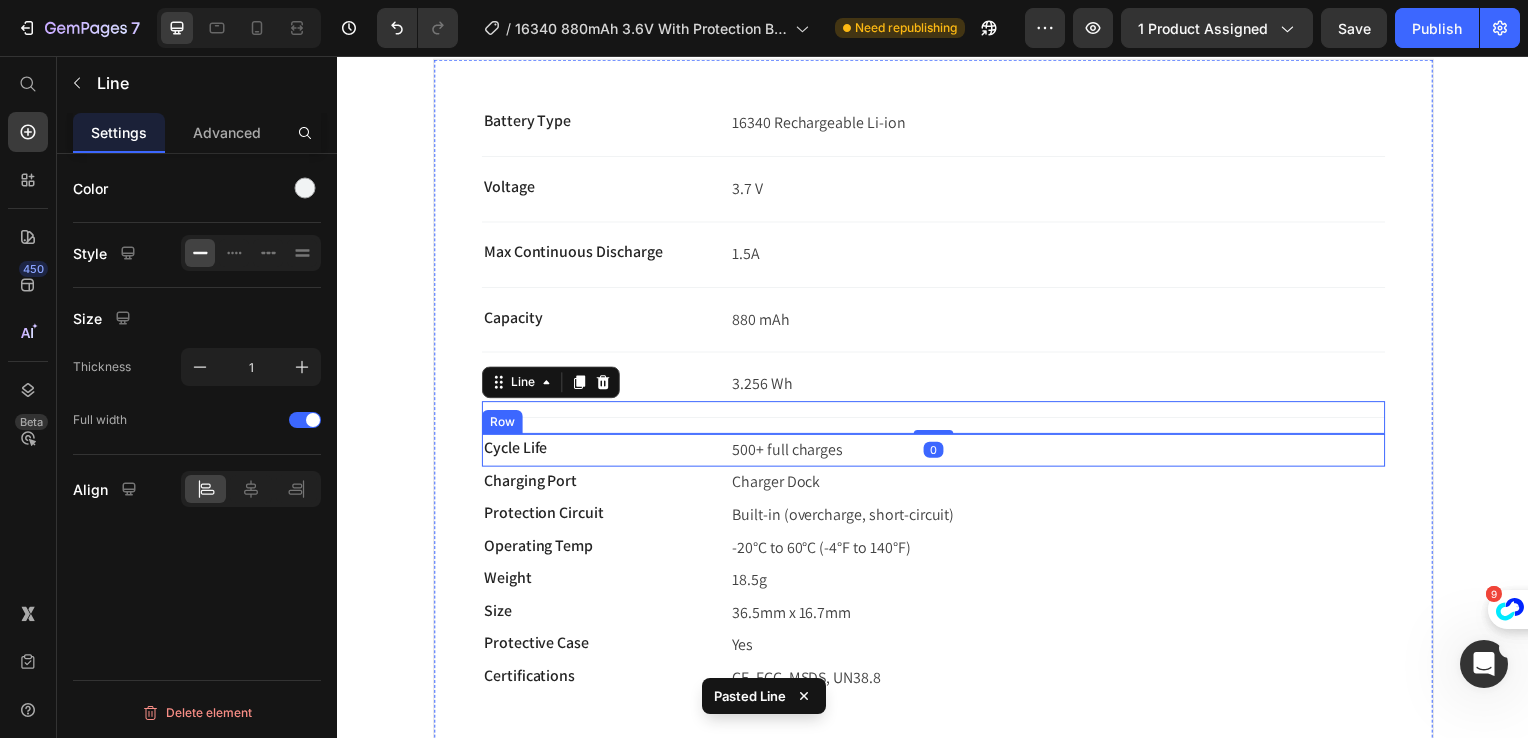 click on "Cycle Life Text block 500+ full charges Text block Row" at bounding box center (937, 453) 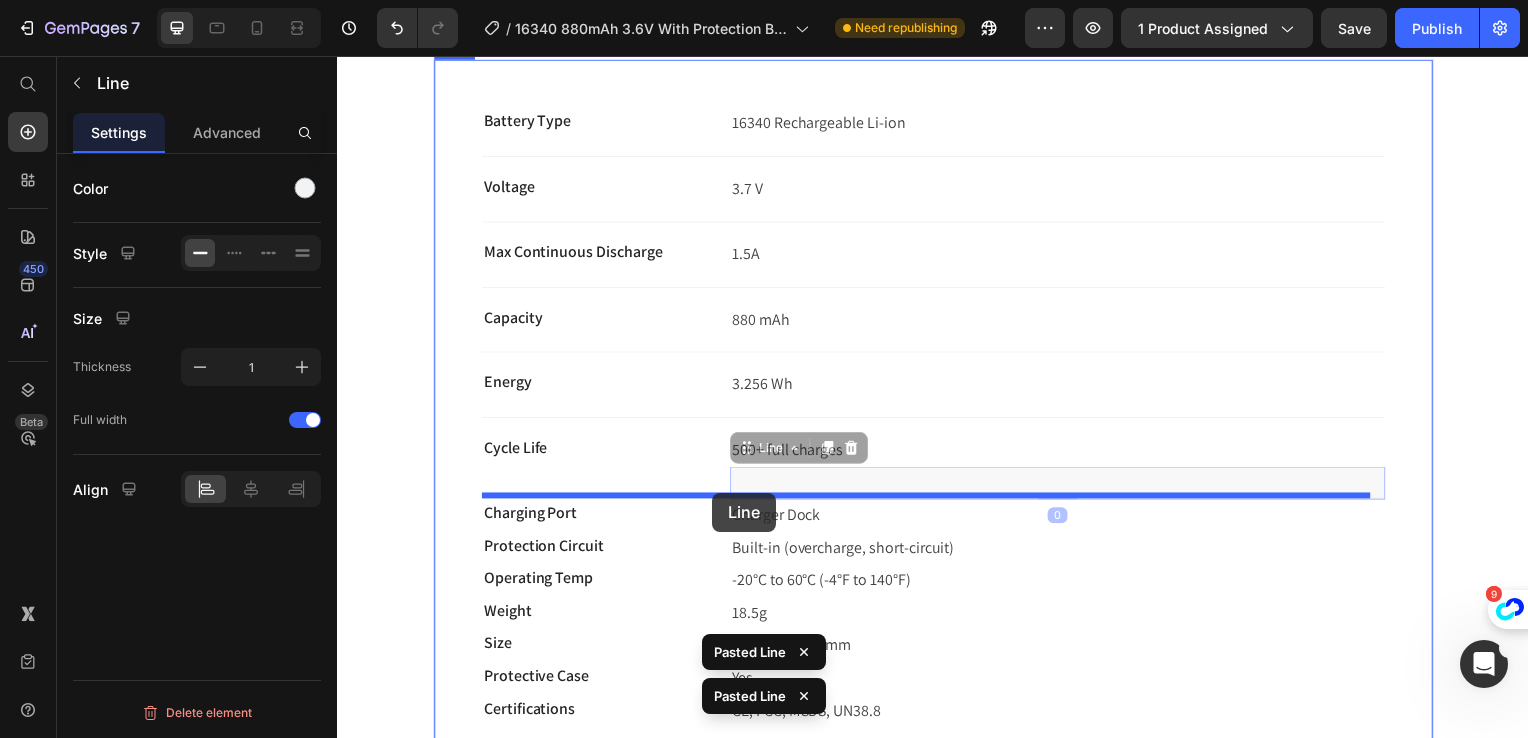 drag, startPoint x: 757, startPoint y: 448, endPoint x: 715, endPoint y: 496, distance: 63.780876 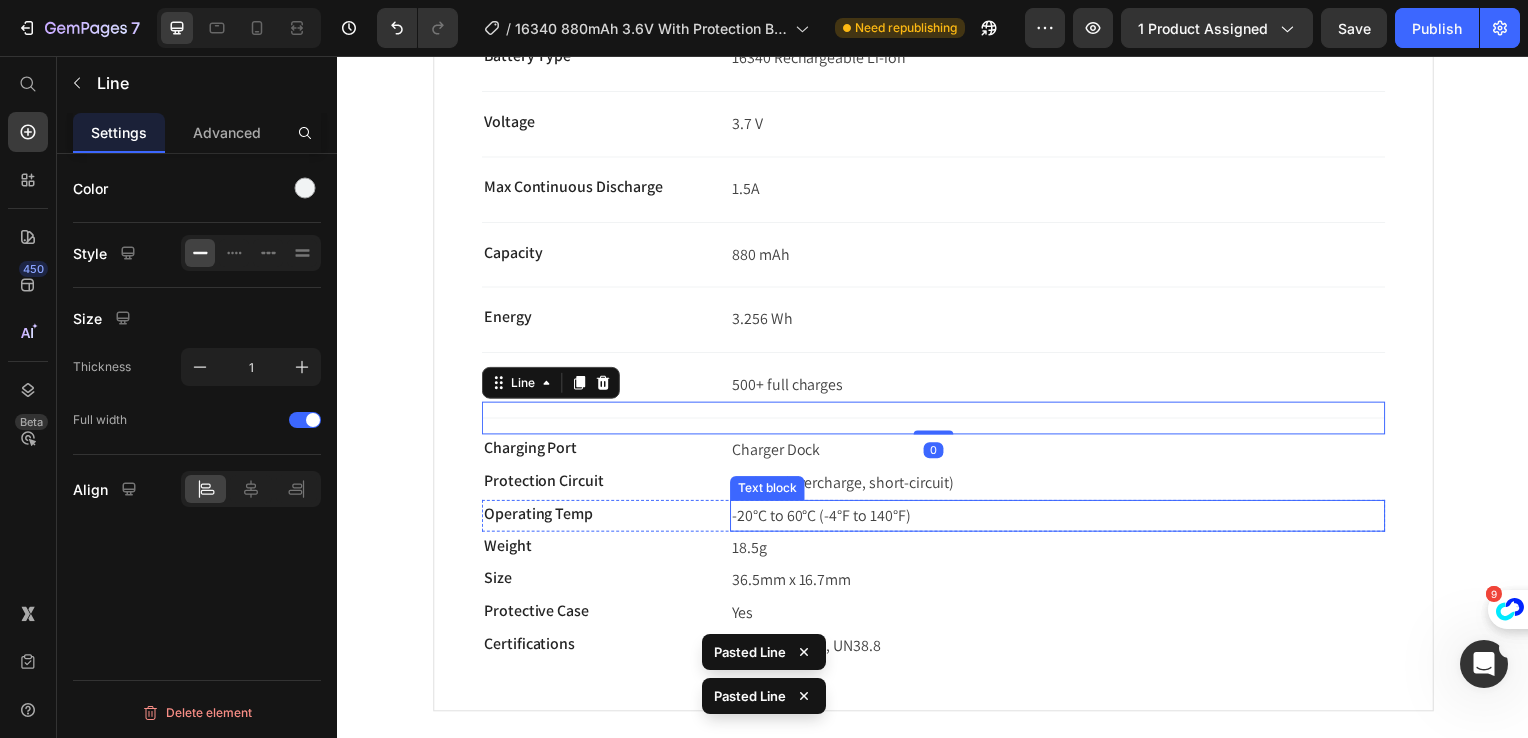 scroll, scrollTop: 800, scrollLeft: 0, axis: vertical 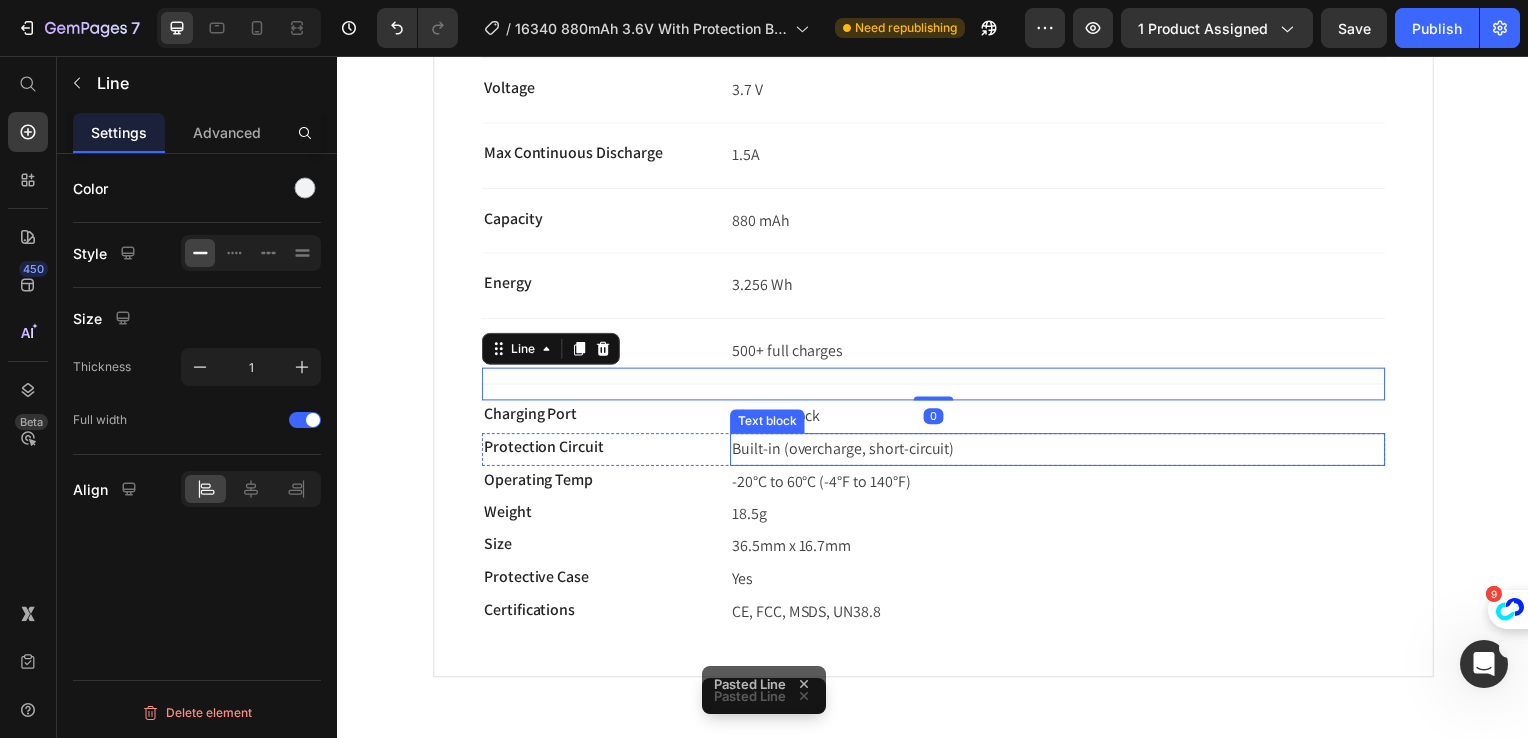 click on "Charger Dock" at bounding box center [1062, 419] 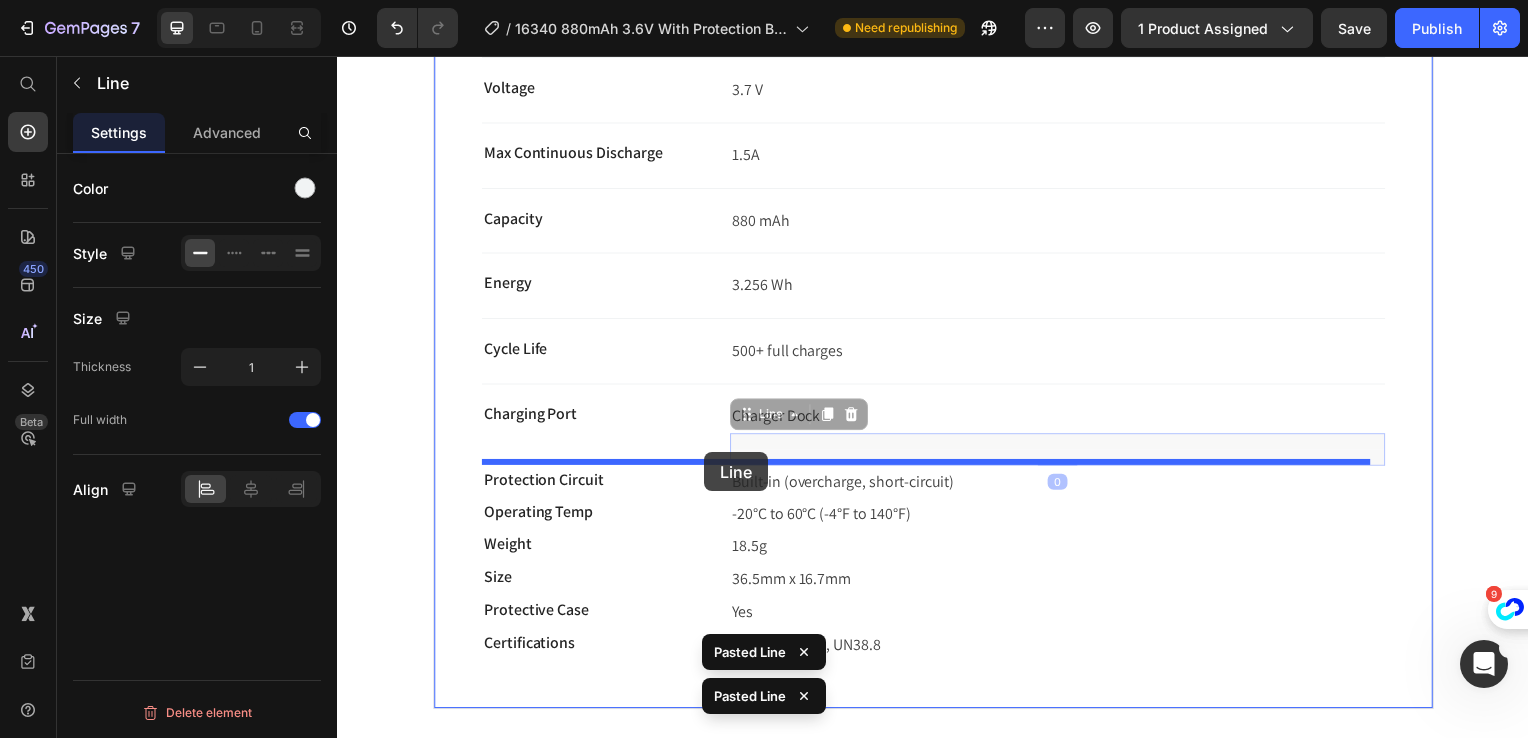drag, startPoint x: 765, startPoint y: 427, endPoint x: 707, endPoint y: 455, distance: 64.40497 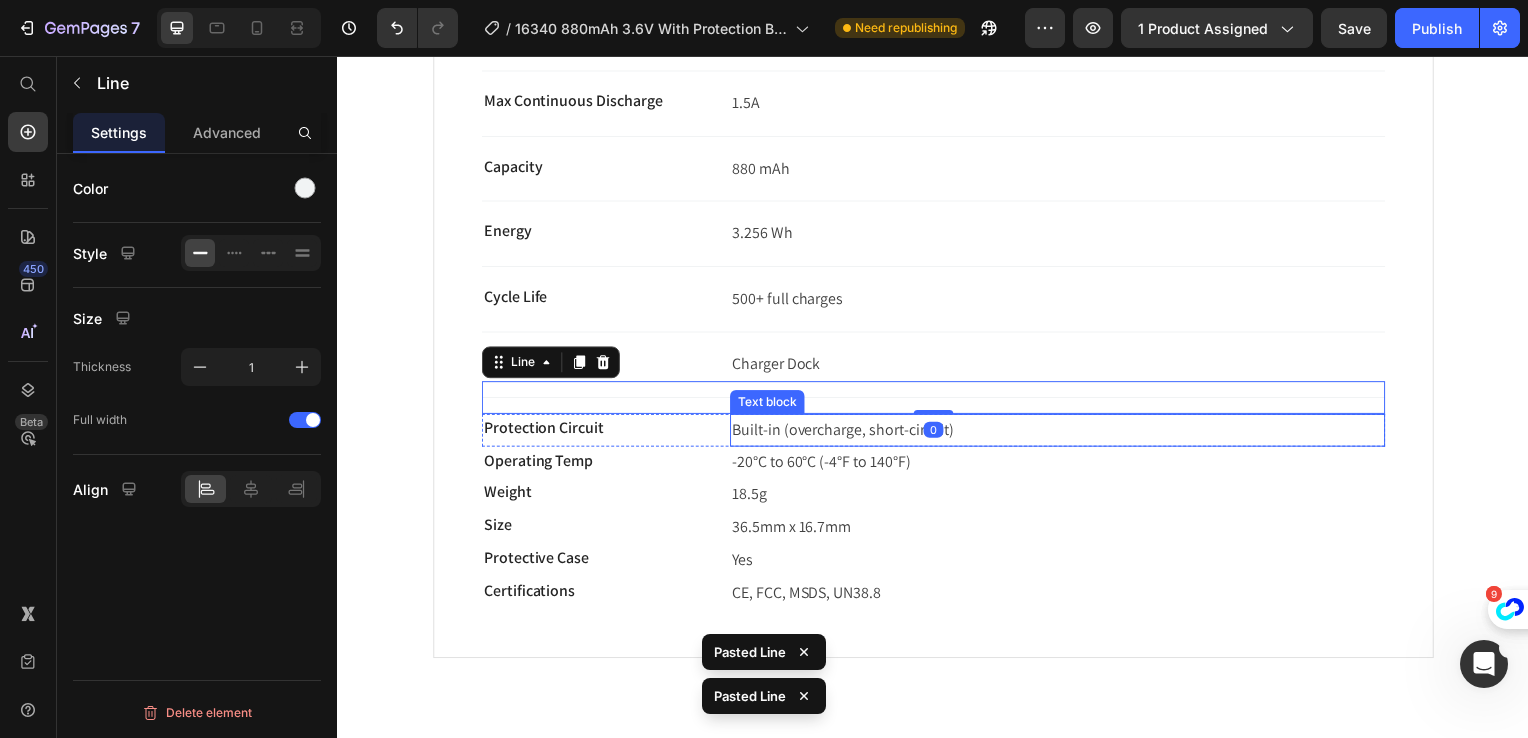 scroll, scrollTop: 900, scrollLeft: 0, axis: vertical 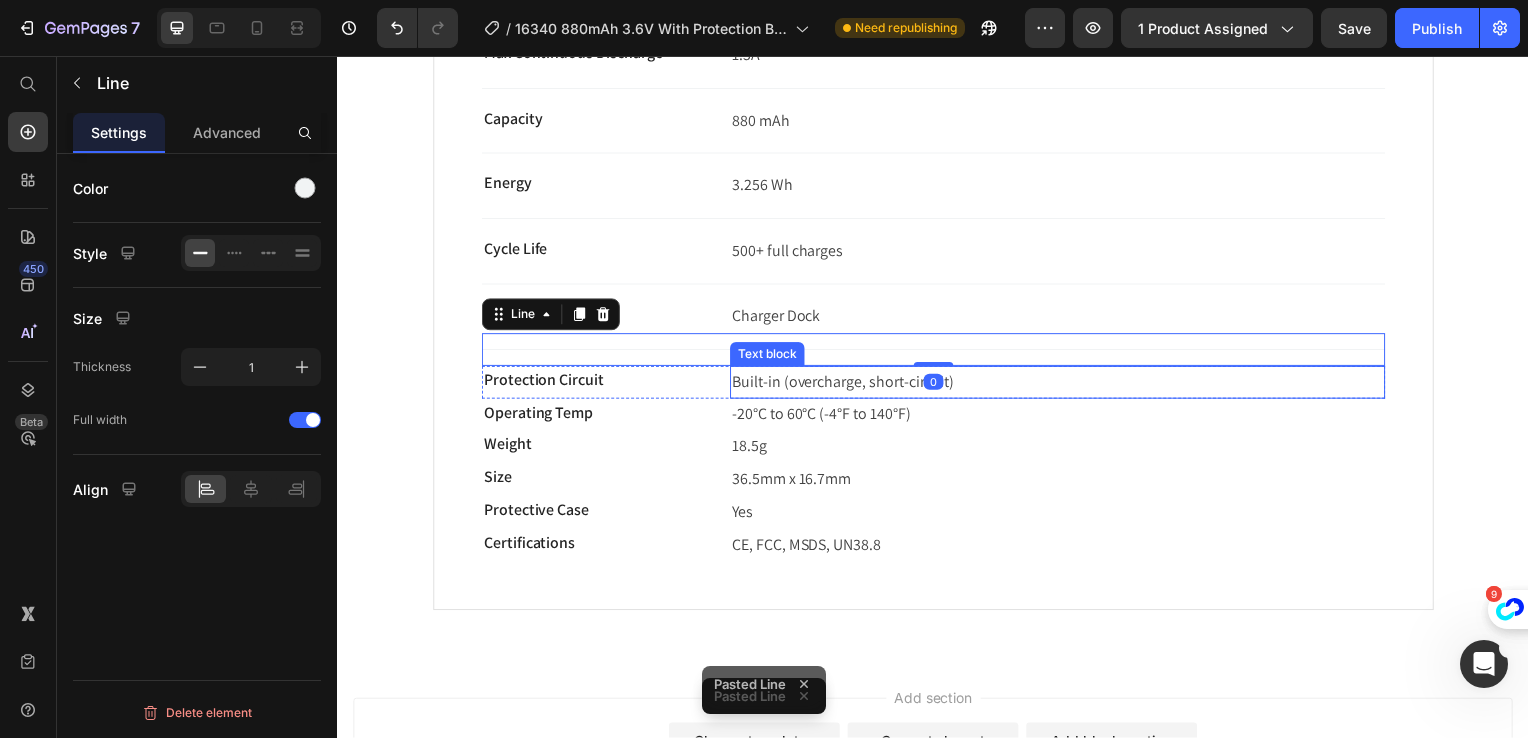 drag, startPoint x: 782, startPoint y: 368, endPoint x: 785, endPoint y: 380, distance: 12.369317 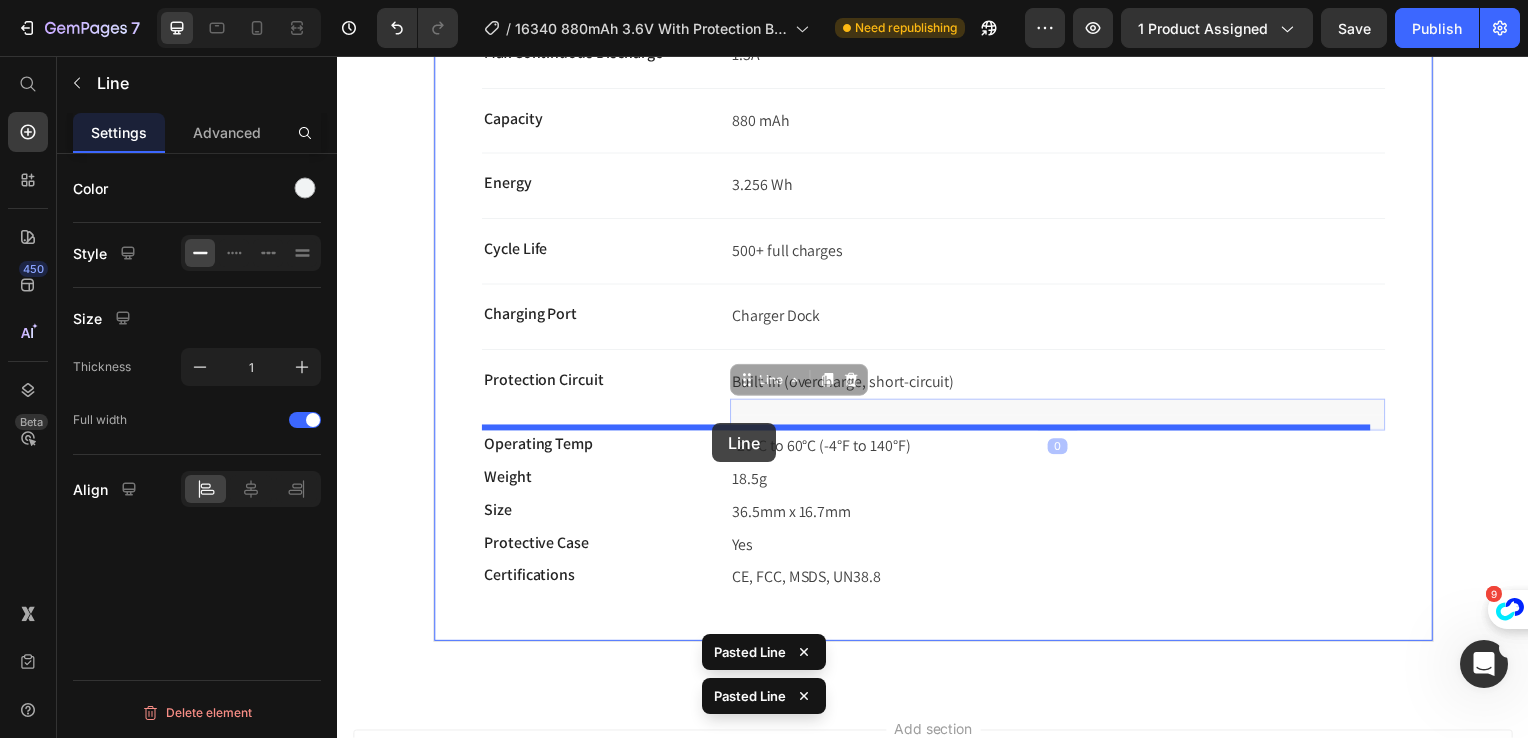 drag, startPoint x: 772, startPoint y: 384, endPoint x: 715, endPoint y: 426, distance: 70.80254 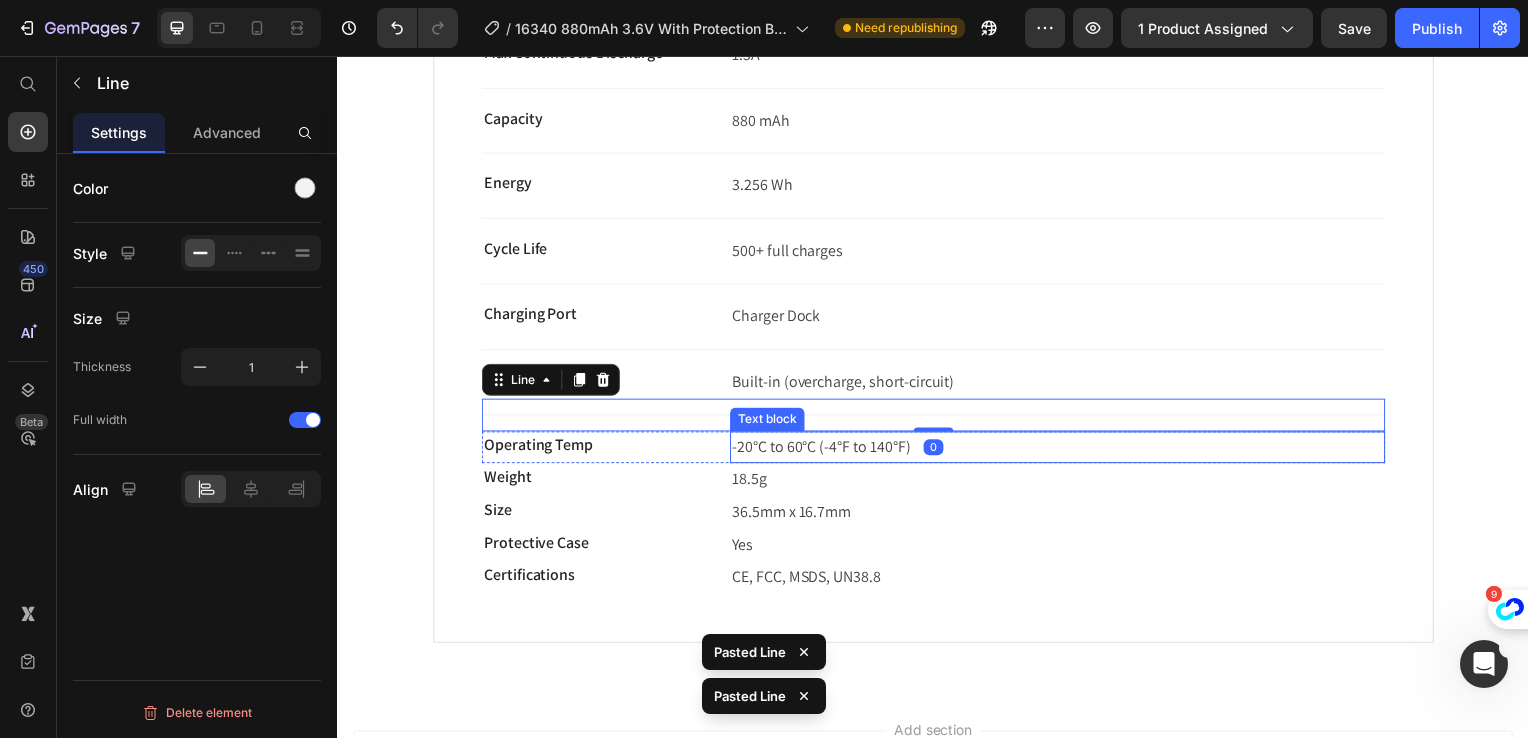 click on "-20°C to 60°C (-4°F to 140°F)" at bounding box center (824, 450) 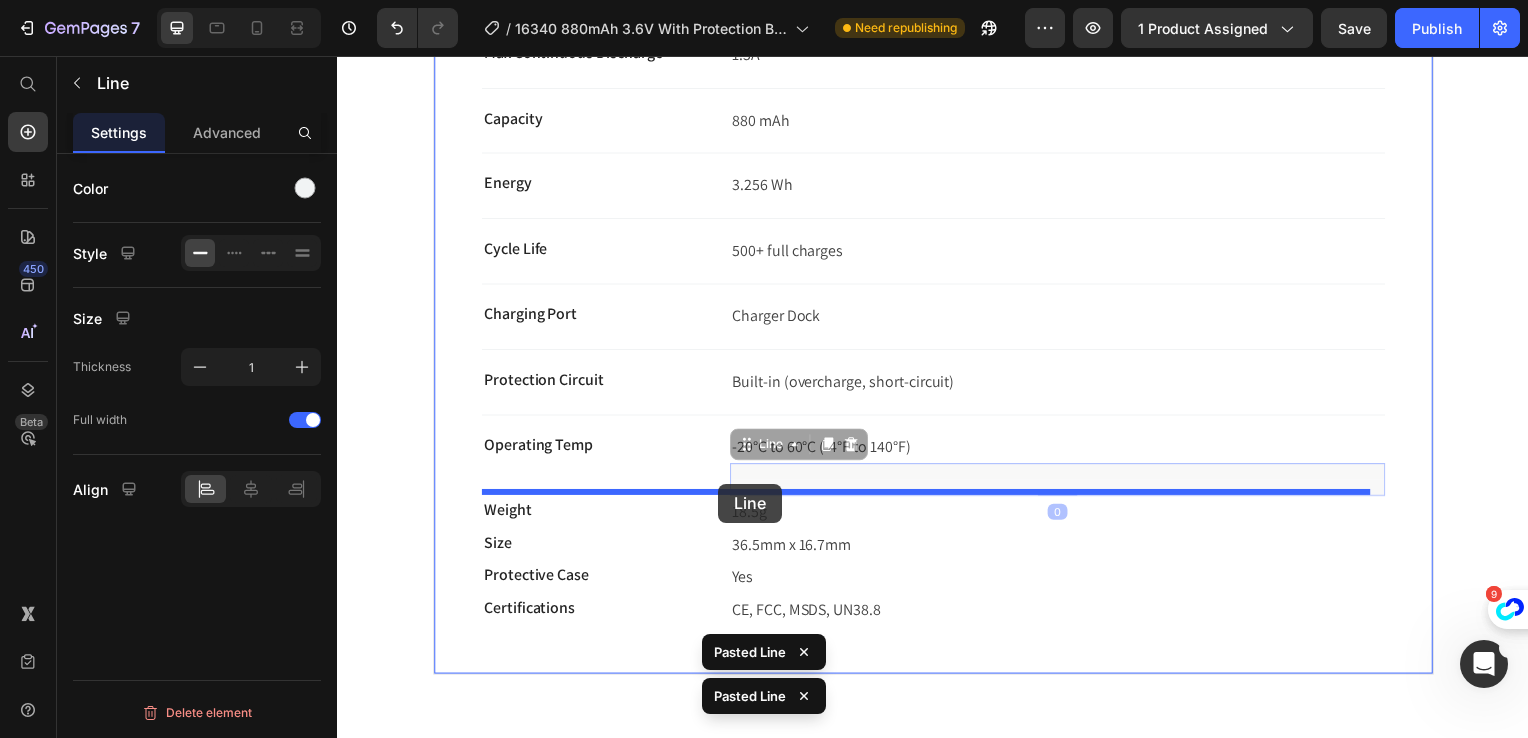 drag, startPoint x: 776, startPoint y: 452, endPoint x: 721, endPoint y: 487, distance: 65.192024 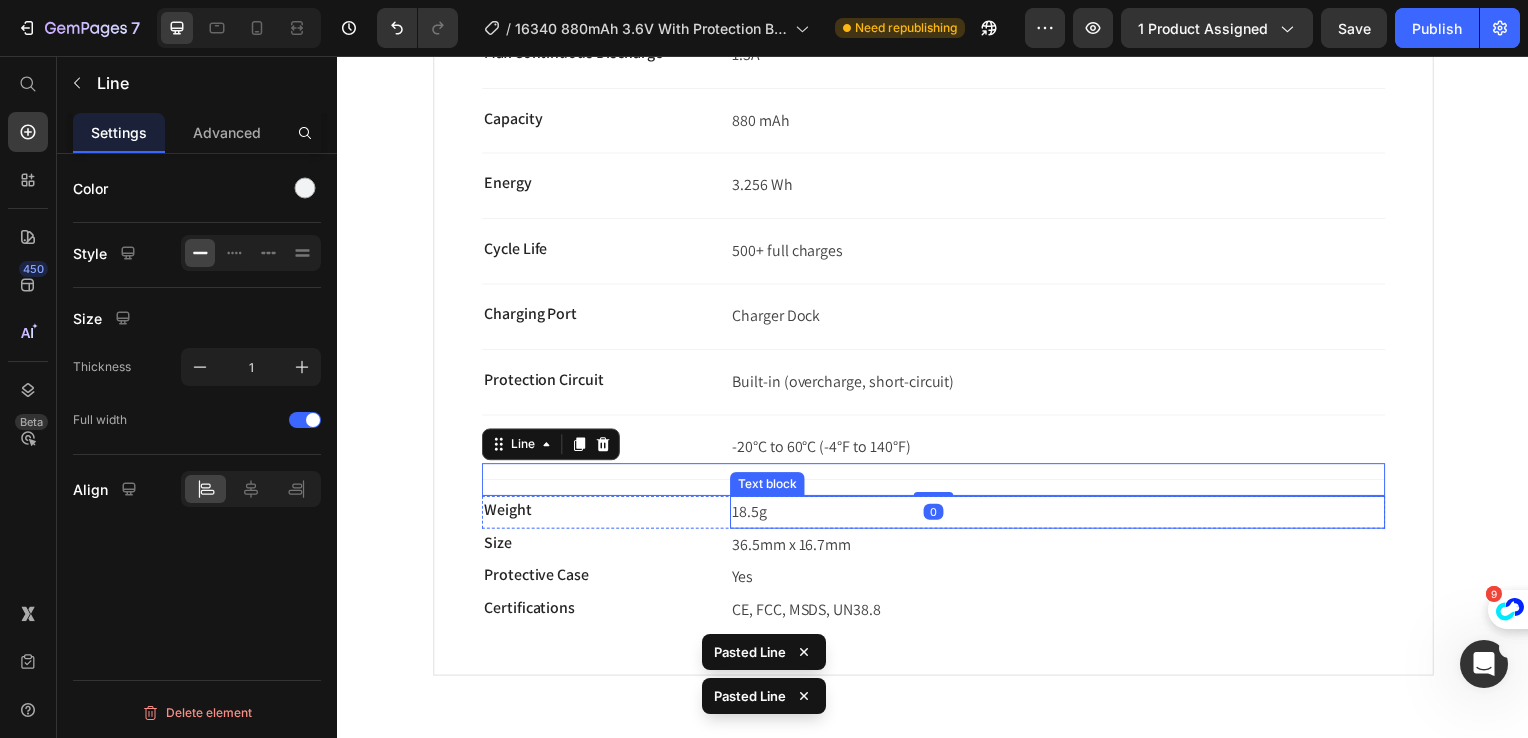 click on "18.5g" at bounding box center (1062, 516) 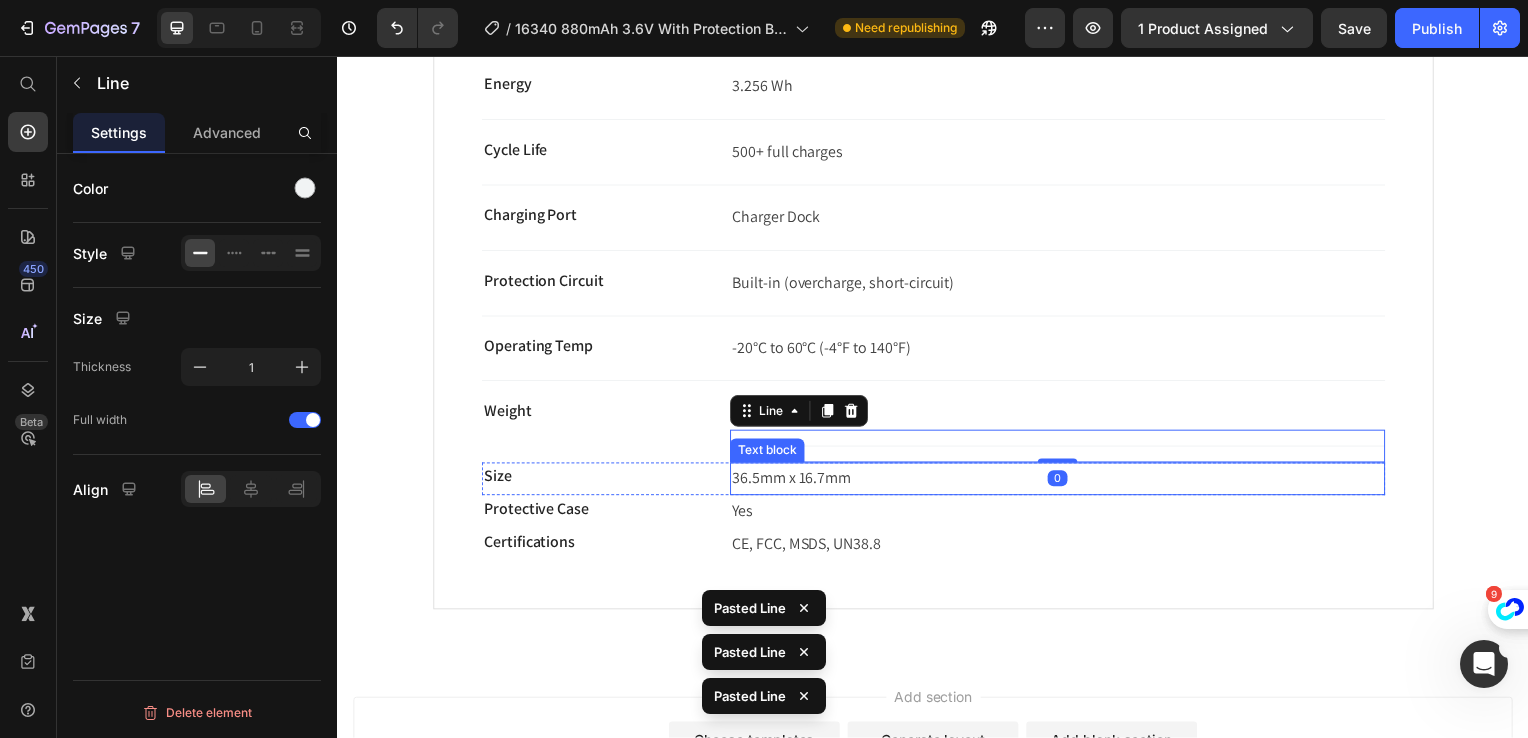 scroll, scrollTop: 1100, scrollLeft: 0, axis: vertical 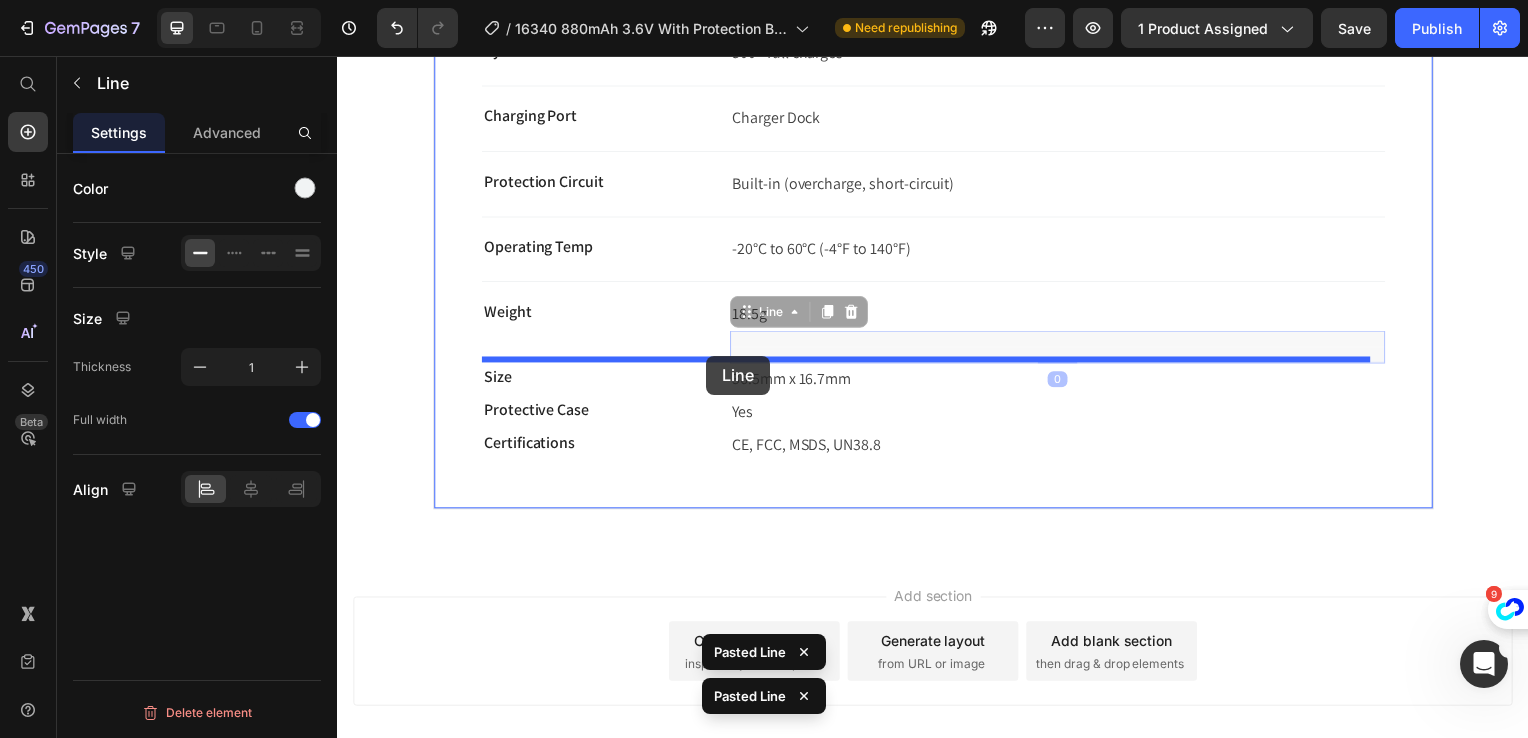 drag, startPoint x: 755, startPoint y: 315, endPoint x: 711, endPoint y: 358, distance: 61.522354 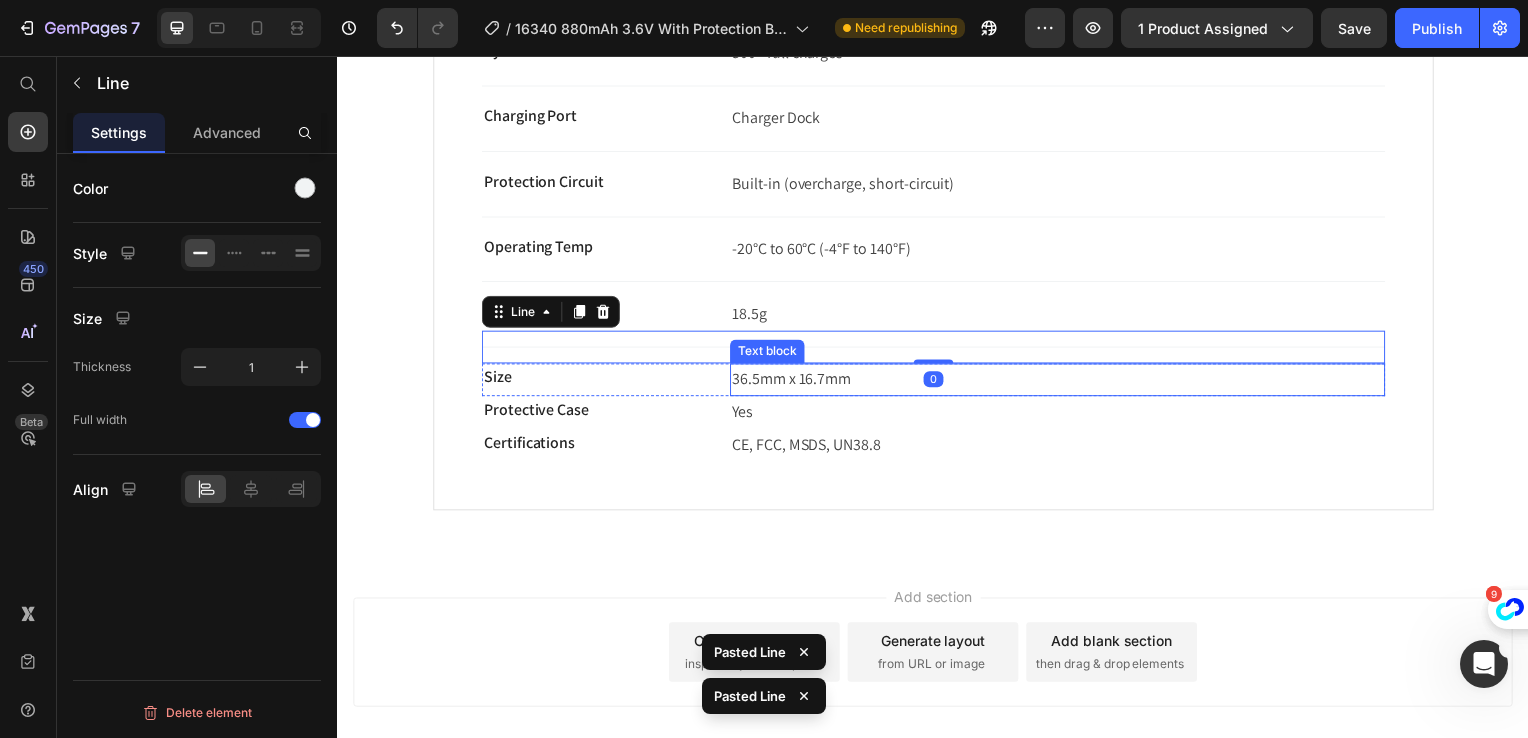 click on "36.5mm x 16.7mm" at bounding box center (794, 381) 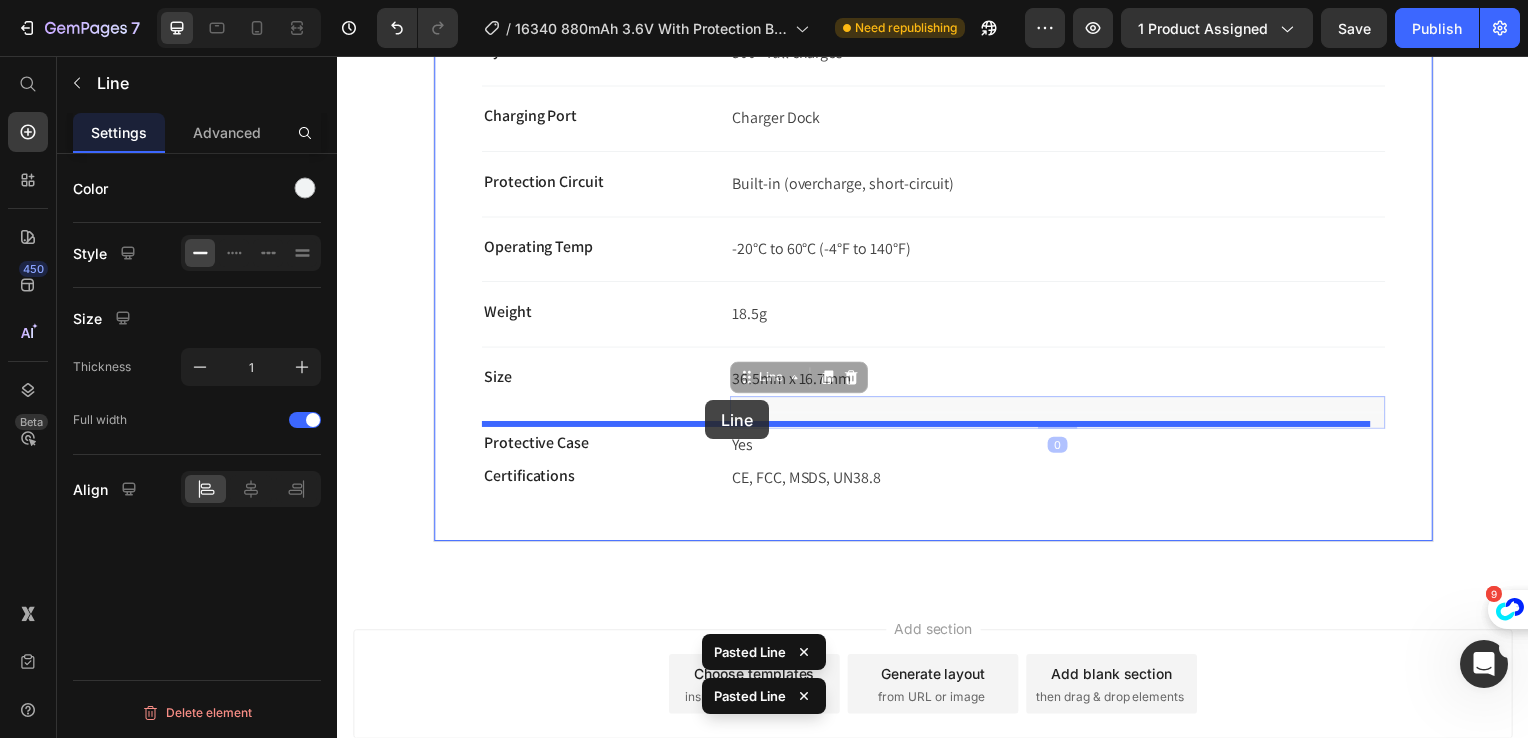 drag, startPoint x: 767, startPoint y: 365, endPoint x: 708, endPoint y: 403, distance: 70.178345 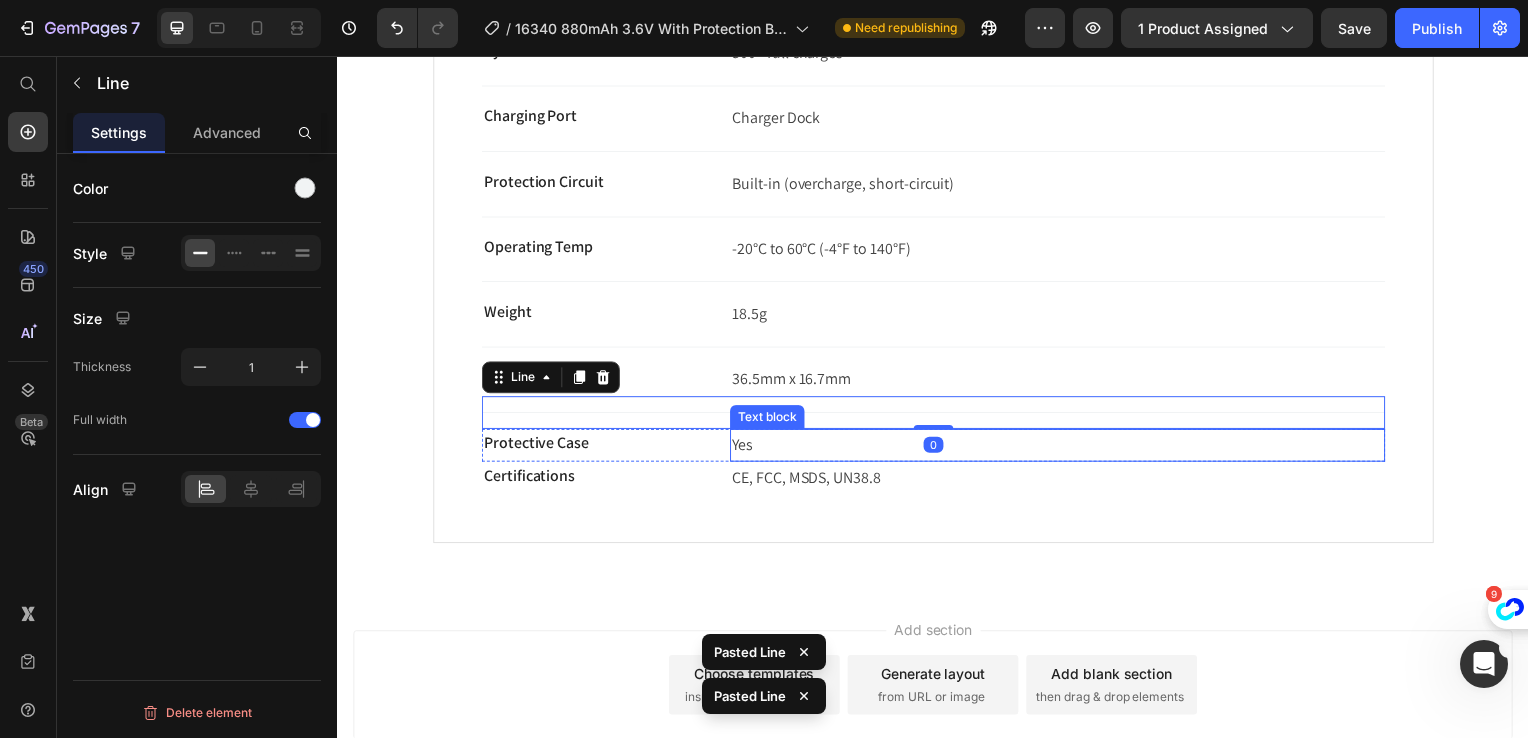 click on "Yes" at bounding box center [1062, 448] 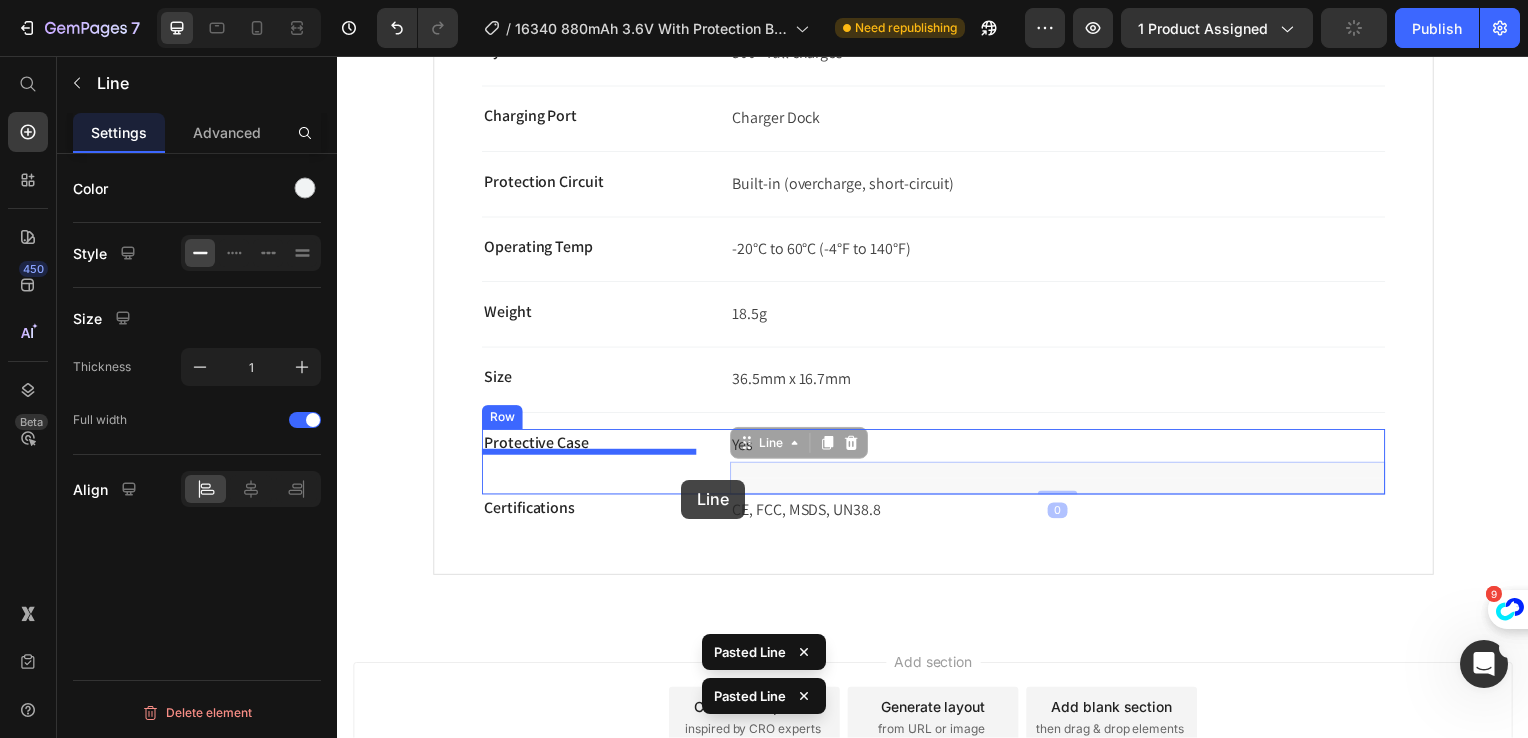 drag, startPoint x: 747, startPoint y: 444, endPoint x: 684, endPoint y: 483, distance: 74.094536 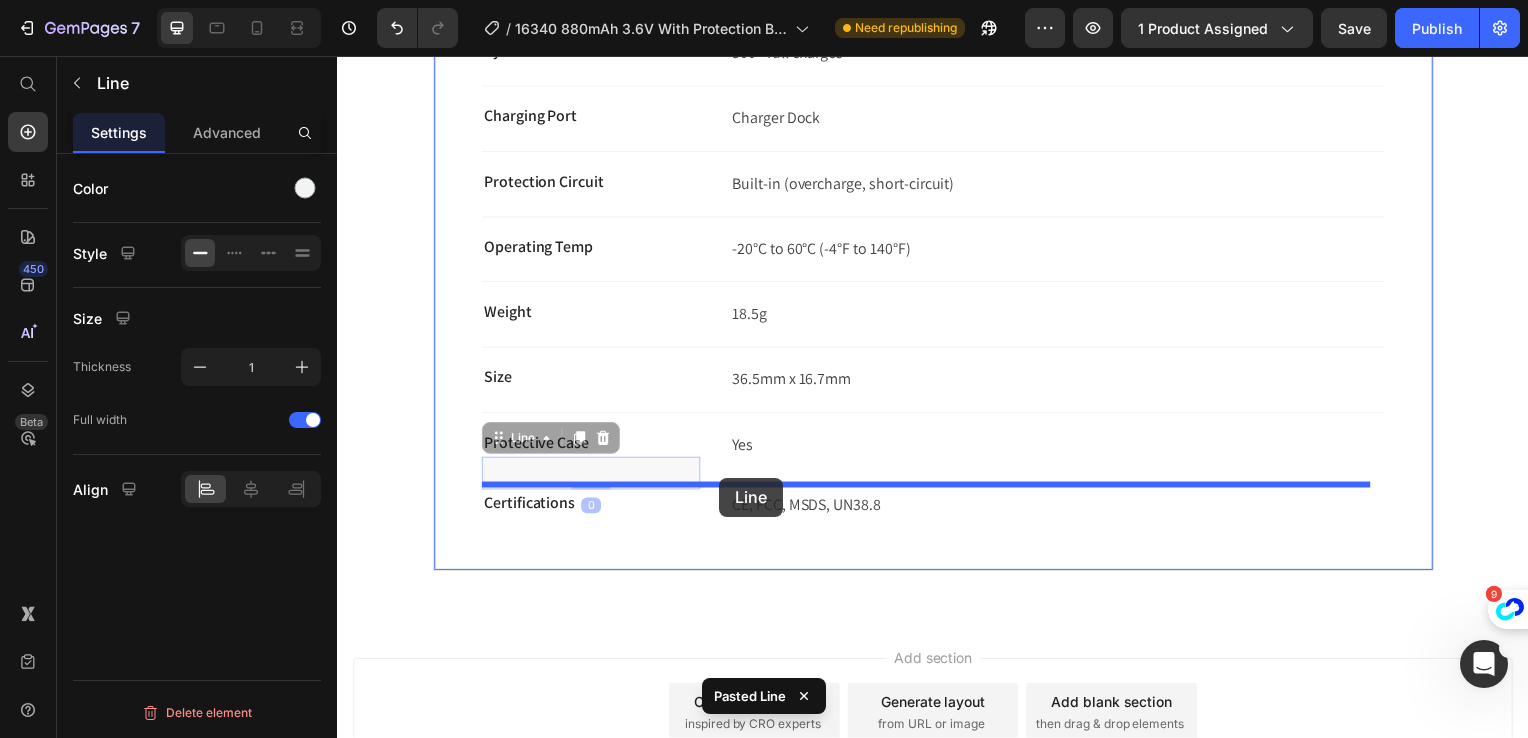 drag, startPoint x: 538, startPoint y: 434, endPoint x: 722, endPoint y: 481, distance: 189.90787 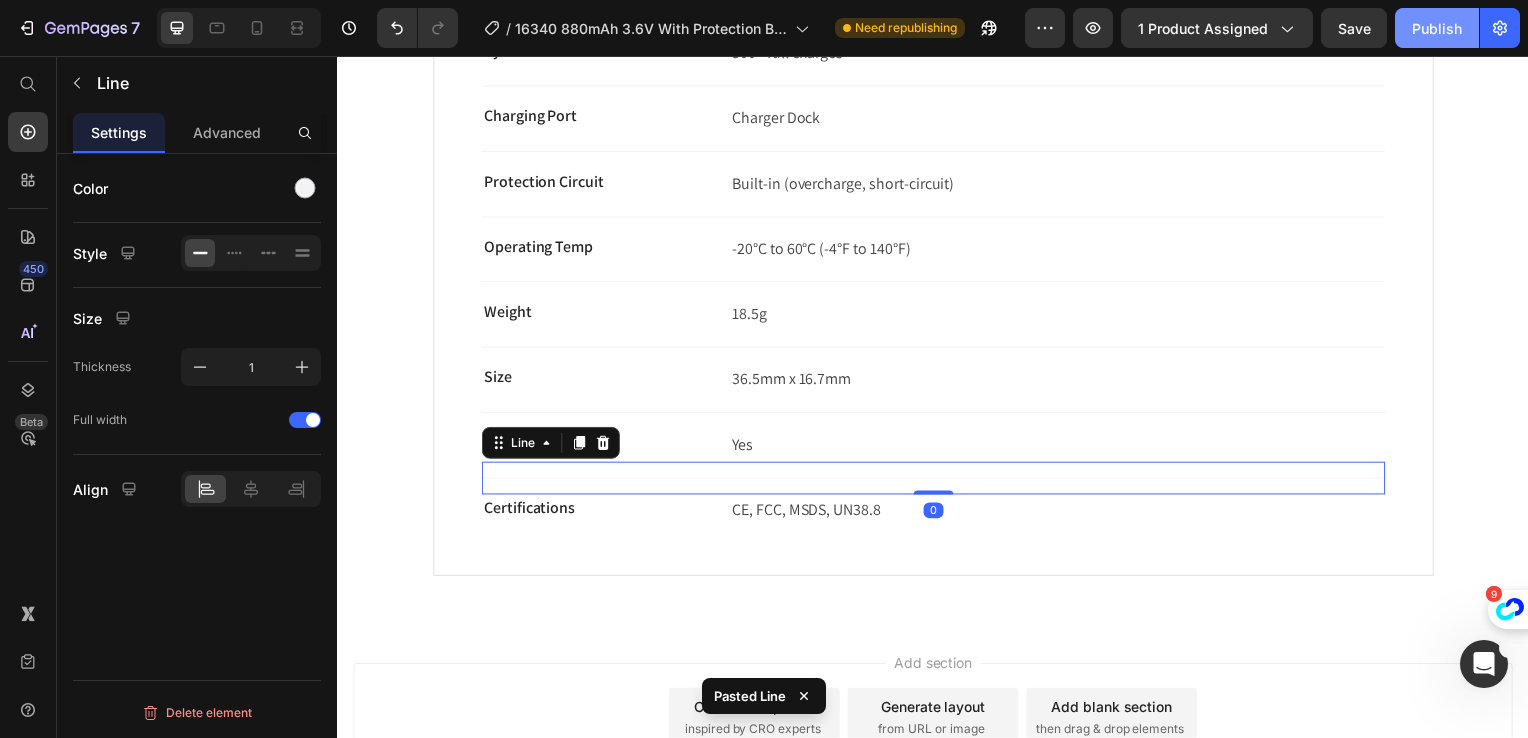 click on "Publish" 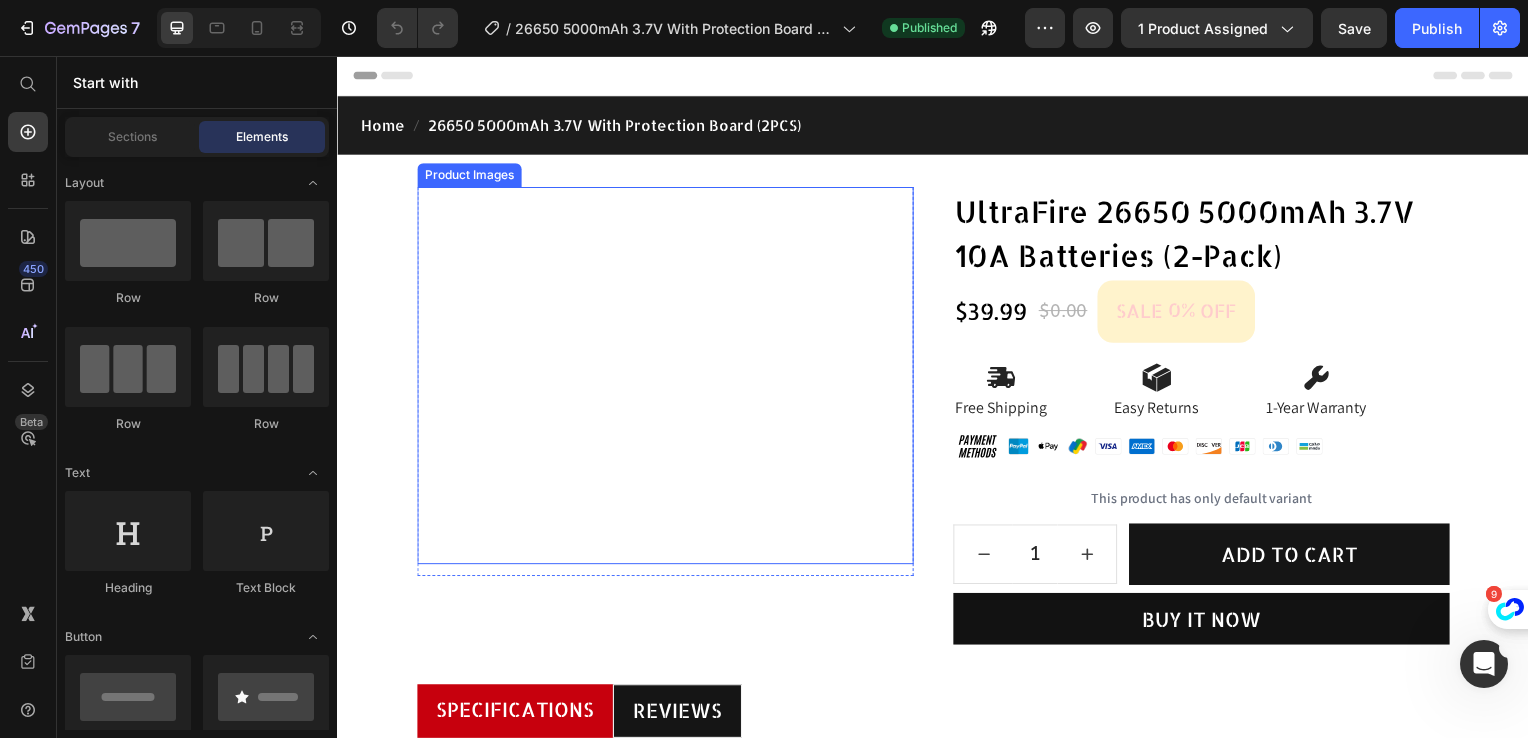 scroll, scrollTop: 0, scrollLeft: 0, axis: both 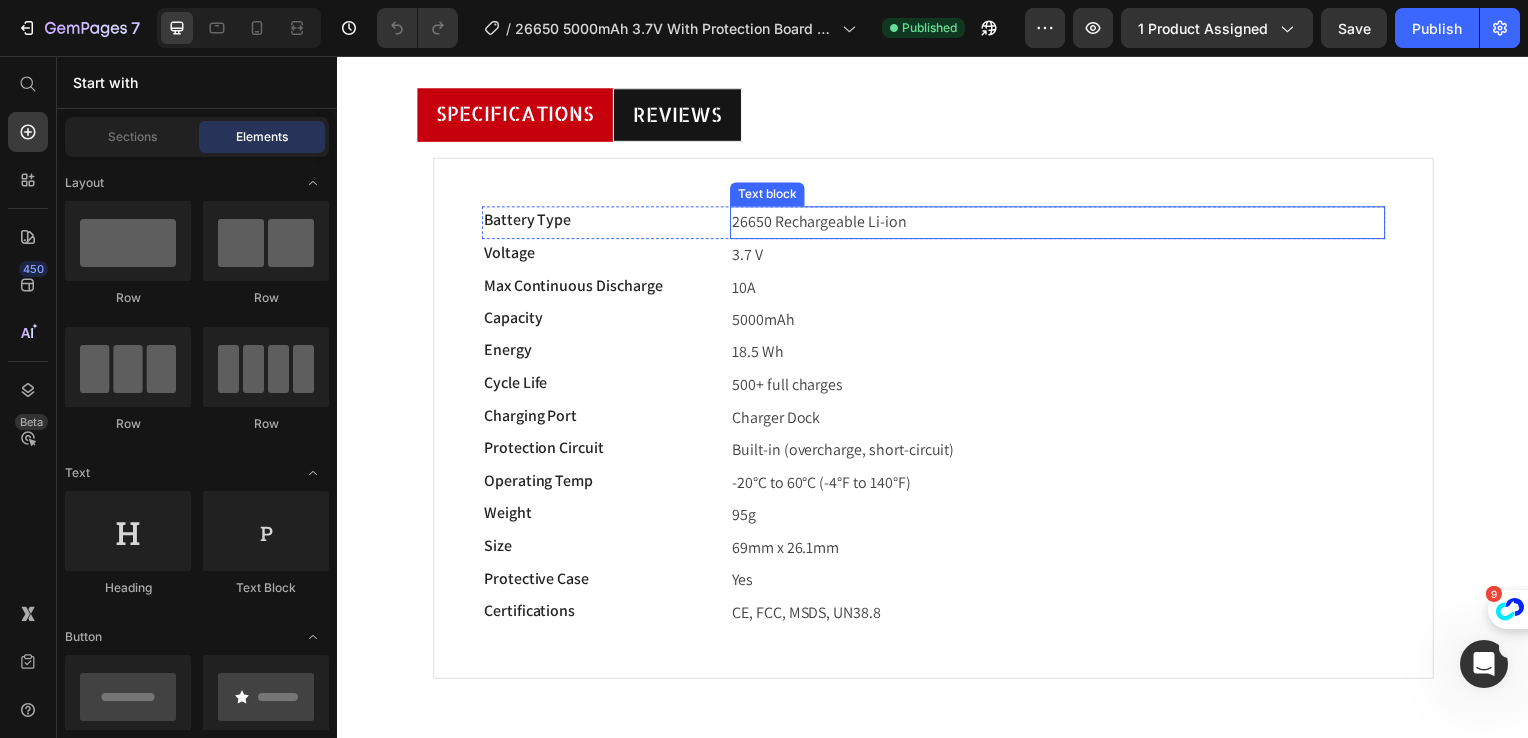 click on "26650 Rechargeable Li-ion" at bounding box center (822, 223) 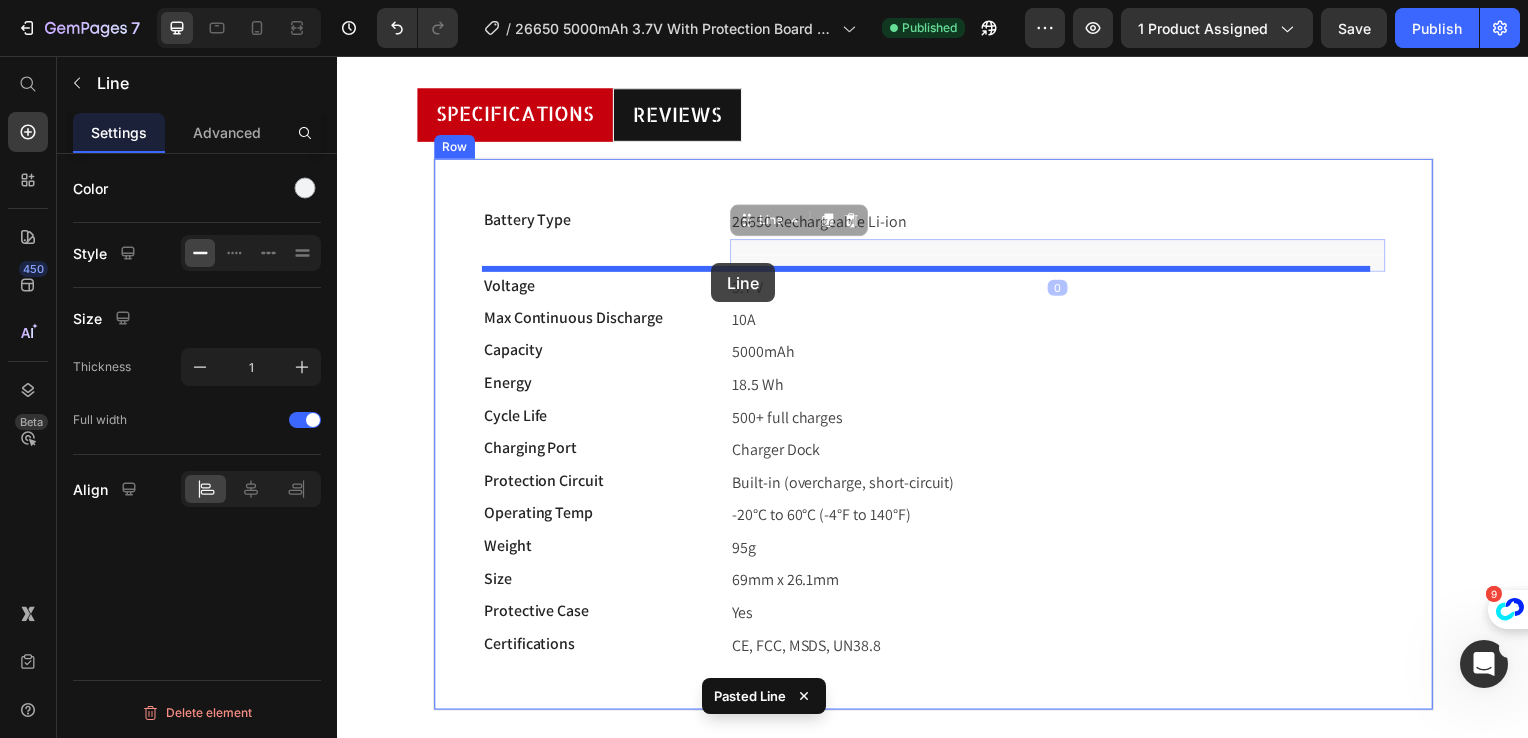 drag, startPoint x: 757, startPoint y: 262, endPoint x: 714, endPoint y: 265, distance: 43.104523 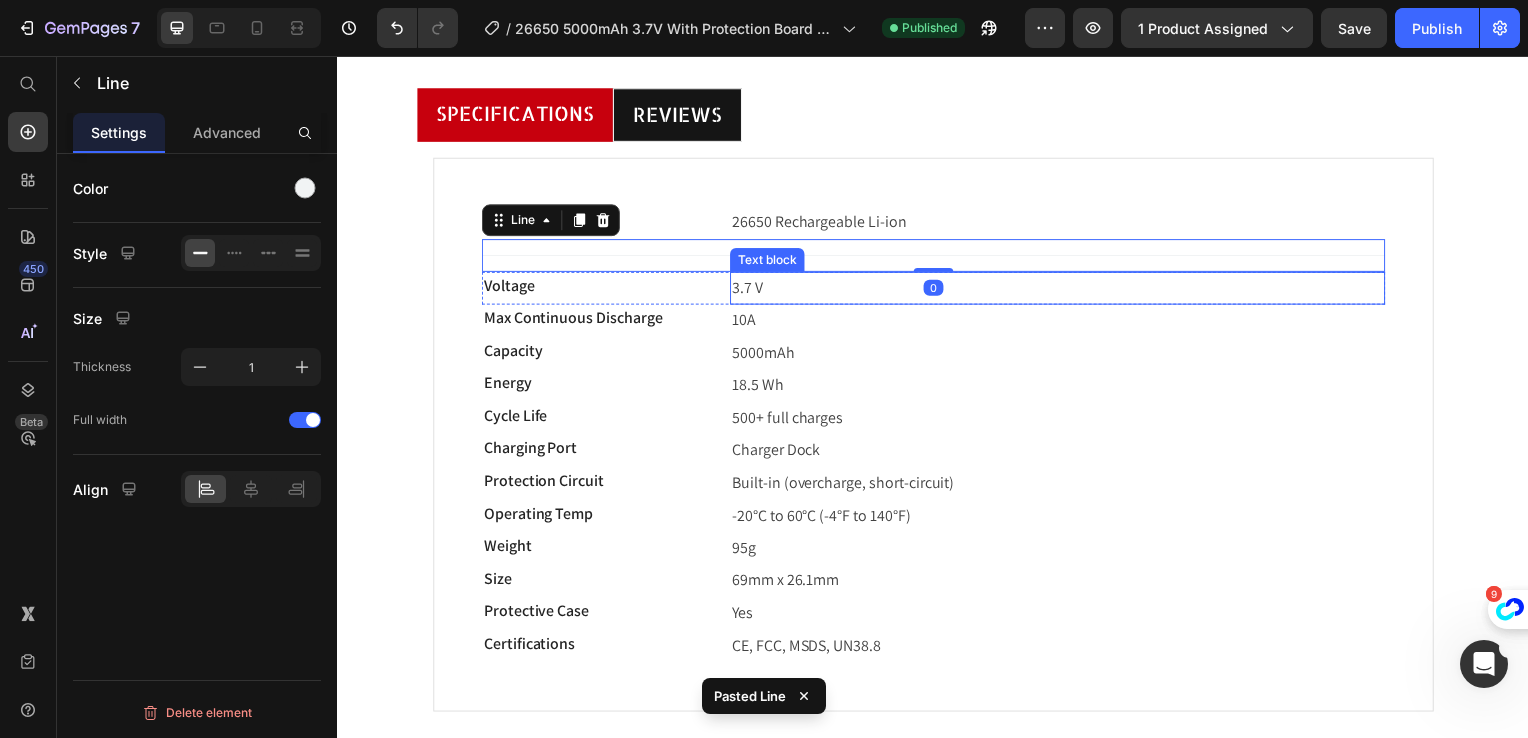 click on "3.7 V" at bounding box center (1062, 290) 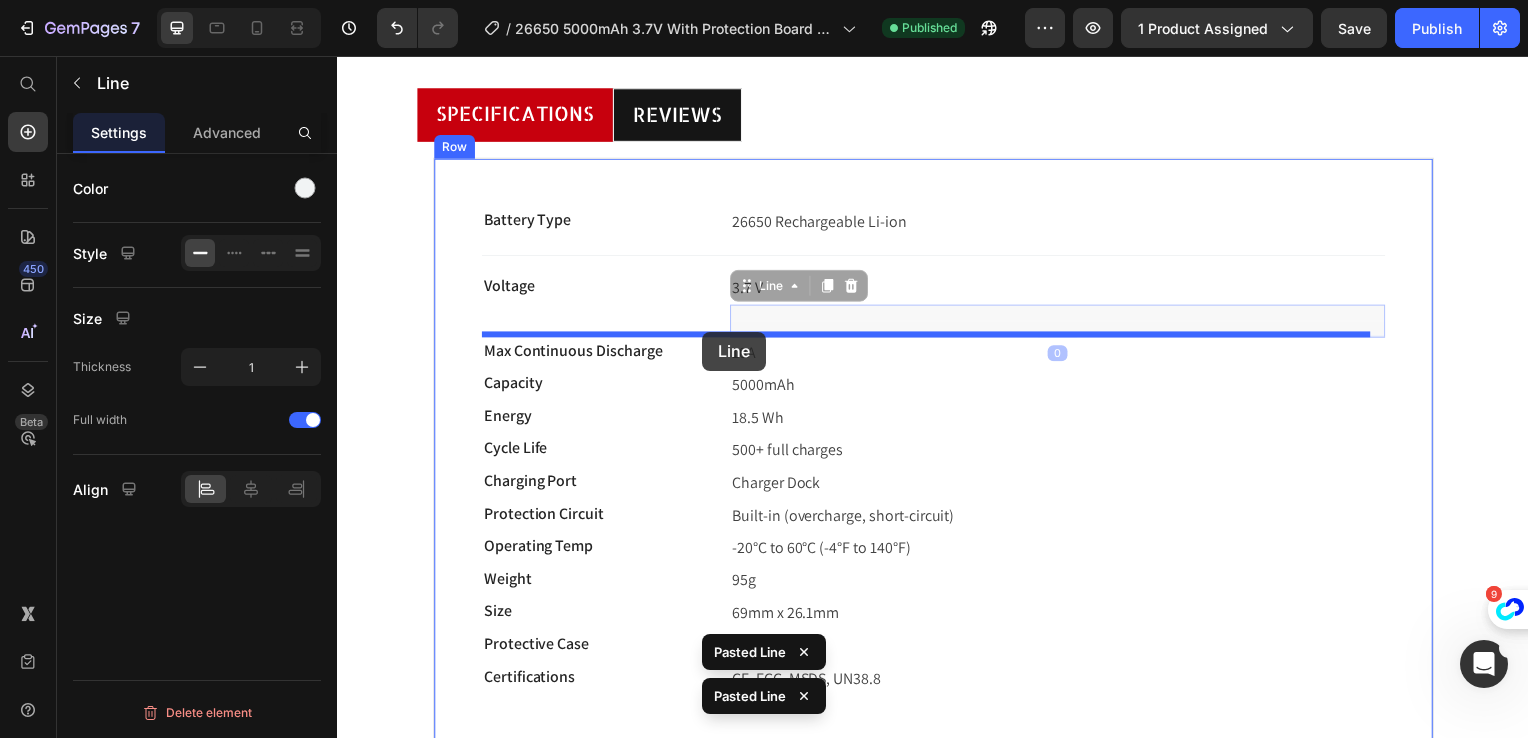 drag, startPoint x: 764, startPoint y: 311, endPoint x: 705, endPoint y: 334, distance: 63.324562 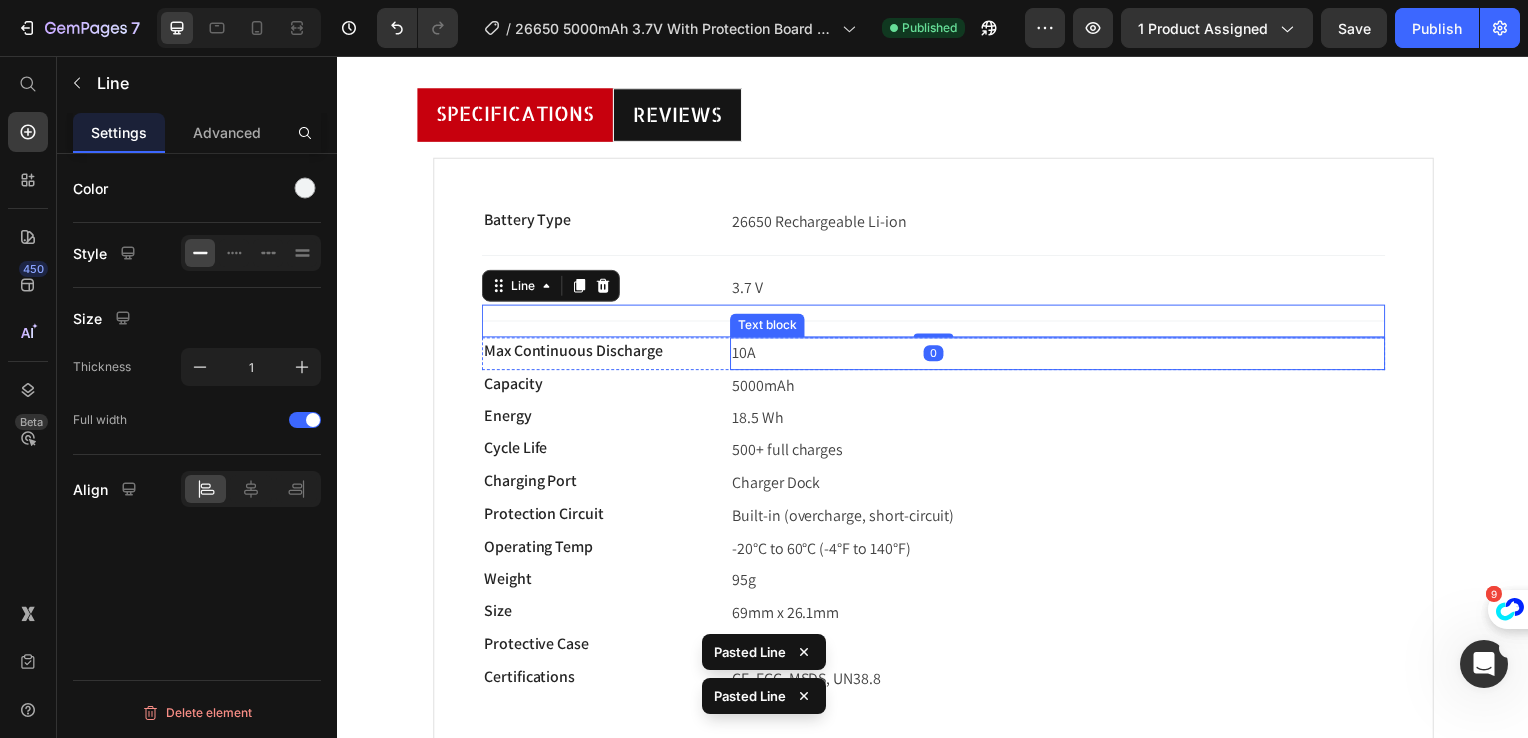 click on "10A" at bounding box center (1062, 356) 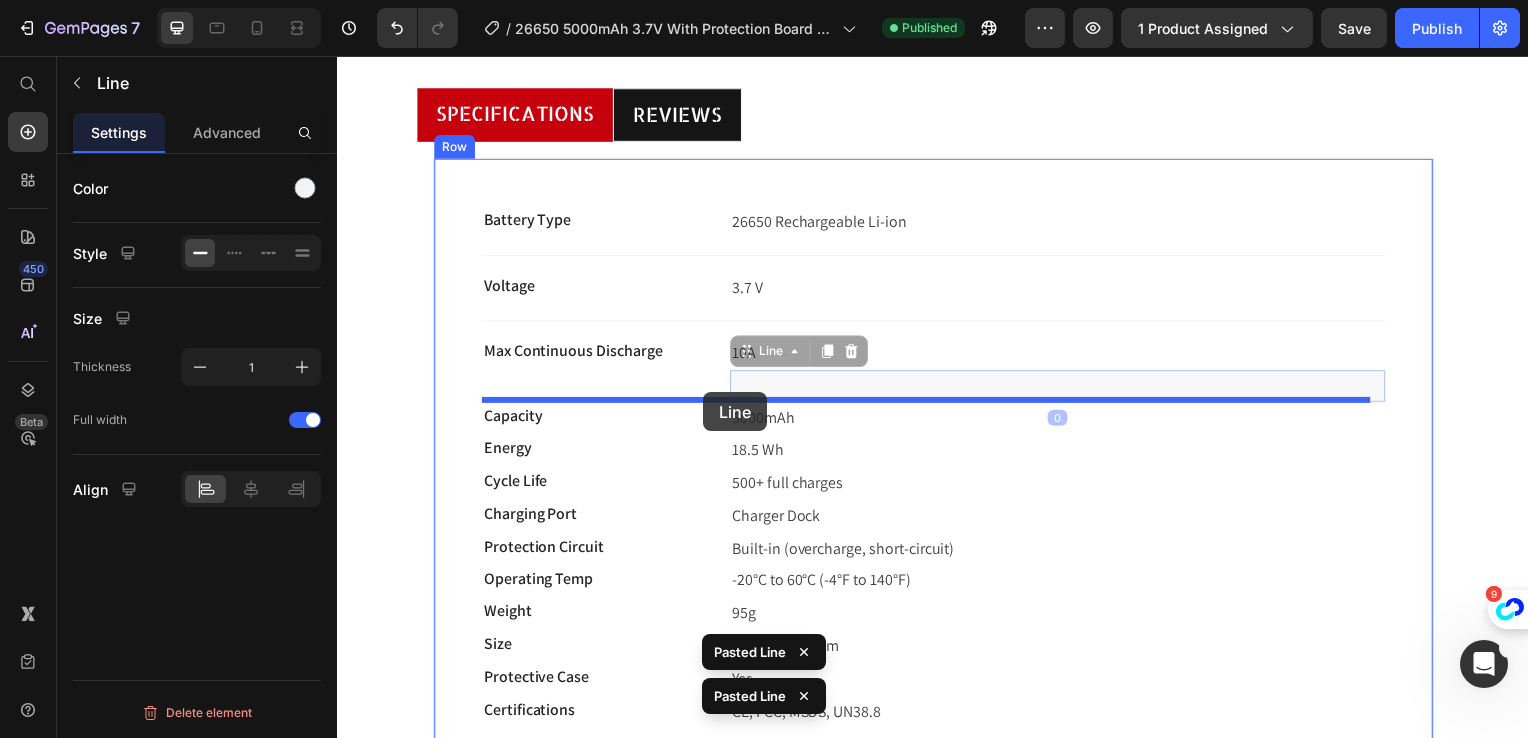 drag, startPoint x: 768, startPoint y: 394, endPoint x: 706, endPoint y: 395, distance: 62.008064 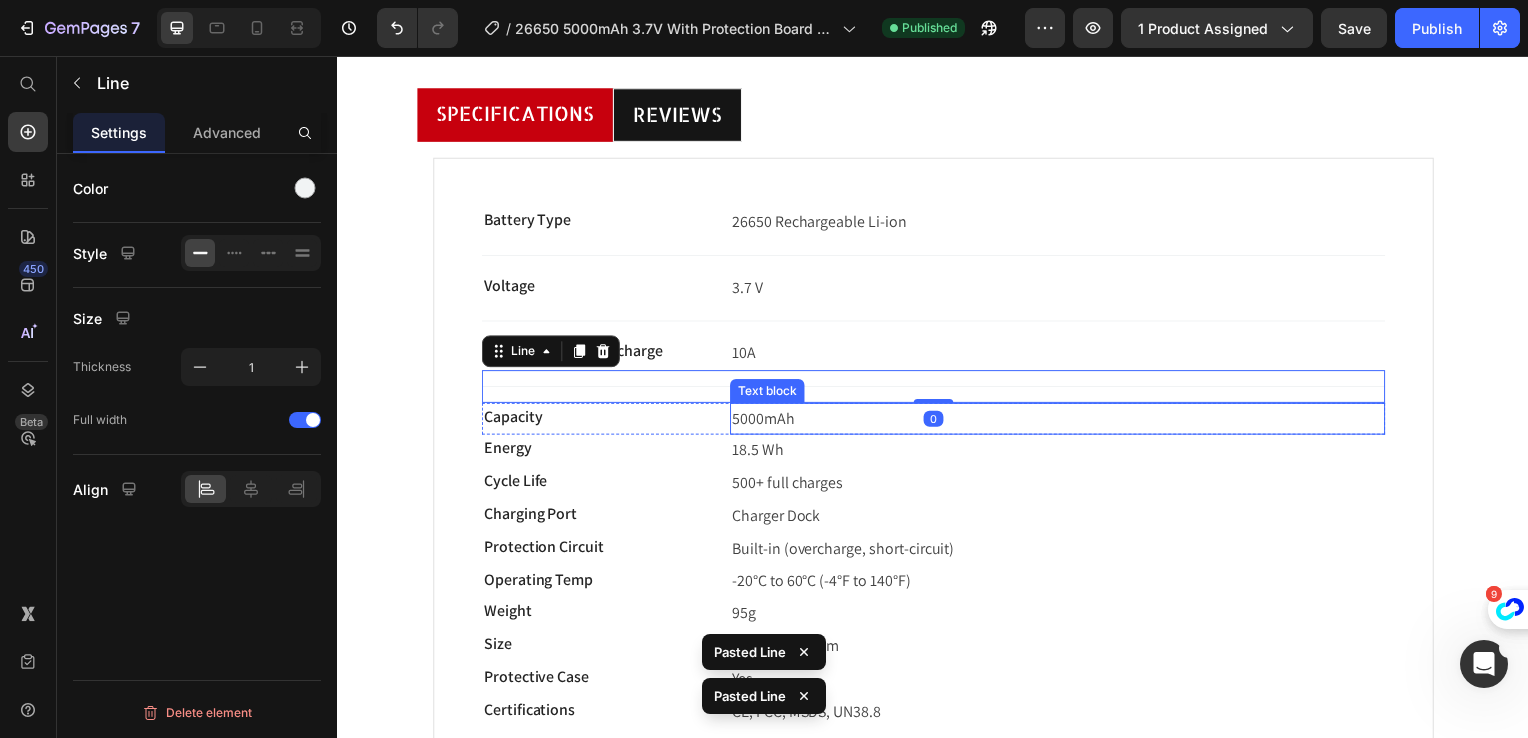 click on "5000mAh" at bounding box center [1062, 422] 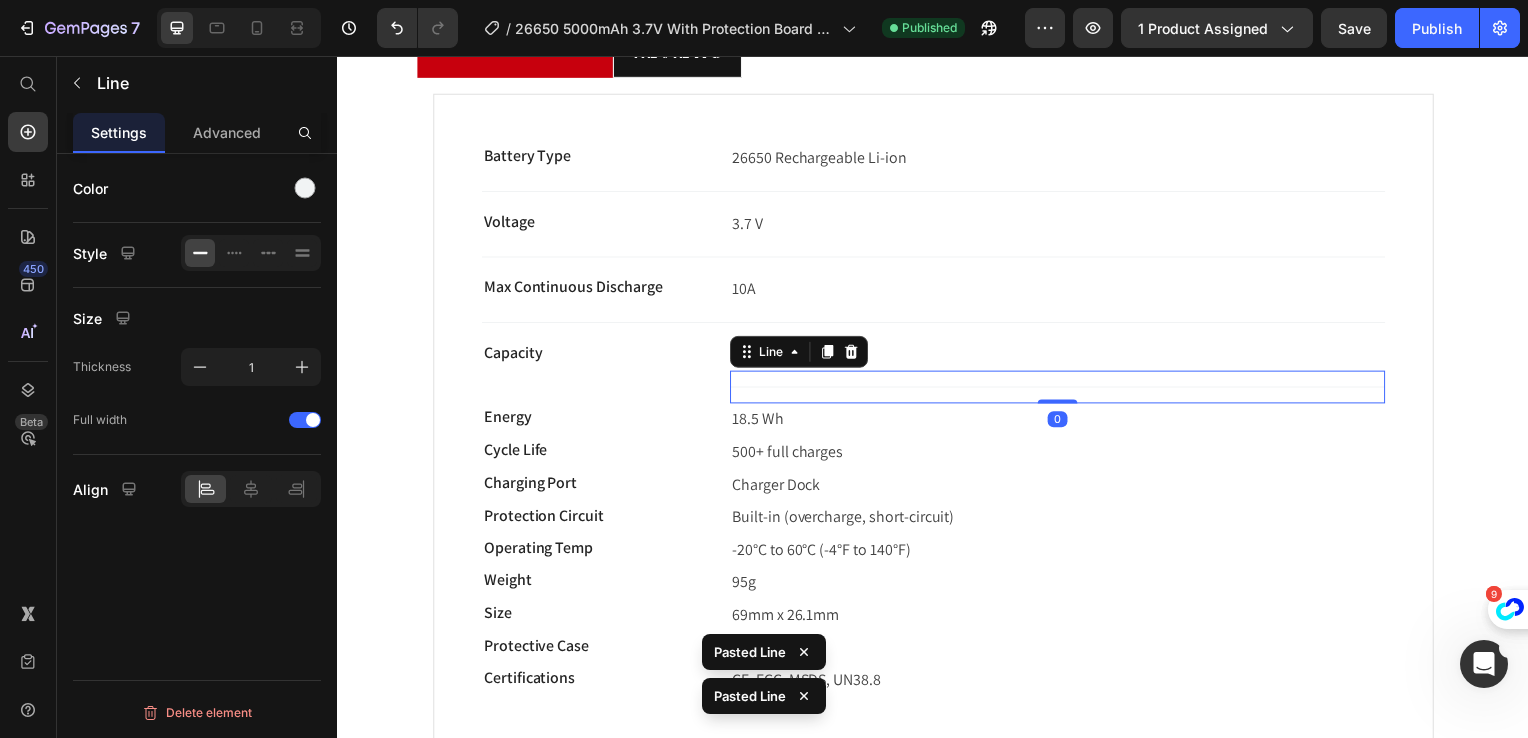scroll, scrollTop: 700, scrollLeft: 0, axis: vertical 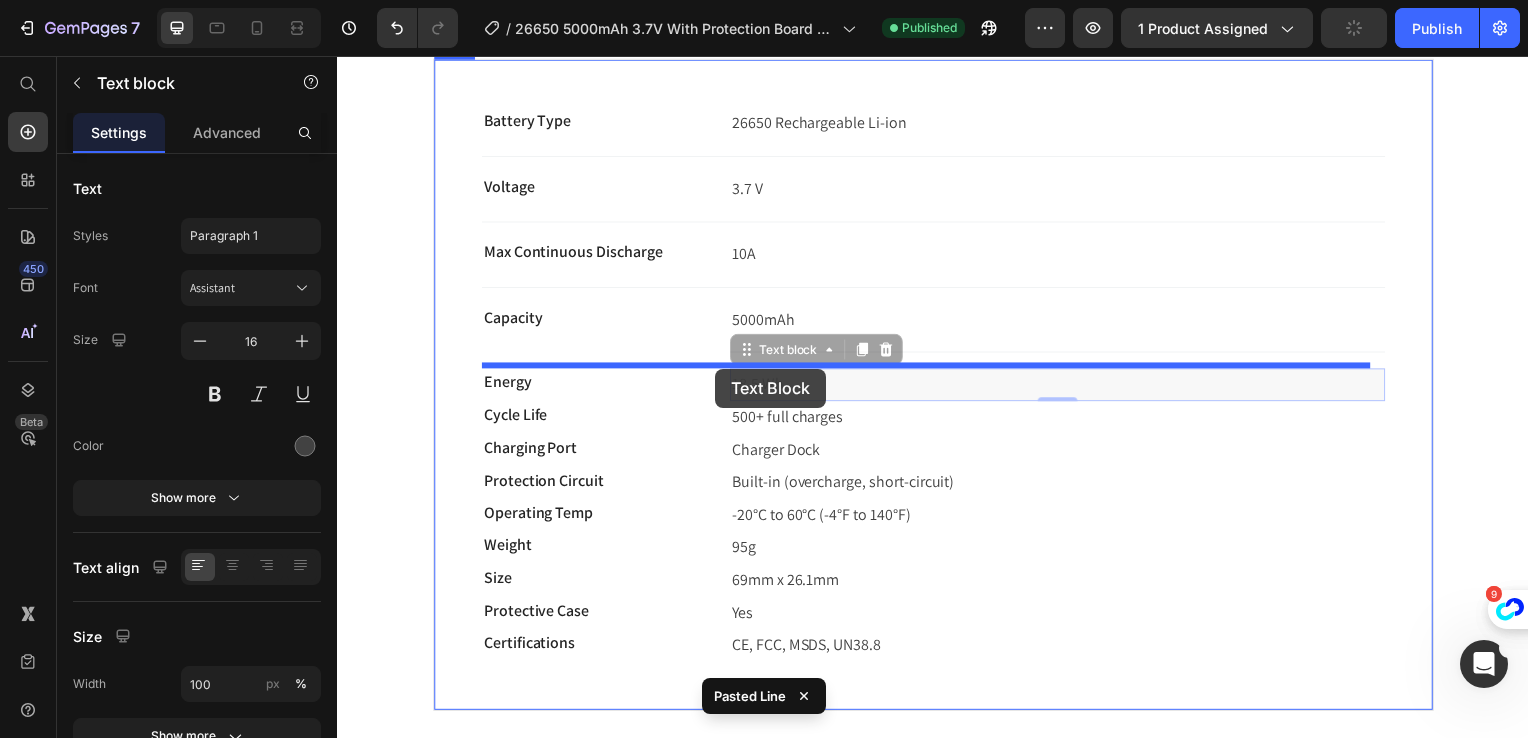 drag, startPoint x: 766, startPoint y: 357, endPoint x: 773, endPoint y: 365, distance: 10.630146 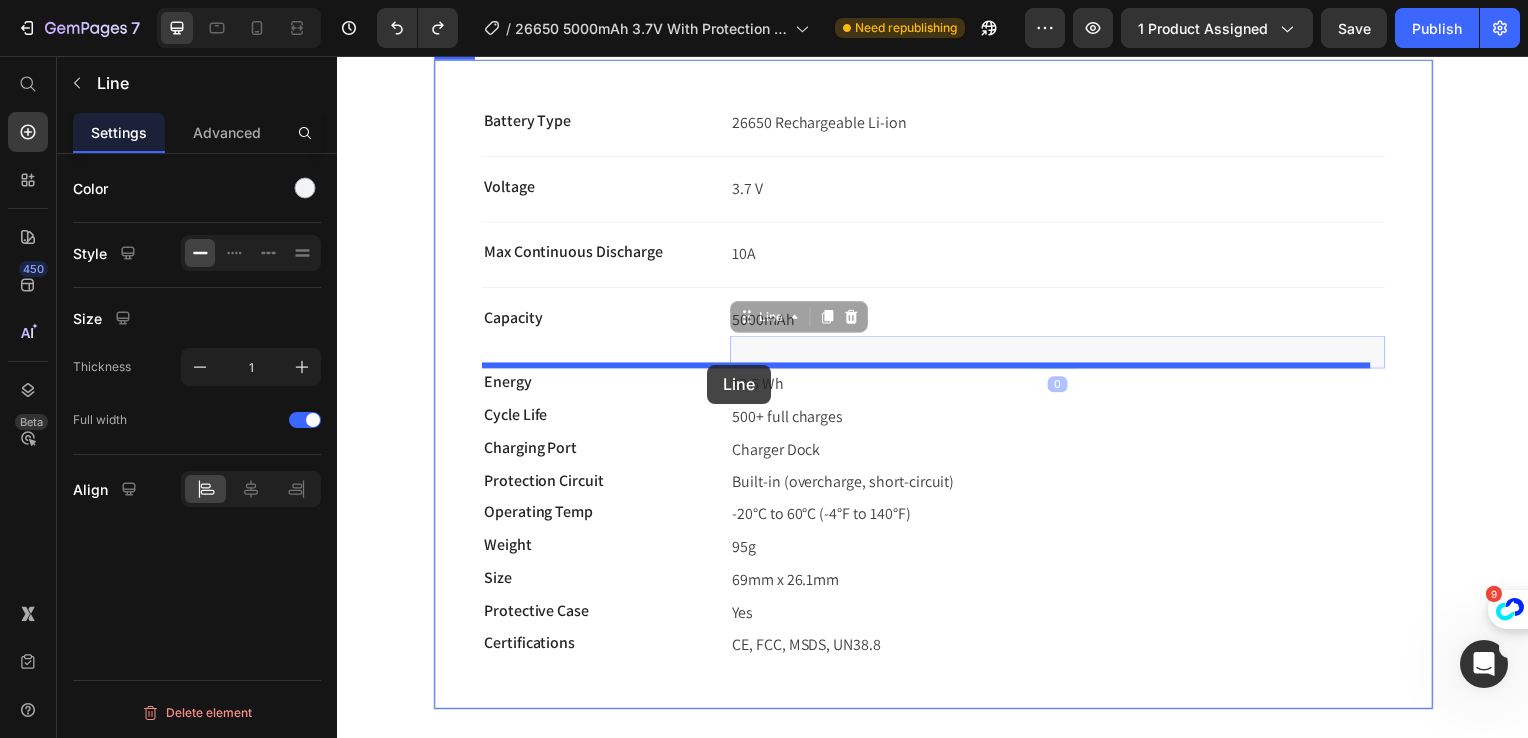 drag, startPoint x: 804, startPoint y: 353, endPoint x: 778, endPoint y: 398, distance: 51.971146 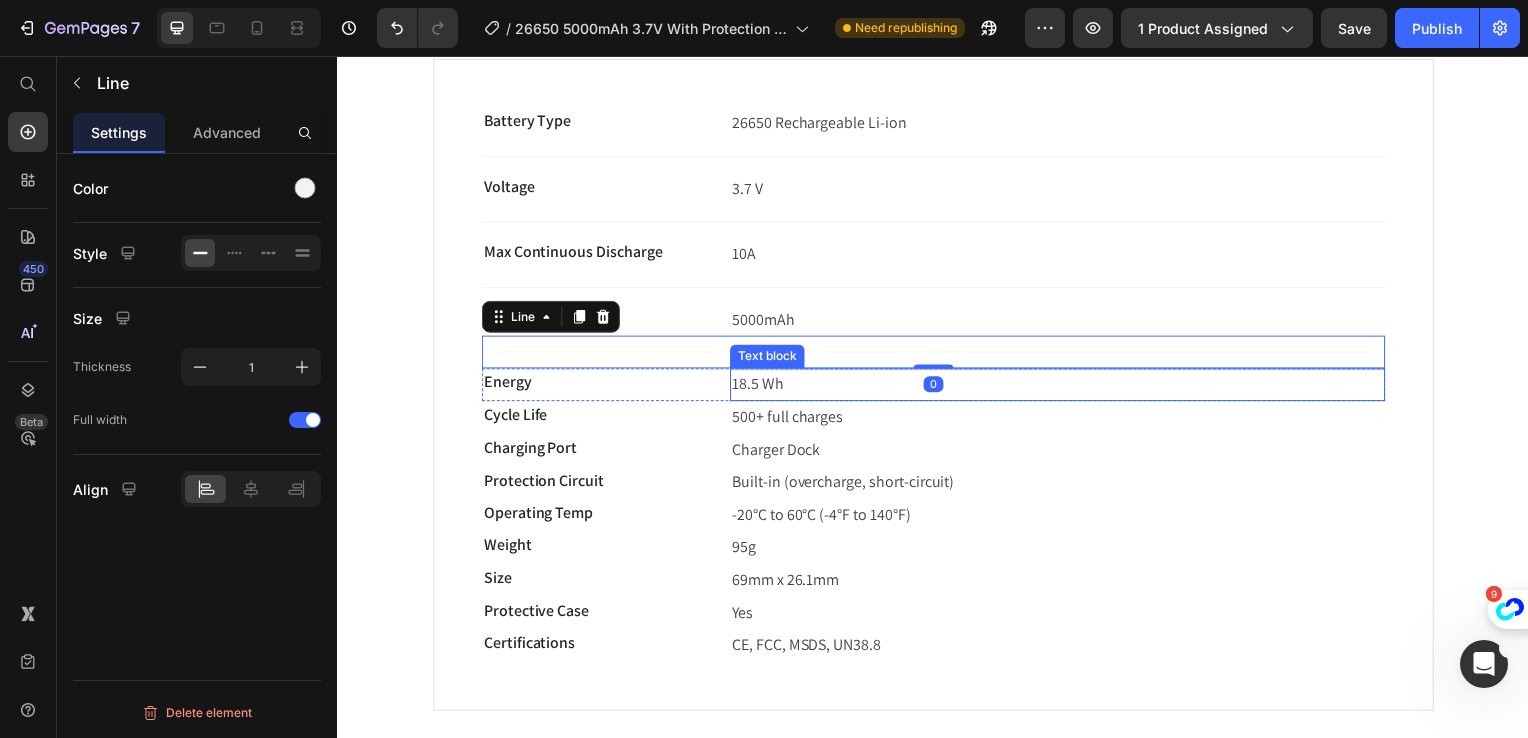 click on "18.5 Wh" at bounding box center [1062, 387] 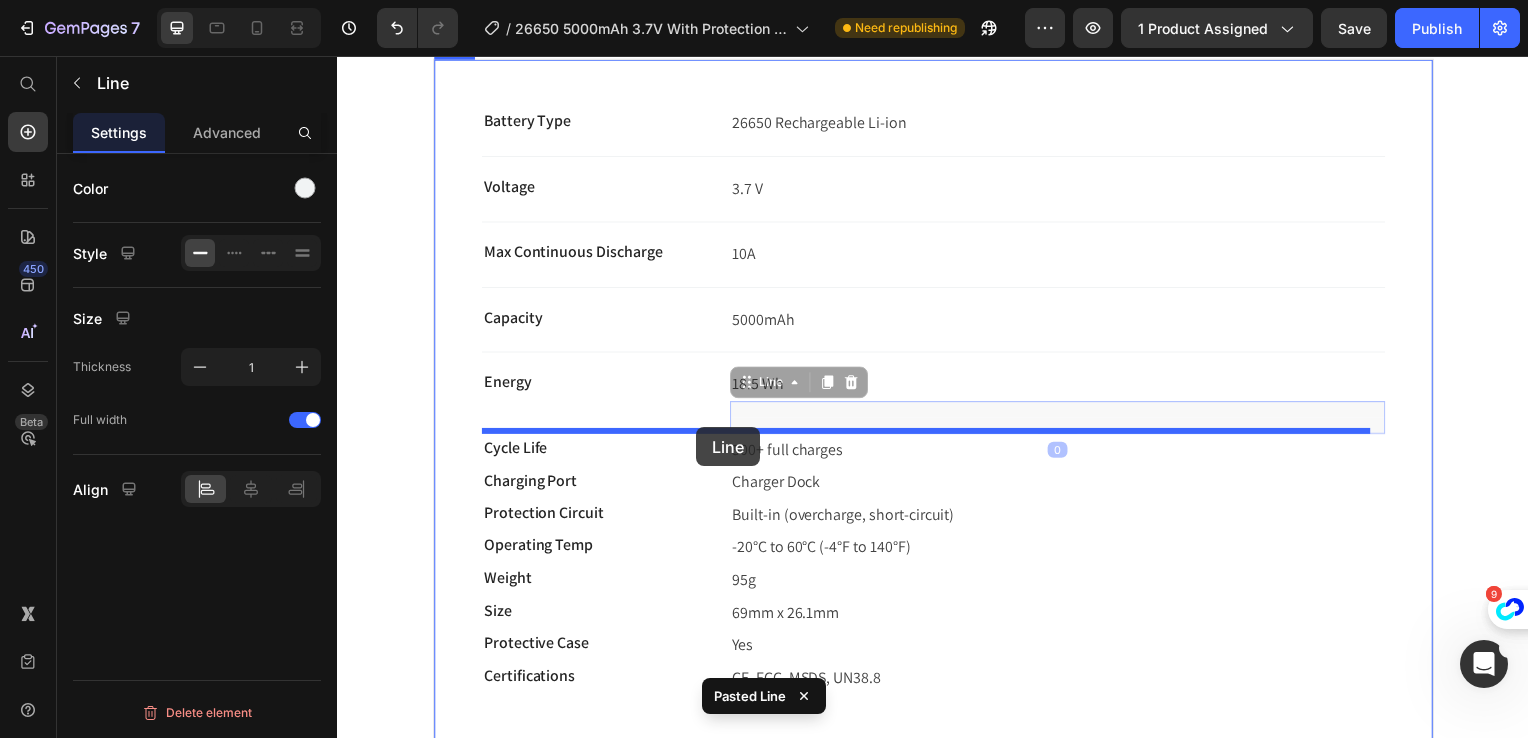 drag, startPoint x: 768, startPoint y: 411, endPoint x: 699, endPoint y: 430, distance: 71.568146 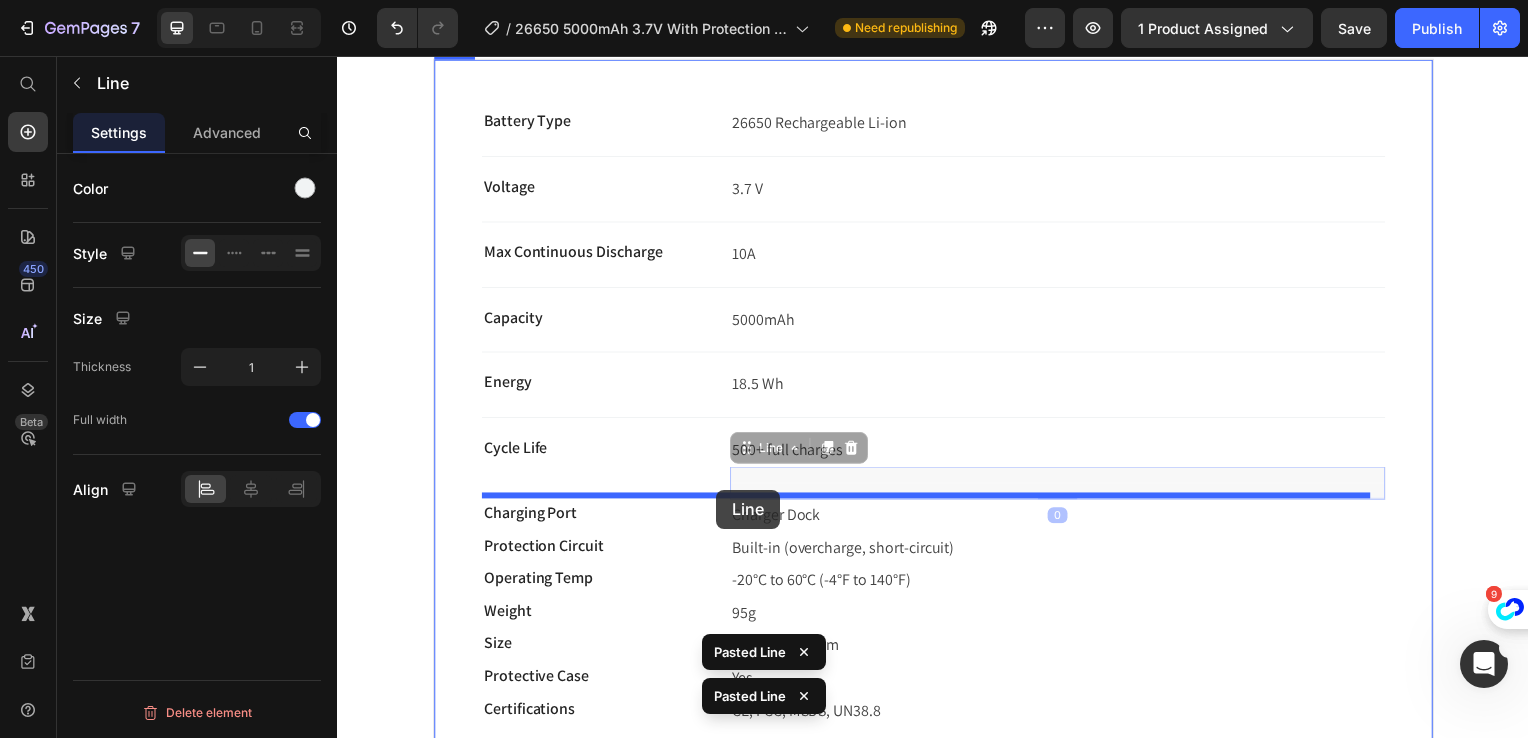 drag, startPoint x: 791, startPoint y: 478, endPoint x: 714, endPoint y: 493, distance: 78.44743 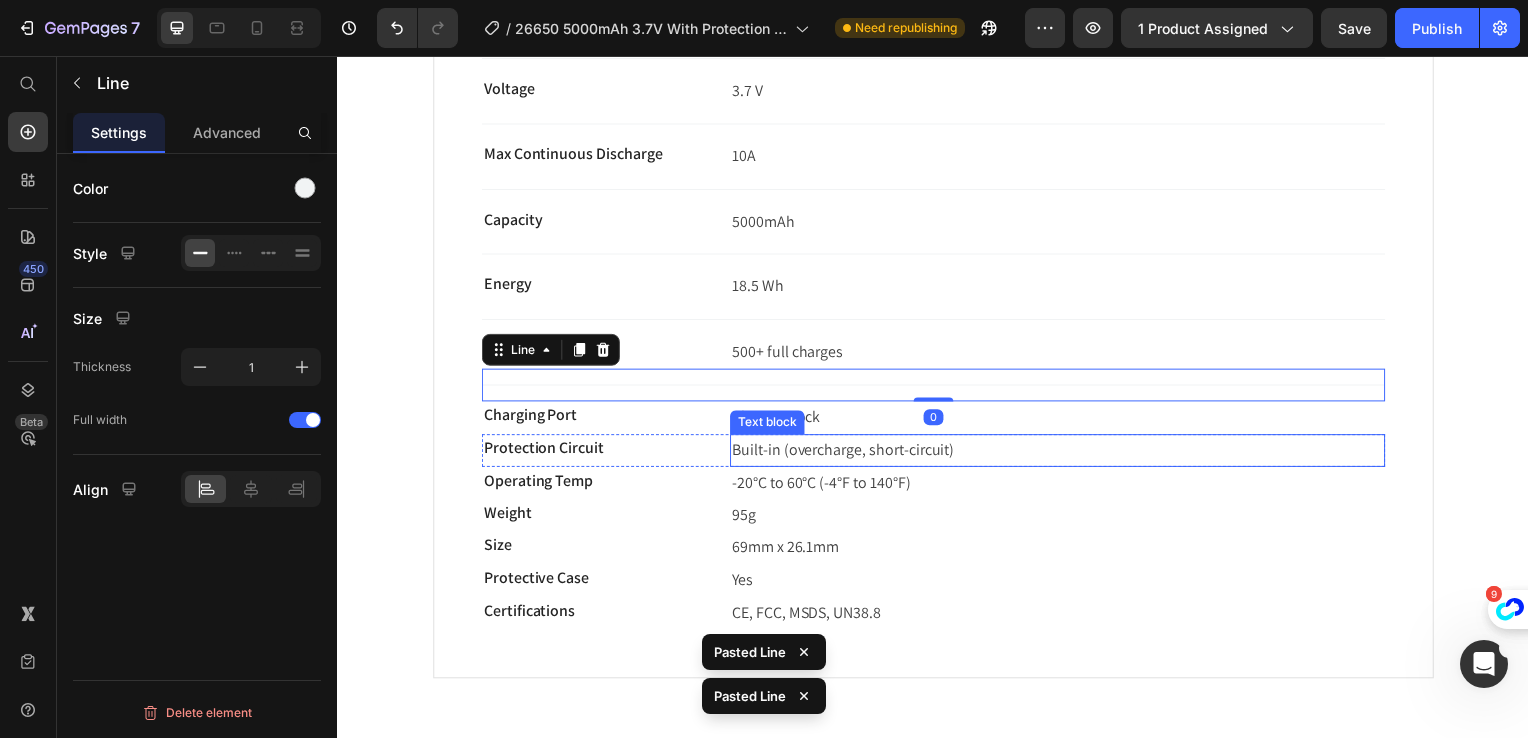 scroll, scrollTop: 800, scrollLeft: 0, axis: vertical 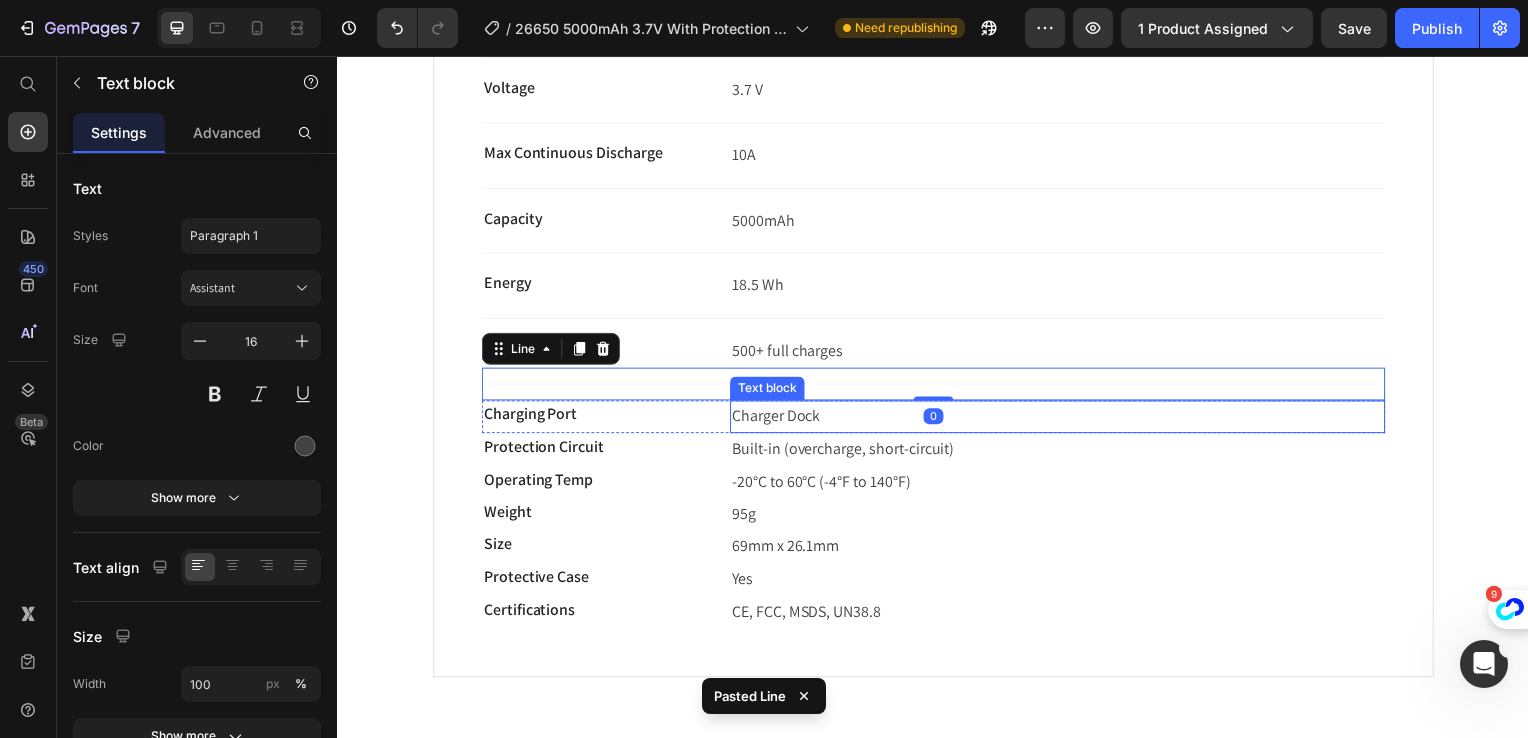 click on "Charger Dock" at bounding box center [1062, 419] 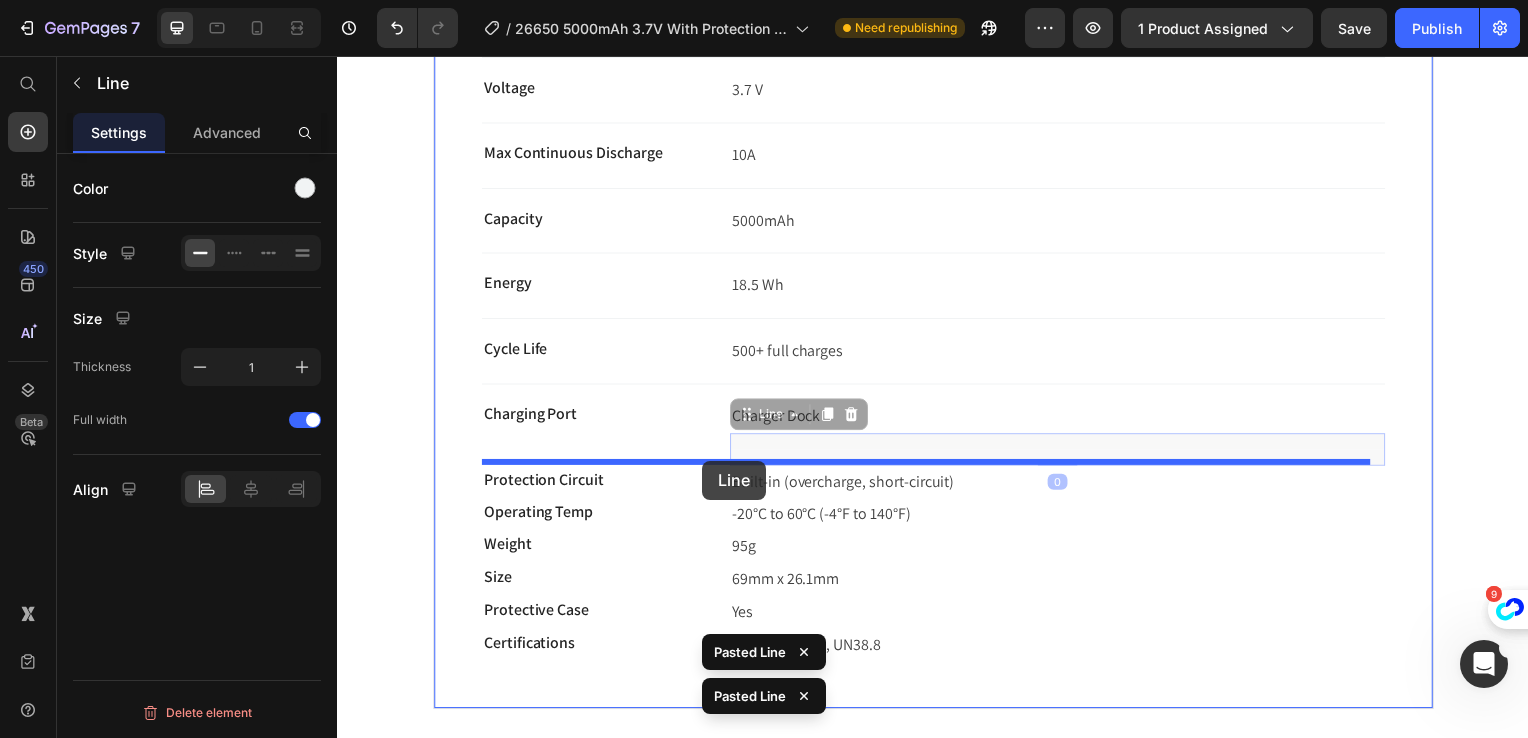 drag, startPoint x: 792, startPoint y: 460, endPoint x: 706, endPoint y: 464, distance: 86.09297 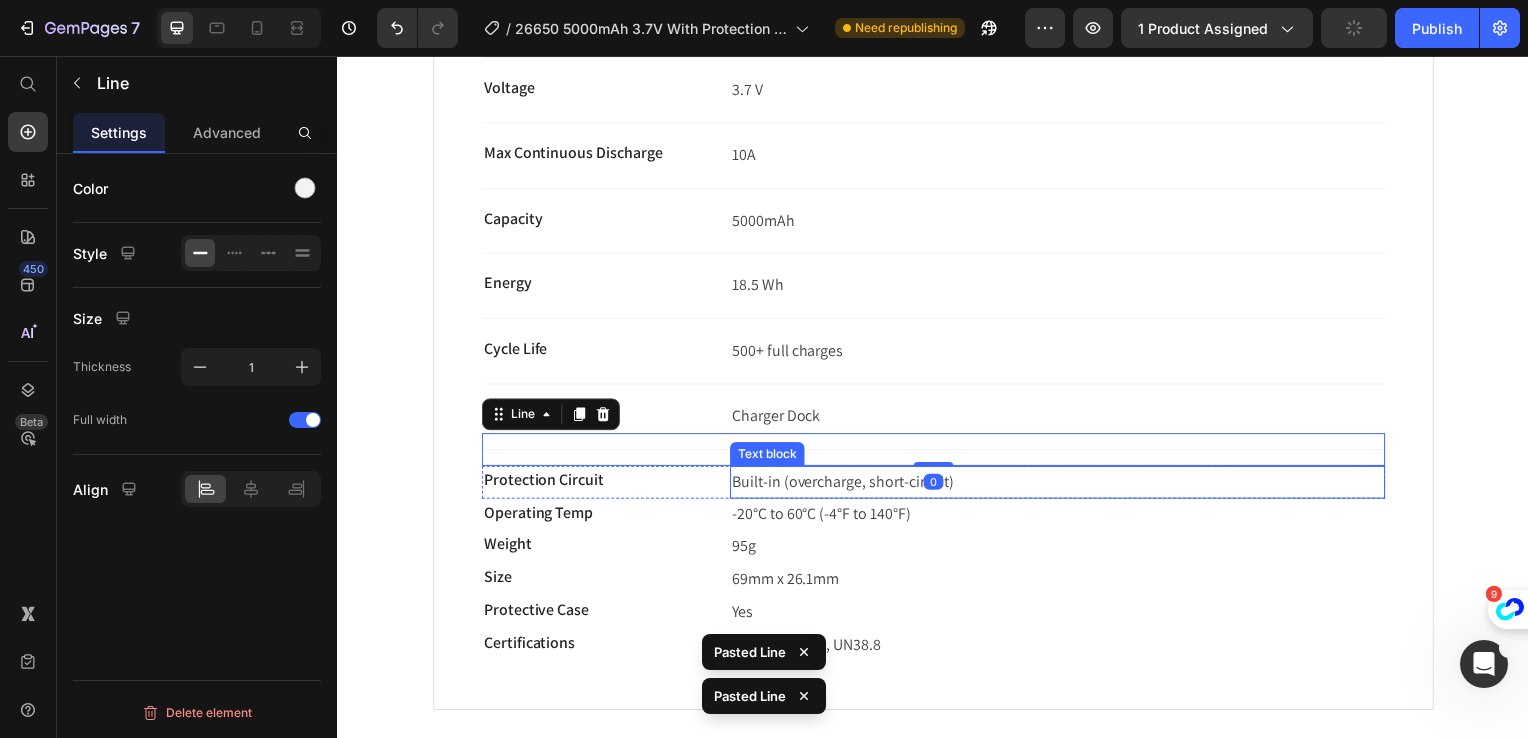 click on "Built-in (overcharge, short-circuit)" at bounding box center (846, 484) 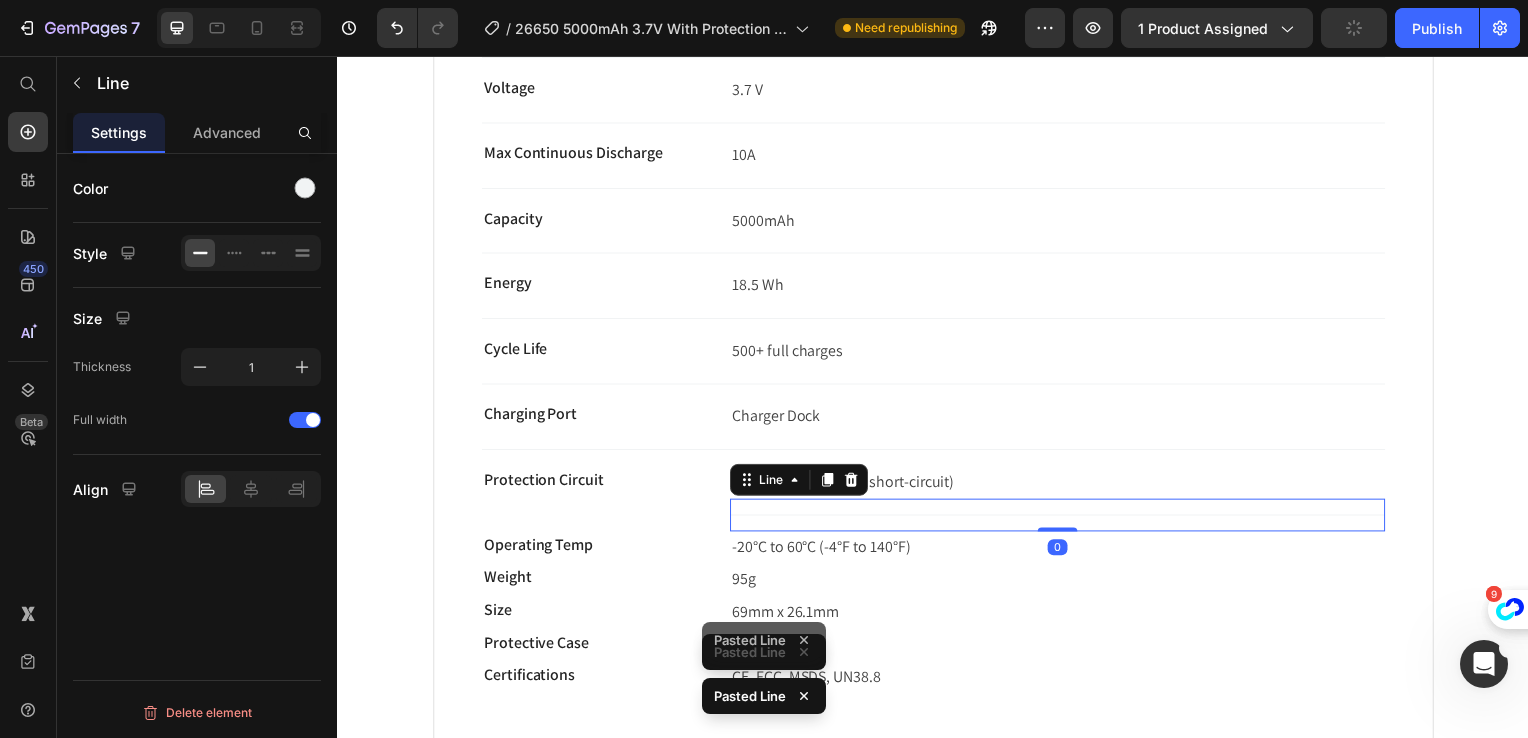 scroll, scrollTop: 900, scrollLeft: 0, axis: vertical 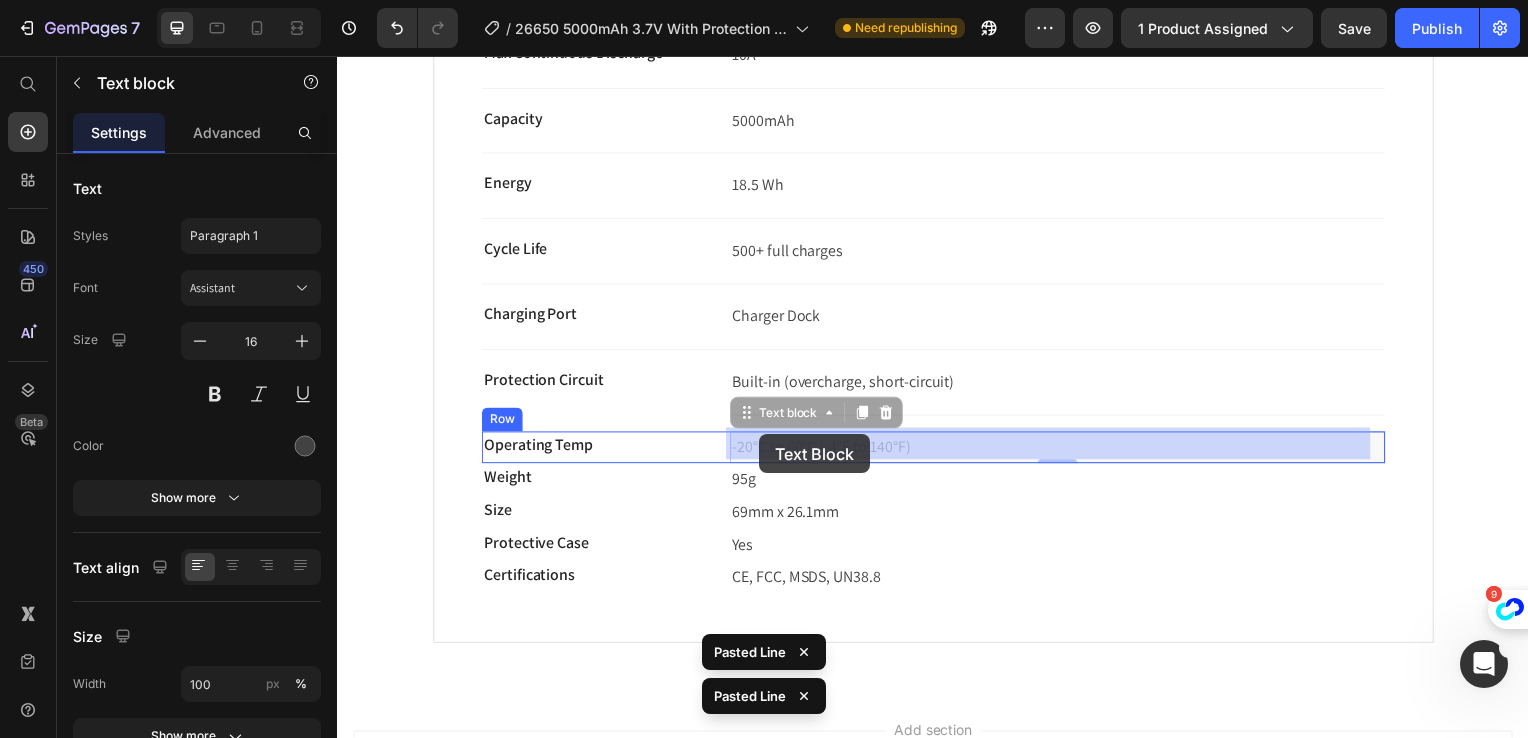 drag, startPoint x: 784, startPoint y: 417, endPoint x: 769, endPoint y: 425, distance: 17 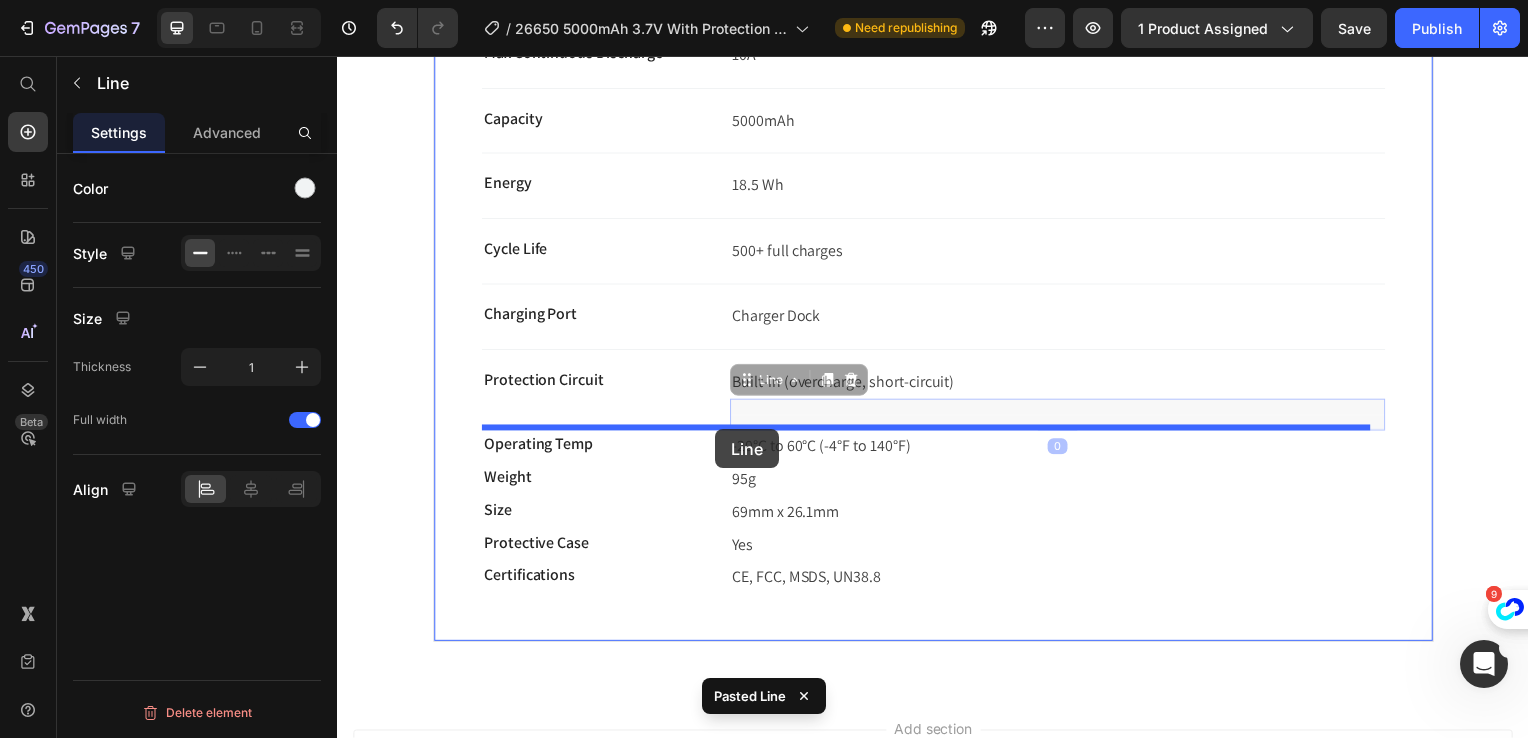 drag, startPoint x: 938, startPoint y: 408, endPoint x: 714, endPoint y: 432, distance: 225.28204 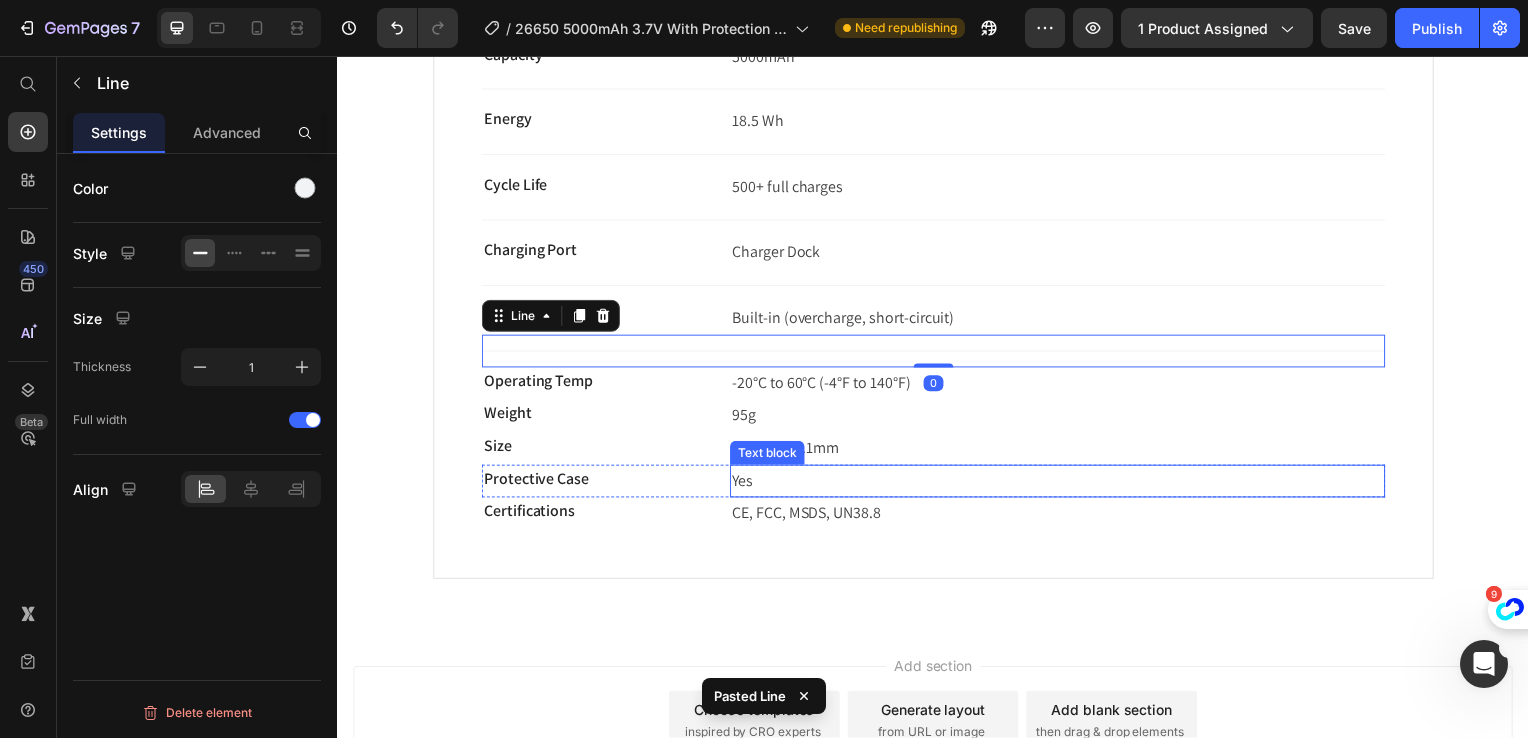 scroll, scrollTop: 1000, scrollLeft: 0, axis: vertical 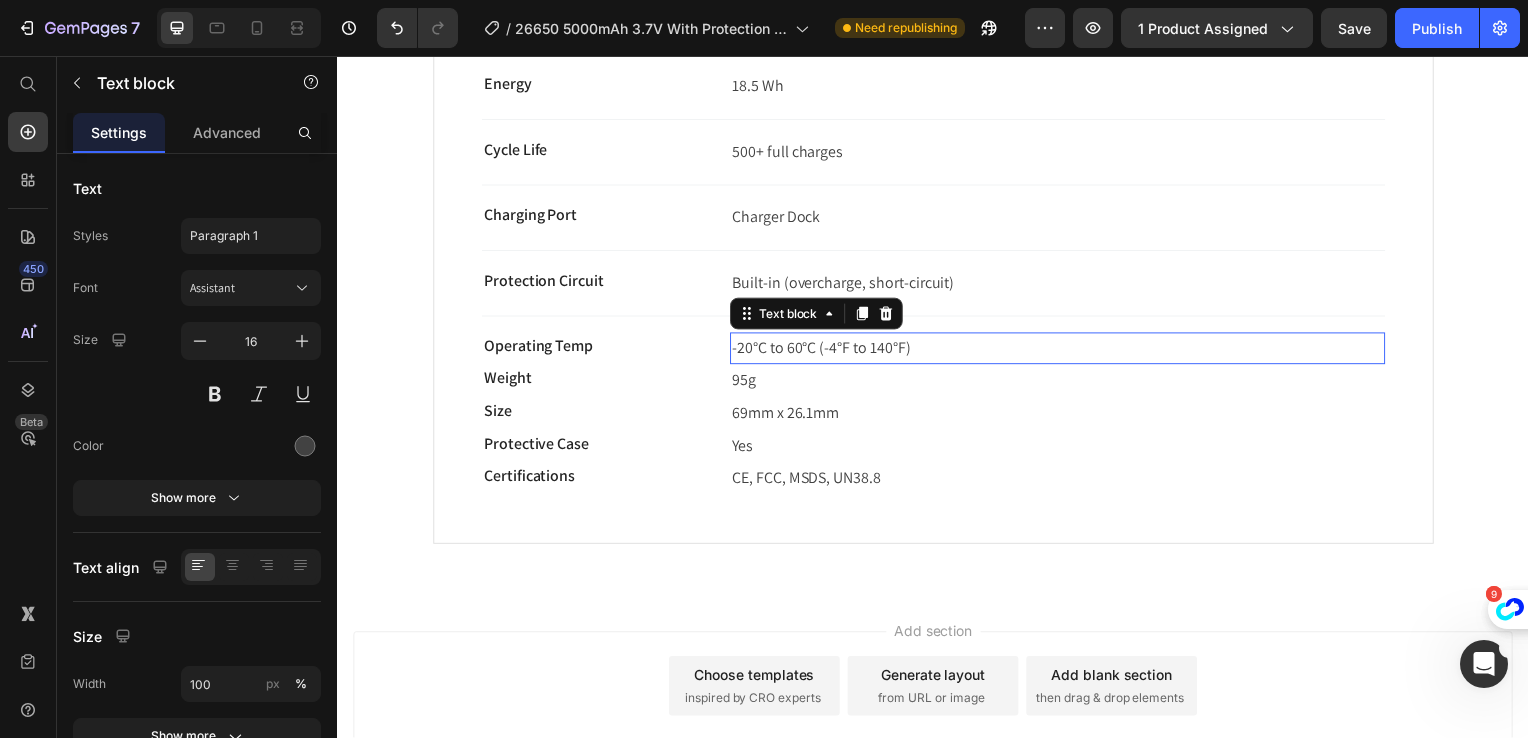 click on "-20°C to 60°C (-4°F to 140°F)" at bounding box center [1062, 351] 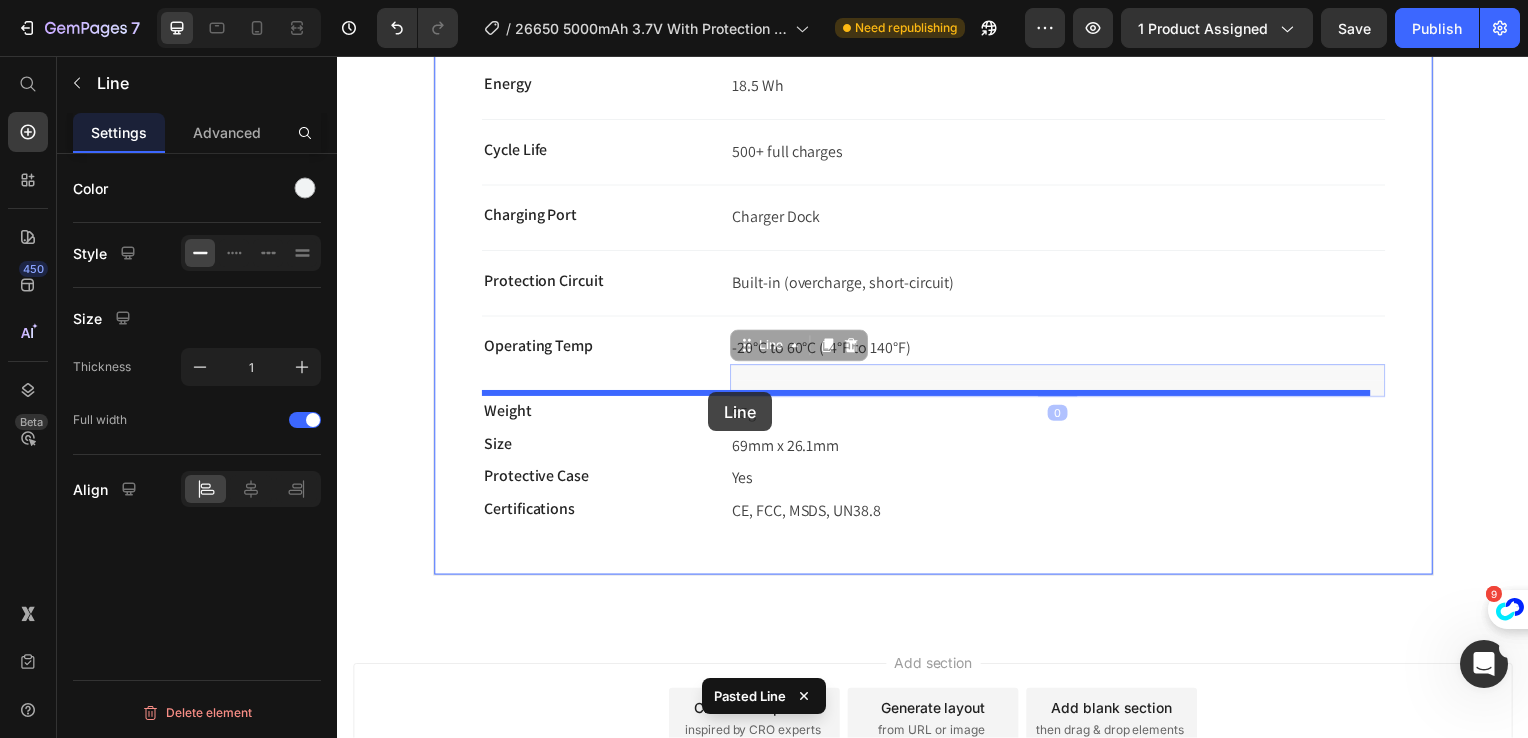 drag, startPoint x: 824, startPoint y: 390, endPoint x: 714, endPoint y: 394, distance: 110.0727 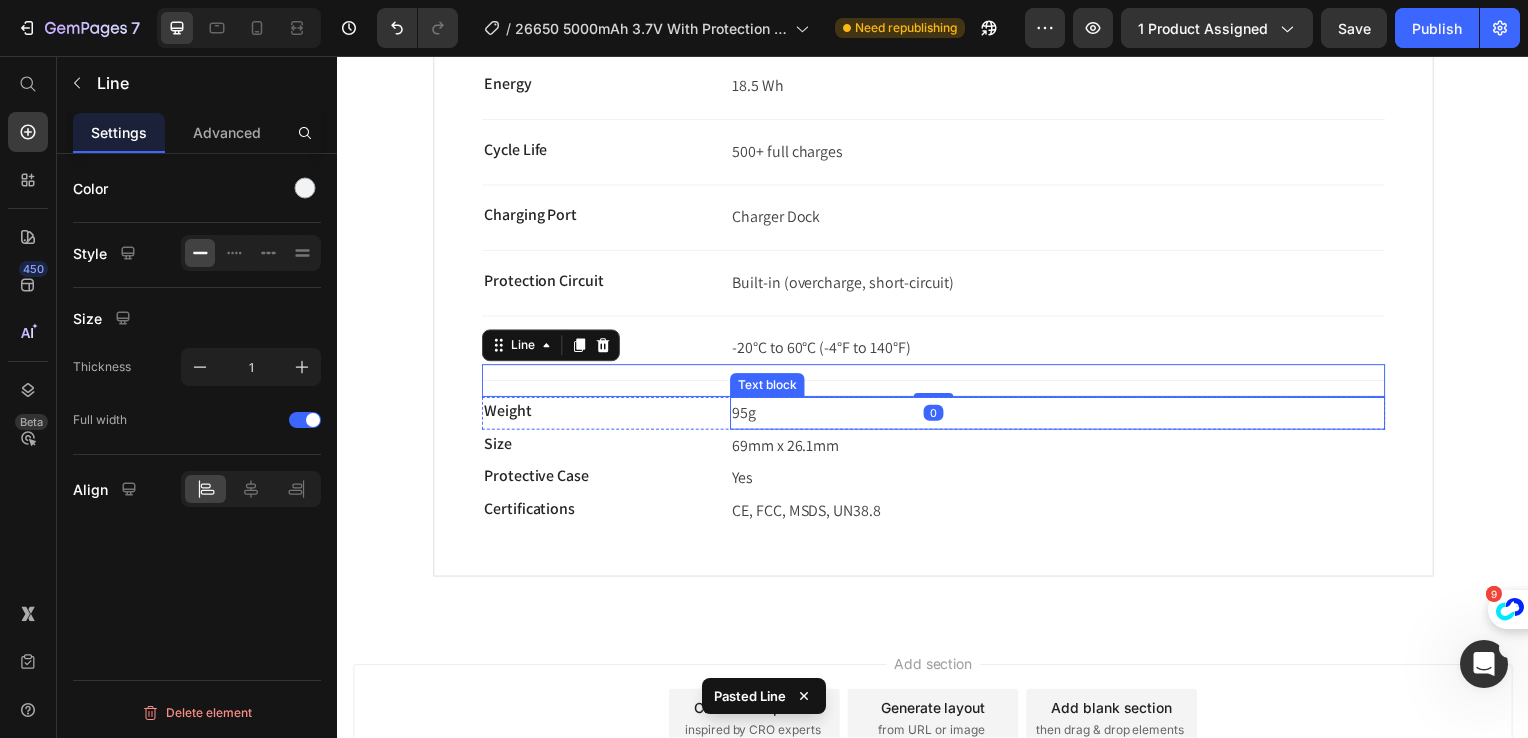 click on "95g" at bounding box center (1062, 416) 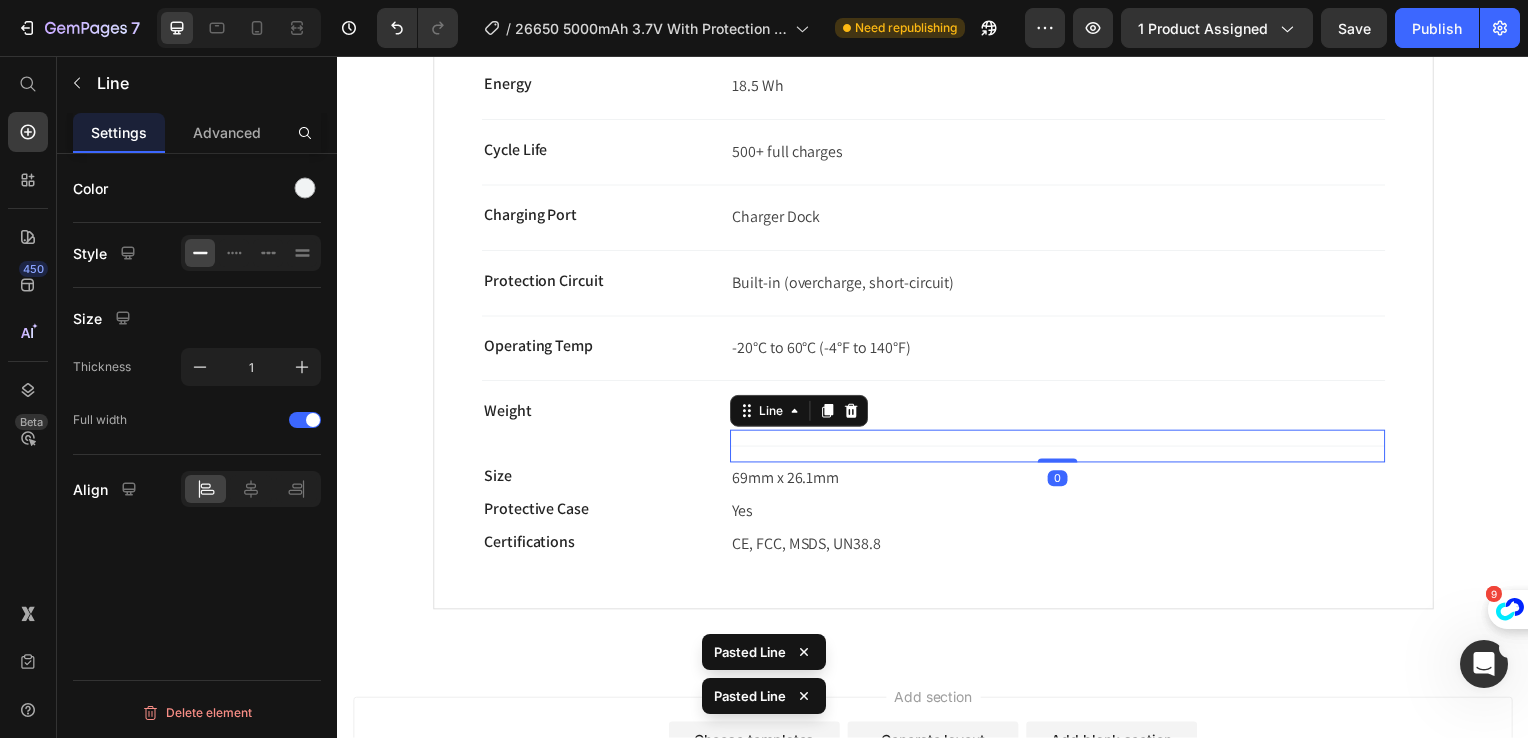 click on "69mm x 26.1mm" at bounding box center [788, 481] 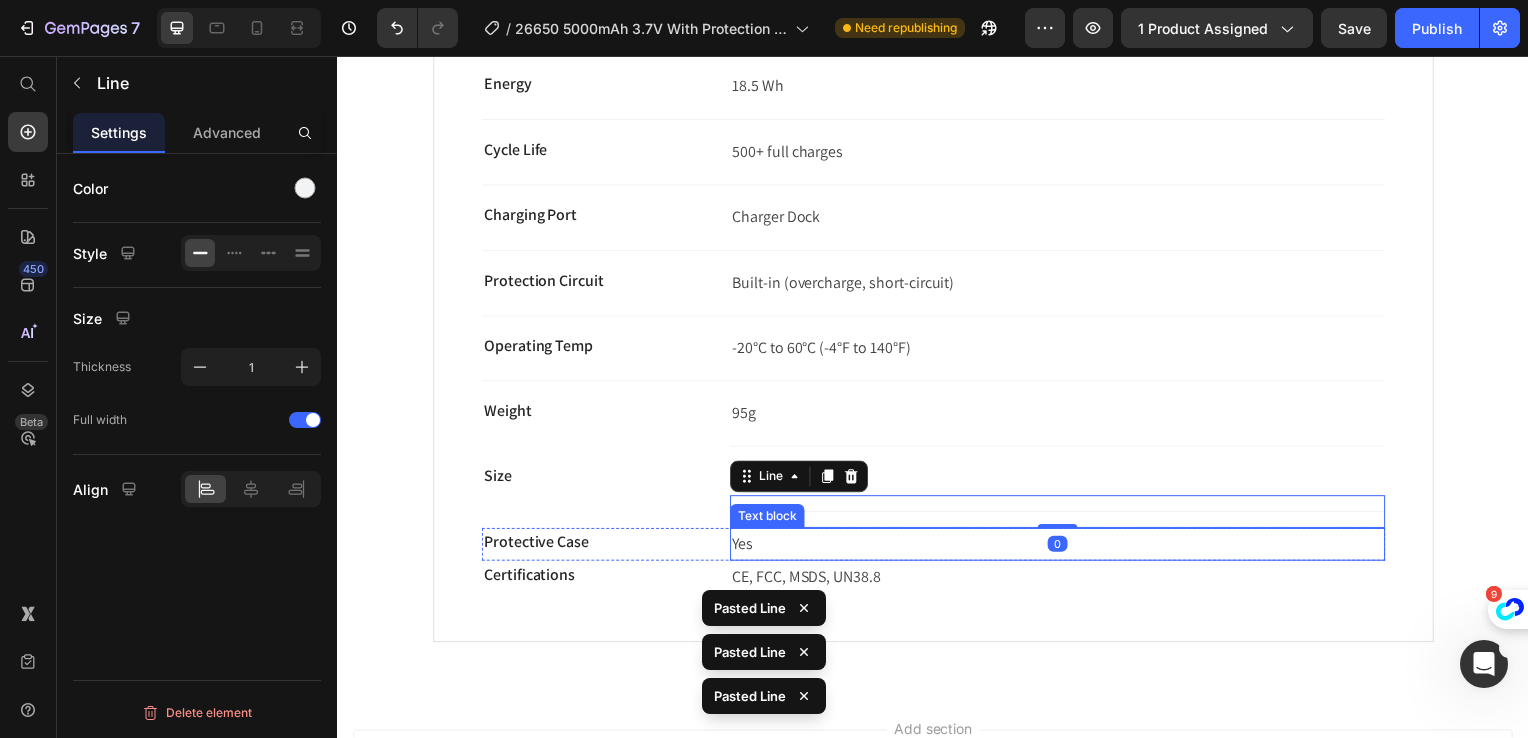 click on "Yes" at bounding box center [1062, 548] 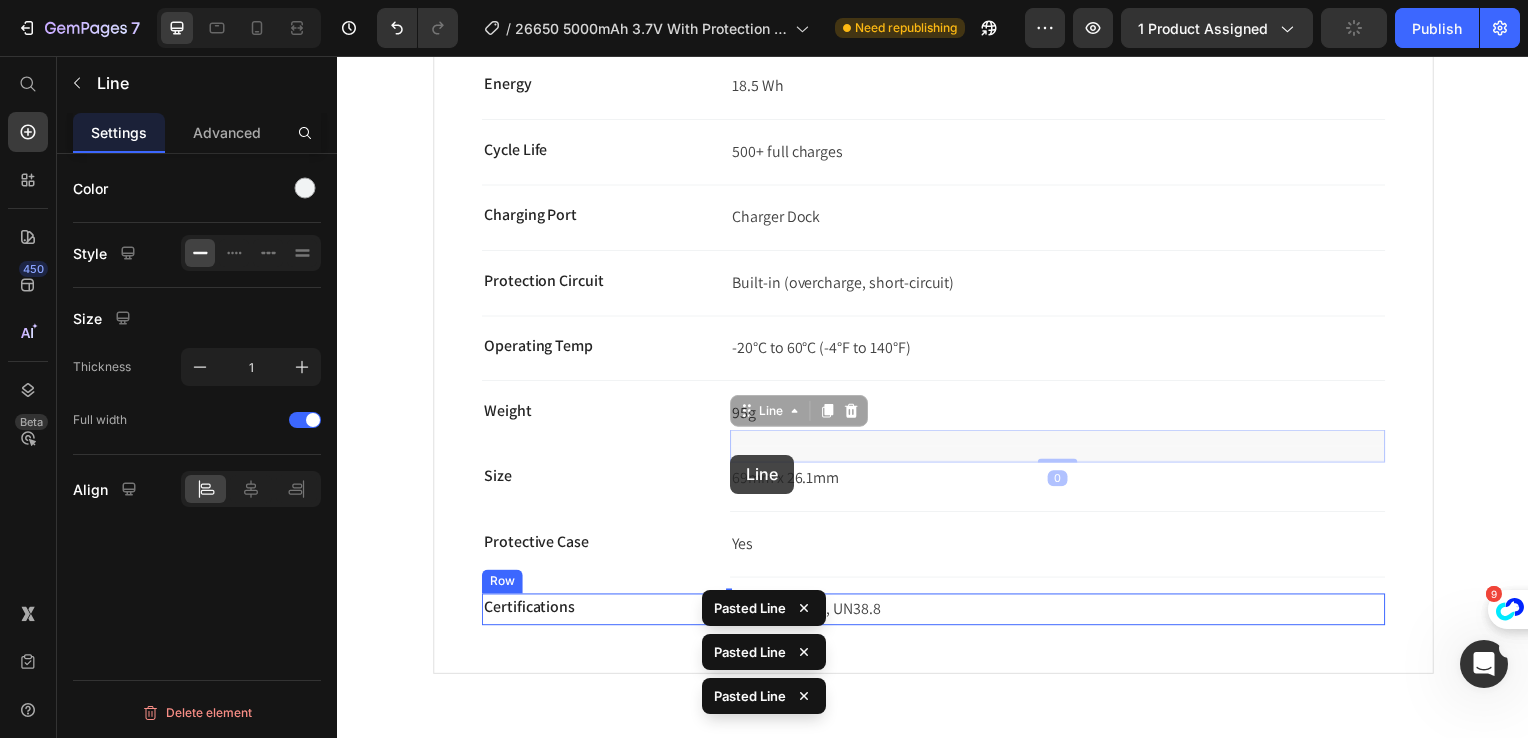 drag, startPoint x: 878, startPoint y: 440, endPoint x: 723, endPoint y: 460, distance: 156.285 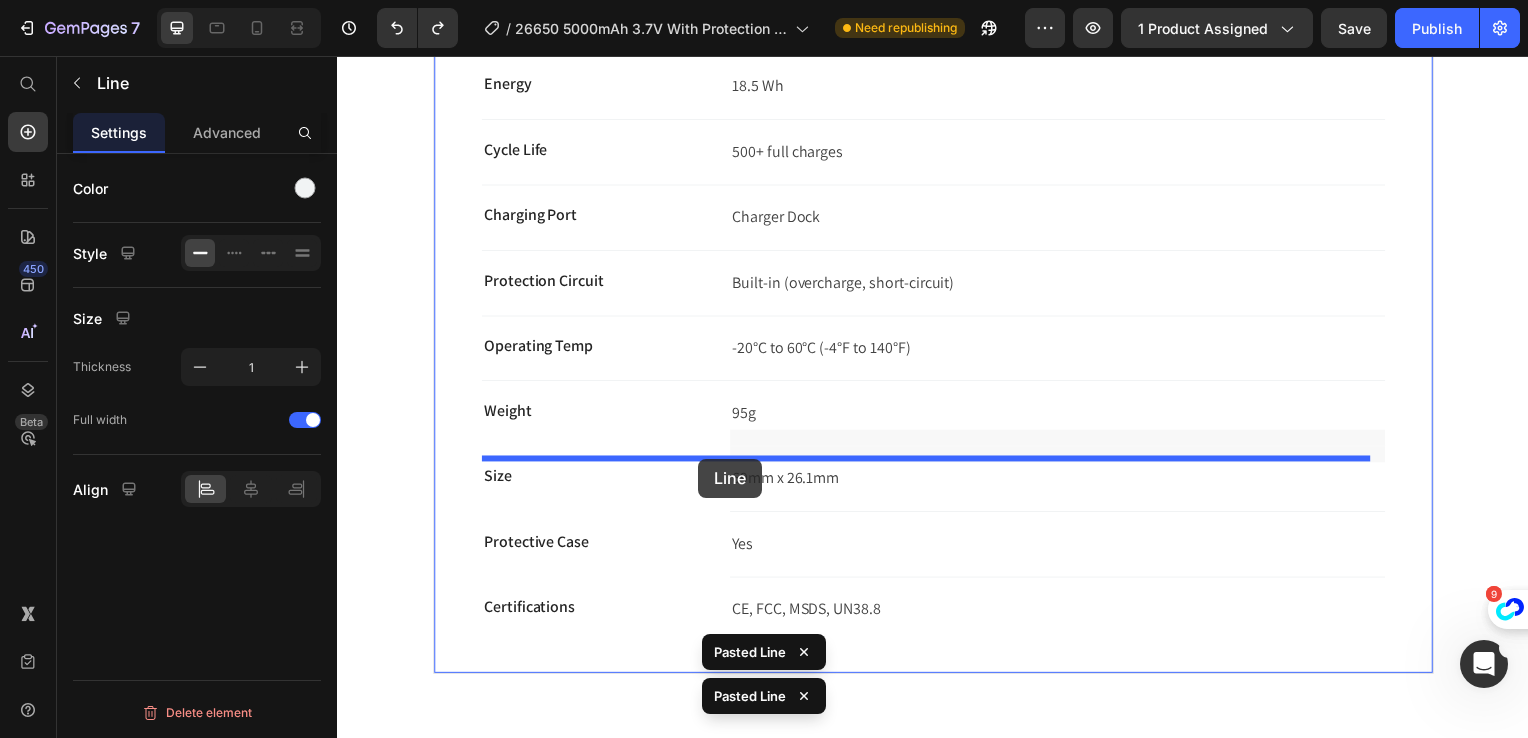 drag, startPoint x: 828, startPoint y: 444, endPoint x: 701, endPoint y: 462, distance: 128.26924 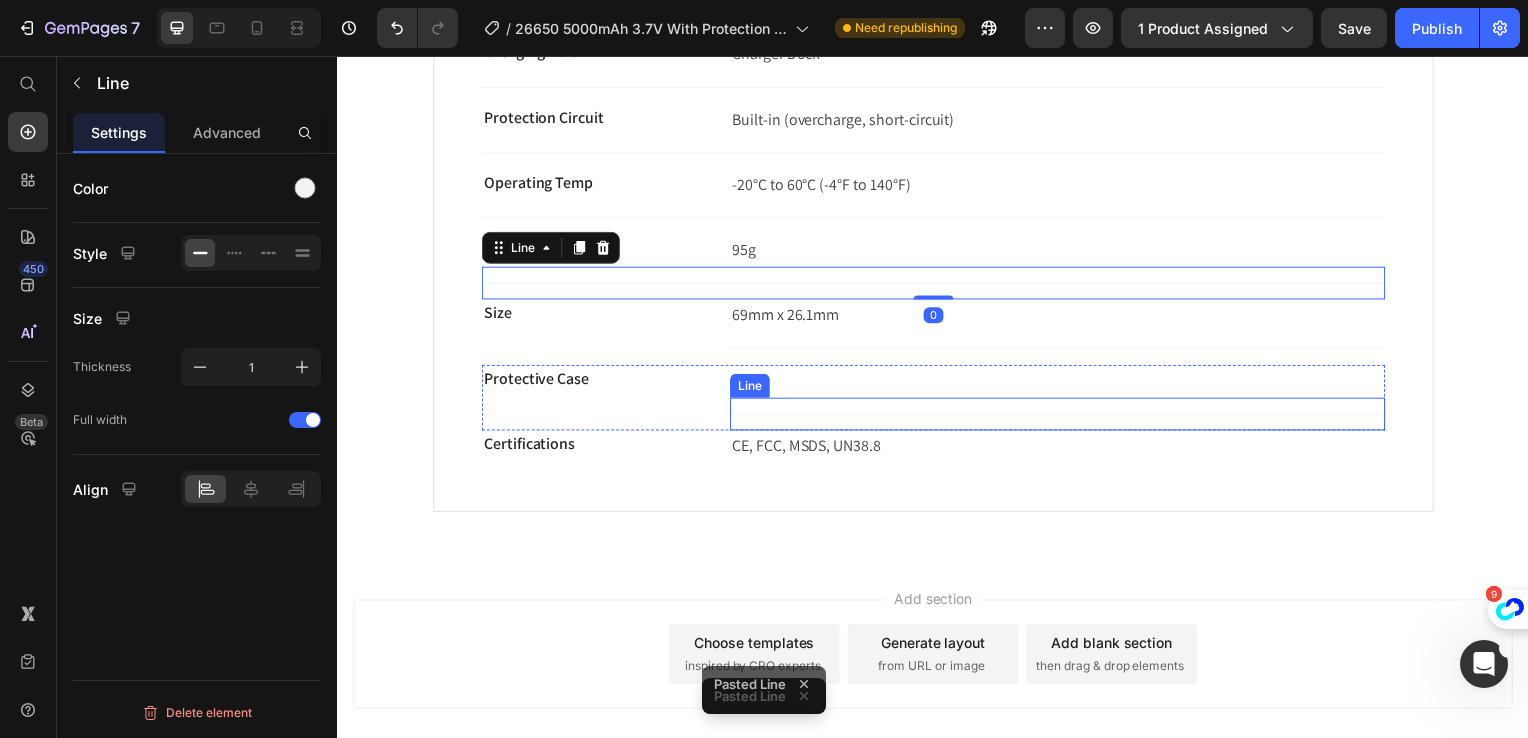 scroll, scrollTop: 1200, scrollLeft: 0, axis: vertical 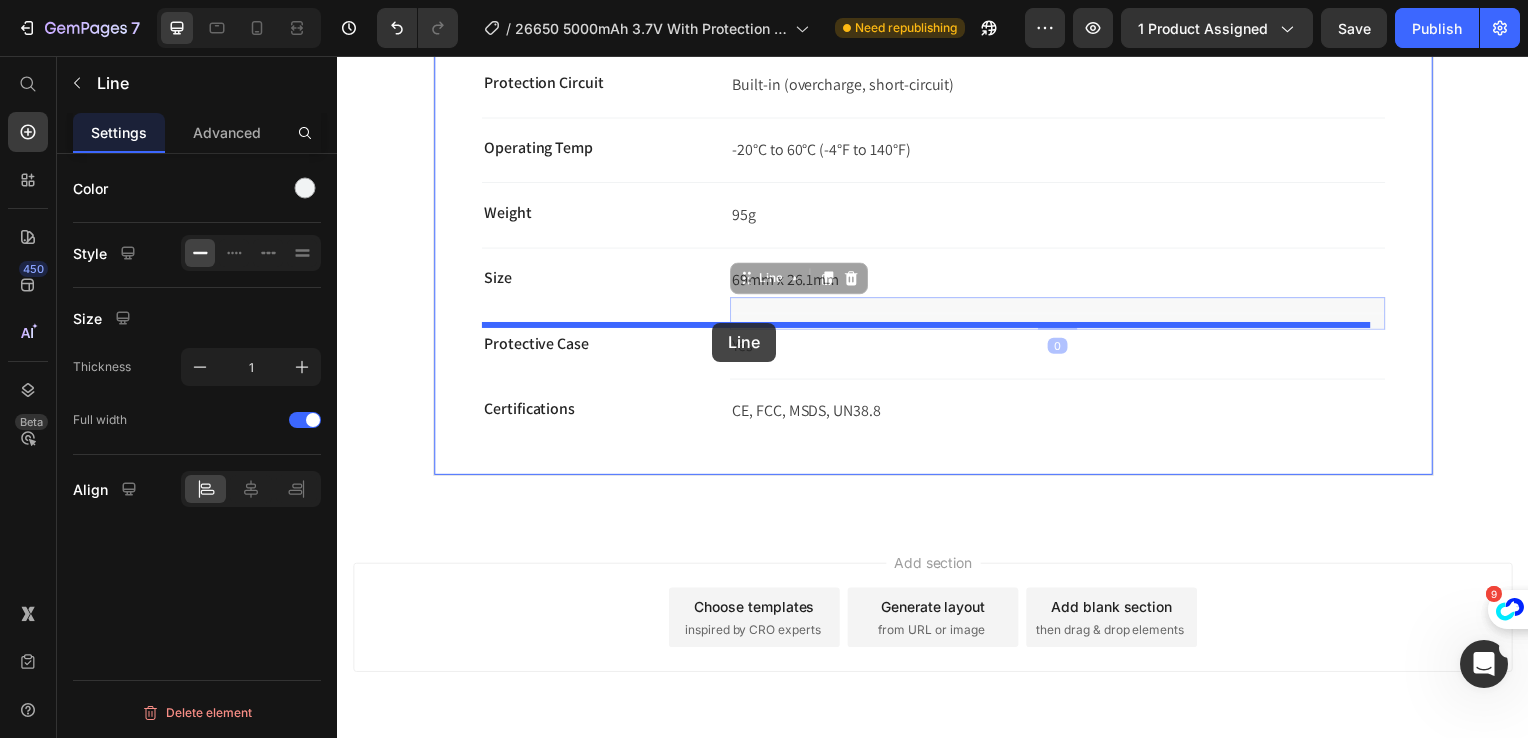 drag, startPoint x: 869, startPoint y: 303, endPoint x: 714, endPoint y: 325, distance: 156.55351 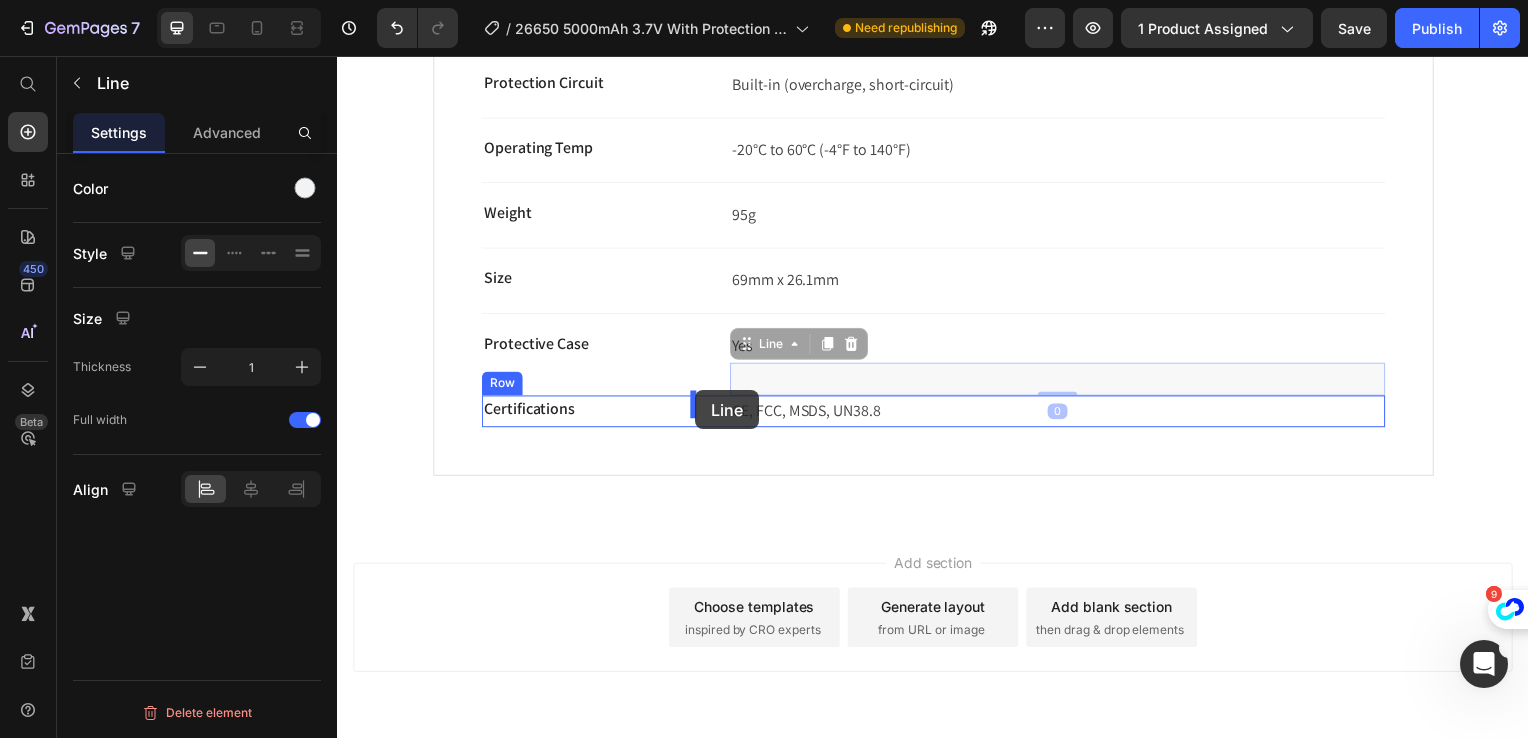 drag, startPoint x: 857, startPoint y: 369, endPoint x: 699, endPoint y: 393, distance: 159.8124 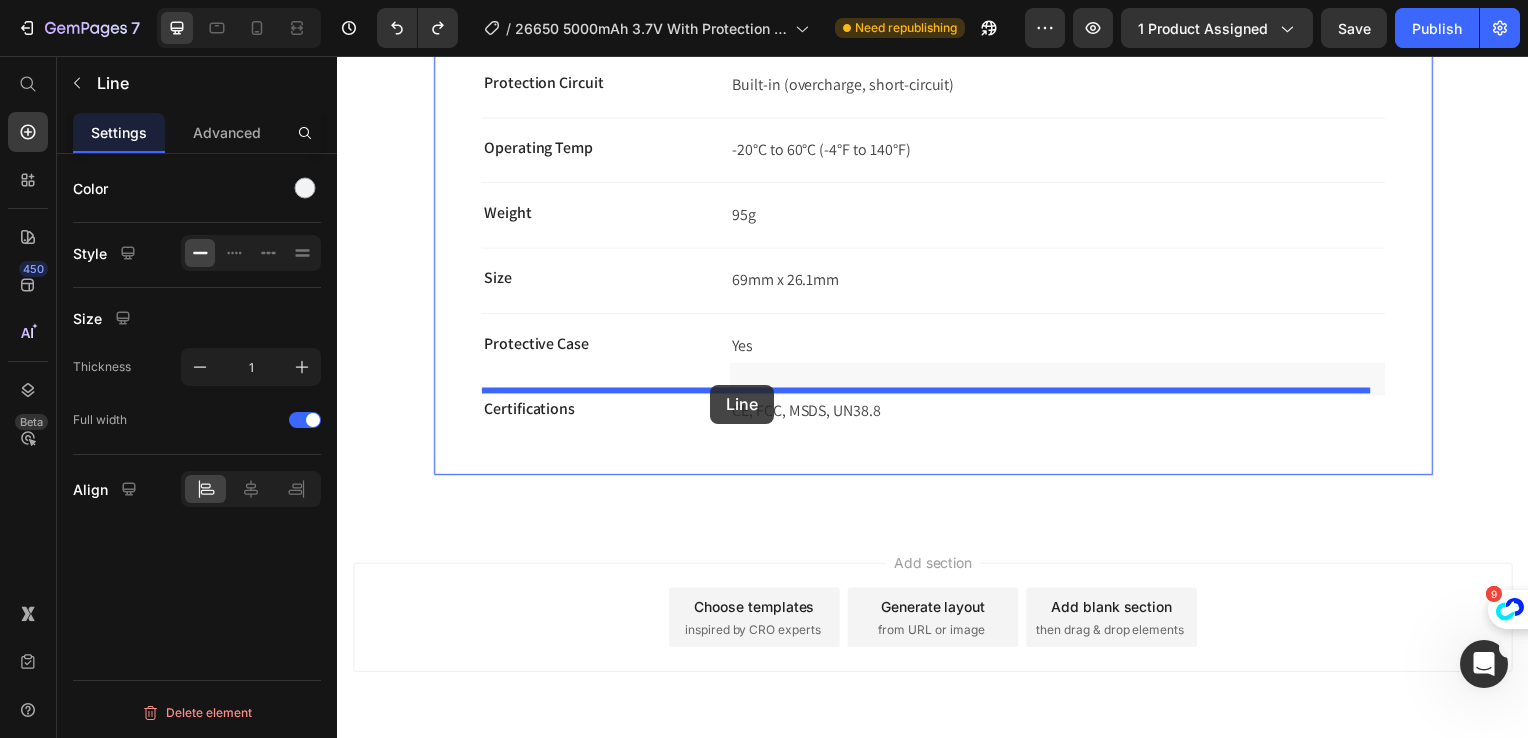 drag, startPoint x: 833, startPoint y: 373, endPoint x: 713, endPoint y: 387, distance: 120.8139 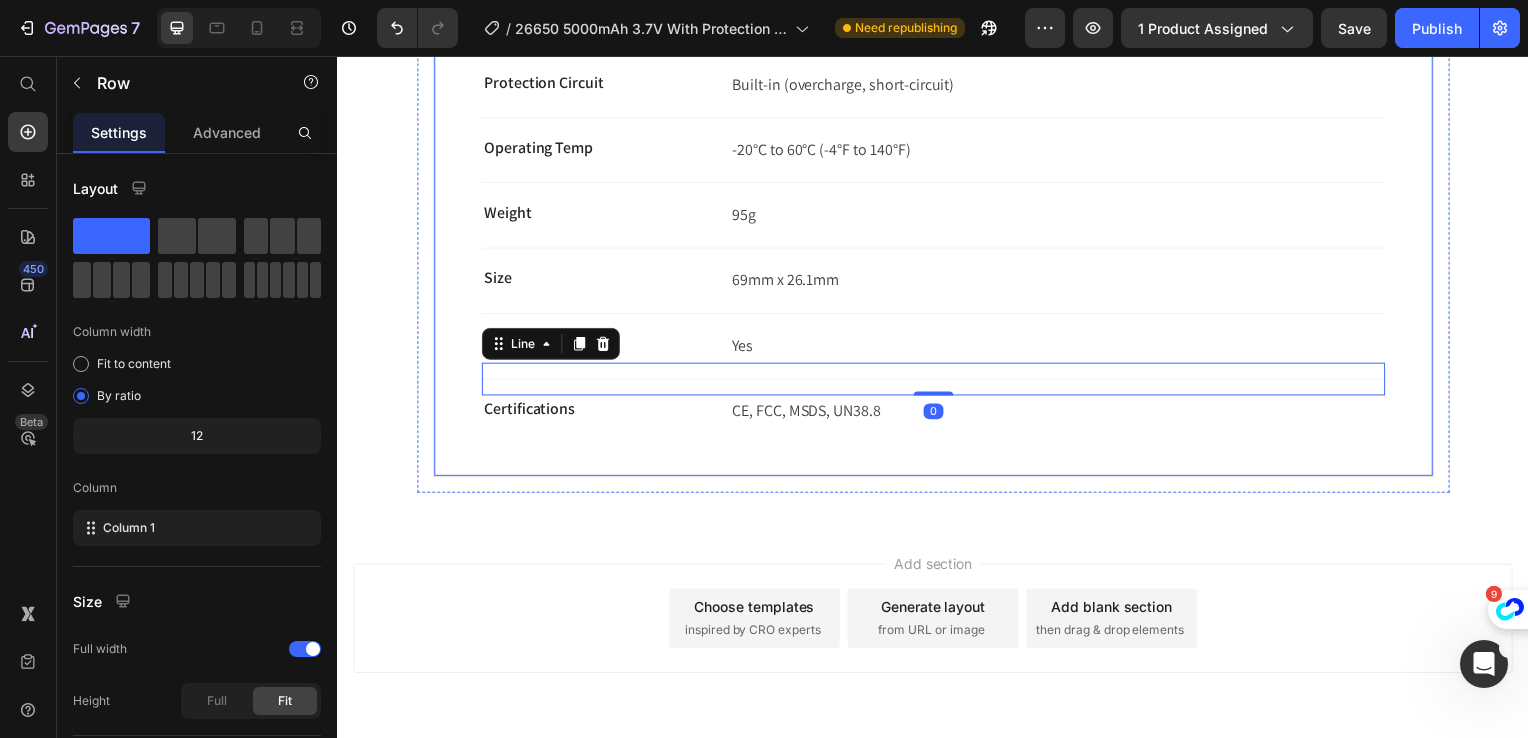 click on "Battery Type Text block 26650 Rechargeable Li-ion Text block Row                Title Line Voltage Text block 3.7 V Text block Row                Title Line Max Continuous Discharge Text block 10A Text block Row                Title Line Capacity Text block 5000mAh Text block Row                Title Line Energy Text block 18.5 Wh Text block Row                Title Line Cycle Life Text block 500+ full charges Text block Row                Title Line Charging Port Text block Charger Dock Text block Row                Title Line Protection Circuit Text block Built-in (overcharge, short-circuit) Text block Row                Title Line Operating Temp Text block -20°C to 60°C (-4°F to 140°F) Text block Row                Title Line Weight Text block 95g Text block Row                Title Line Size Text block 69mm x 26.1mm Text block Row                Title Line Protective Case Text block Yes Text block Row                Title Line   0 Certifications Text block CE, FCC, MSDS, UN38.8 Text block Row Row" at bounding box center [937, 19] 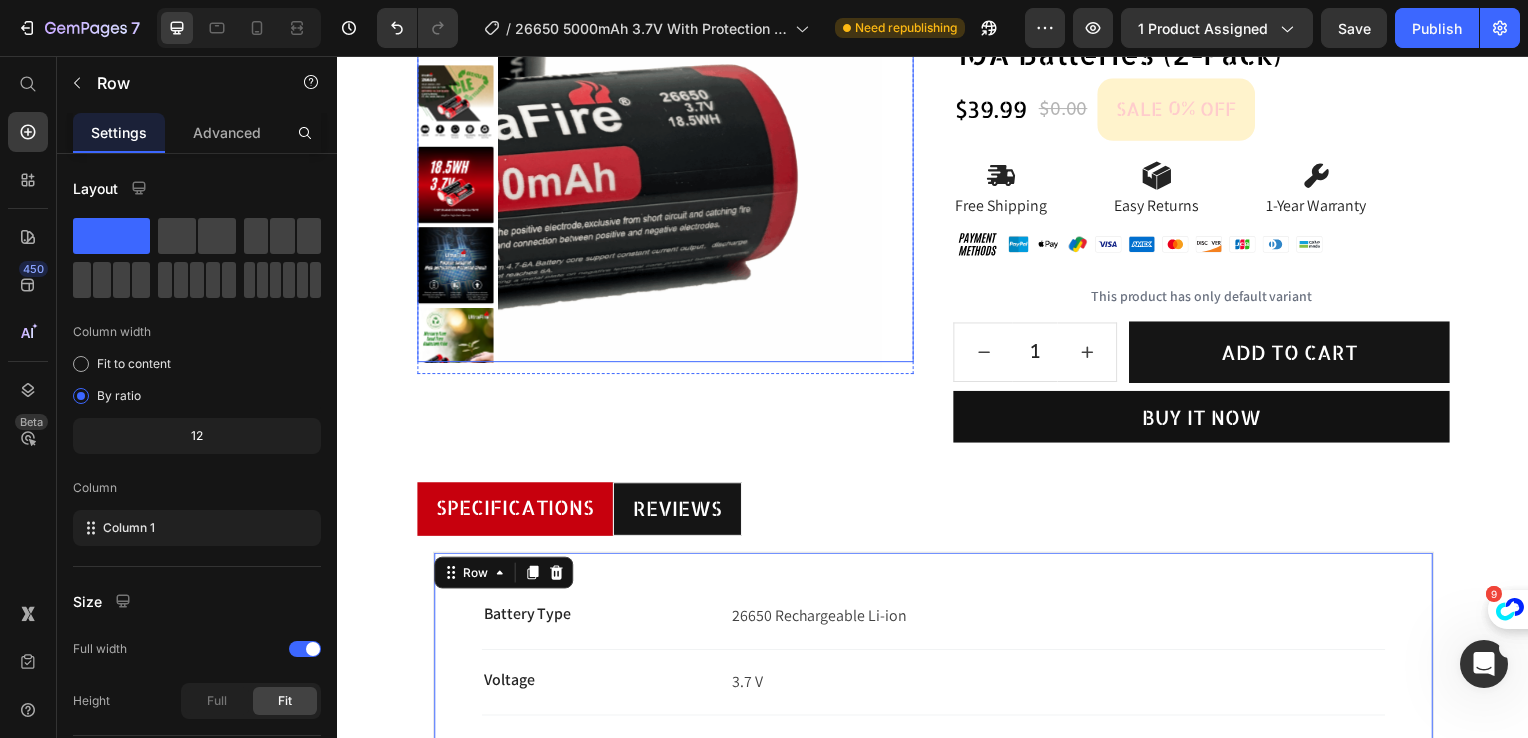 scroll, scrollTop: 200, scrollLeft: 0, axis: vertical 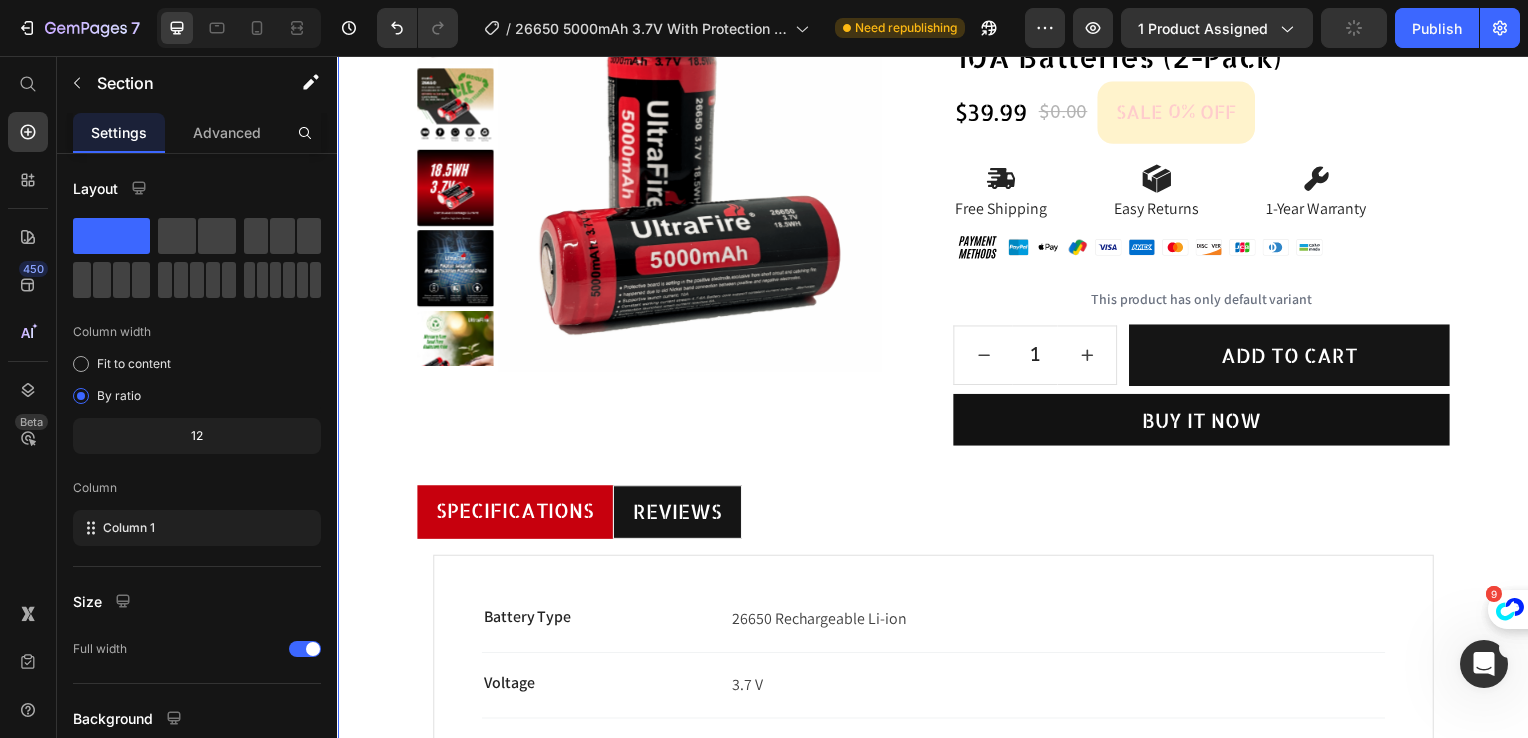 click on "Product Images Row UltraFire 26650 5000mAh 3.7V 10A Batteries (2-Pack) (P) Title $39.99 (P) Price $0.00 (P) Price SALE 0% OFF Discount Tag Row
Icon Free Shipping  Text Block
Icon Easy Returns Text Block
Icon 1-Year Warranty Text Block Row Image Row This product has only default variant Product Variants & Swatches 1 (P) Quantity Add to cart (P) Cart Button Row Buy it now Dynamic Checkout Row Row Product Specifications reviews Battery Type Text block 26650 Rechargeable Li-ion Text block Row                Title Line Voltage Text block 3.7 V Text block Row                Title Line Max Continuous Discharge Text block 10A Text block Row                Title Line Capacity Text block 5000mAh Text block Row                Title Line Energy Text block 18.5 Wh Text block Row                Title Line Cycle Life Text block 500+ full charges Text block Row                Title Line Charging Port Text block Charger Dock Text block Row                Title Line Text block Row" at bounding box center [937, 742] 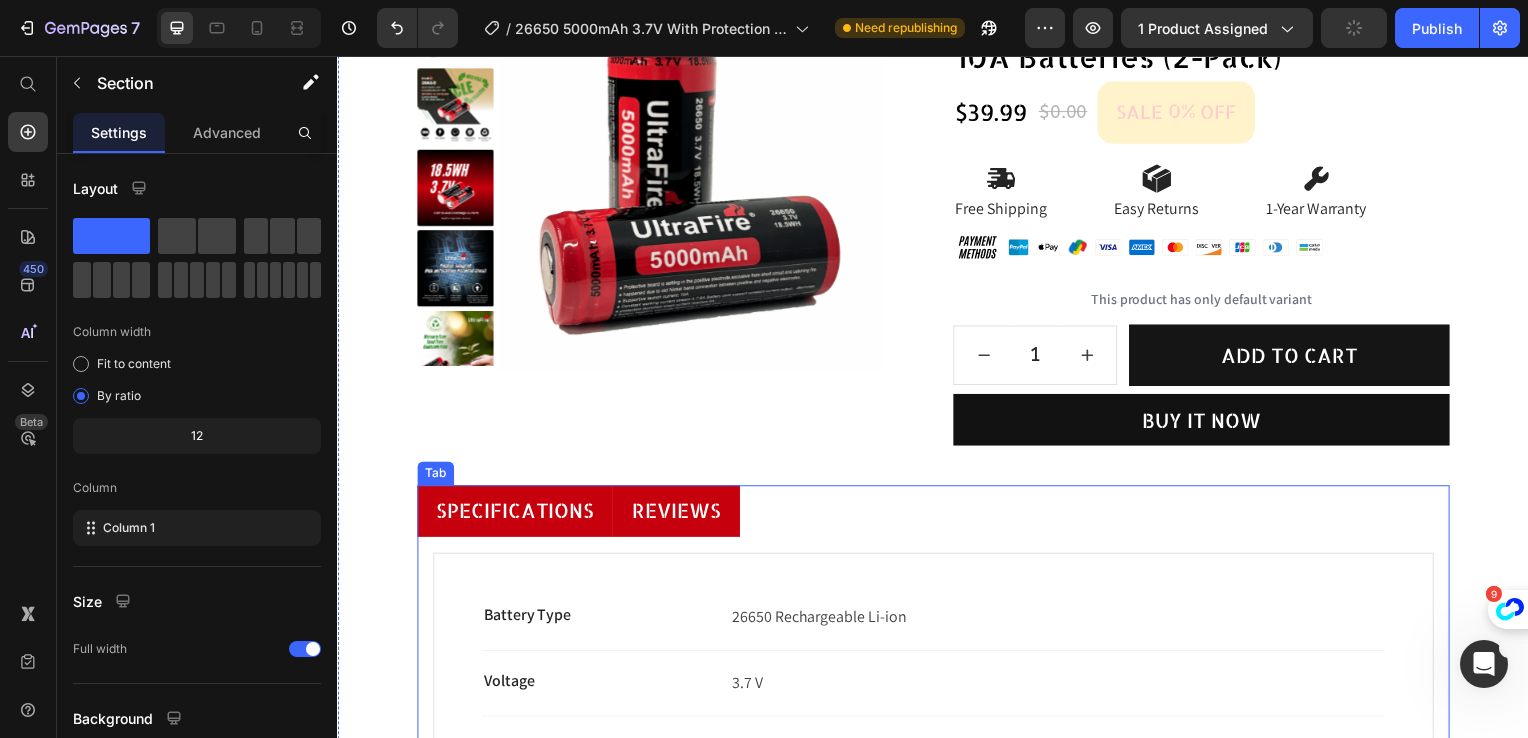 drag, startPoint x: 689, startPoint y: 490, endPoint x: 917, endPoint y: 337, distance: 274.57785 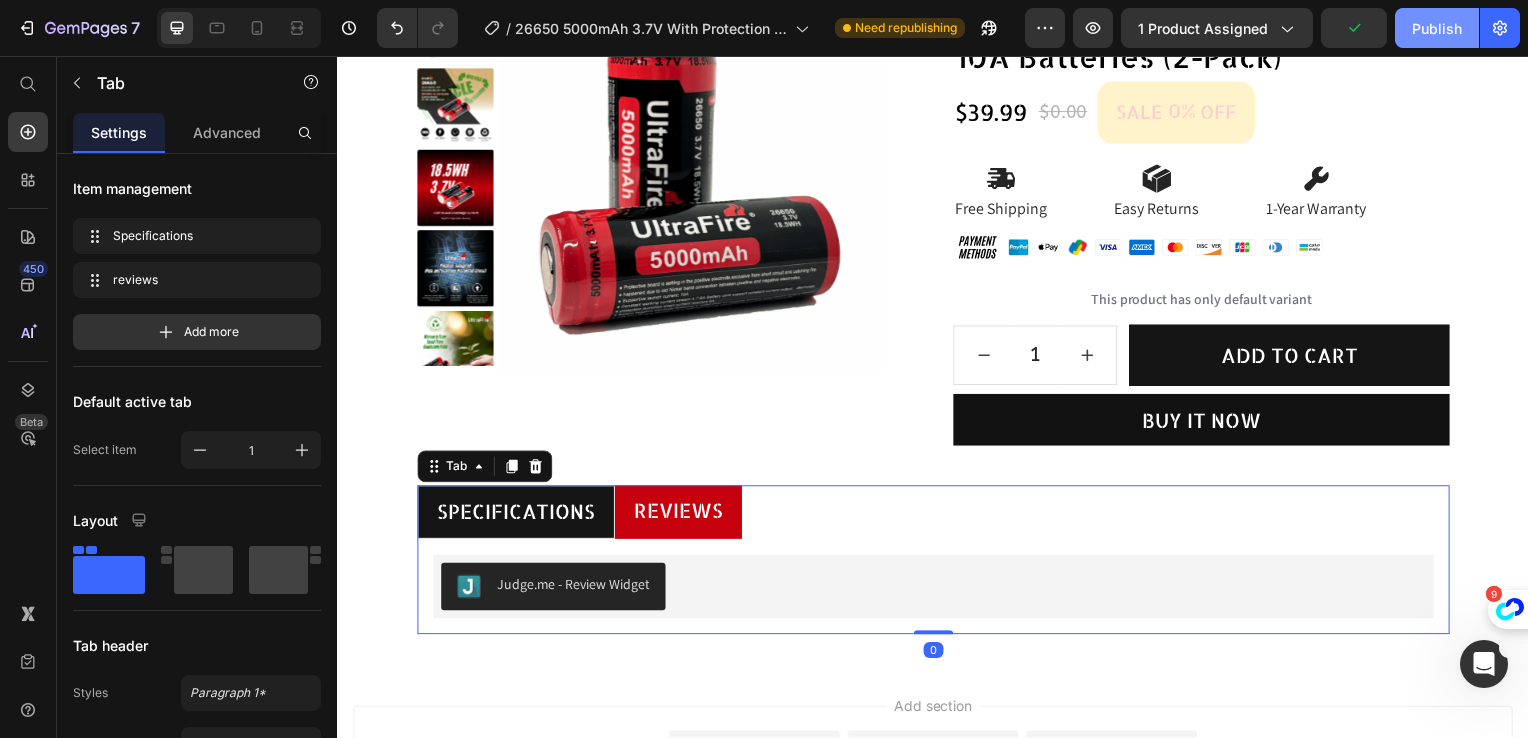 click on "Publish" at bounding box center (1437, 28) 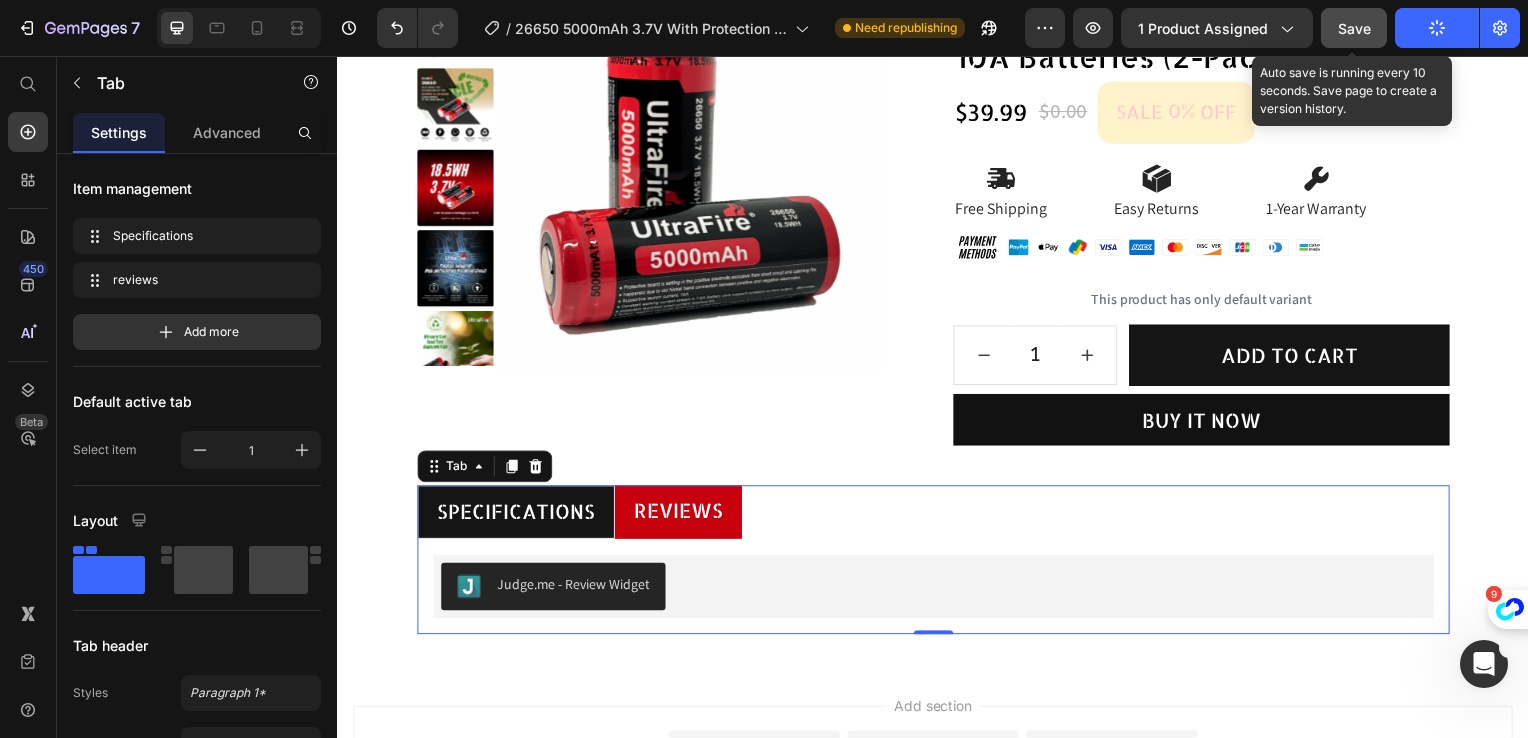 click on "Save" 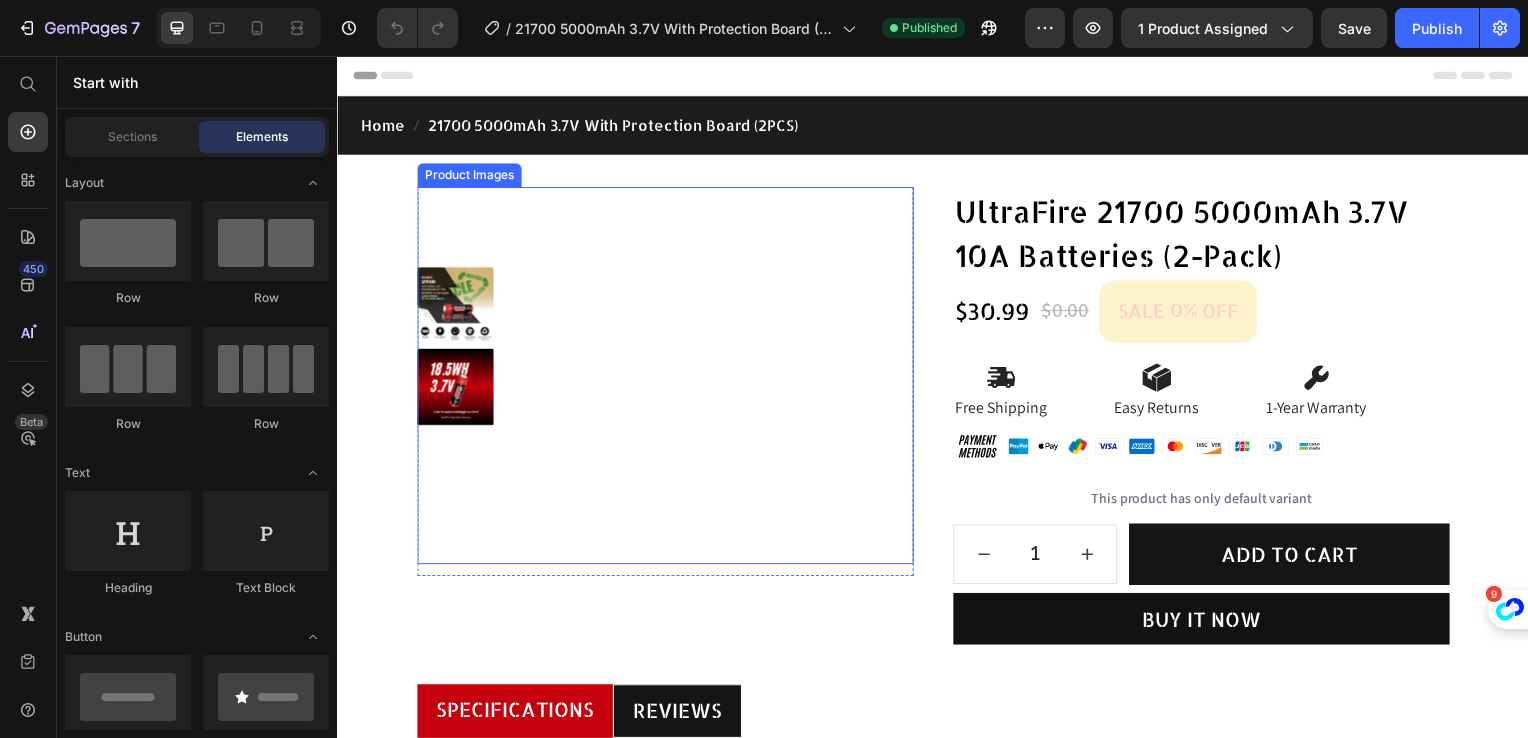 scroll, scrollTop: 0, scrollLeft: 0, axis: both 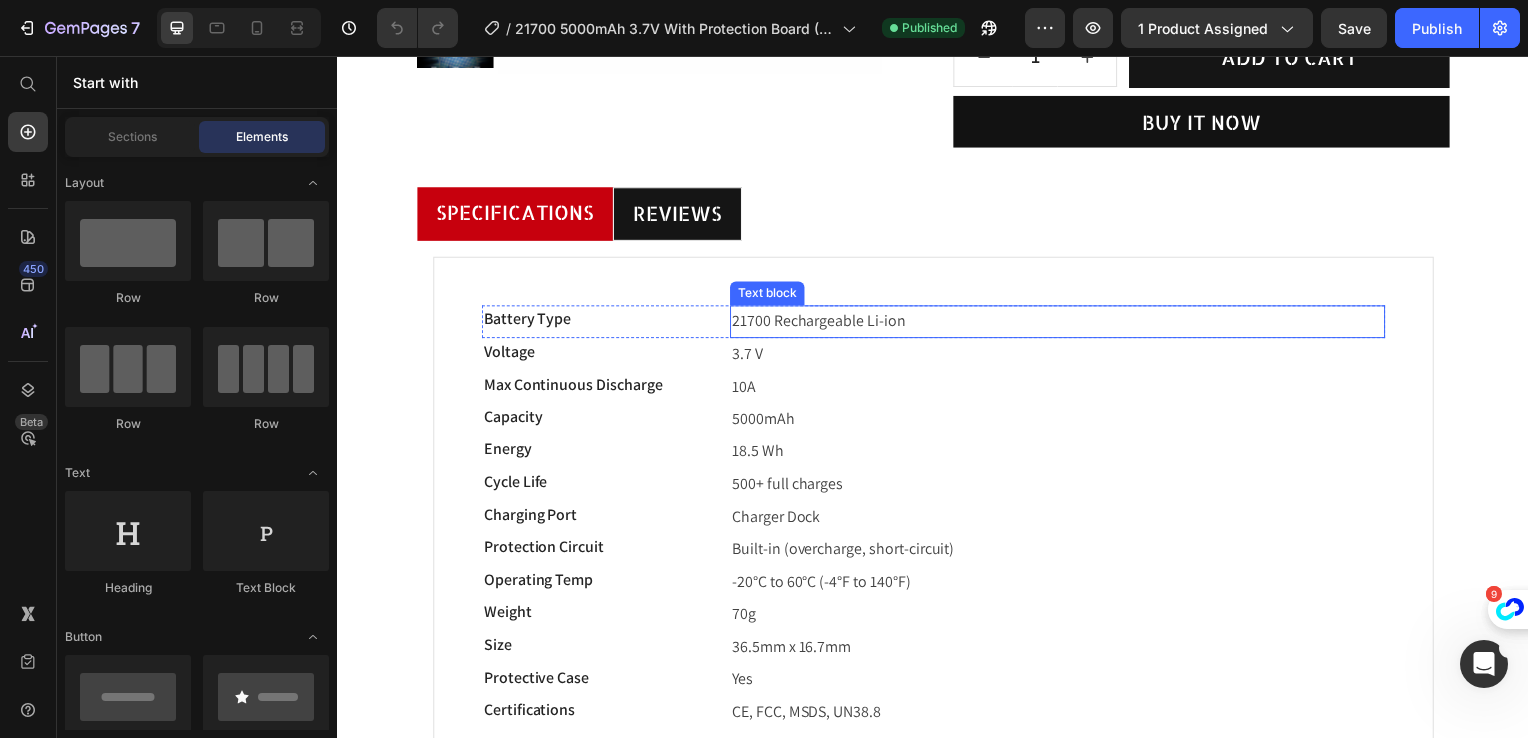 click on "21700 Rechargeable Li-ion" at bounding box center [821, 323] 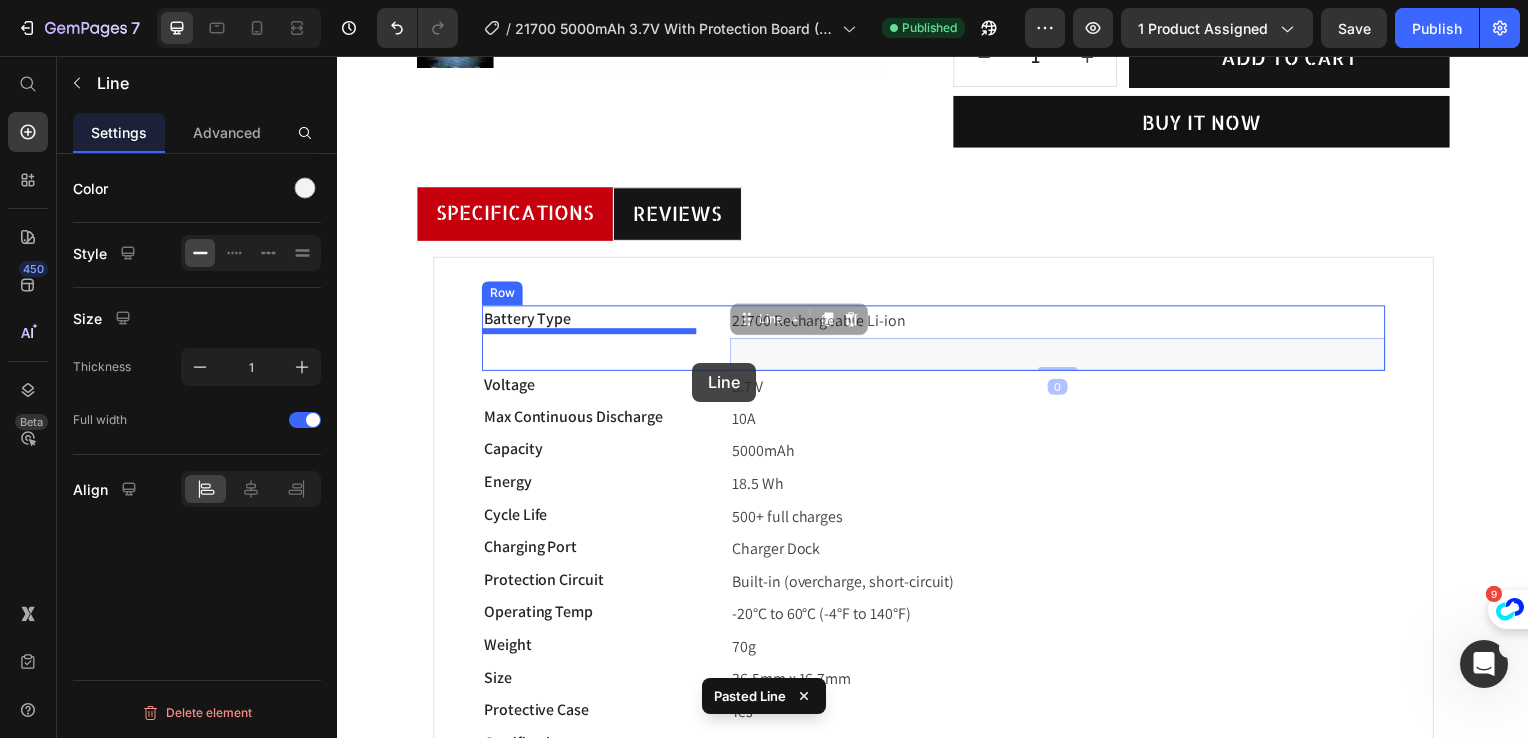 drag, startPoint x: 768, startPoint y: 315, endPoint x: 695, endPoint y: 365, distance: 88.481636 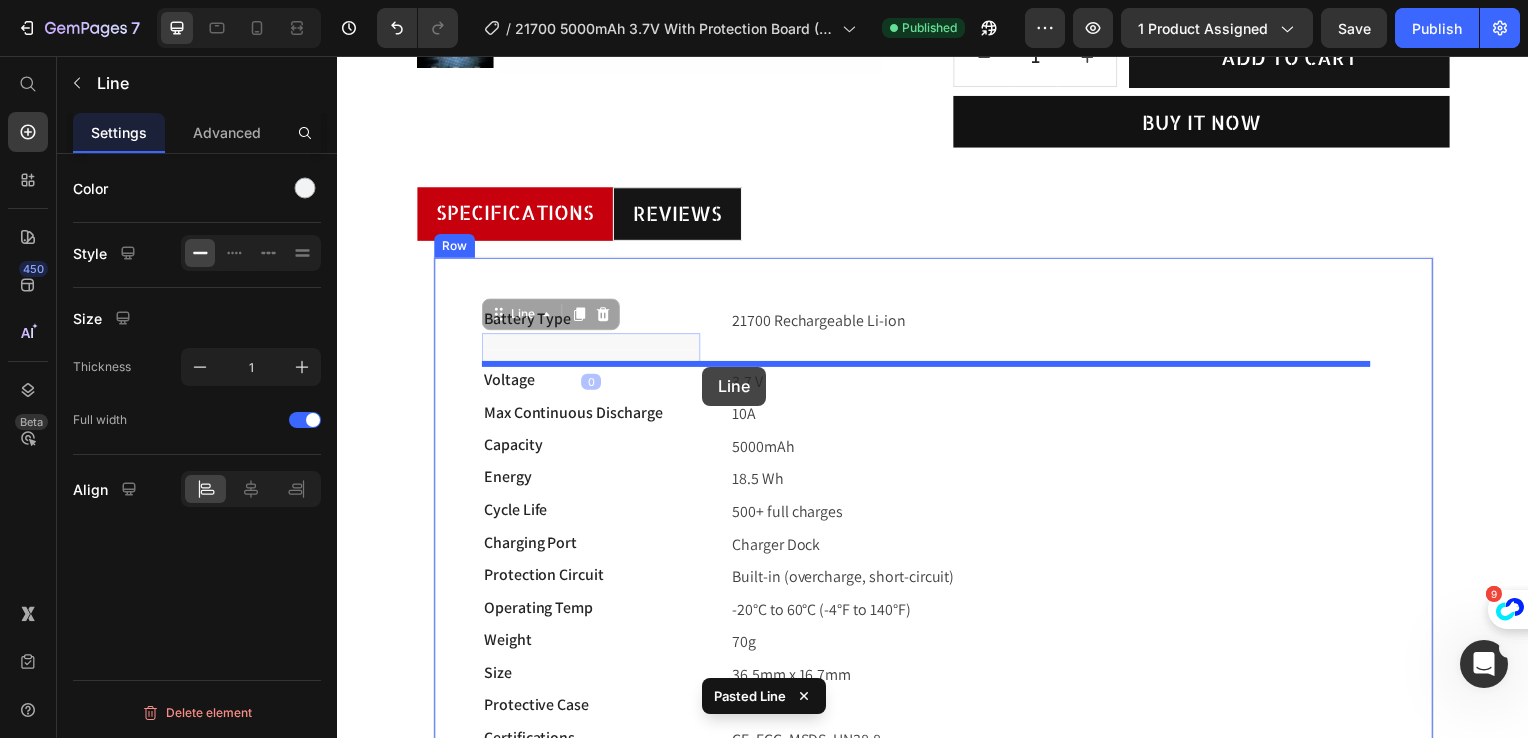 drag, startPoint x: 518, startPoint y: 315, endPoint x: 705, endPoint y: 369, distance: 194.6407 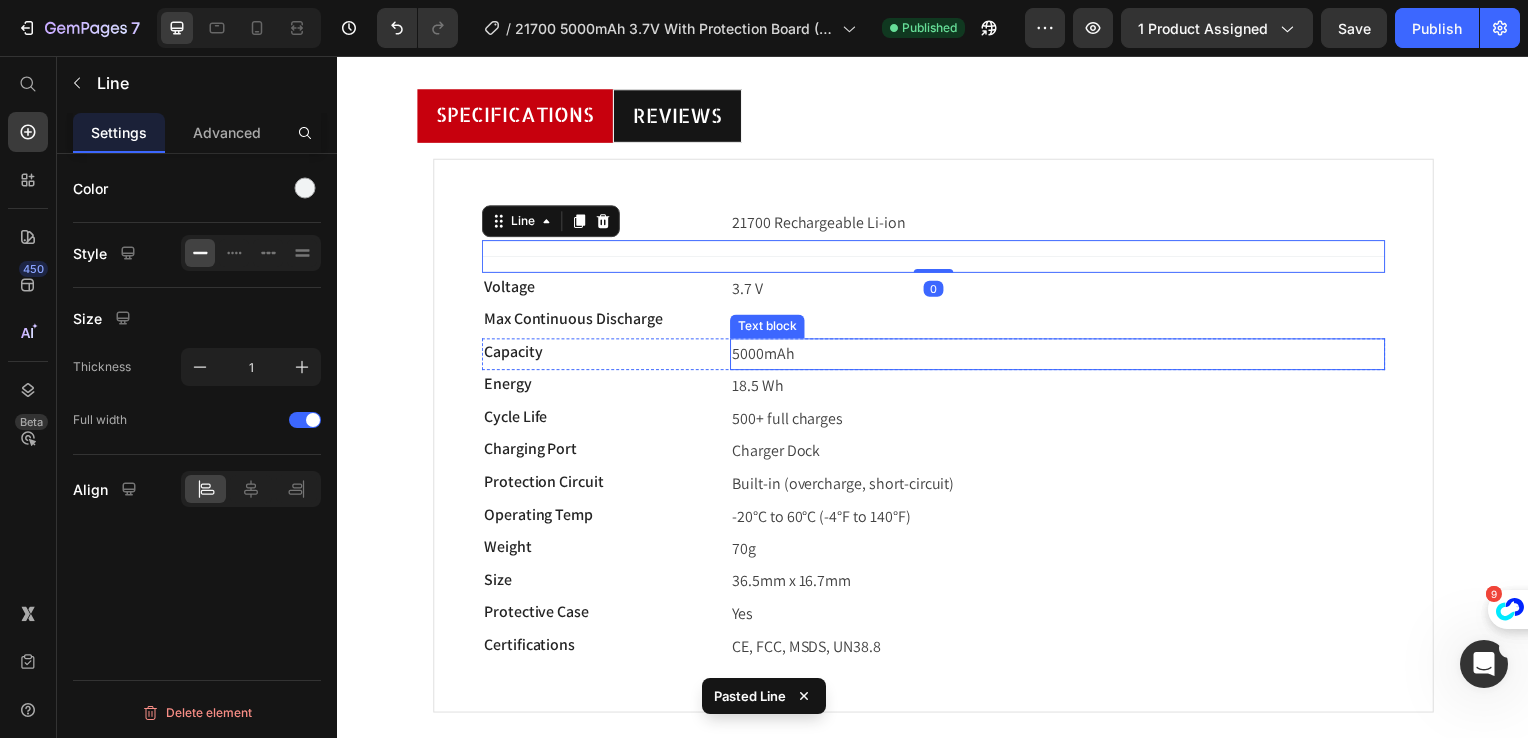 scroll, scrollTop: 600, scrollLeft: 0, axis: vertical 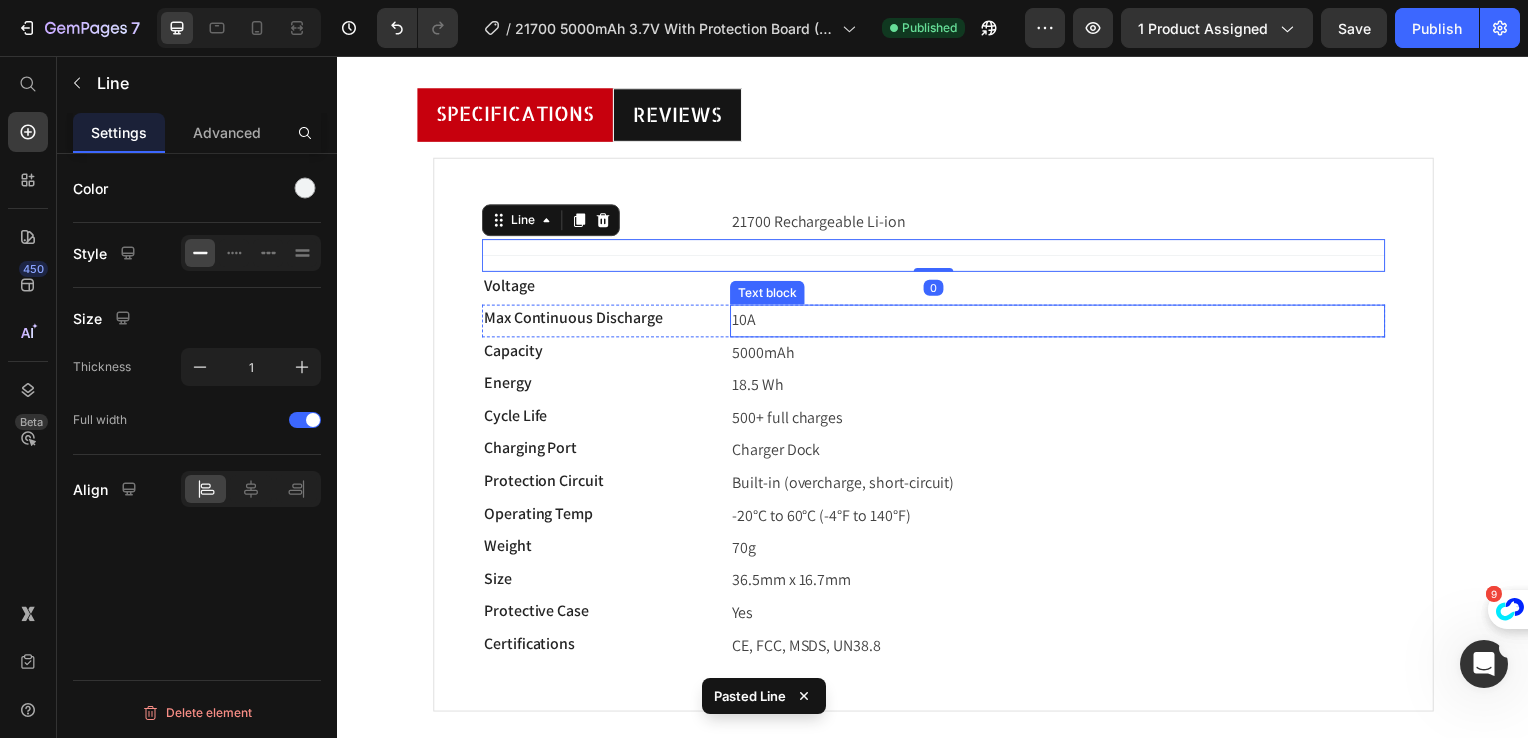 click on "Text block" at bounding box center (769, 295) 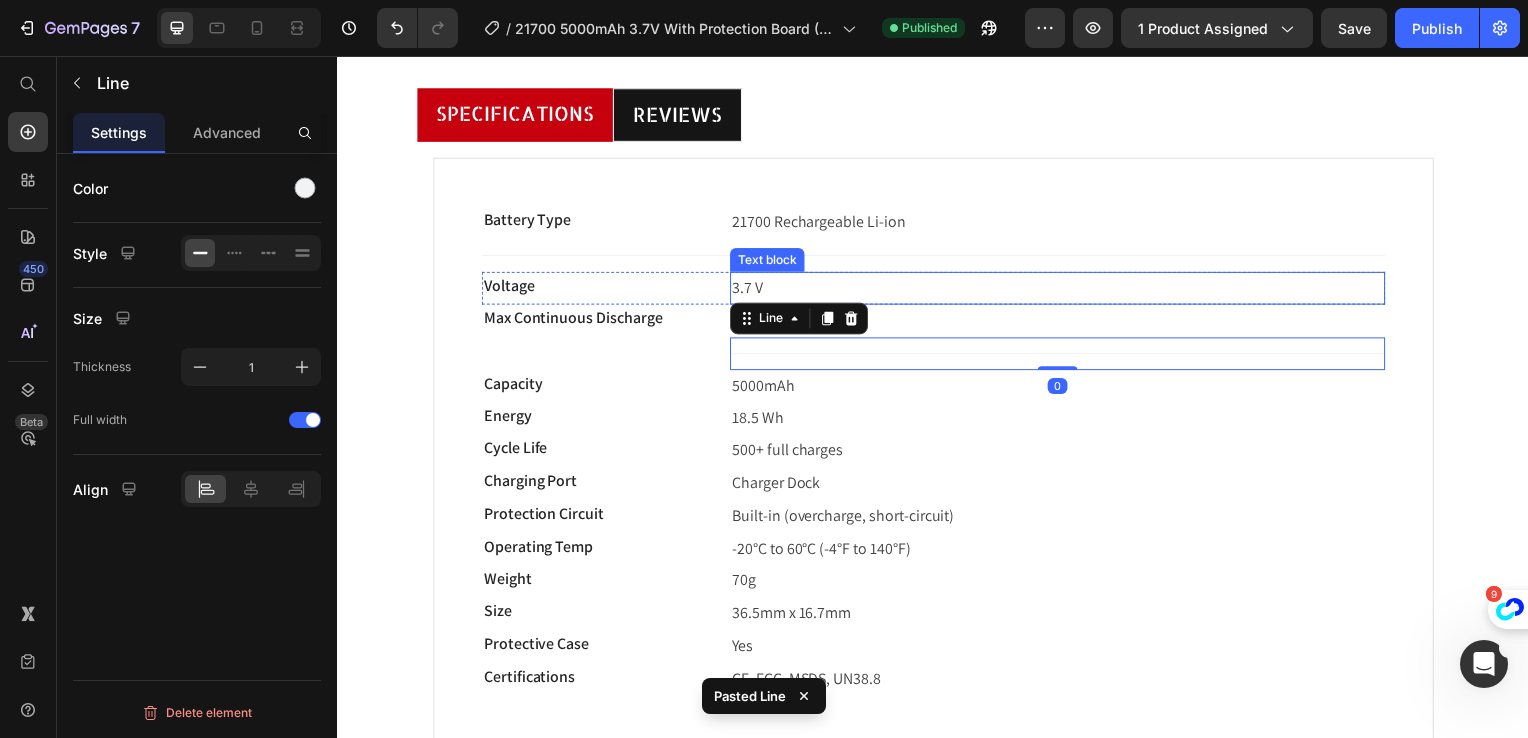 click on "3.7 V" at bounding box center [1062, 290] 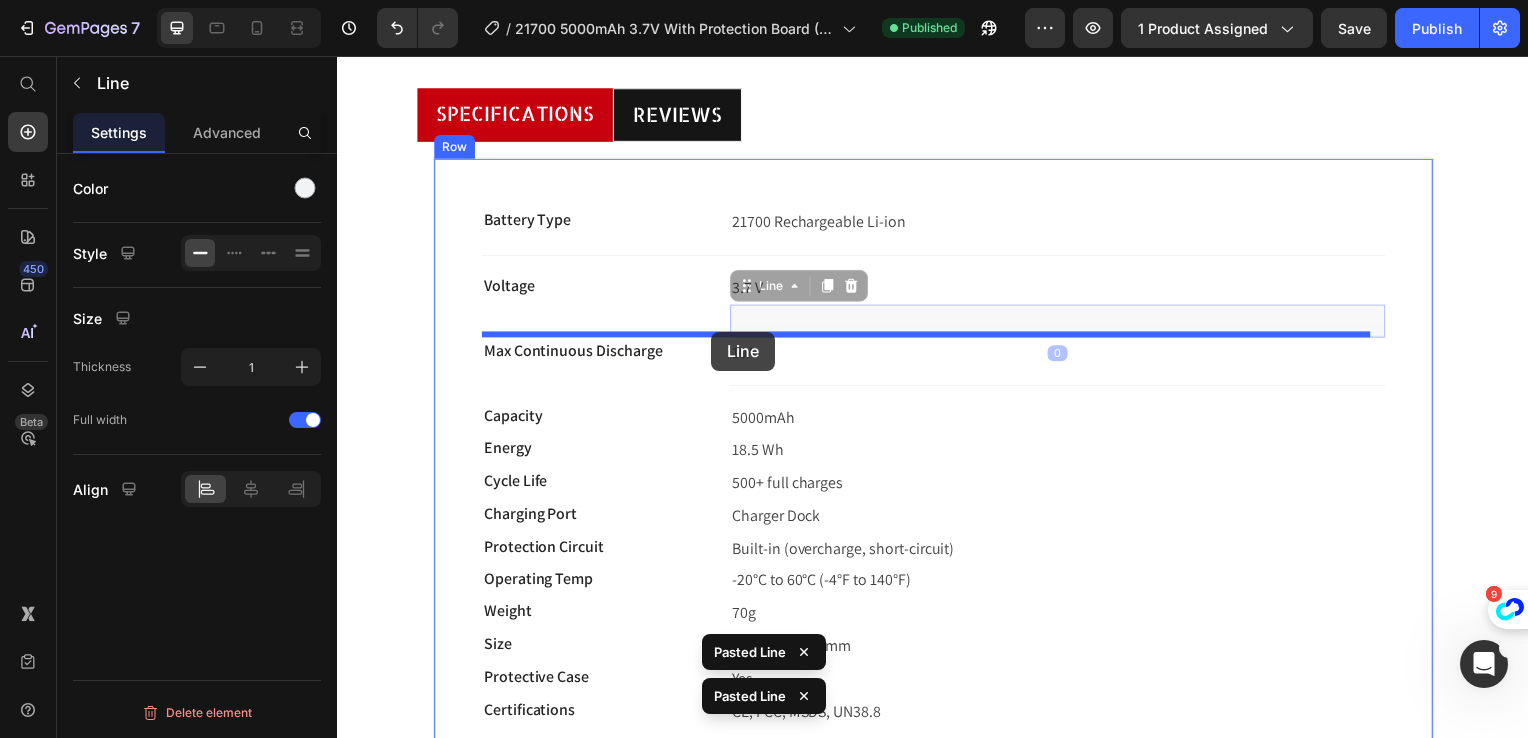 drag, startPoint x: 751, startPoint y: 288, endPoint x: 714, endPoint y: 334, distance: 59.03389 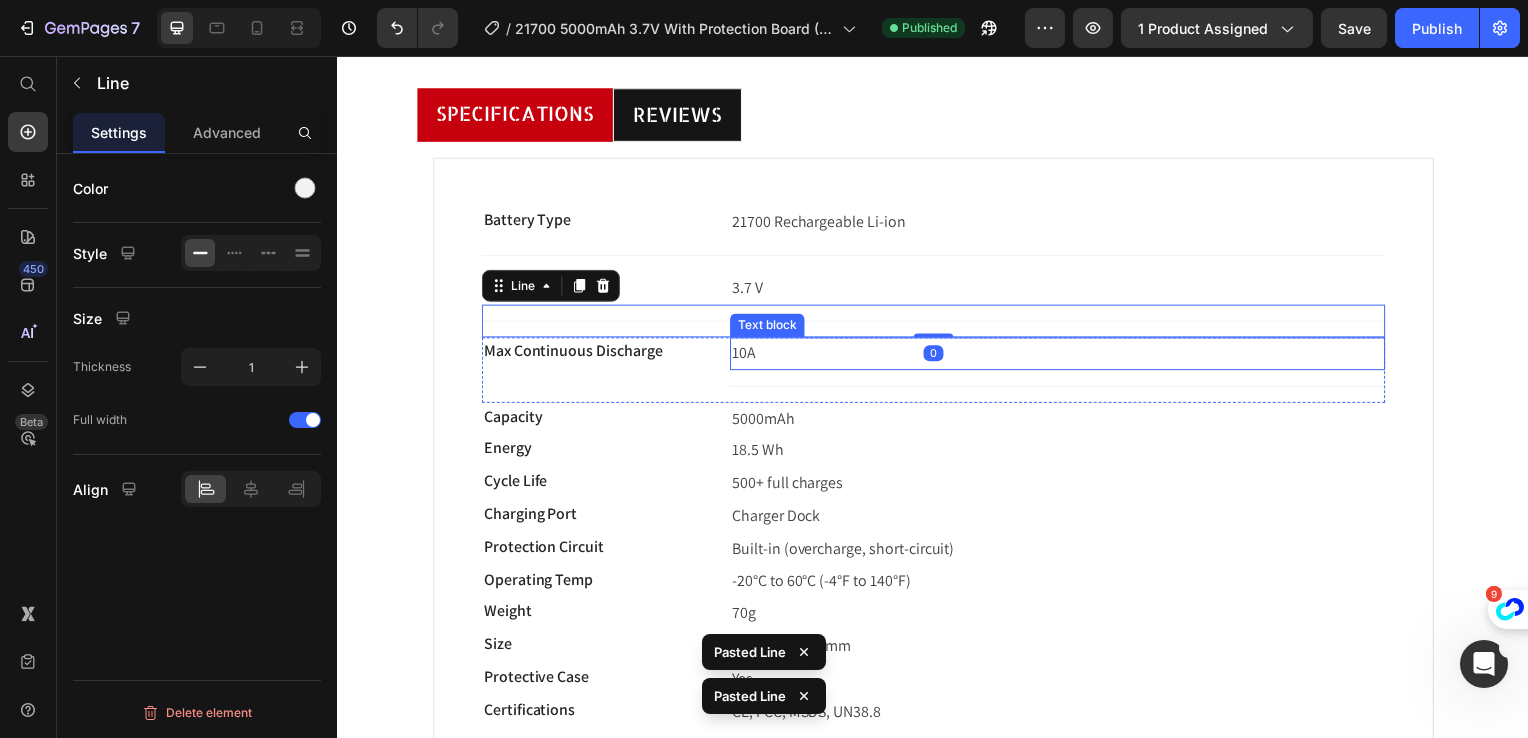 click on "10A" at bounding box center (1062, 356) 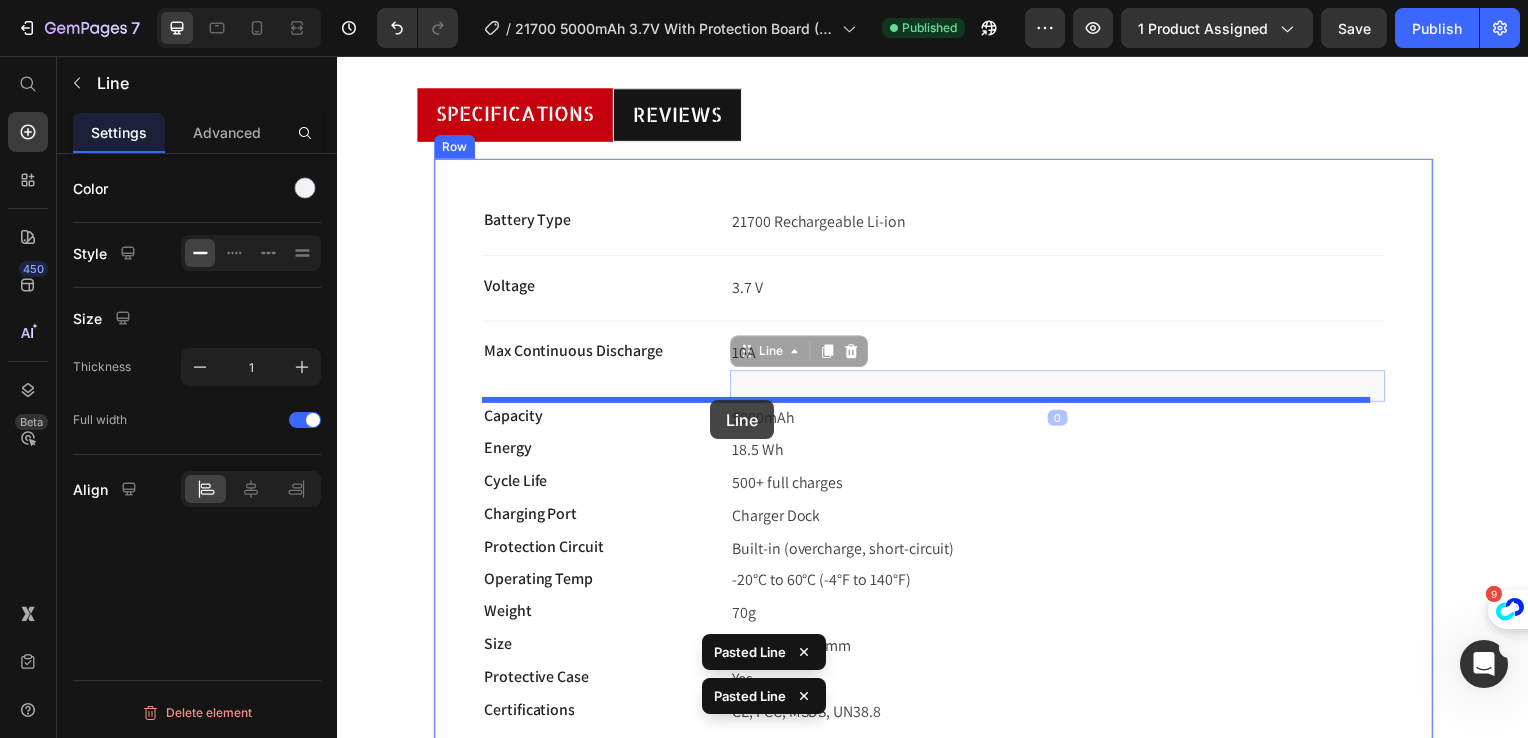 drag, startPoint x: 757, startPoint y: 381, endPoint x: 713, endPoint y: 403, distance: 49.193497 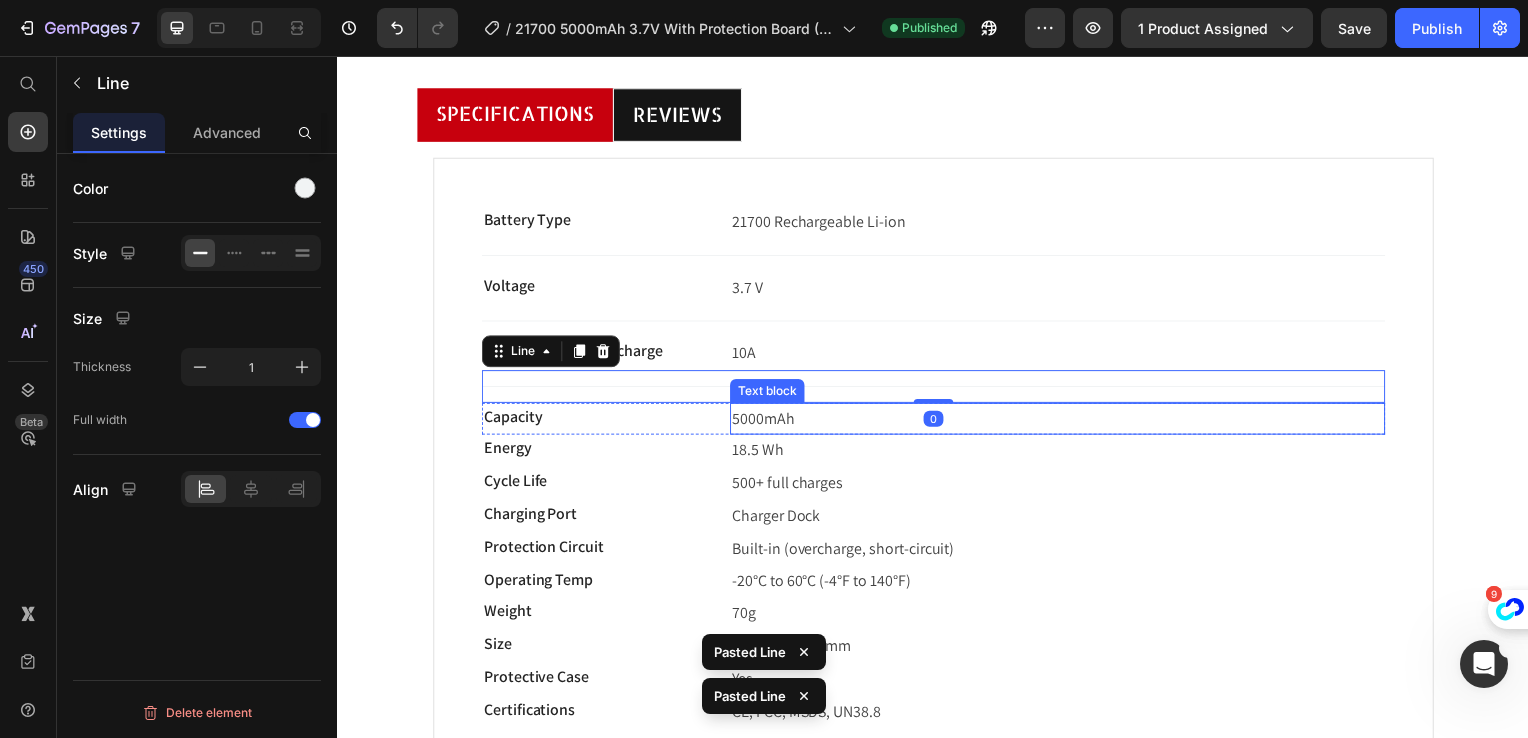 scroll, scrollTop: 700, scrollLeft: 0, axis: vertical 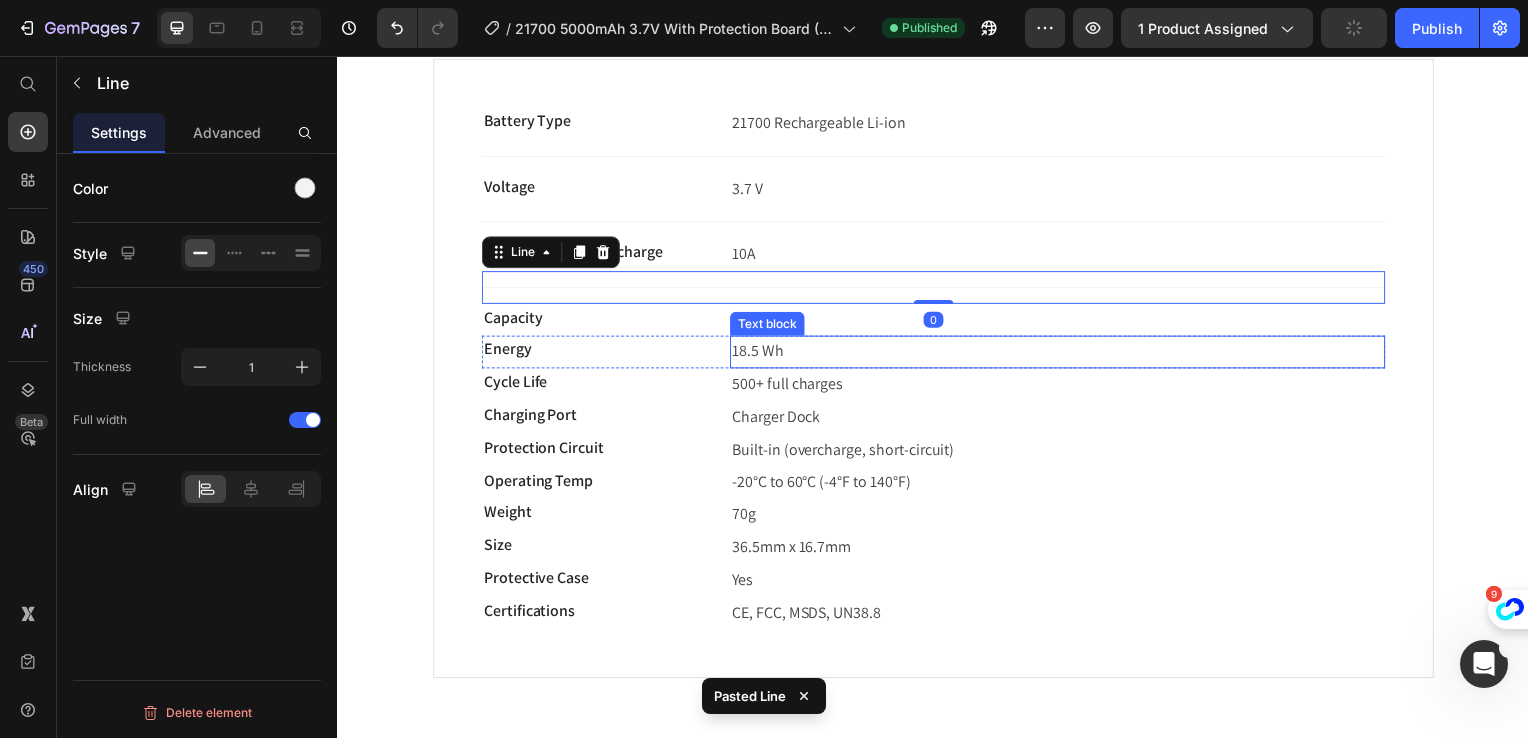 click on "Text block" at bounding box center [769, 326] 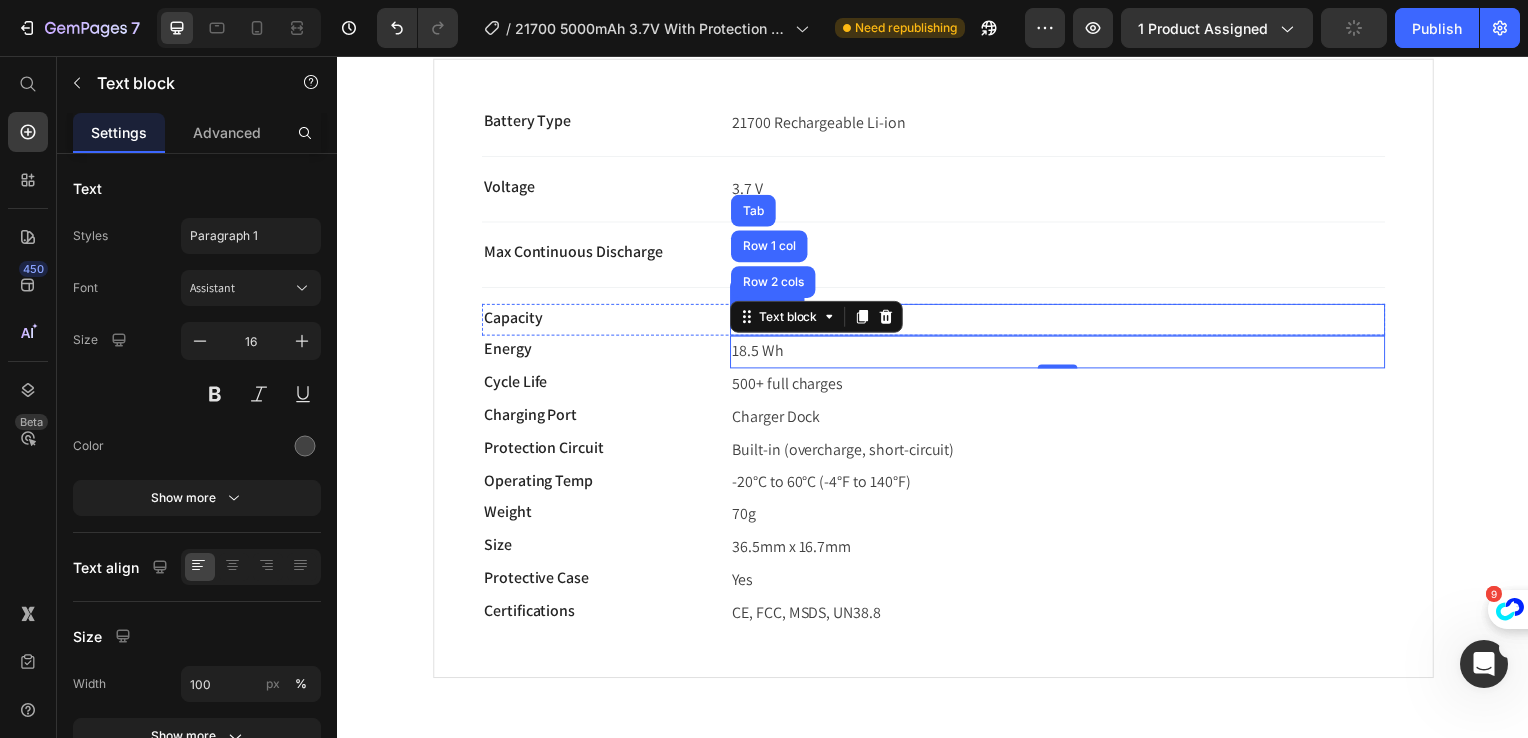 click on "5000mAh" at bounding box center (1062, 322) 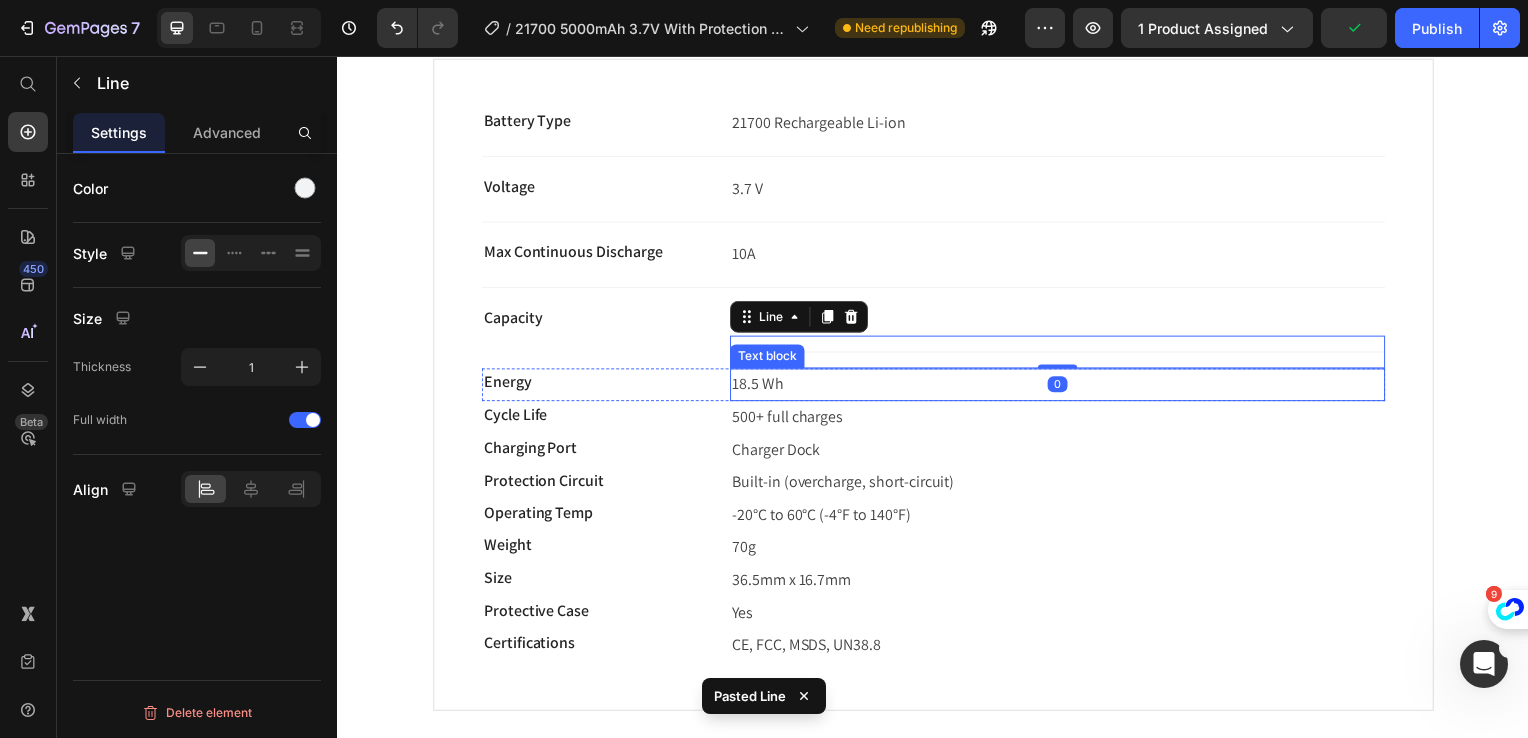 click on "18.5 Wh" at bounding box center [1062, 387] 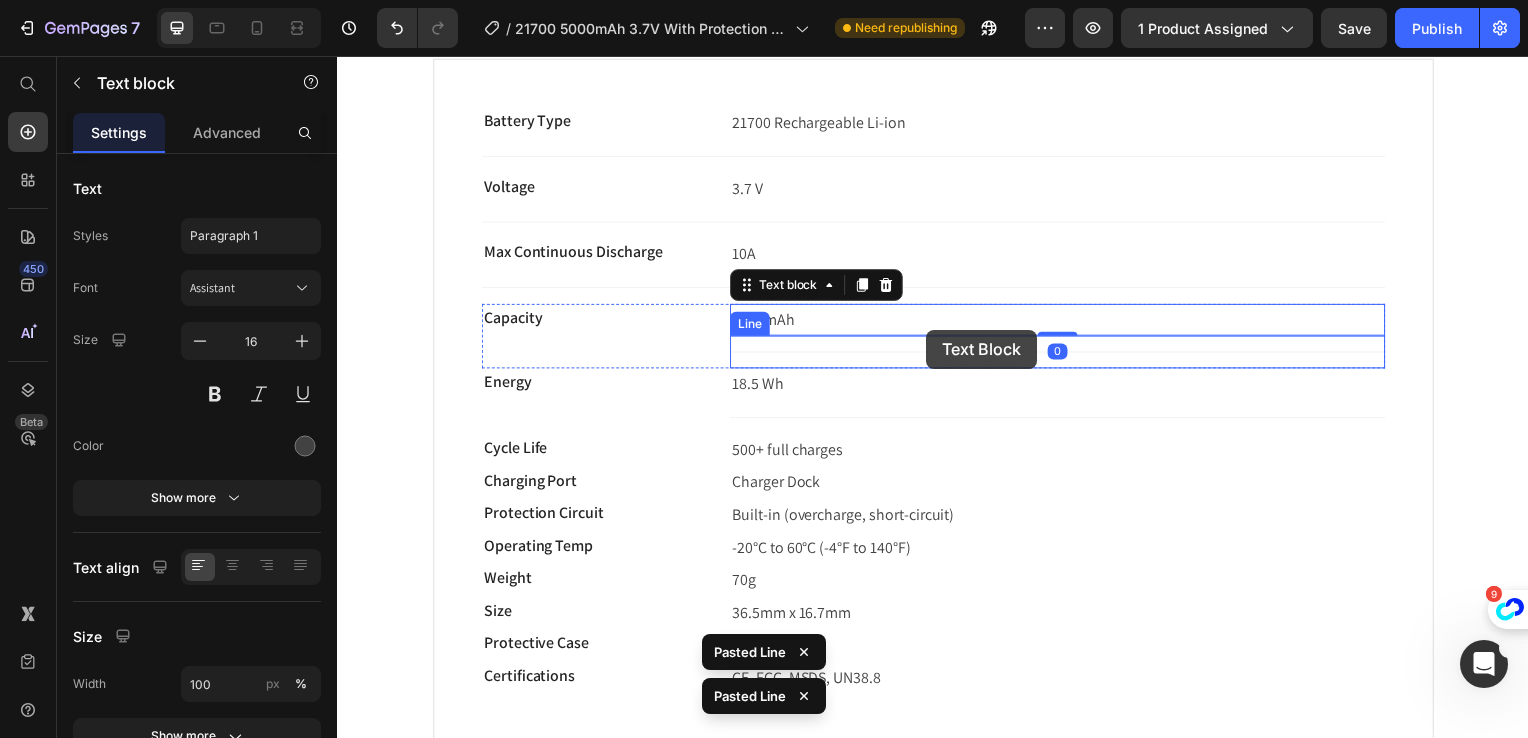 click on "5000mAh Text block   0                Title Line" at bounding box center [1062, 339] 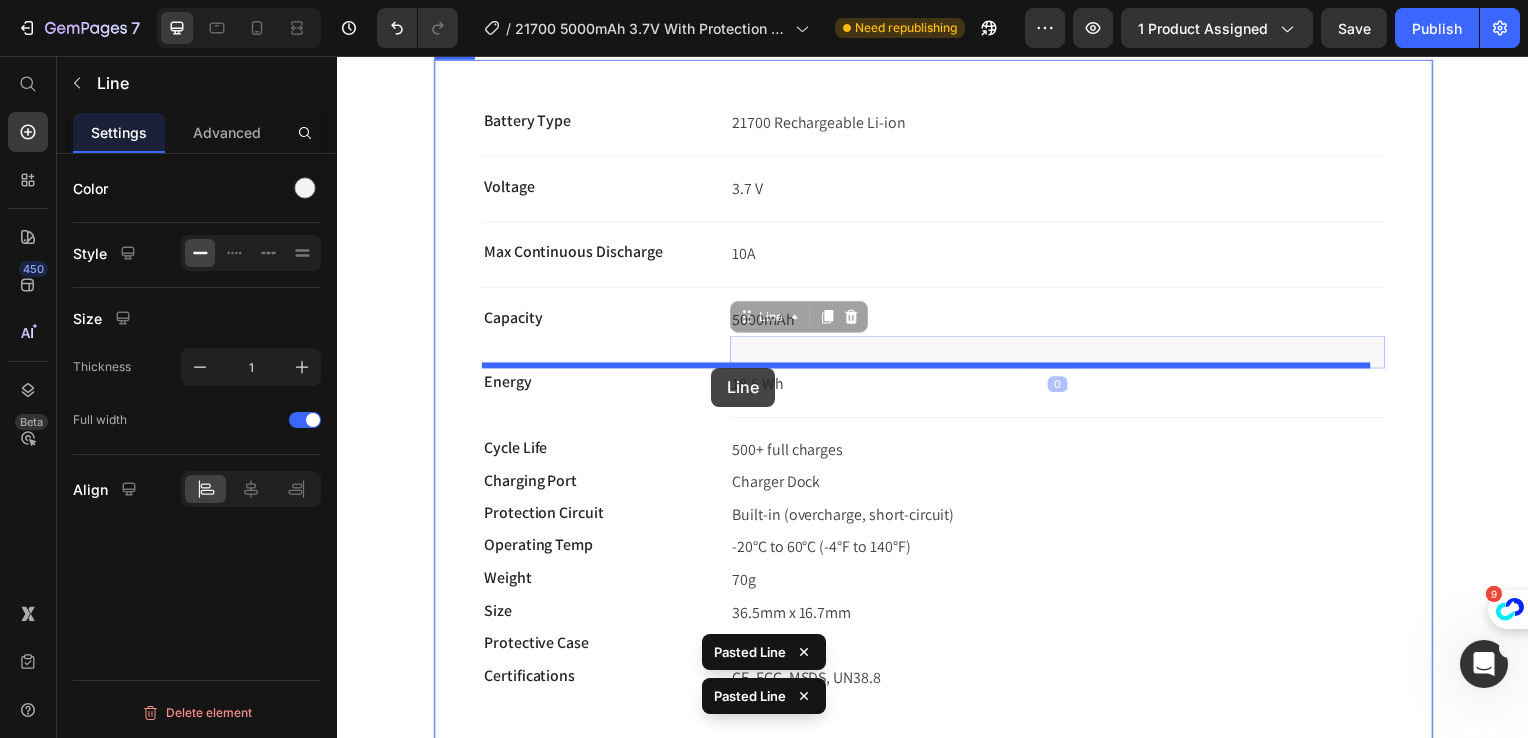 drag, startPoint x: 905, startPoint y: 353, endPoint x: 719, endPoint y: 369, distance: 186.6869 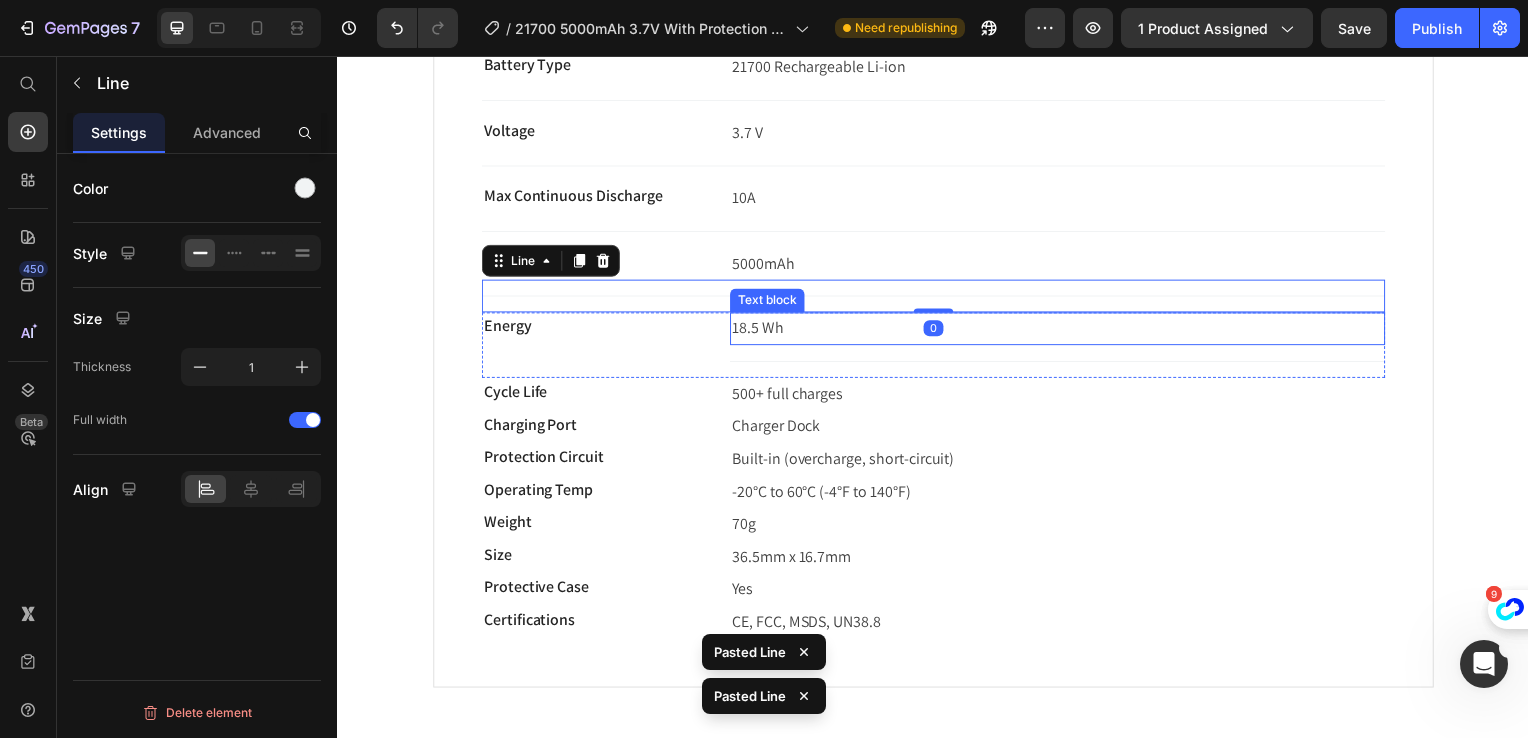 scroll, scrollTop: 800, scrollLeft: 0, axis: vertical 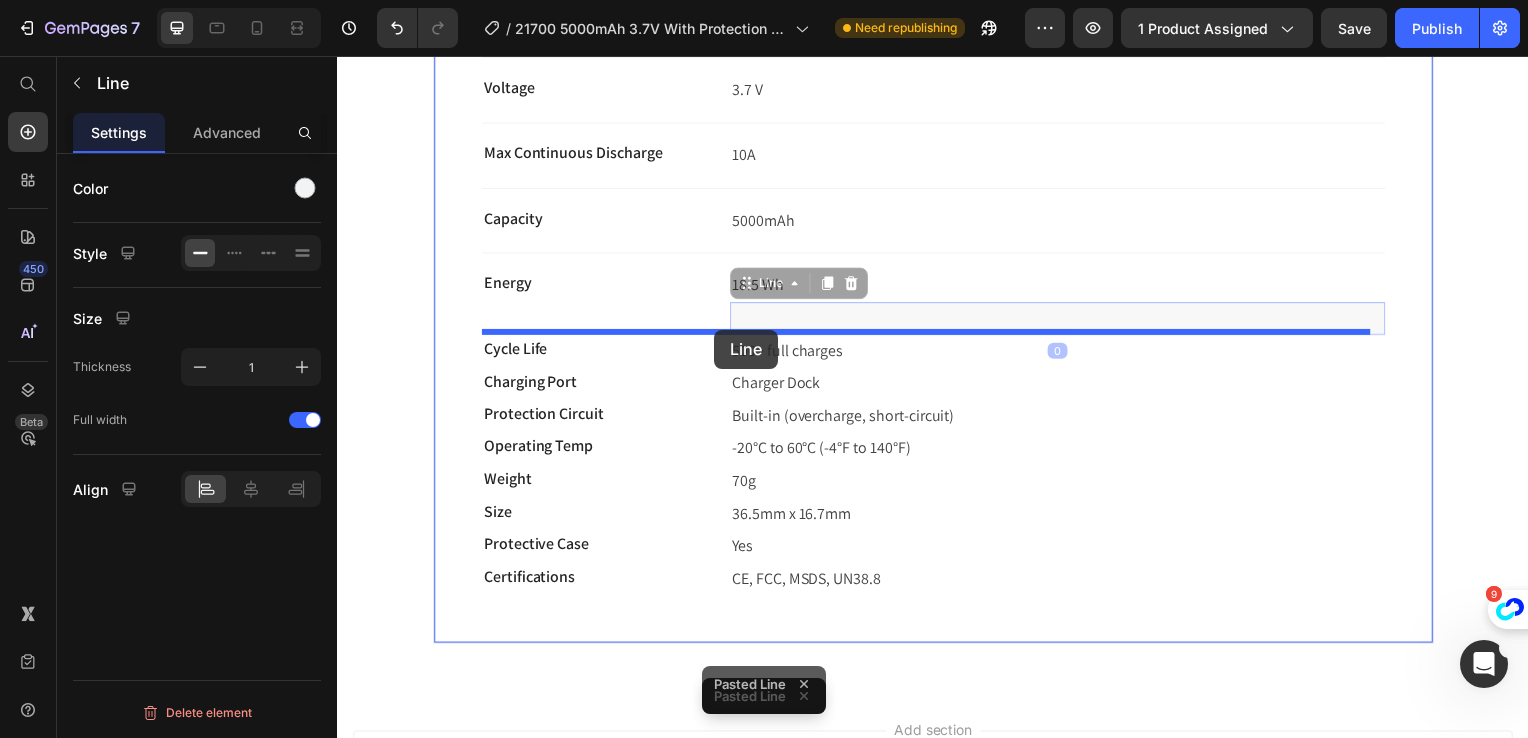 drag, startPoint x: 865, startPoint y: 315, endPoint x: 717, endPoint y: 332, distance: 148.97314 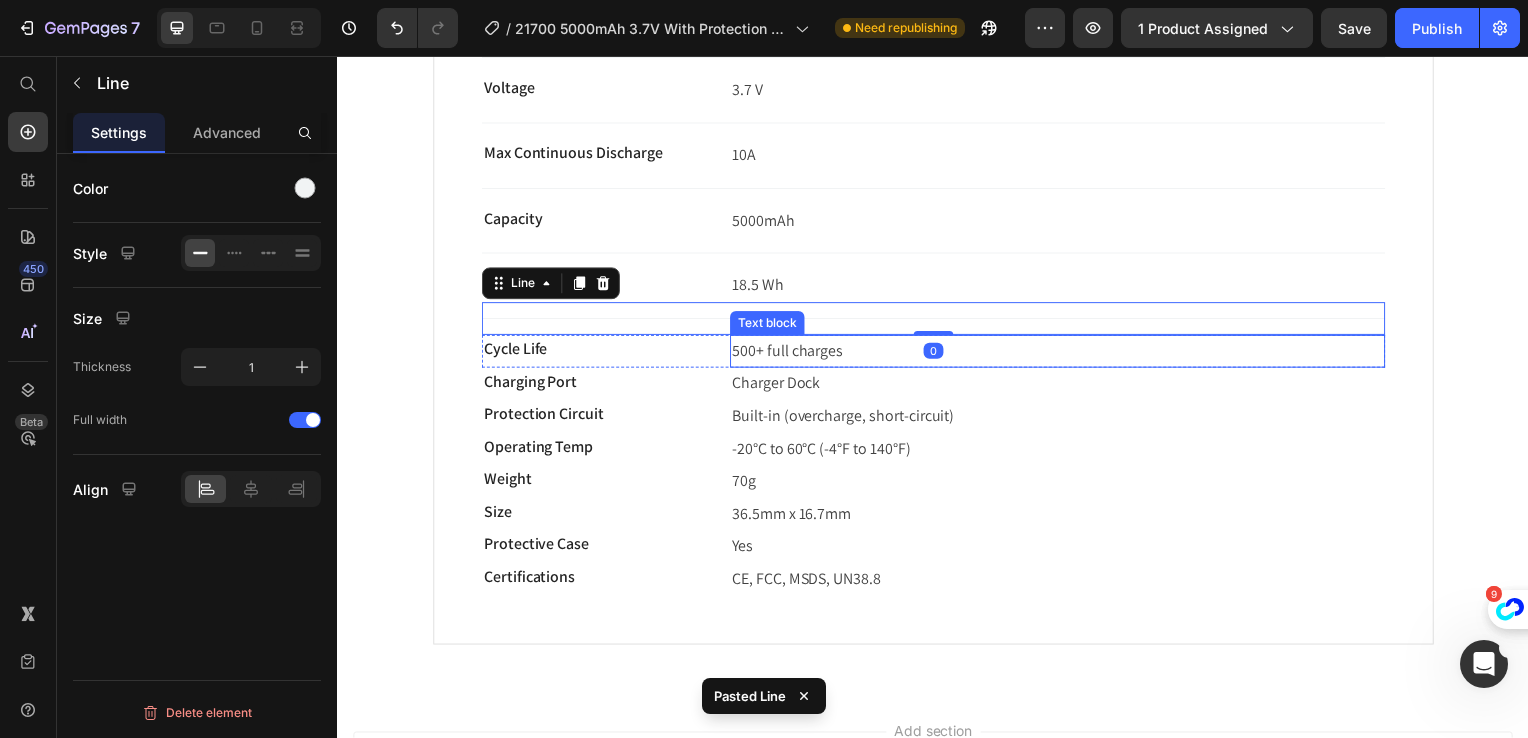 click on "500+ full charges" at bounding box center (1062, 353) 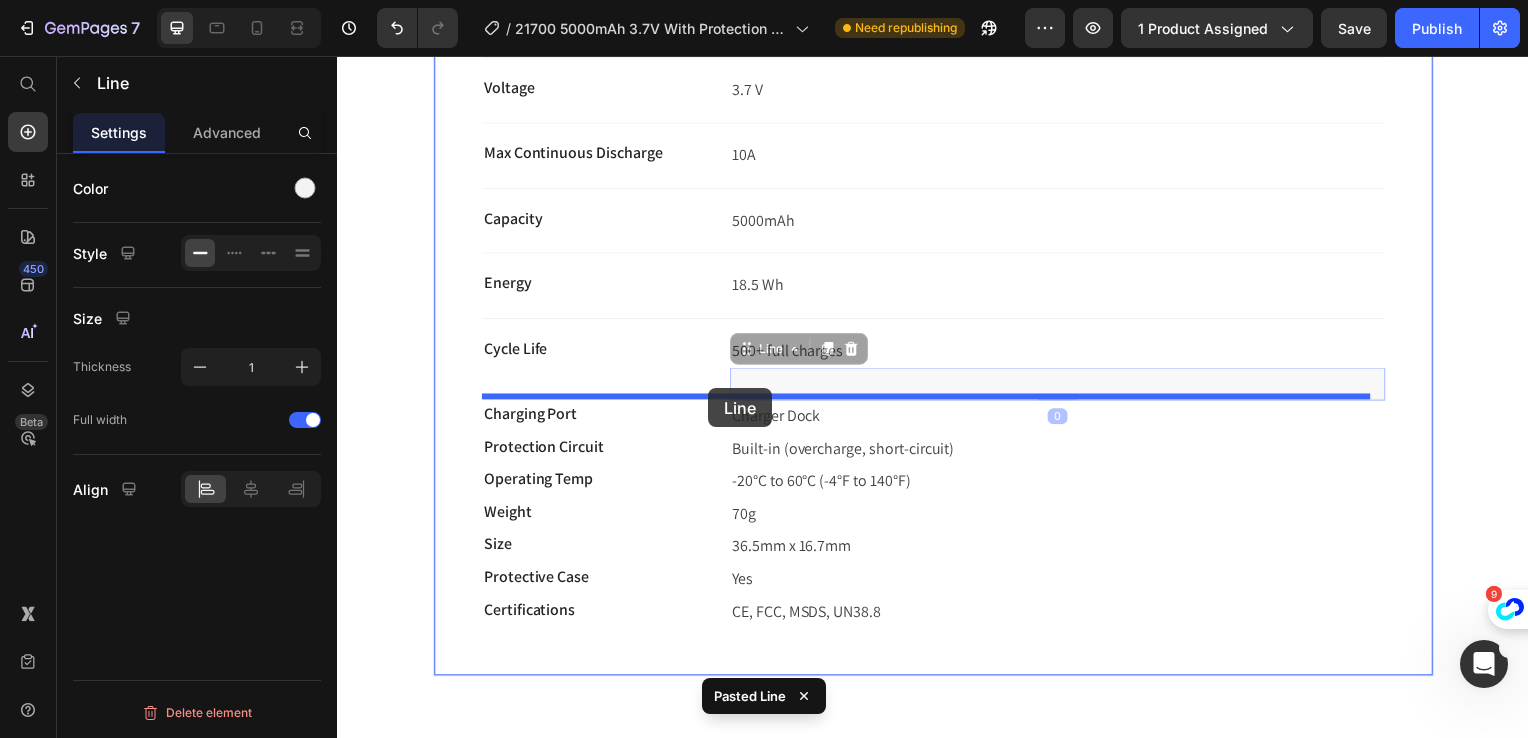 drag, startPoint x: 785, startPoint y: 378, endPoint x: 711, endPoint y: 391, distance: 75.13322 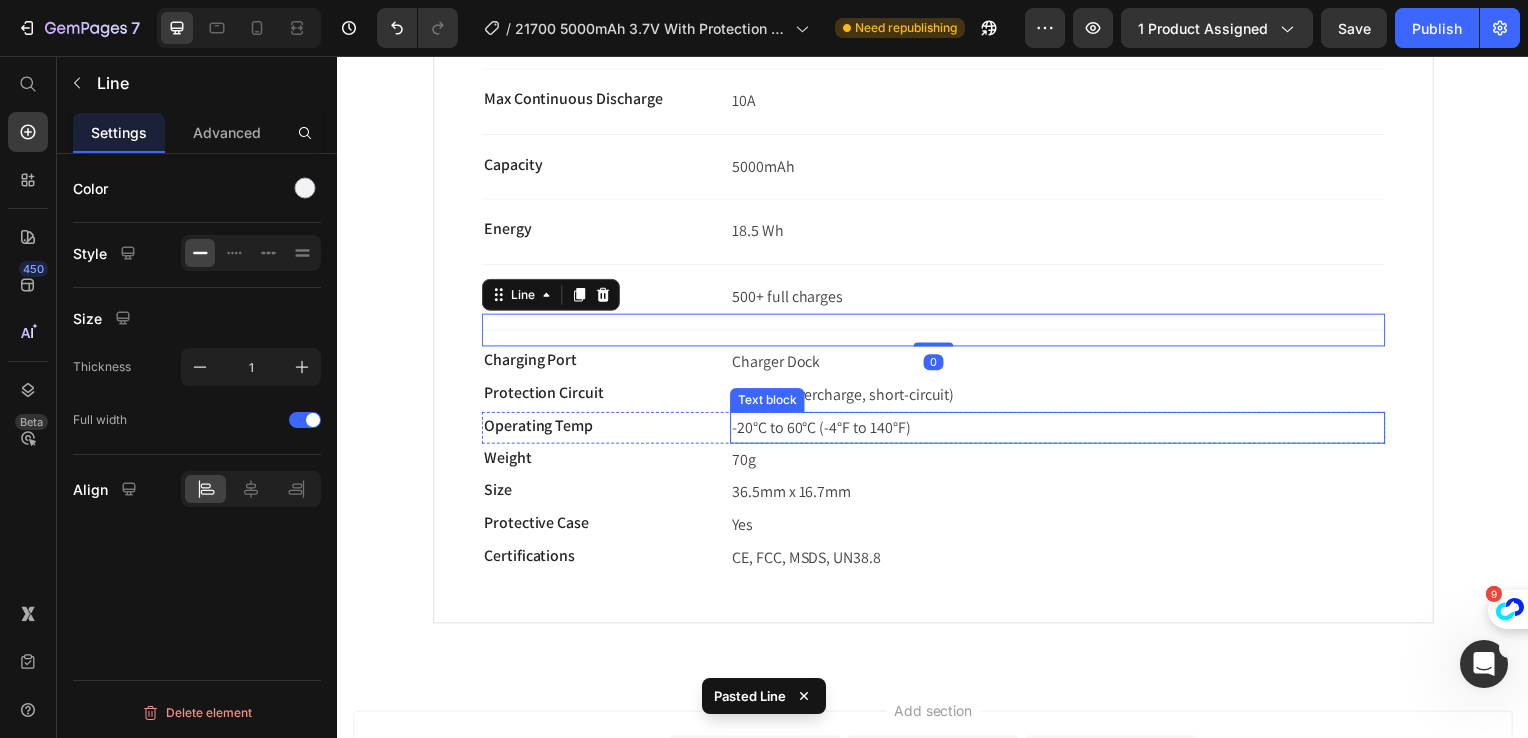 scroll, scrollTop: 900, scrollLeft: 0, axis: vertical 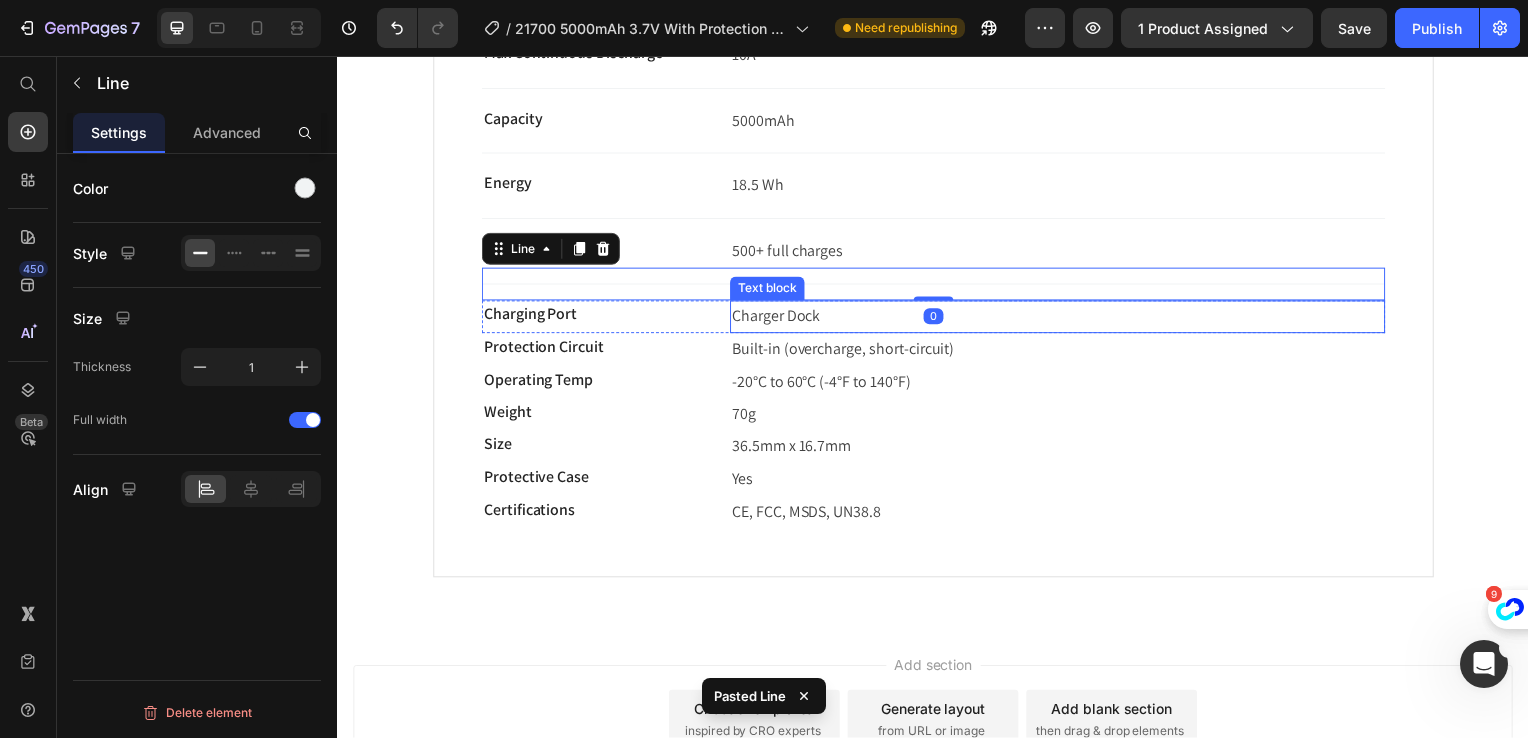 click on "Charger Dock" at bounding box center (1062, 319) 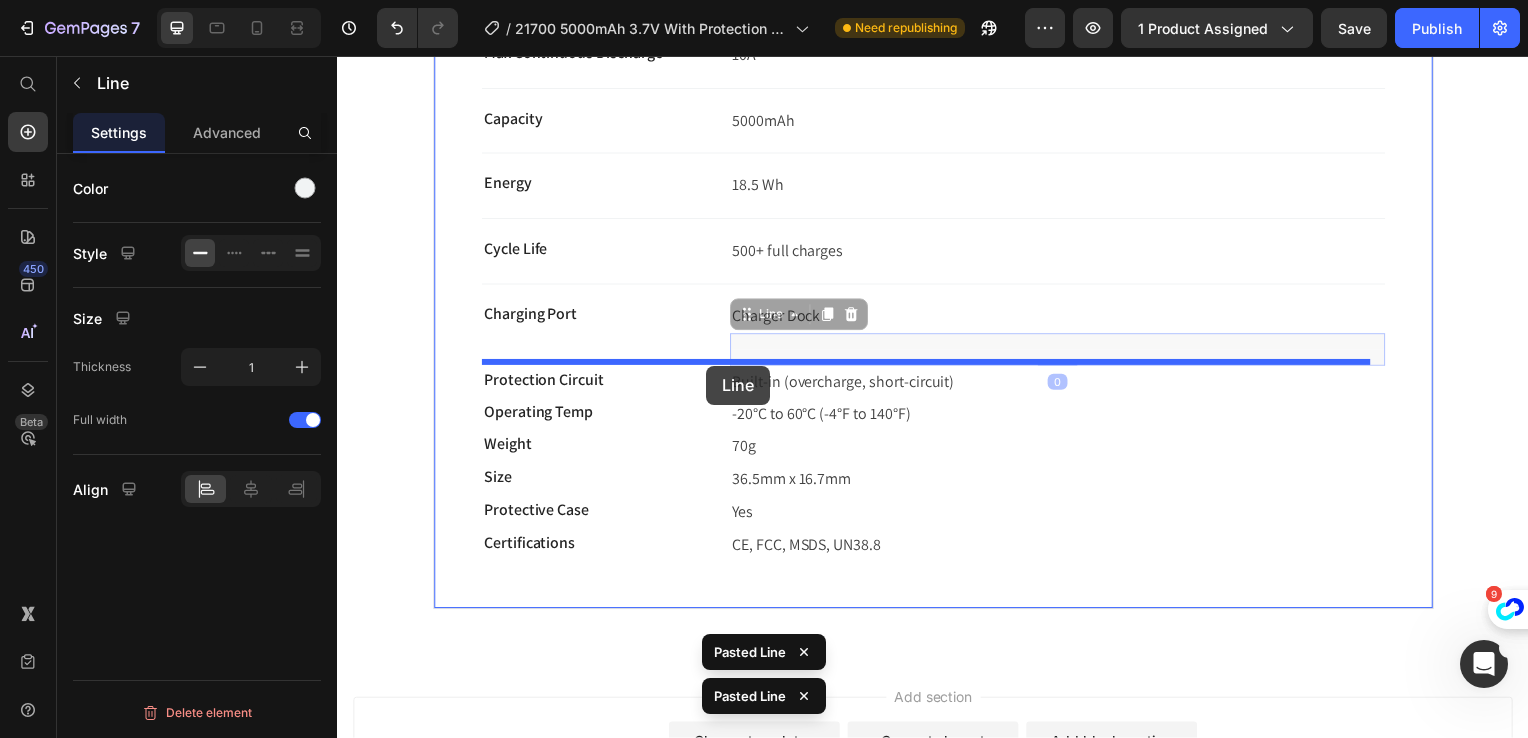 drag, startPoint x: 789, startPoint y: 354, endPoint x: 709, endPoint y: 368, distance: 81.21576 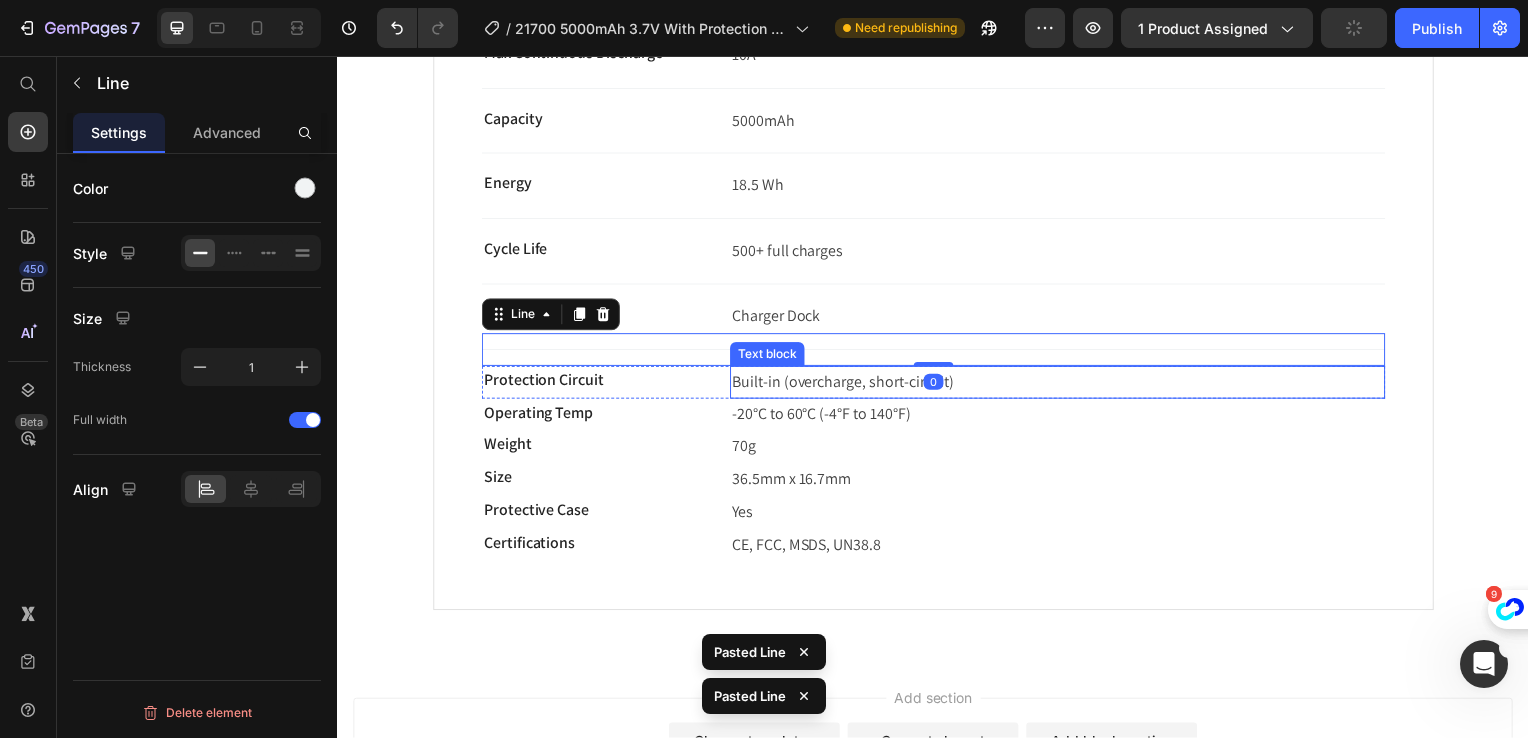click on "Built-in (overcharge, short-circuit)" at bounding box center (846, 384) 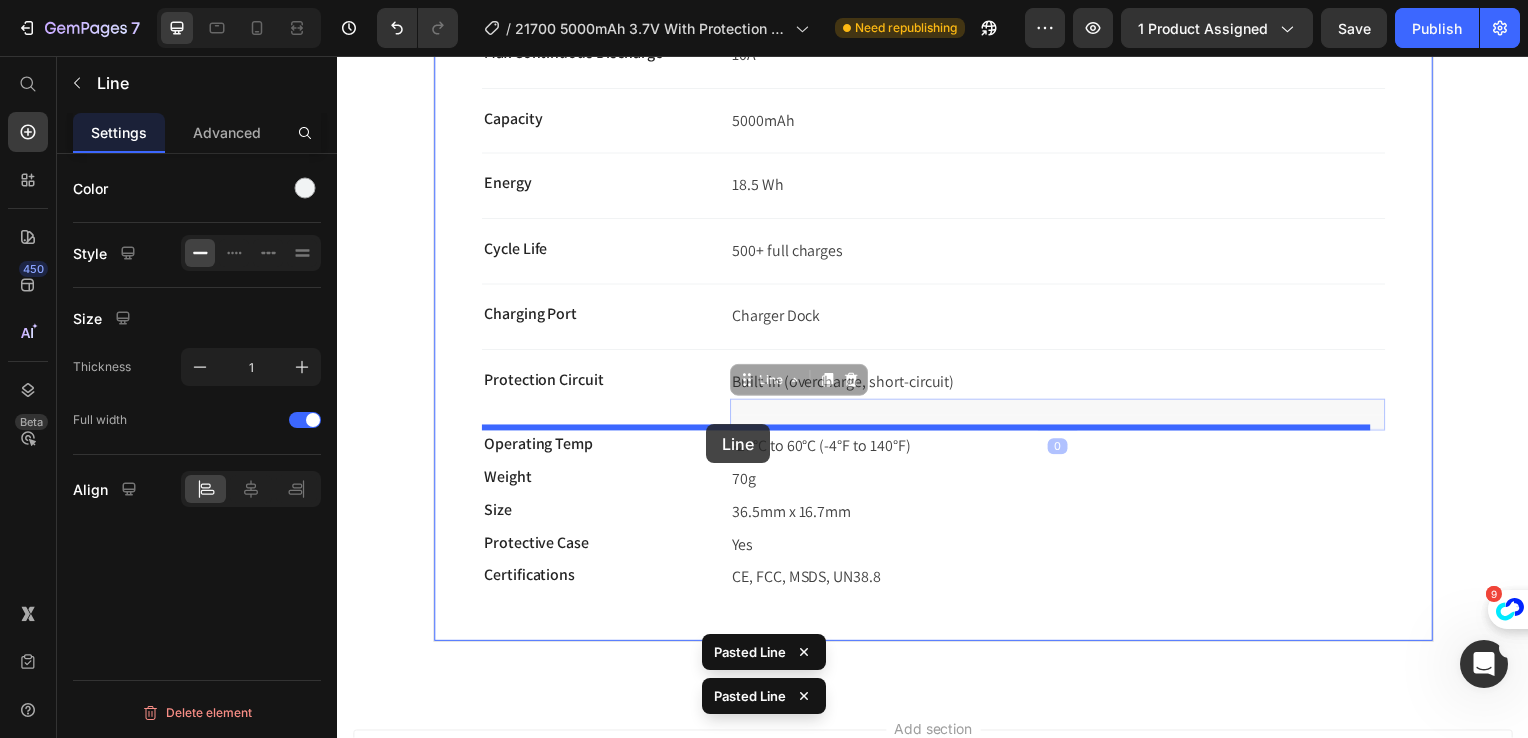 drag, startPoint x: 780, startPoint y: 411, endPoint x: 709, endPoint y: 427, distance: 72.780495 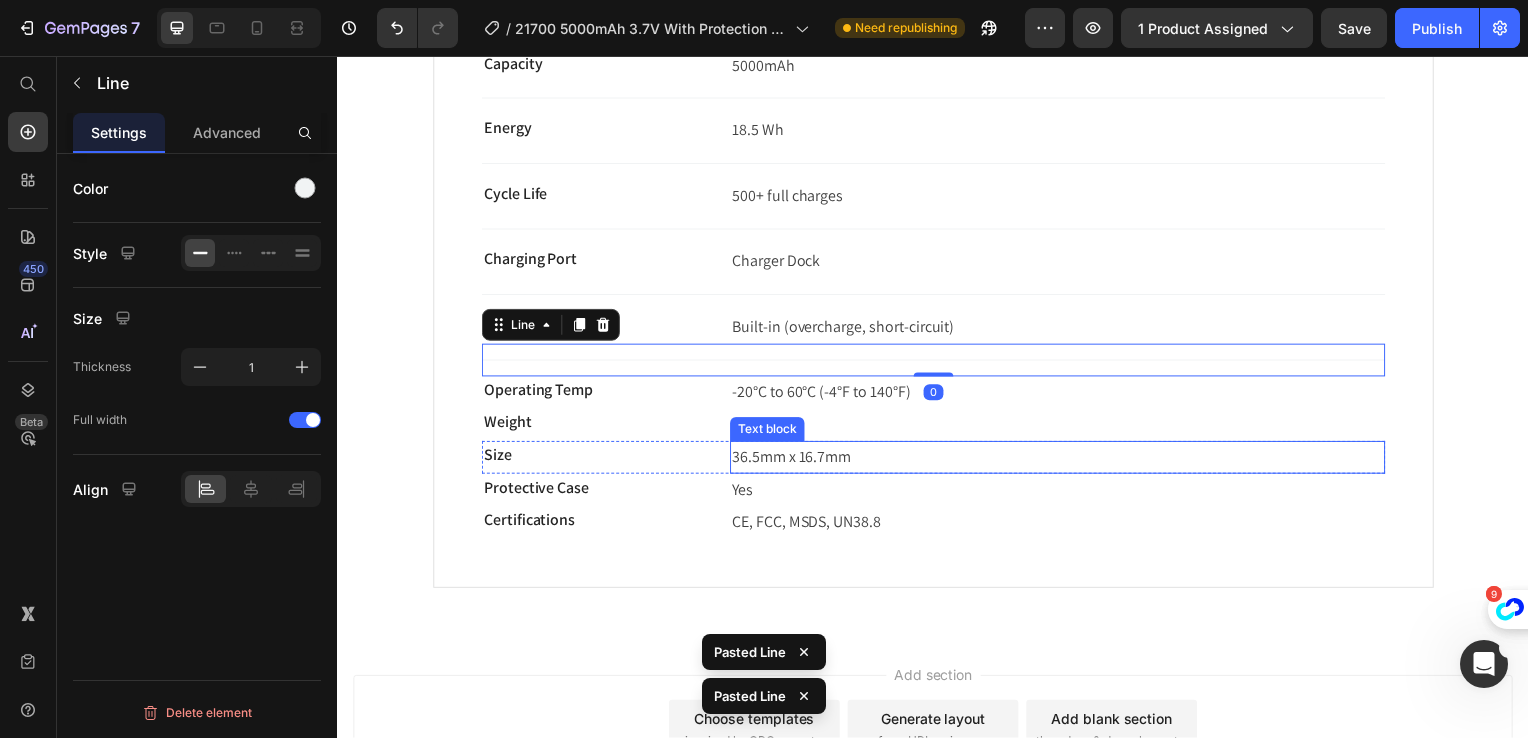 scroll, scrollTop: 1000, scrollLeft: 0, axis: vertical 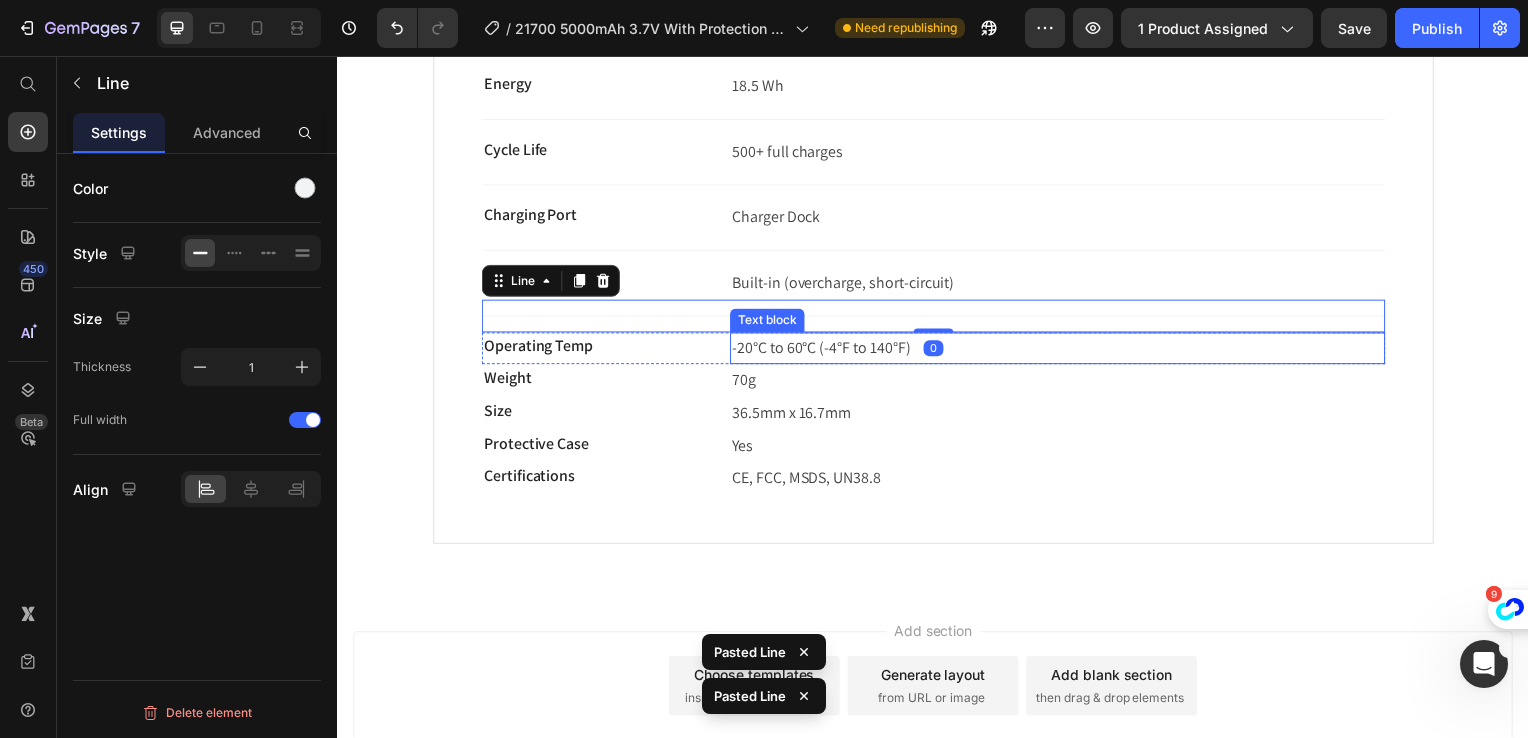 click on "-20°C to 60°C (-4°F to 140°F)" at bounding box center [824, 350] 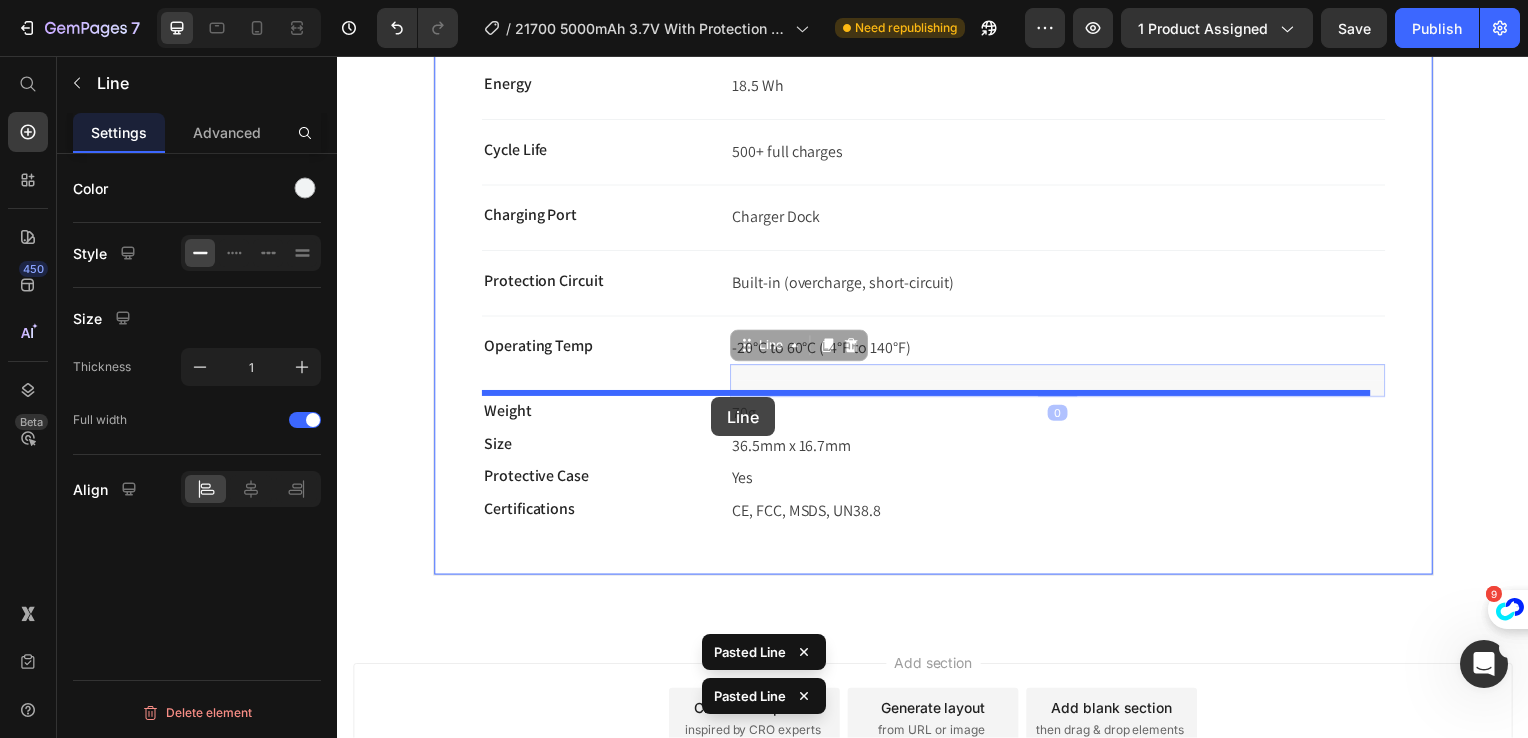 drag, startPoint x: 788, startPoint y: 383, endPoint x: 713, endPoint y: 400, distance: 76.902534 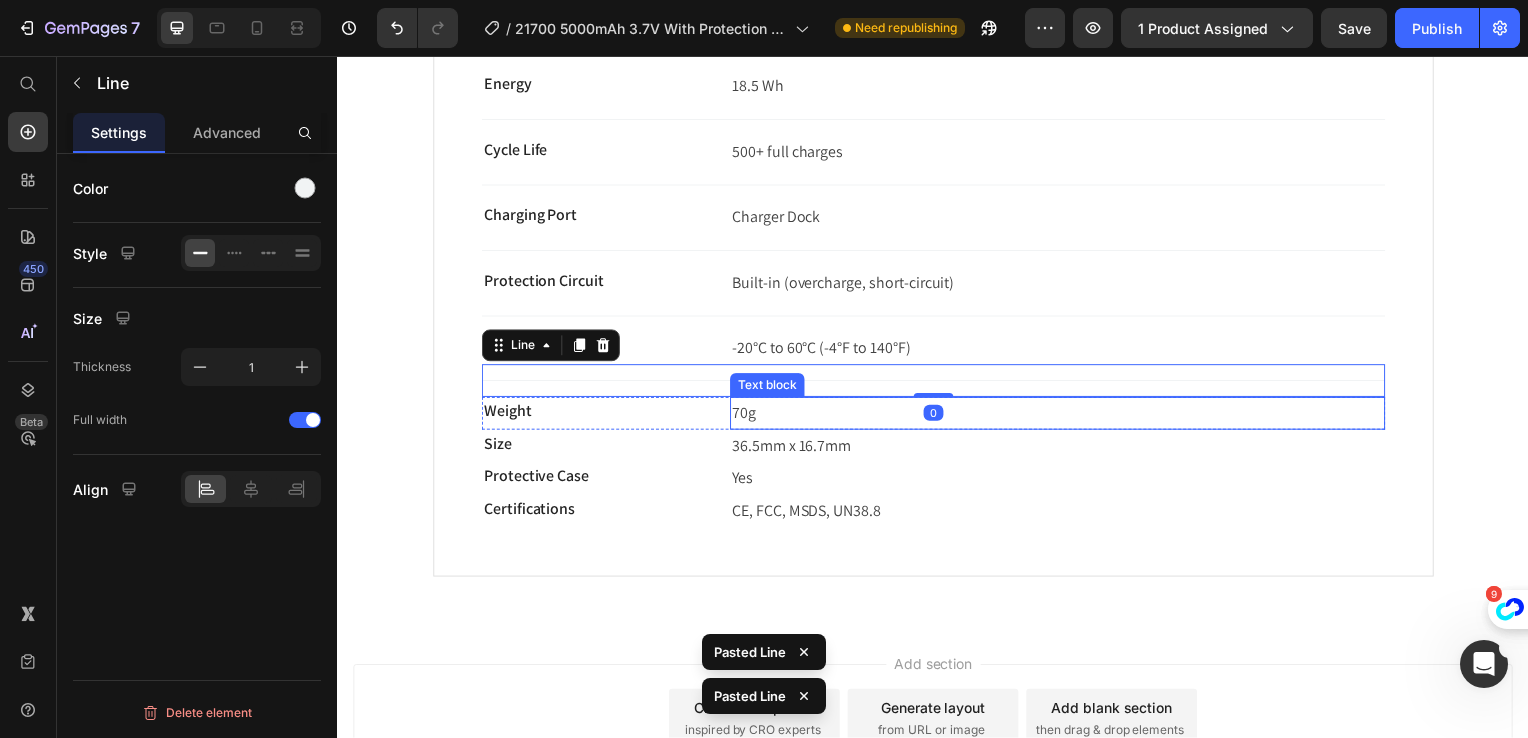 click on "70g" at bounding box center [1062, 416] 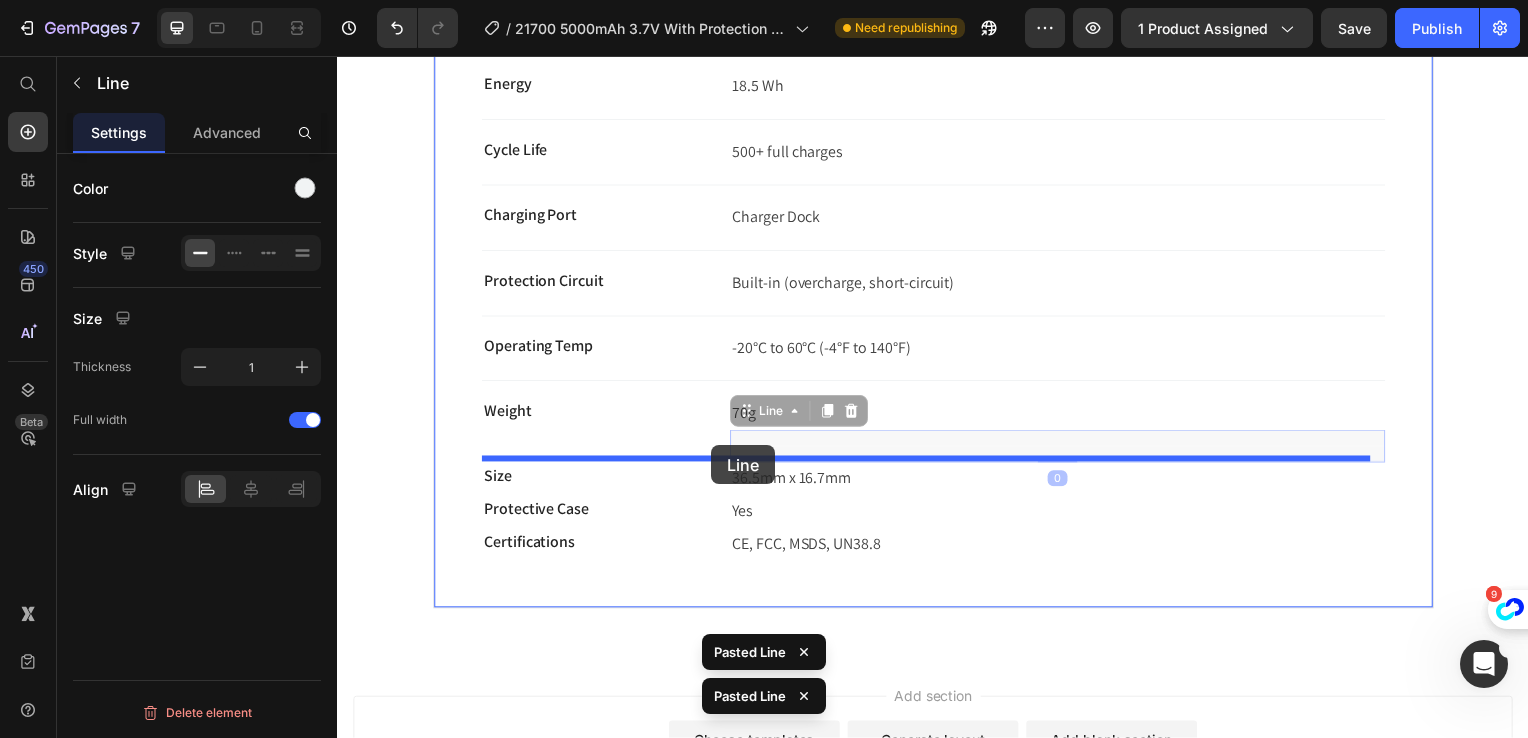 drag, startPoint x: 781, startPoint y: 437, endPoint x: 714, endPoint y: 448, distance: 67.89698 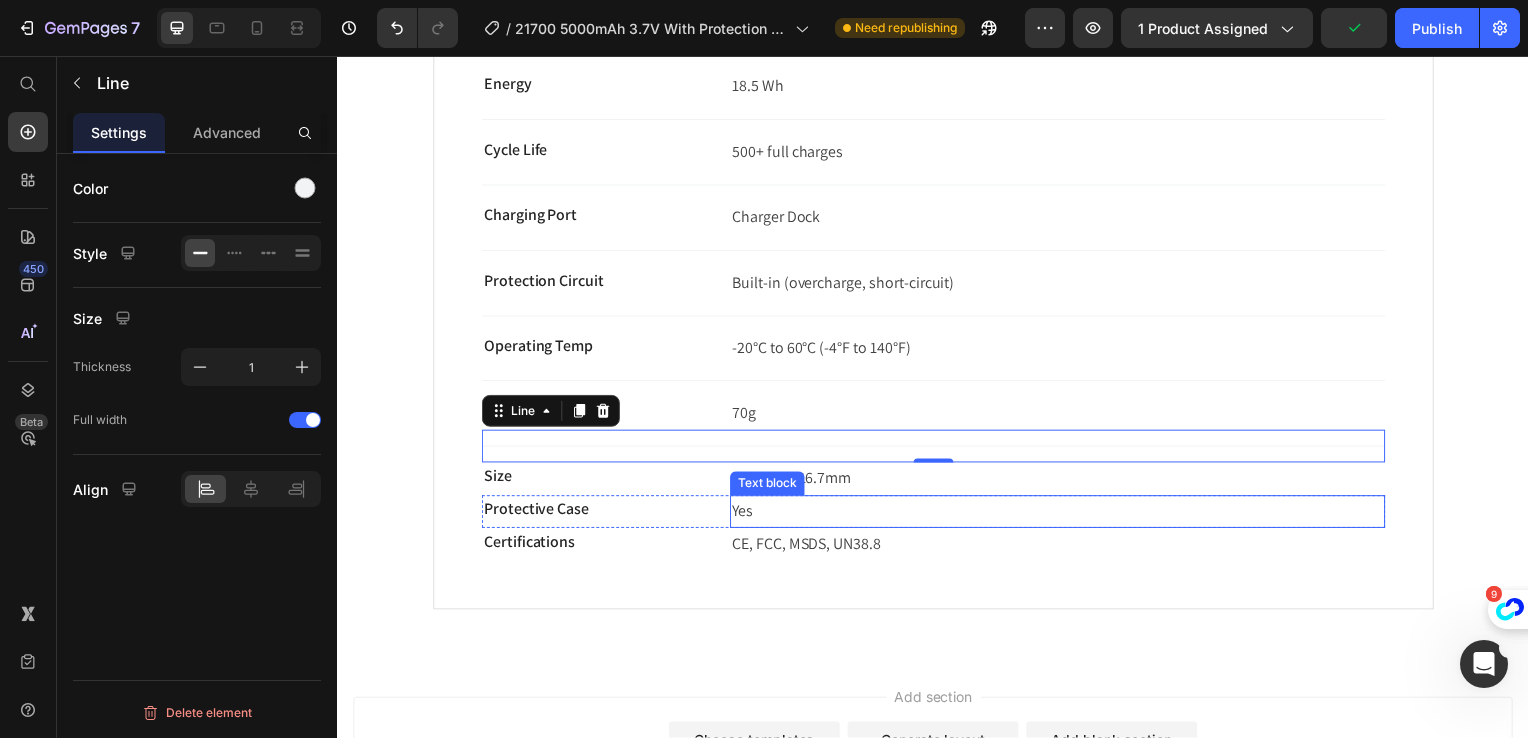 click on "Text block" at bounding box center [769, 487] 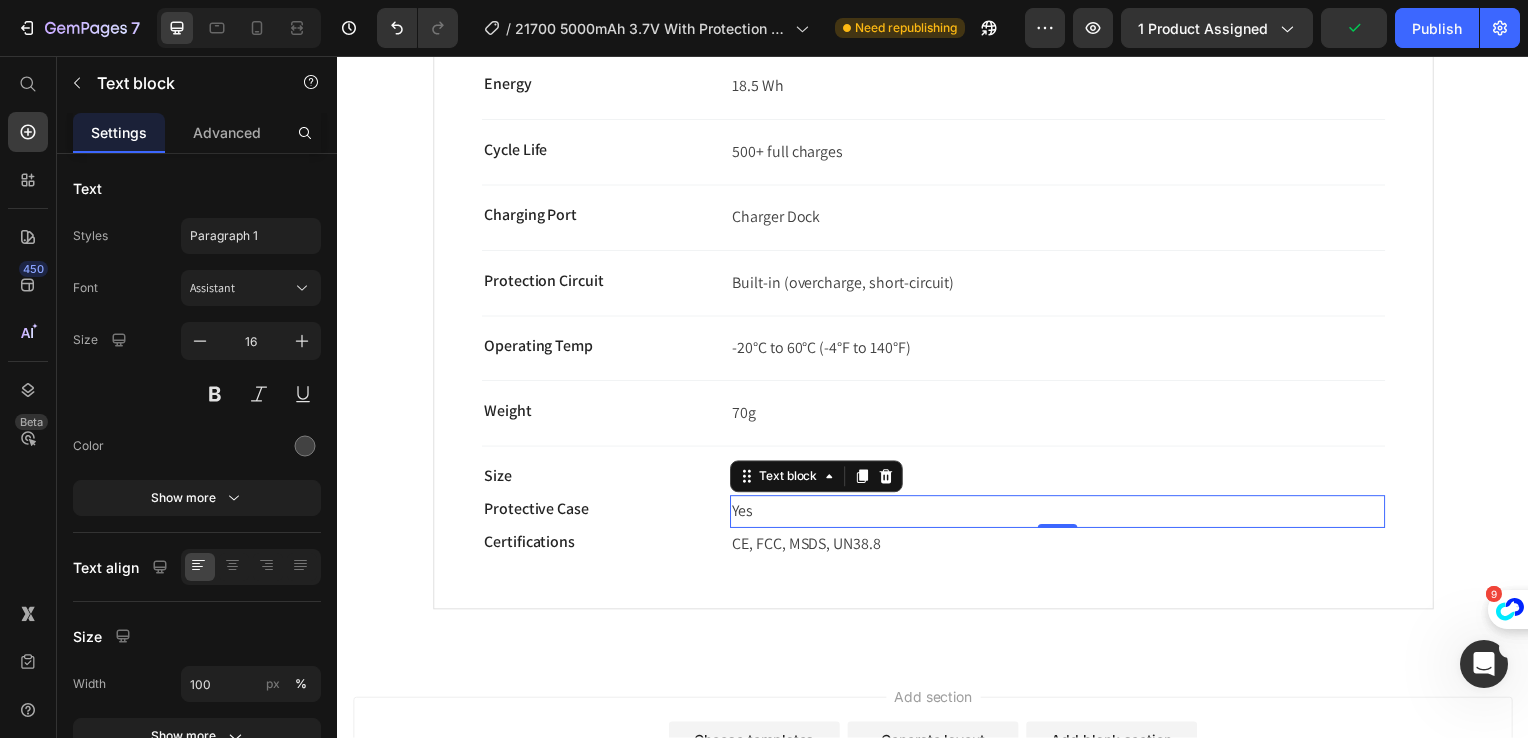 click on "Yes" at bounding box center [1062, 515] 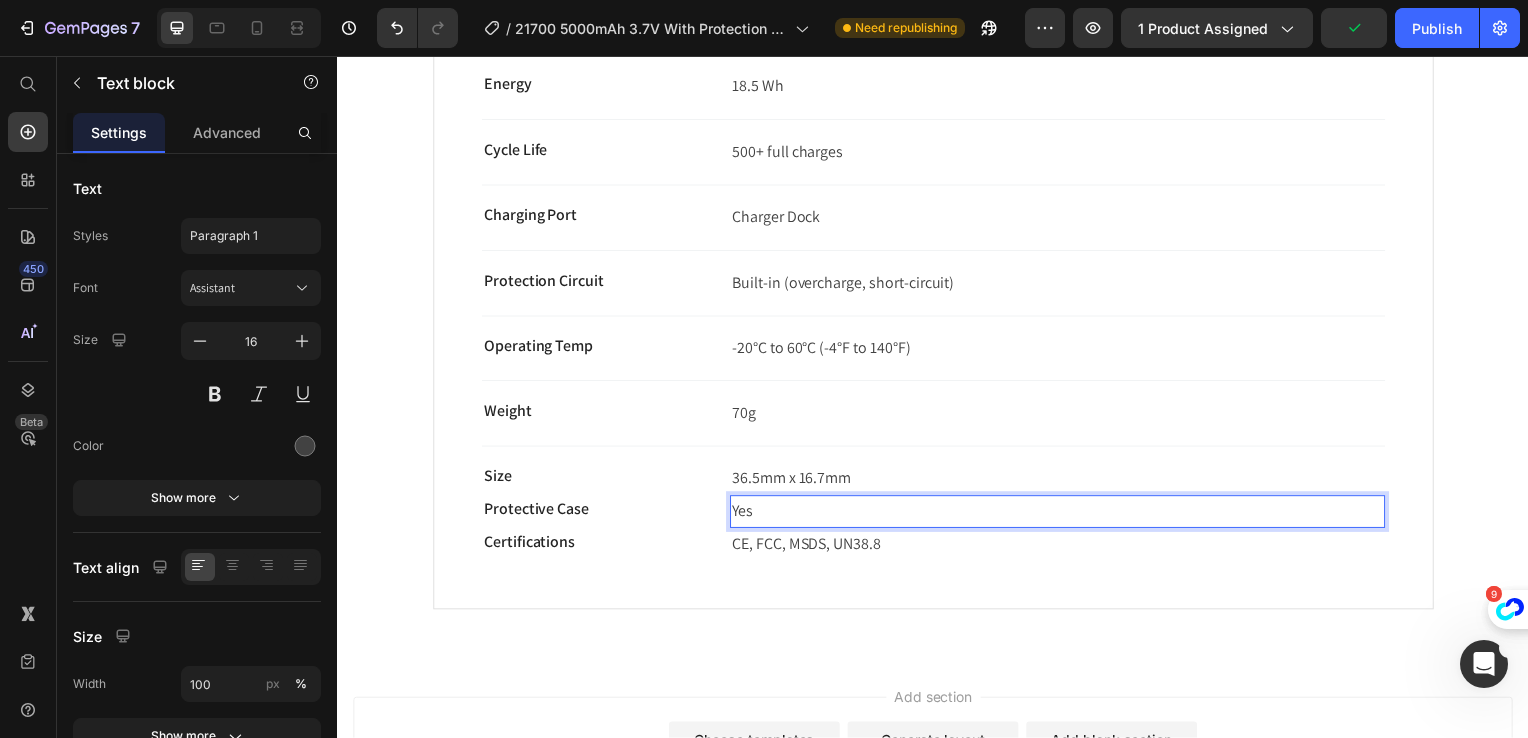 click on "36.5mm x 16.7mm" at bounding box center [1062, 482] 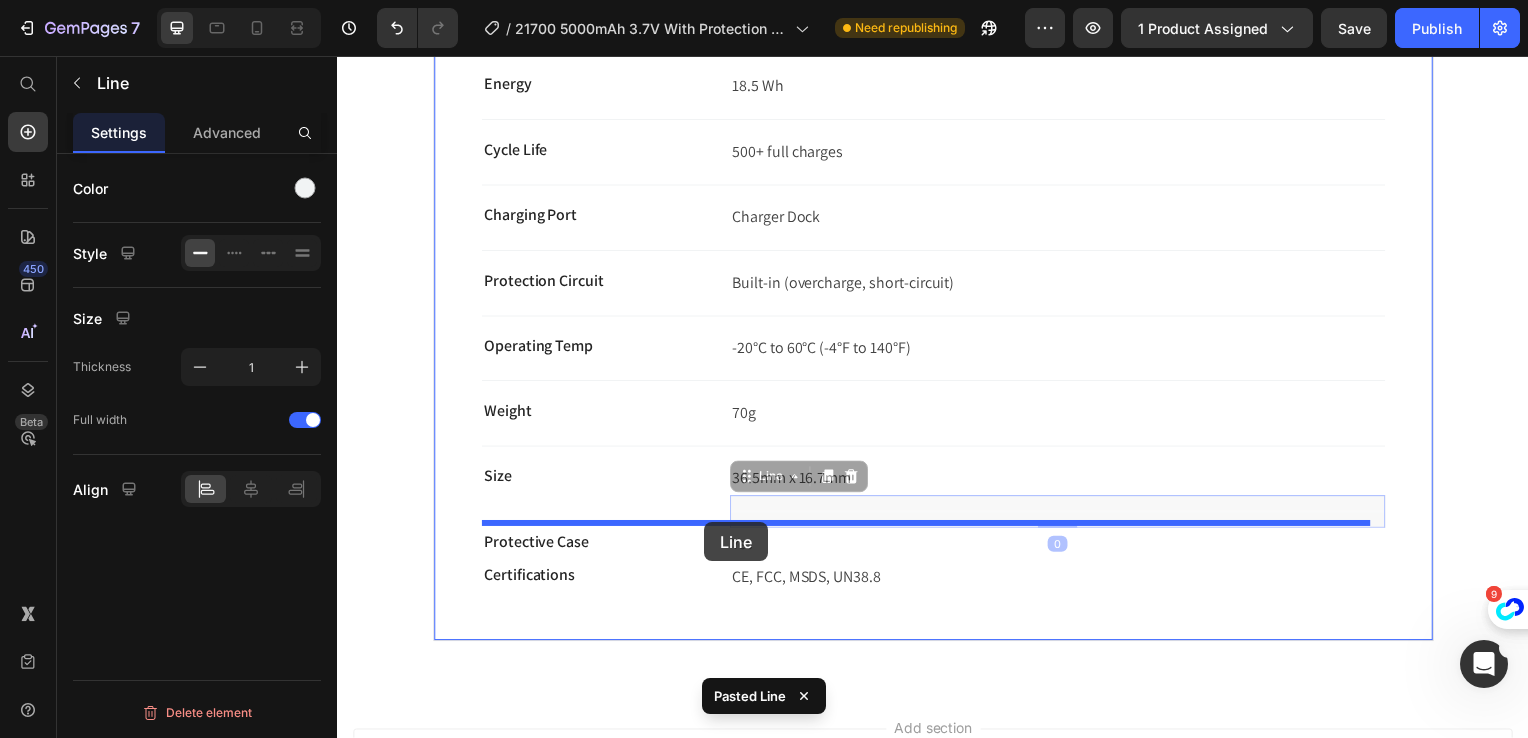 drag, startPoint x: 759, startPoint y: 519, endPoint x: 710, endPoint y: 527, distance: 49.648766 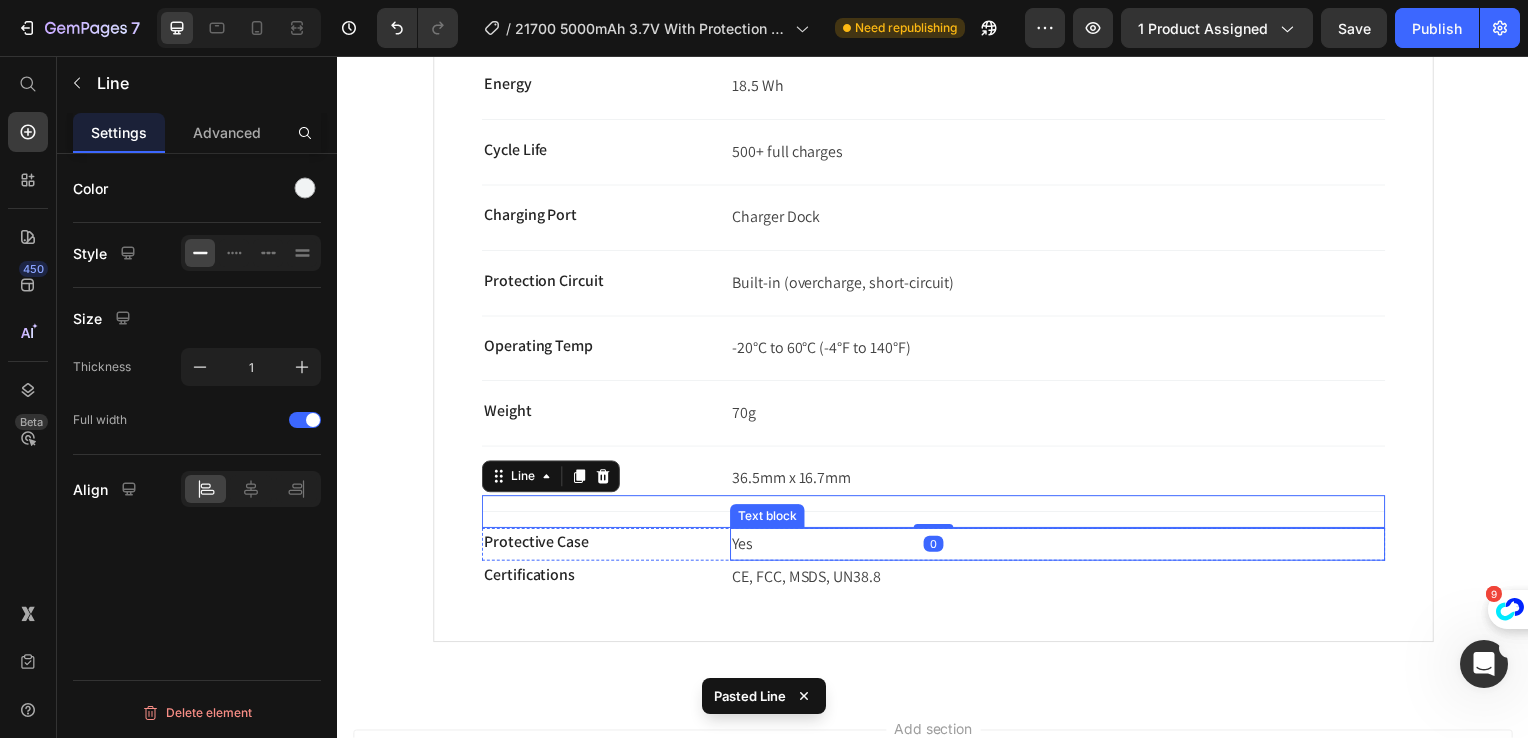 click on "Yes" at bounding box center [1062, 548] 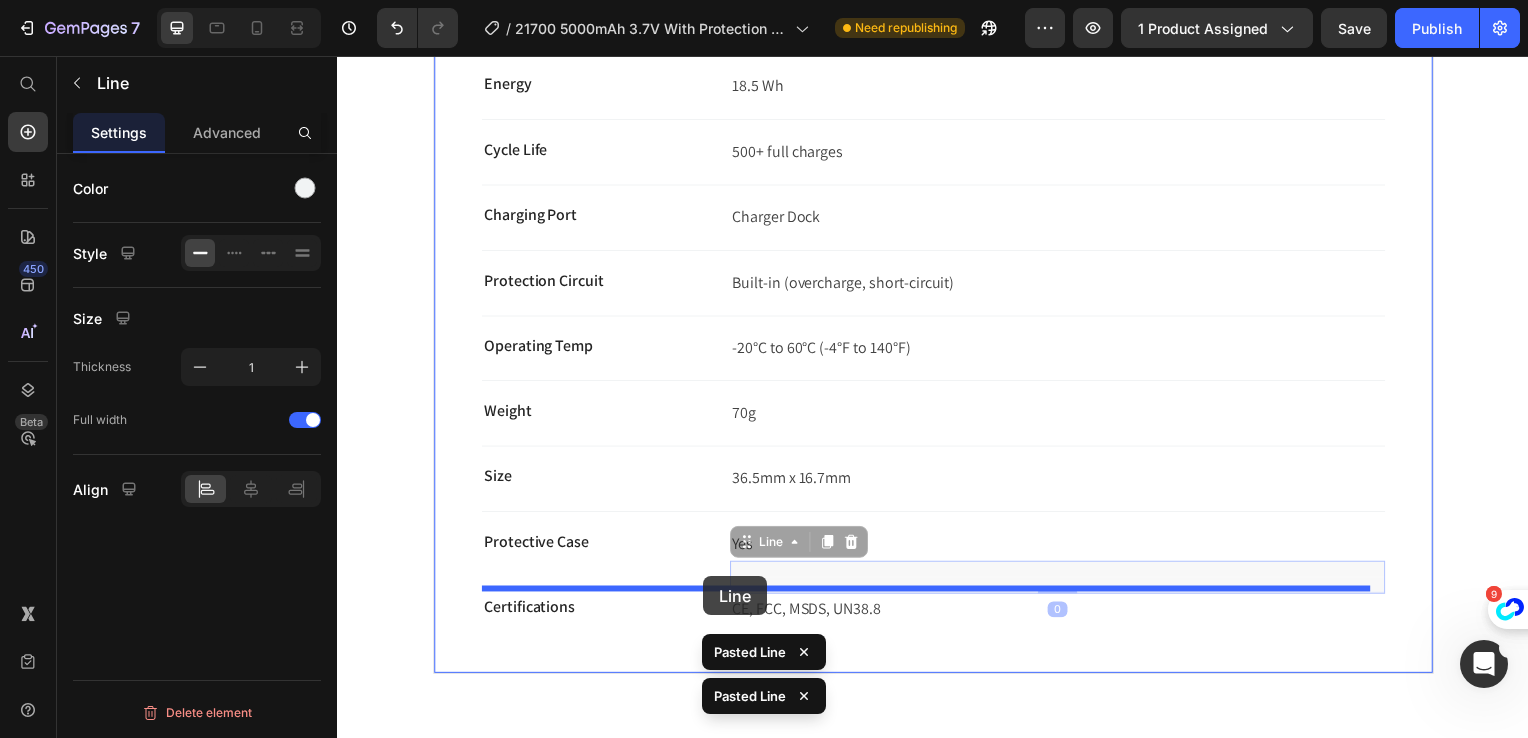 drag, startPoint x: 778, startPoint y: 577, endPoint x: 705, endPoint y: 580, distance: 73.061615 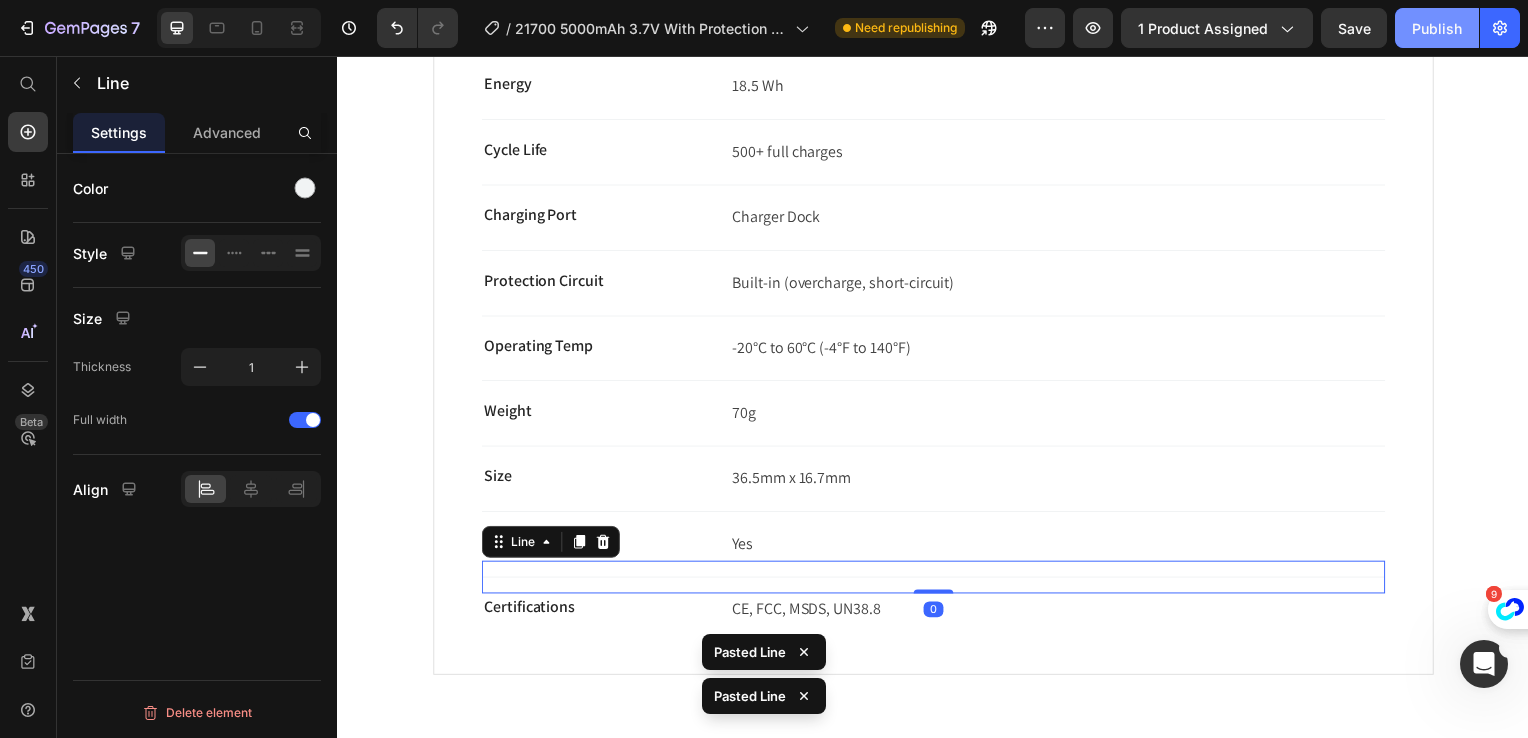 click on "Publish" at bounding box center (1437, 28) 